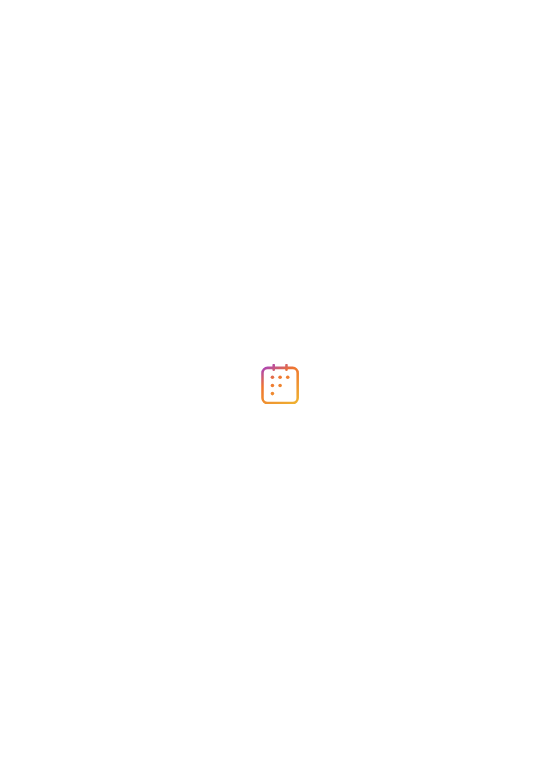 scroll, scrollTop: 0, scrollLeft: 0, axis: both 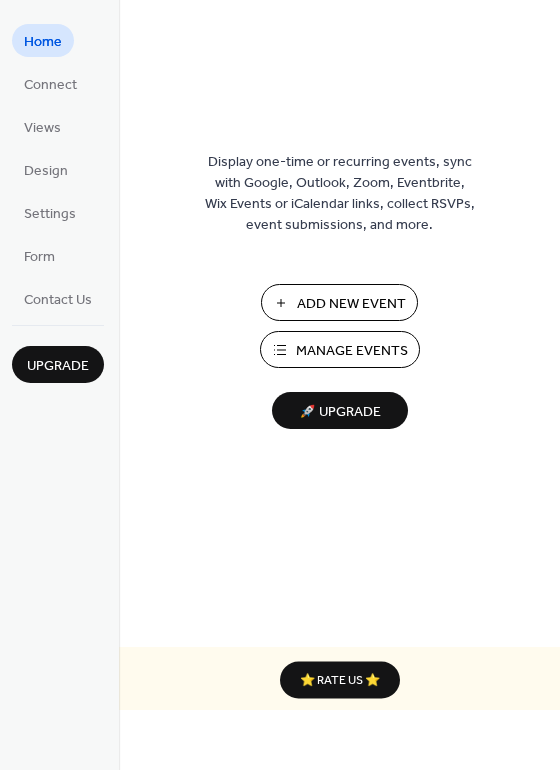 click on "Add New Event" at bounding box center (351, 304) 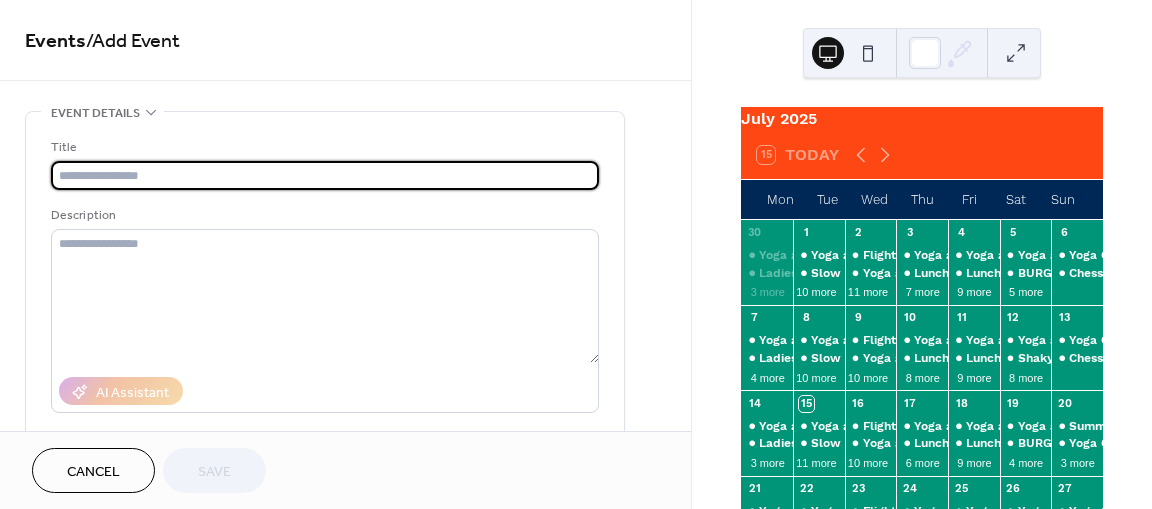 scroll, scrollTop: 0, scrollLeft: 0, axis: both 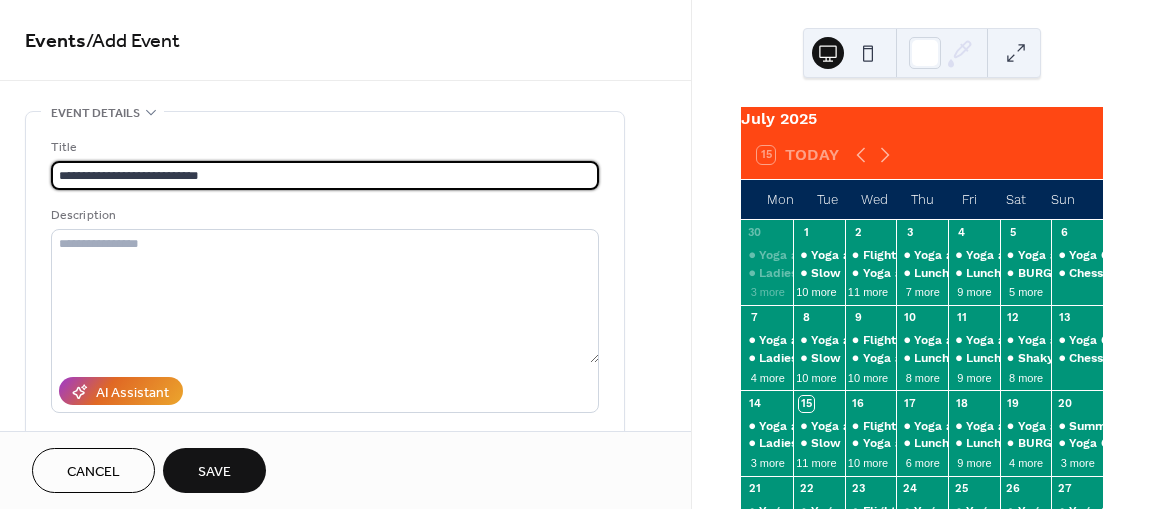type on "**********" 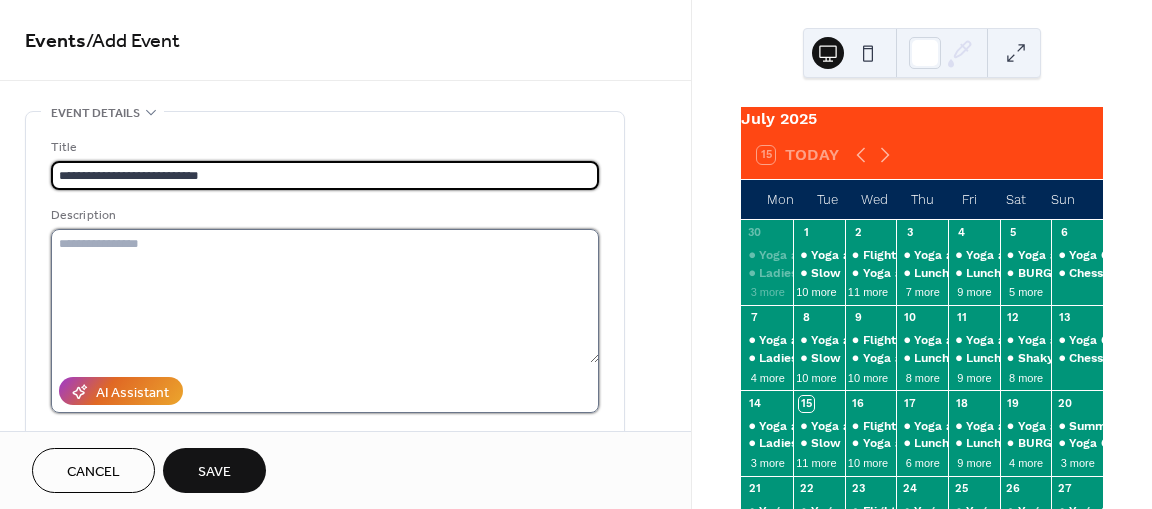 click at bounding box center [325, 296] 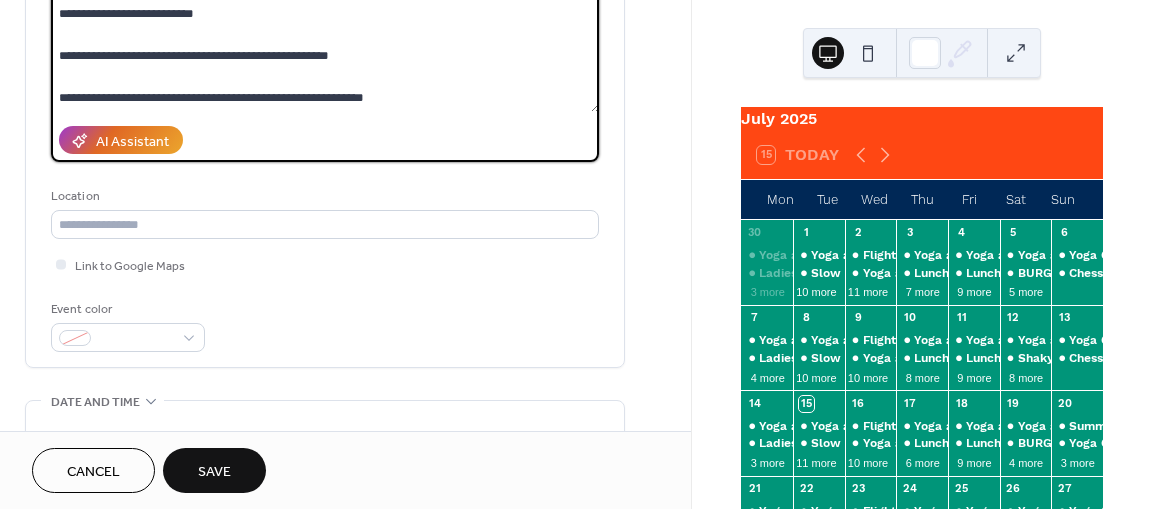 scroll, scrollTop: 304, scrollLeft: 0, axis: vertical 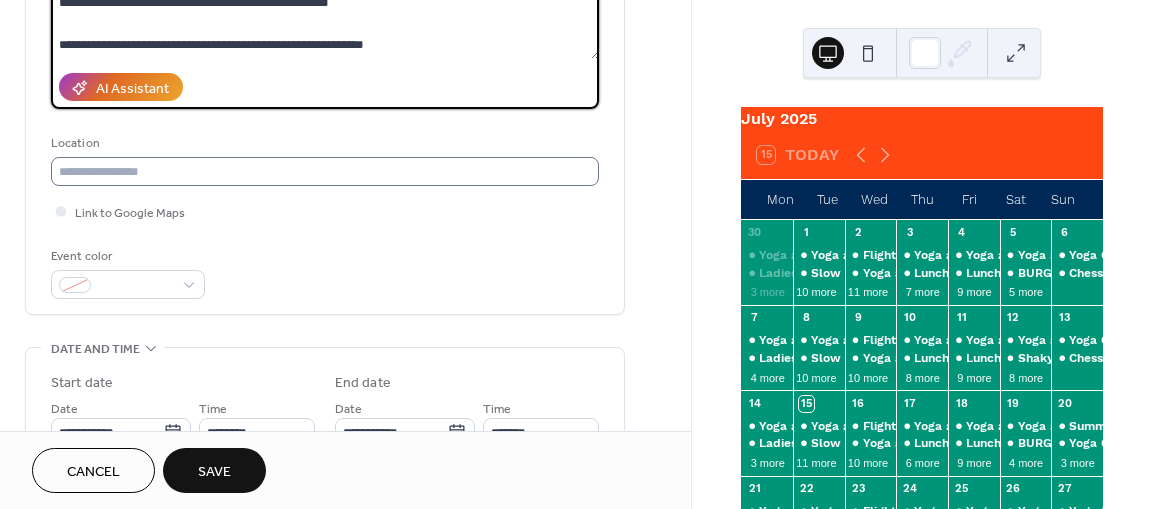 type on "**********" 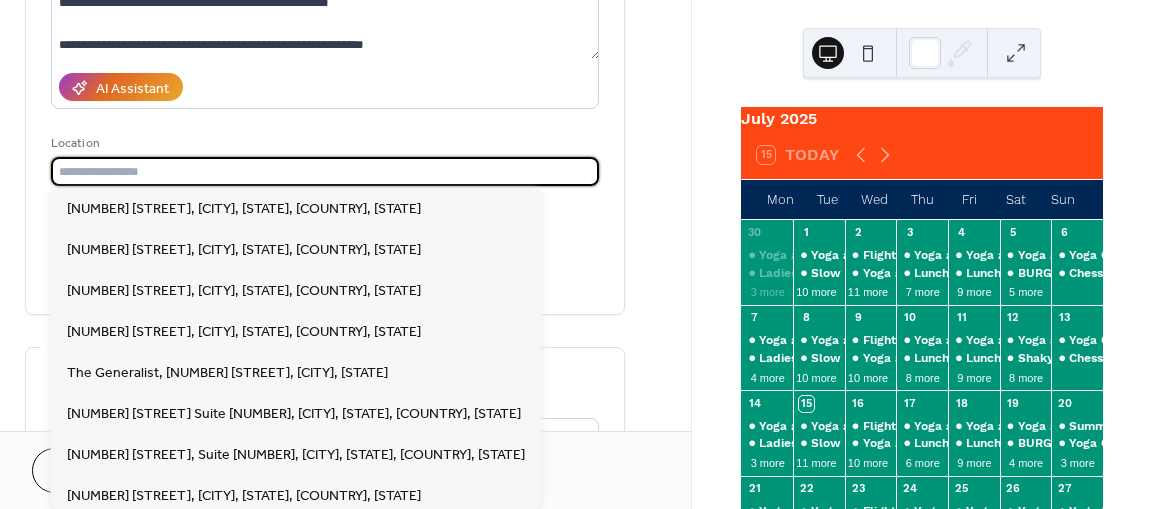 click at bounding box center (325, 171) 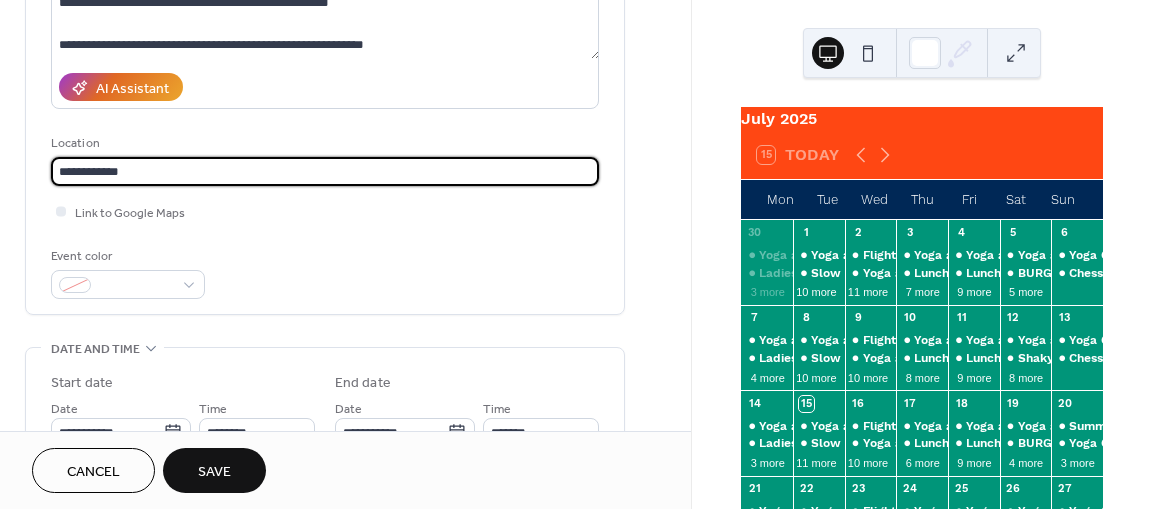 scroll, scrollTop: 0, scrollLeft: 0, axis: both 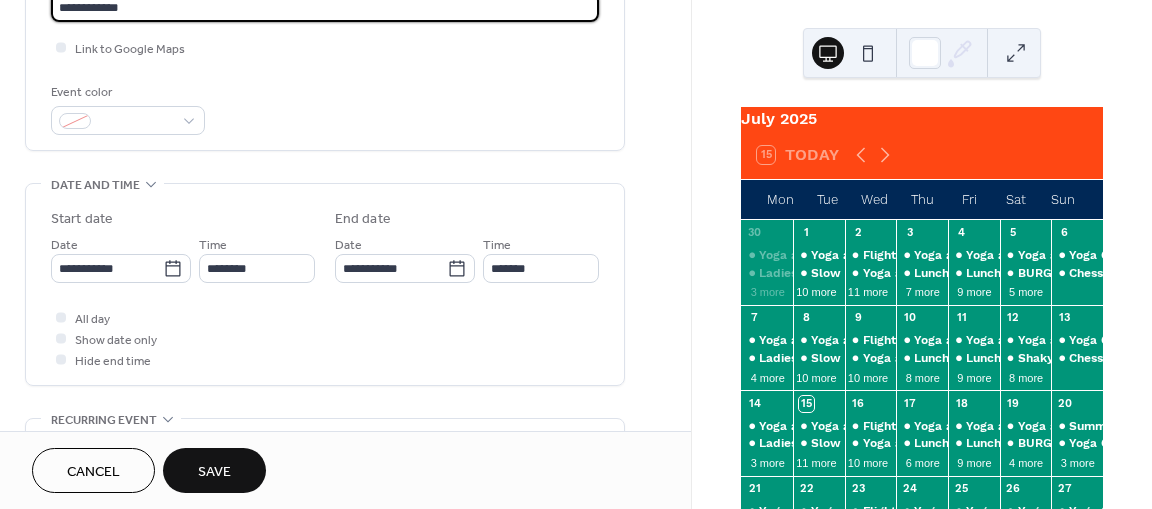 type on "**********" 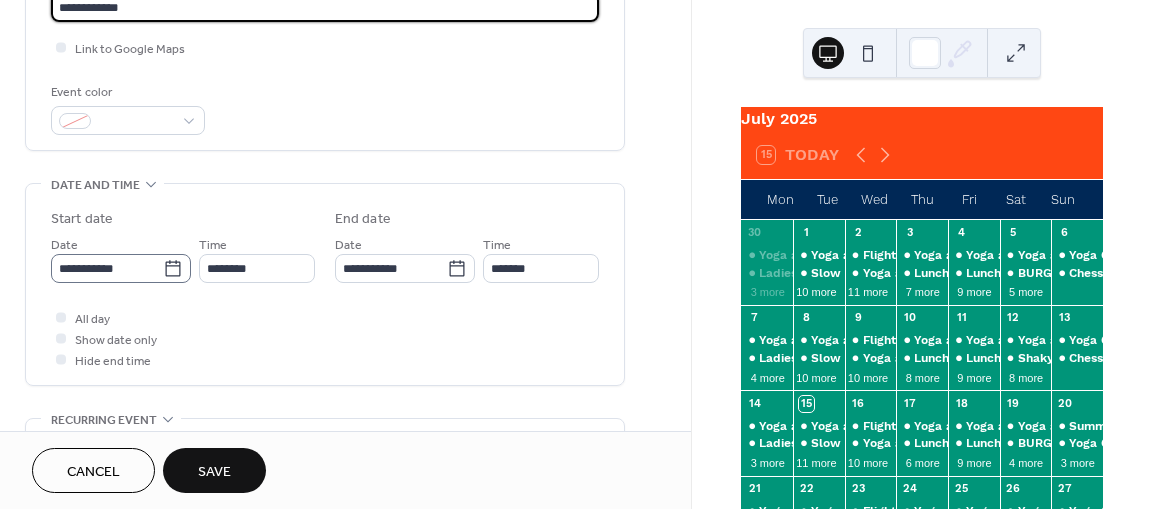 click 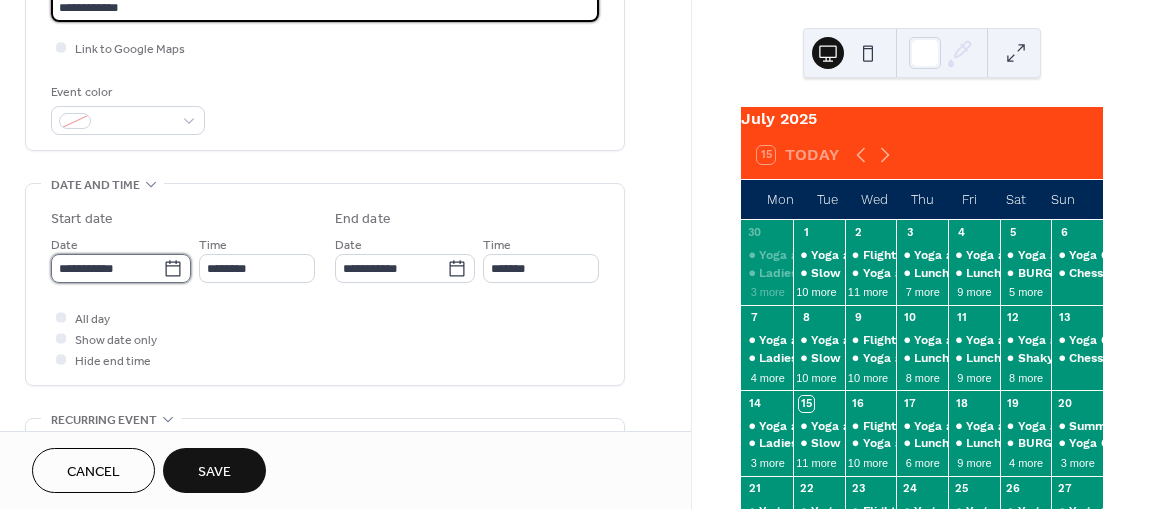 click on "**********" at bounding box center [107, 268] 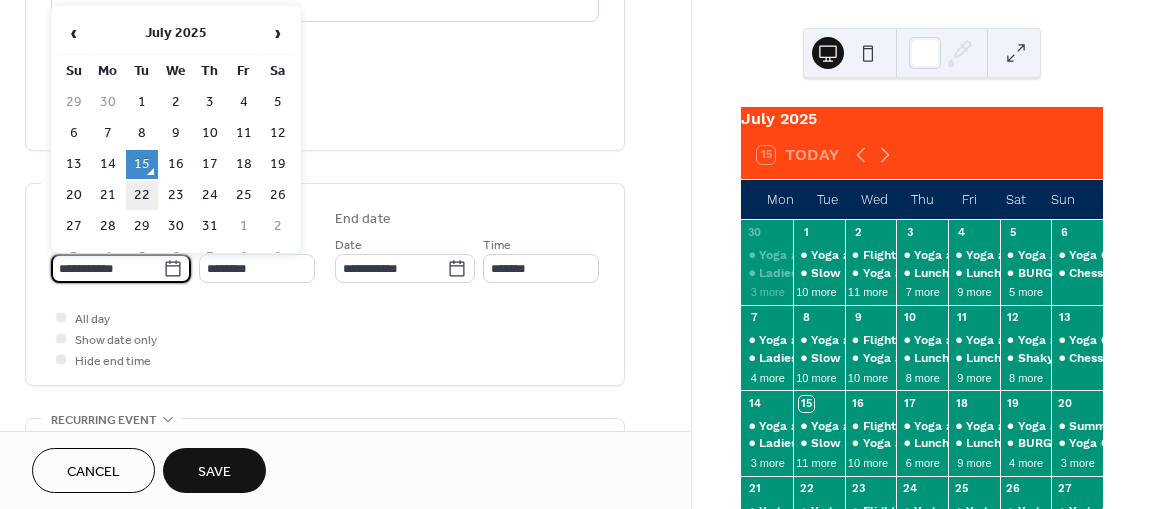 click on "22" at bounding box center [142, 195] 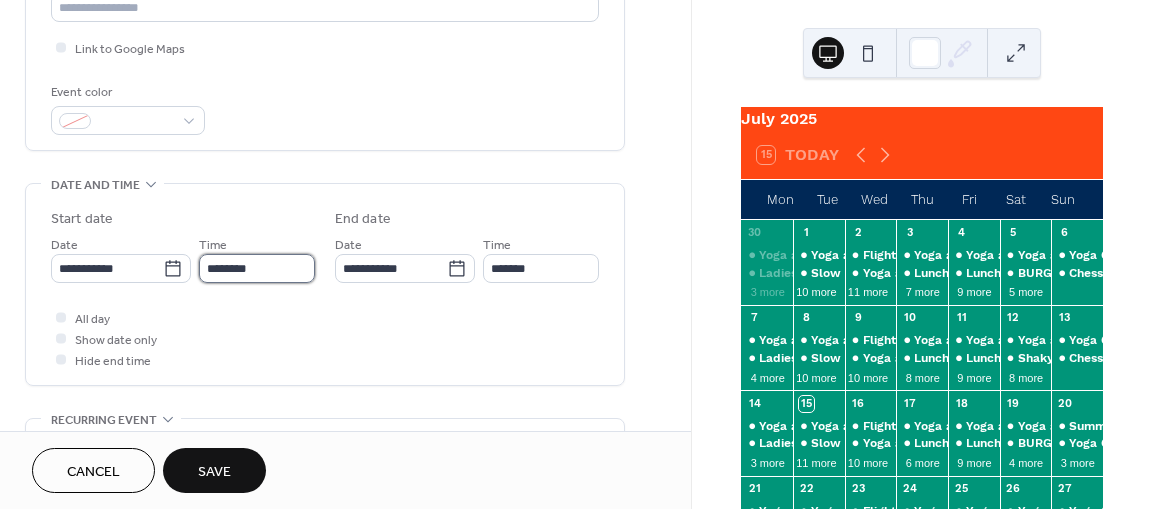 click on "********" at bounding box center [257, 268] 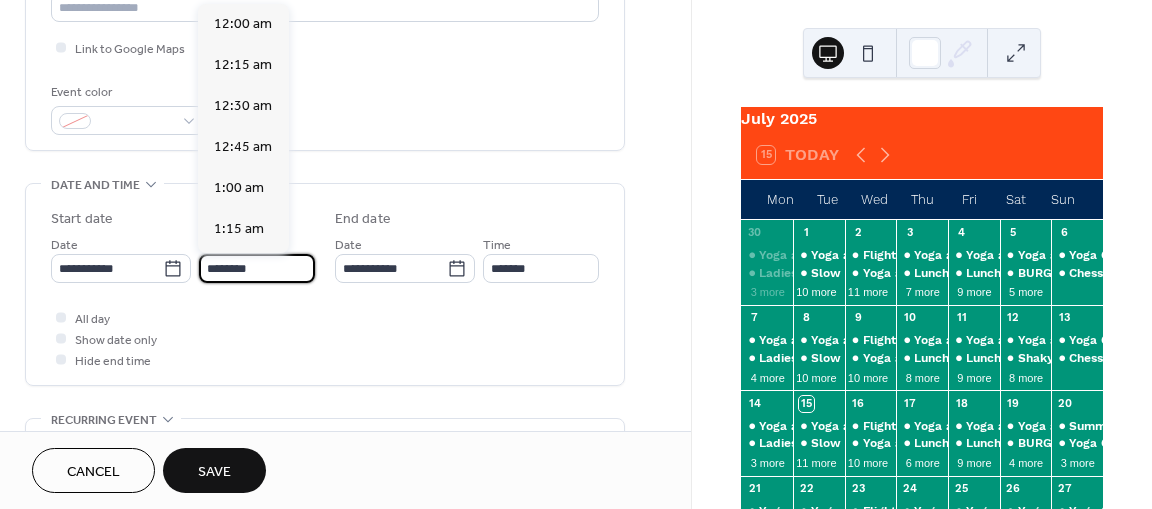 scroll, scrollTop: 1968, scrollLeft: 0, axis: vertical 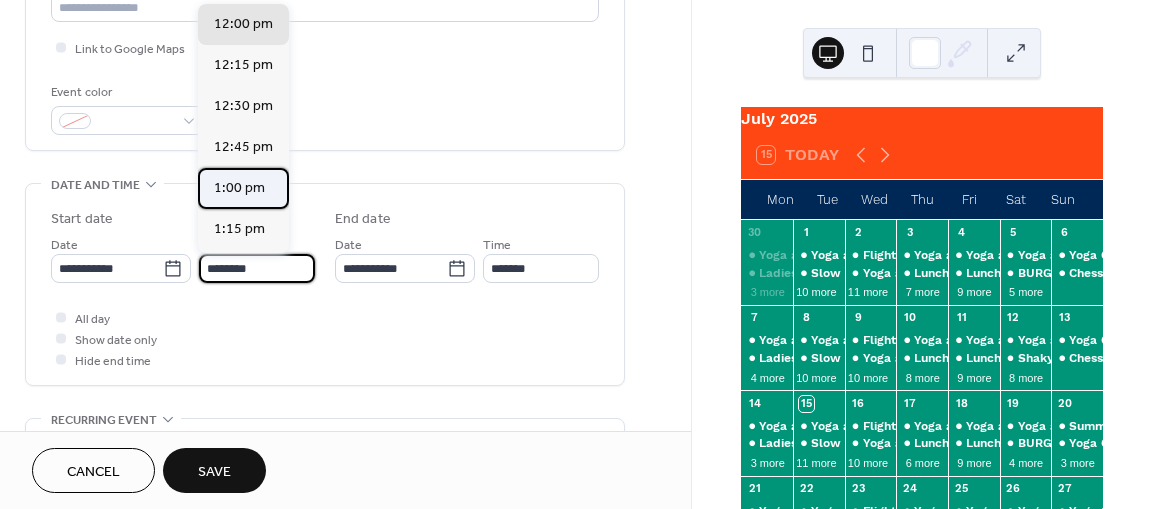 click on "1:00 pm" at bounding box center (239, 188) 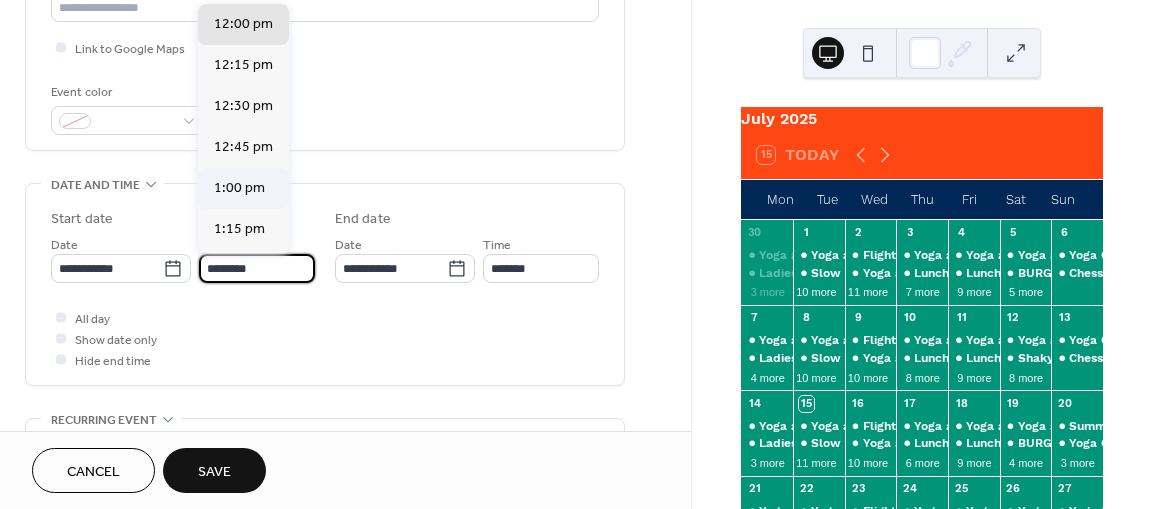 type on "*******" 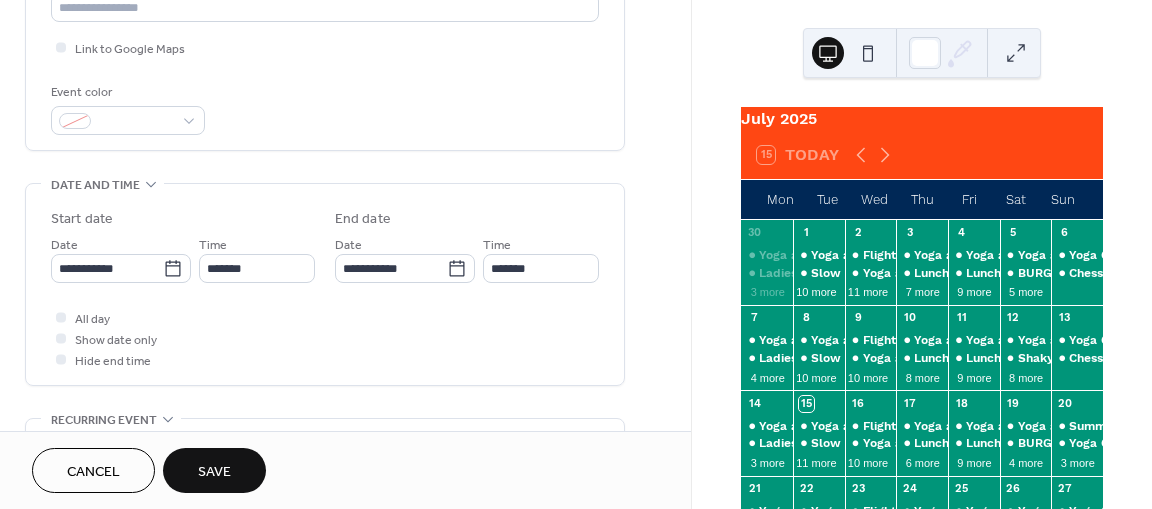 click on "Time *******" at bounding box center (541, 258) 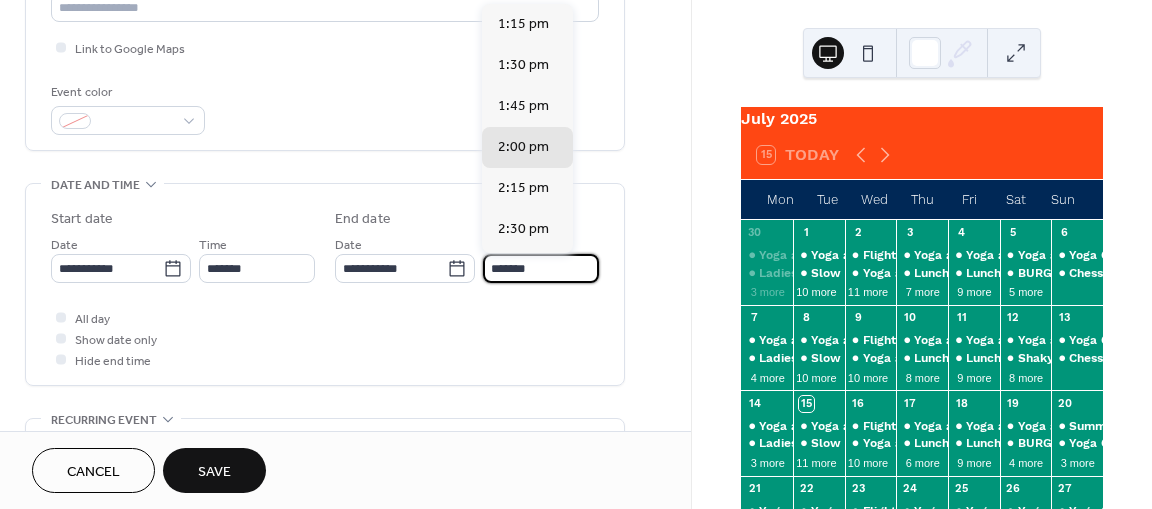 click on "*******" at bounding box center (541, 268) 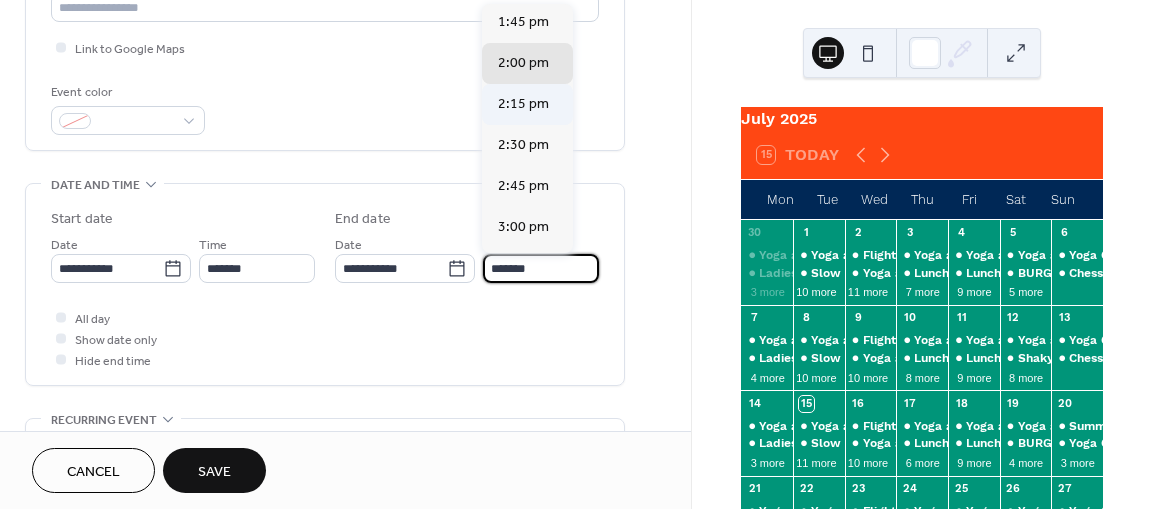 scroll, scrollTop: 106, scrollLeft: 0, axis: vertical 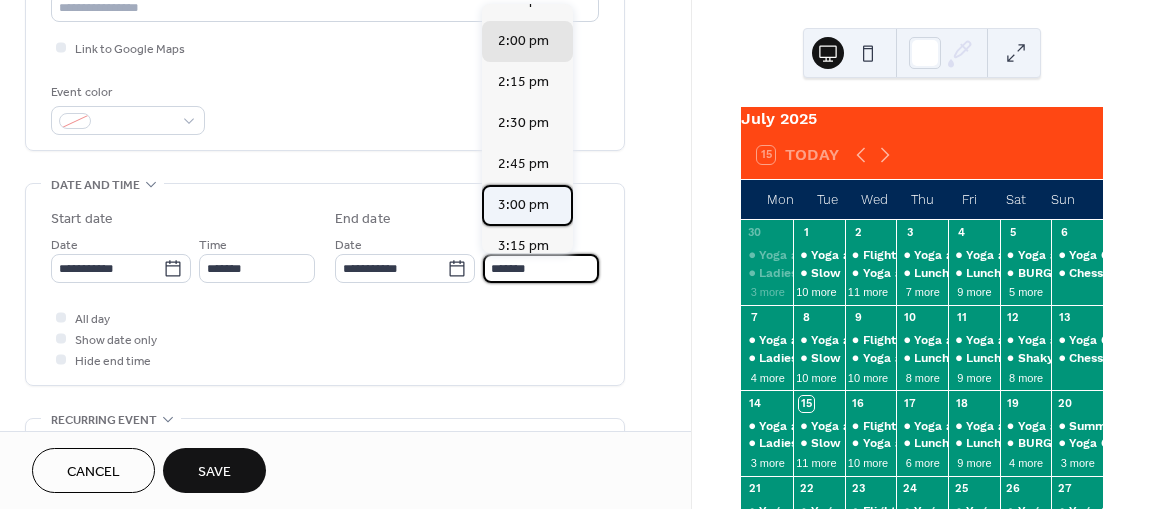 click on "3:00 pm" at bounding box center [523, 205] 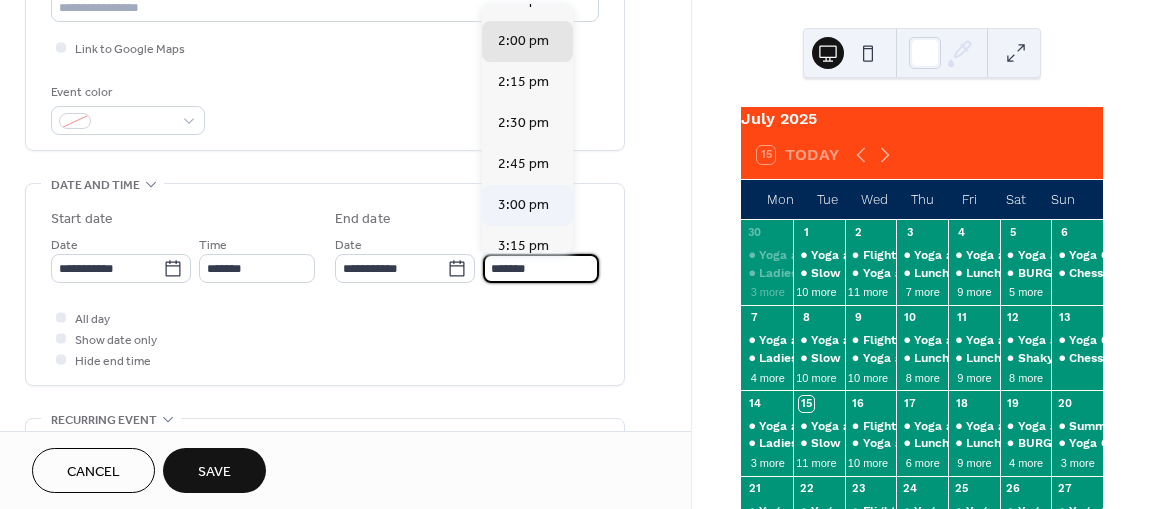 type on "*******" 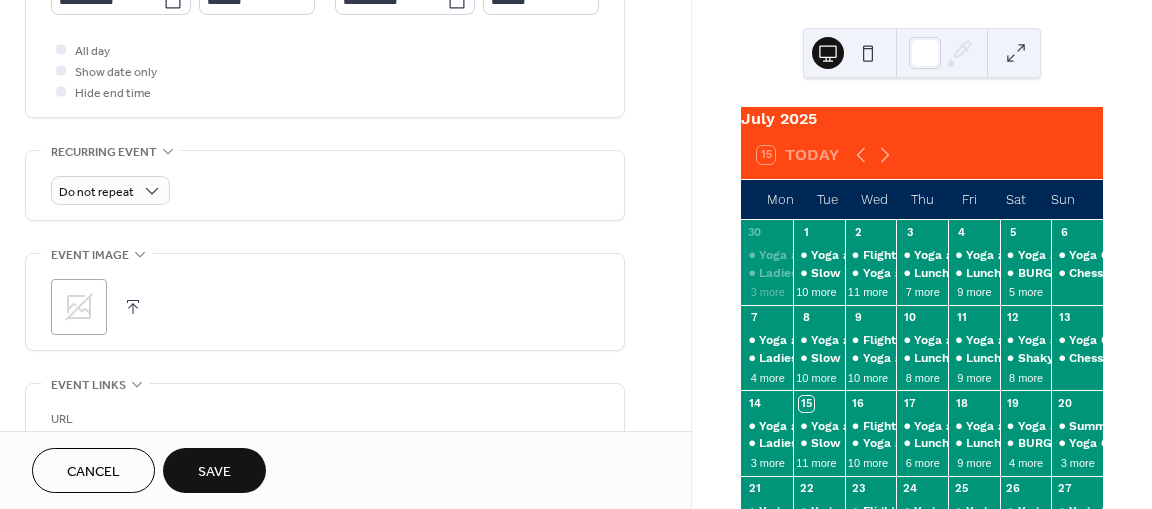 scroll, scrollTop: 738, scrollLeft: 0, axis: vertical 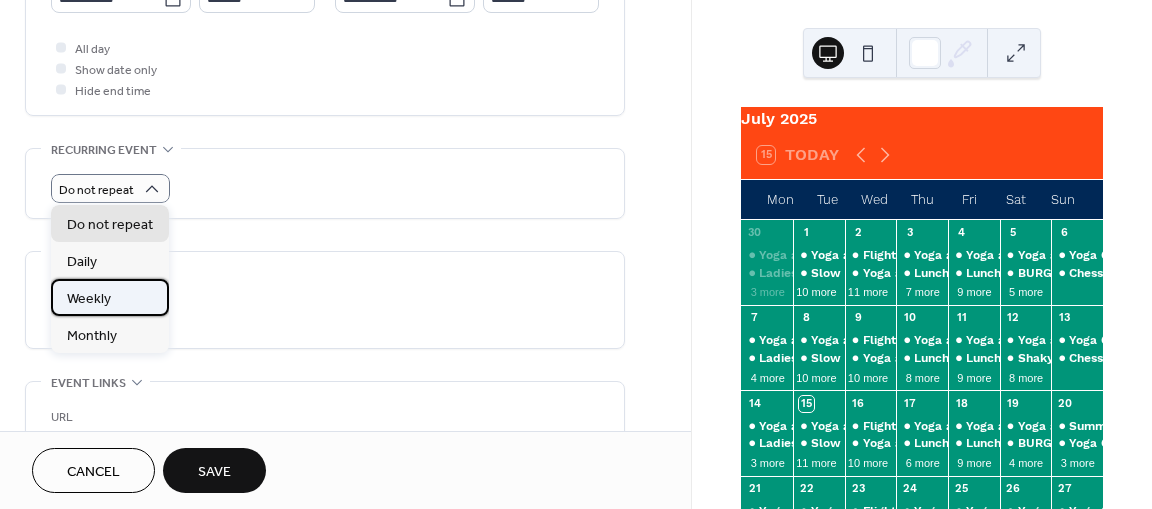 click on "Weekly" at bounding box center [110, 297] 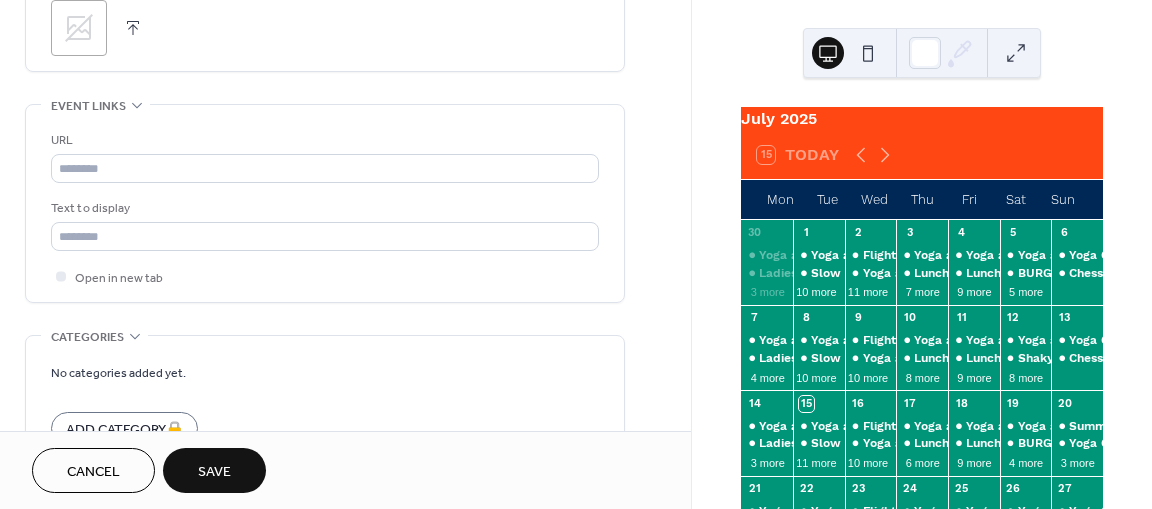 scroll, scrollTop: 1380, scrollLeft: 0, axis: vertical 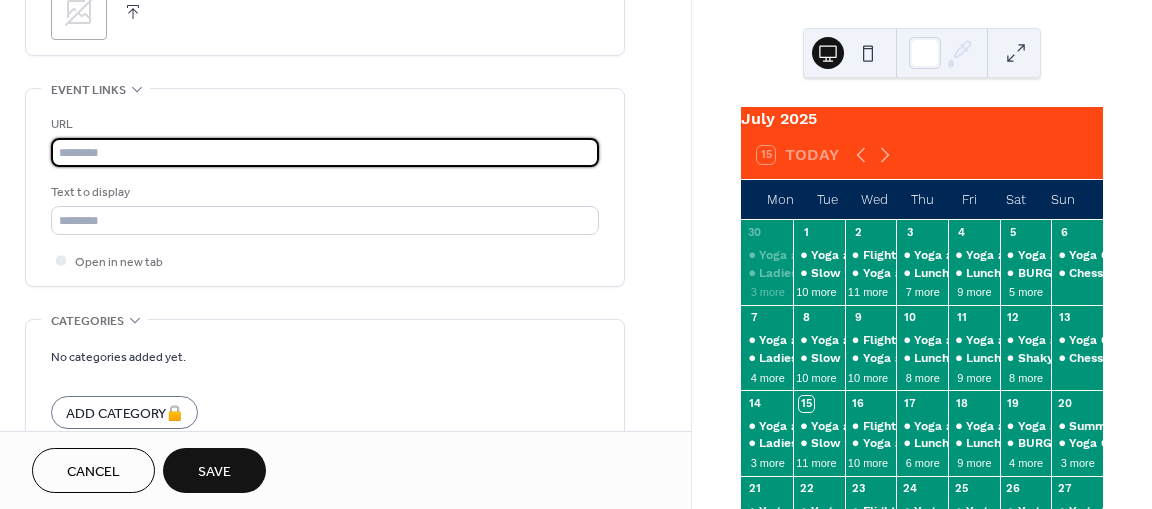 click at bounding box center (325, 152) 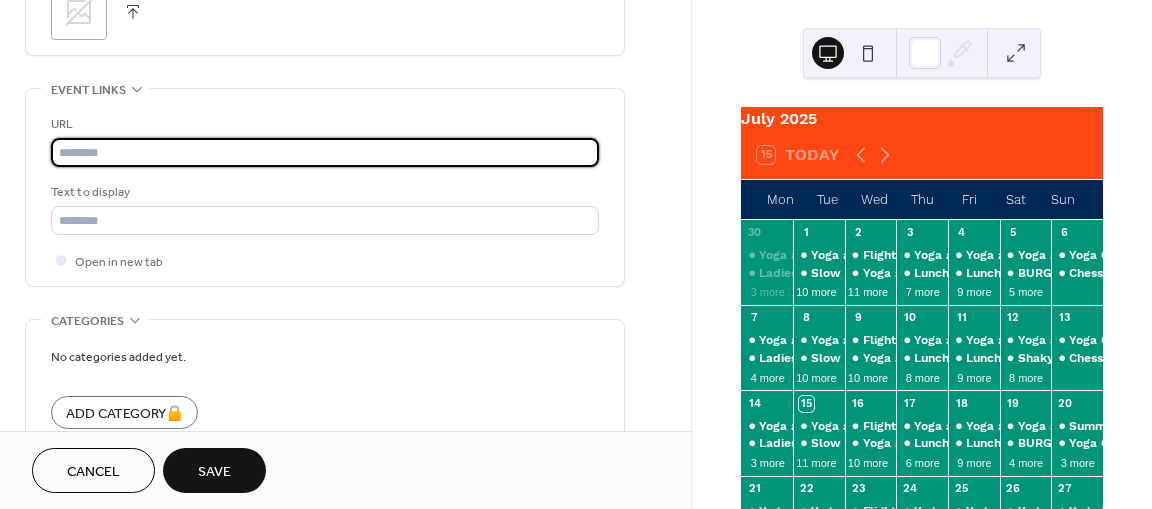 paste on "**********" 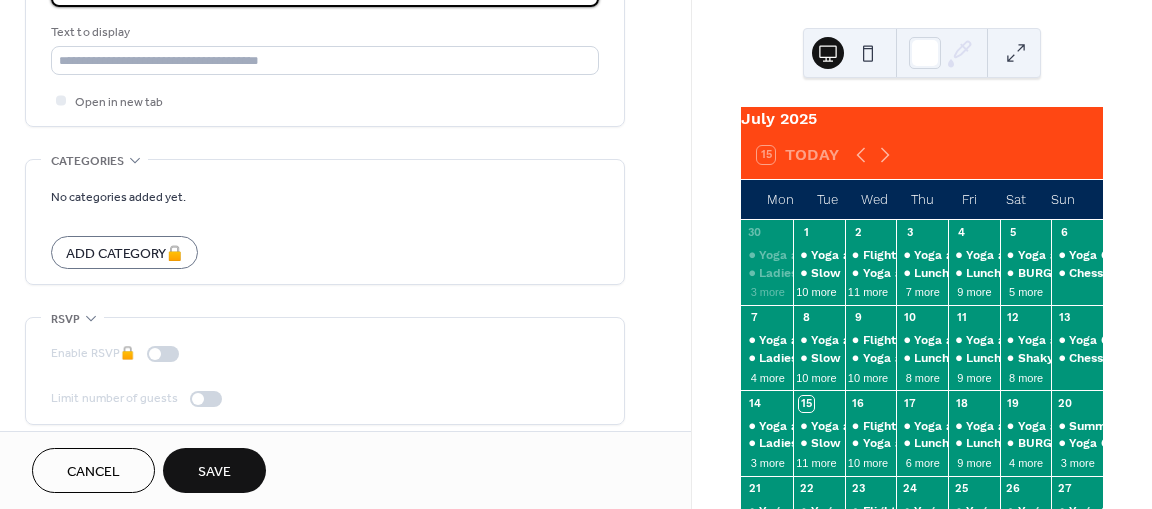 scroll, scrollTop: 1548, scrollLeft: 0, axis: vertical 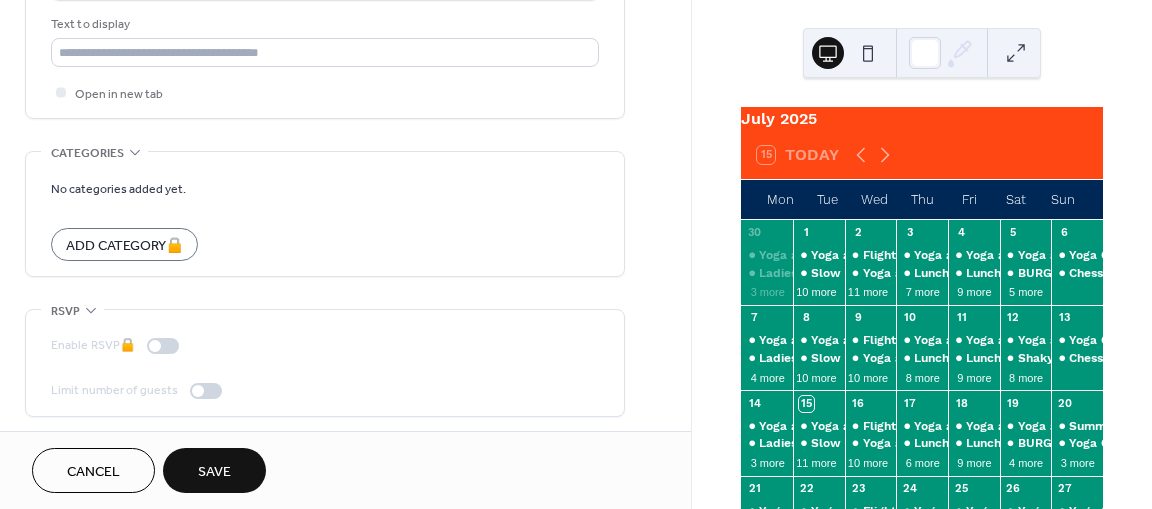 type on "**********" 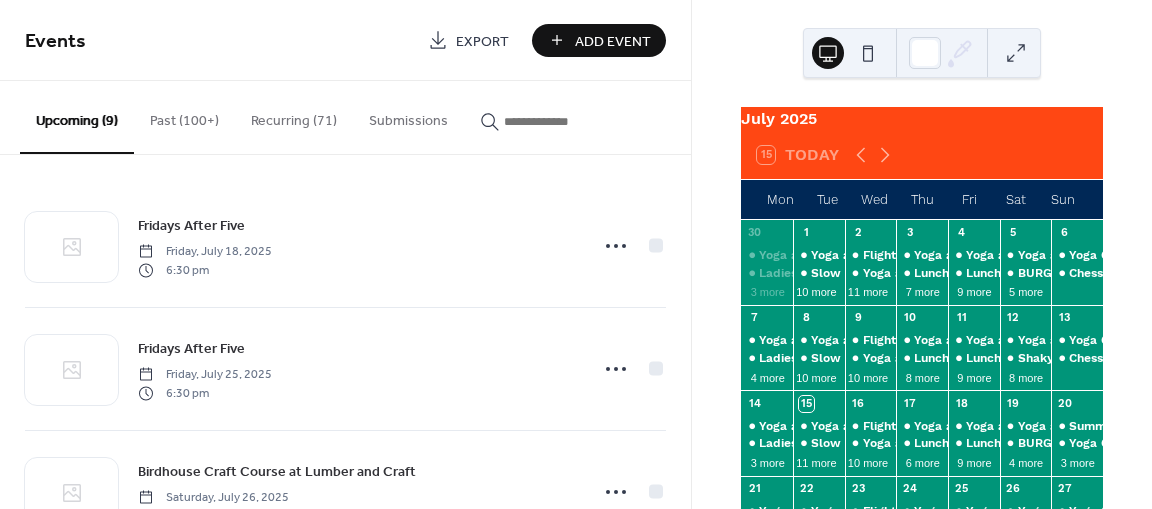 click on "Add Event" at bounding box center (613, 41) 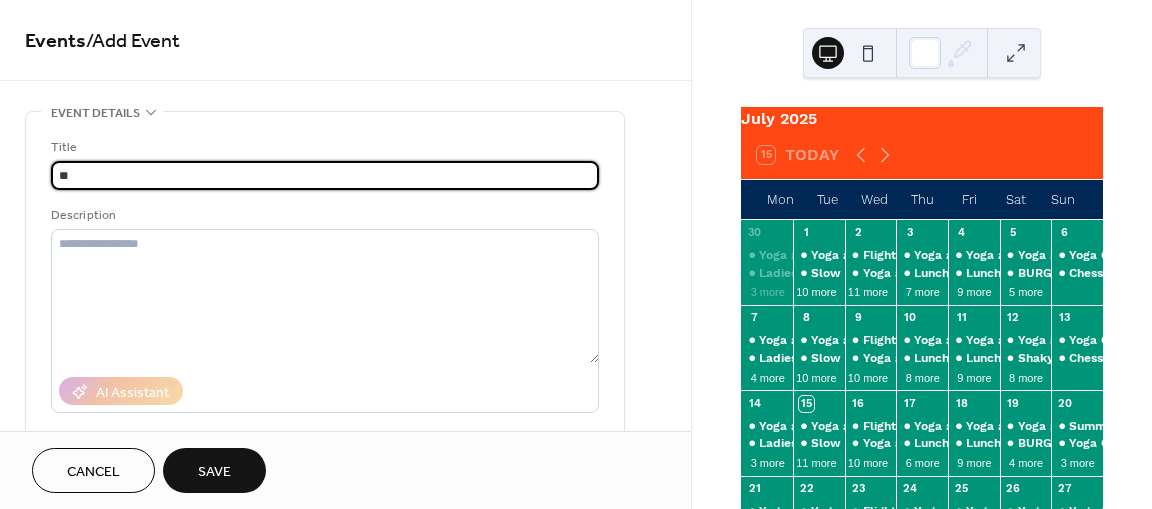 type on "*" 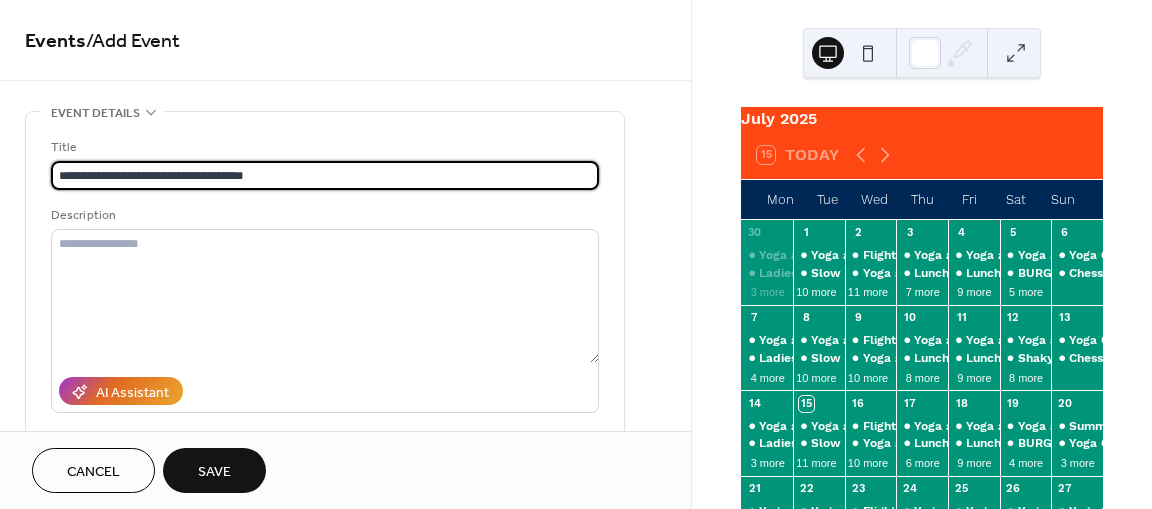 type on "**********" 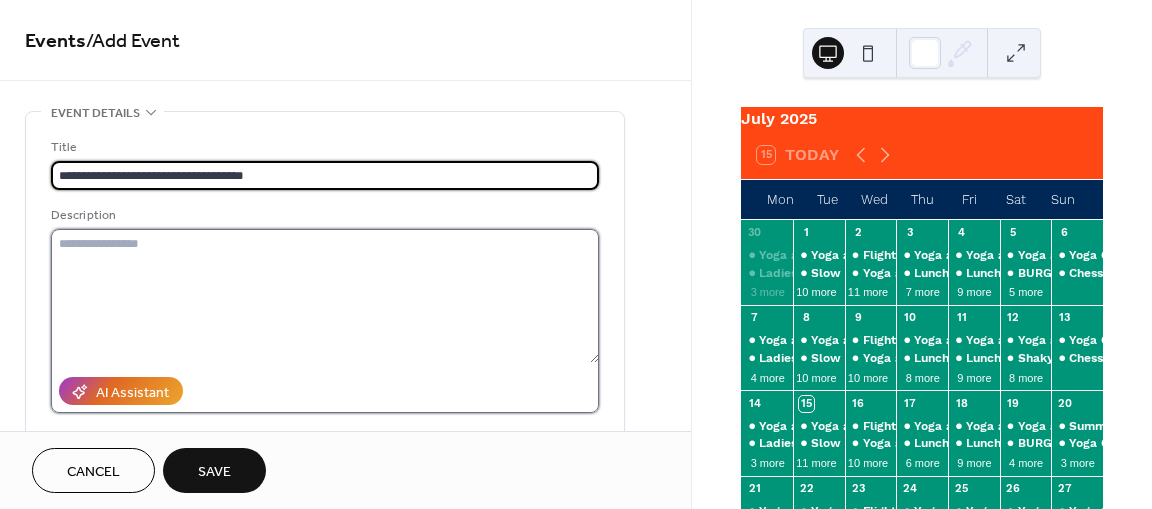 click at bounding box center (325, 296) 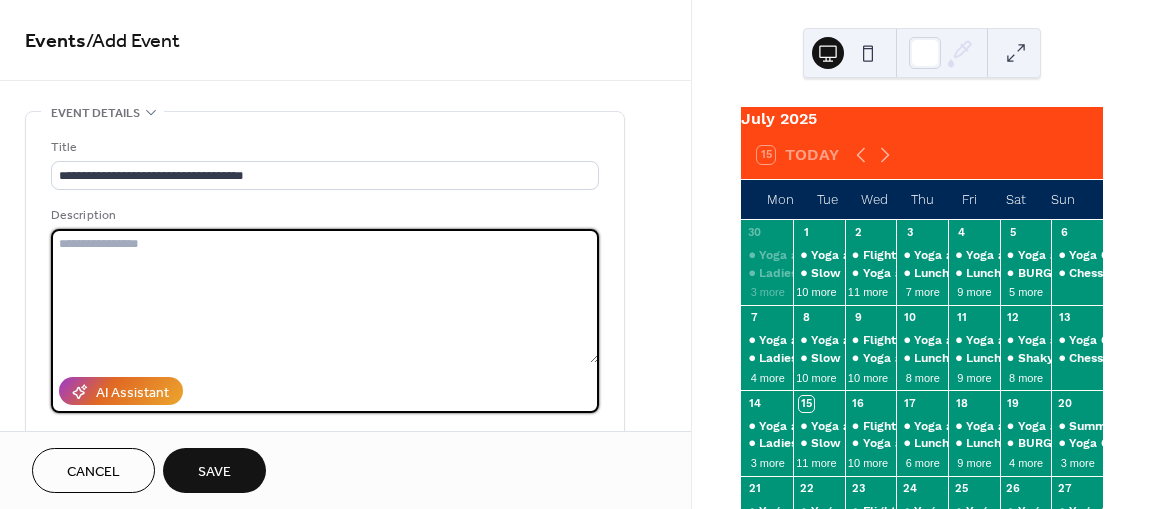 paste on "**********" 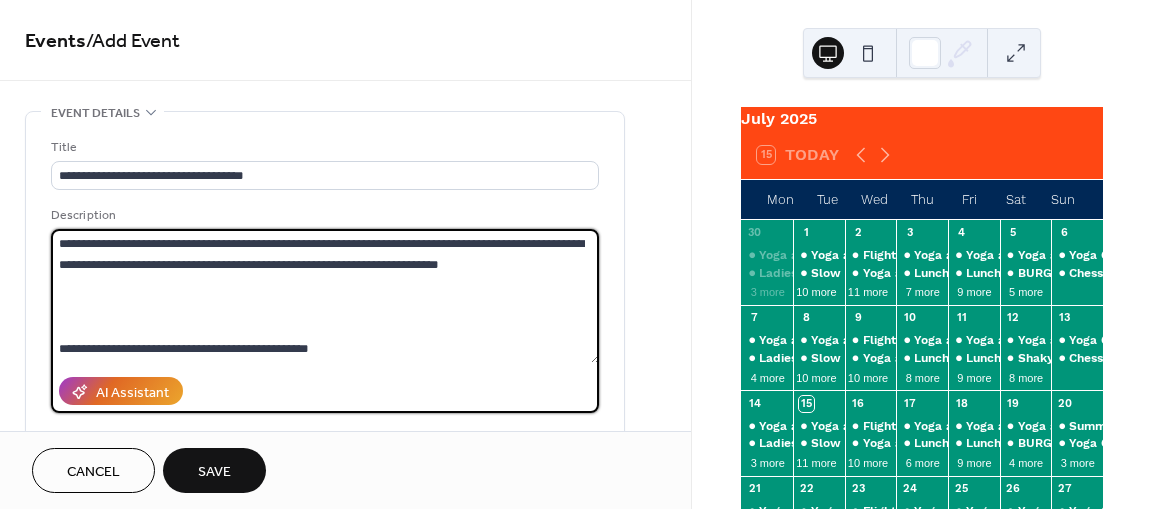 click on "**********" at bounding box center [325, 296] 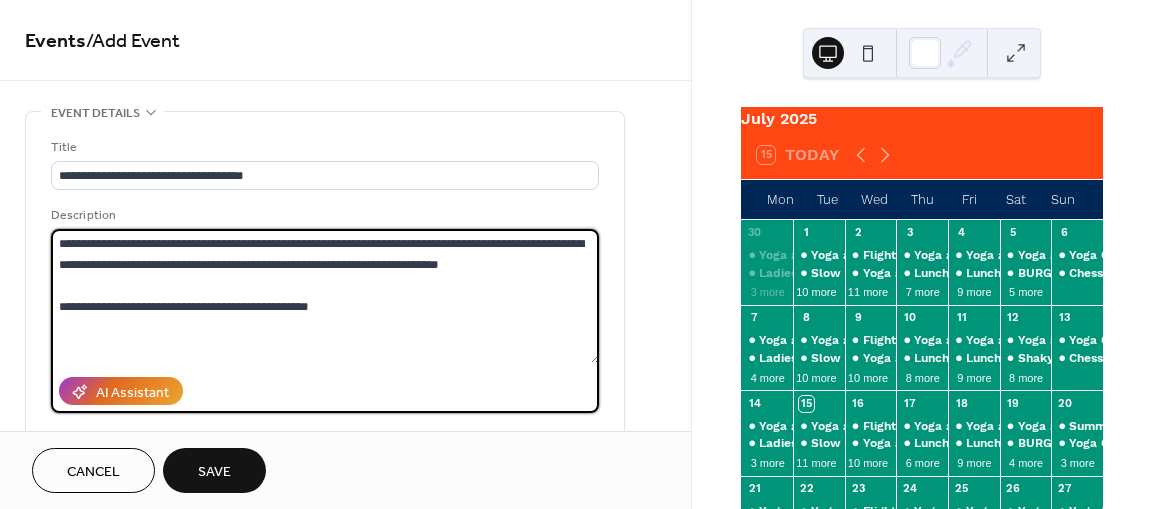 click on "**********" at bounding box center [325, 296] 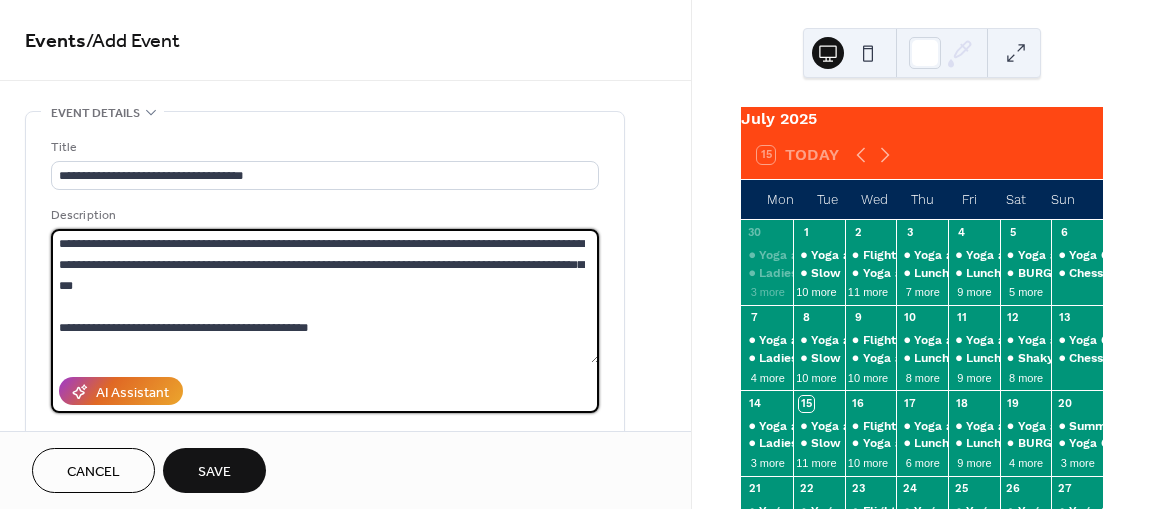 click on "**********" at bounding box center [325, 296] 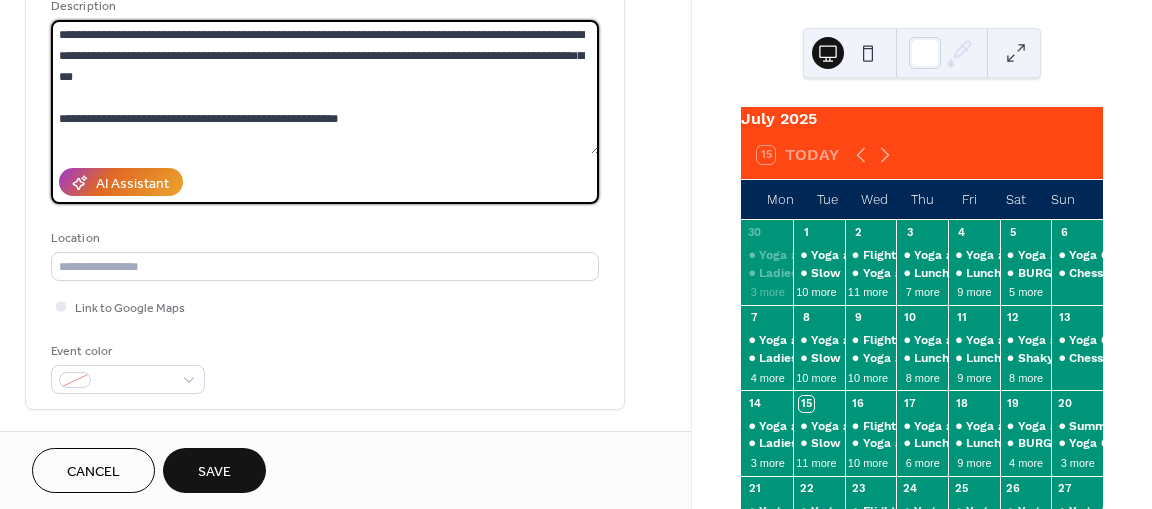 scroll, scrollTop: 232, scrollLeft: 0, axis: vertical 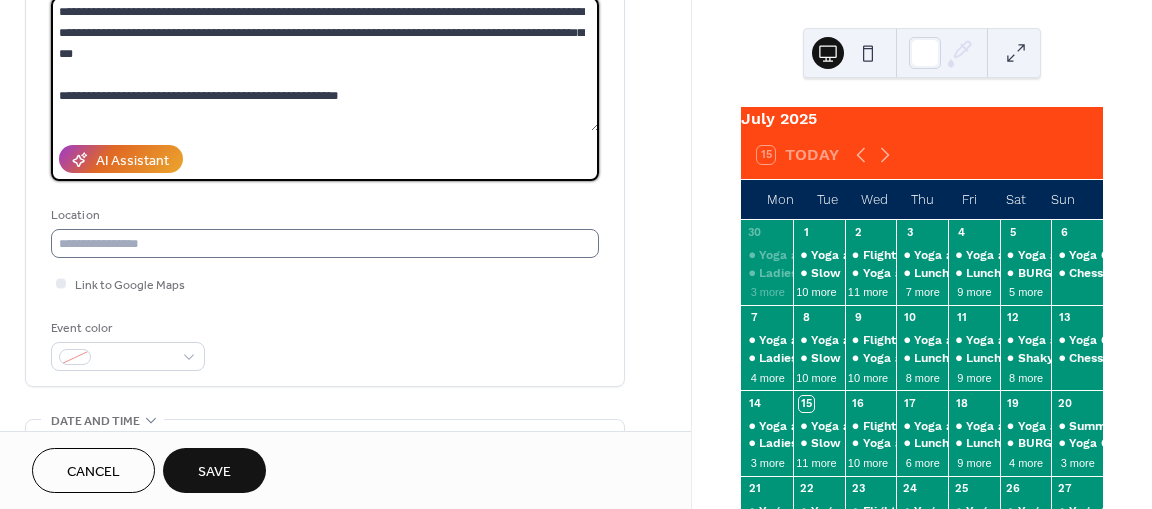 type on "**********" 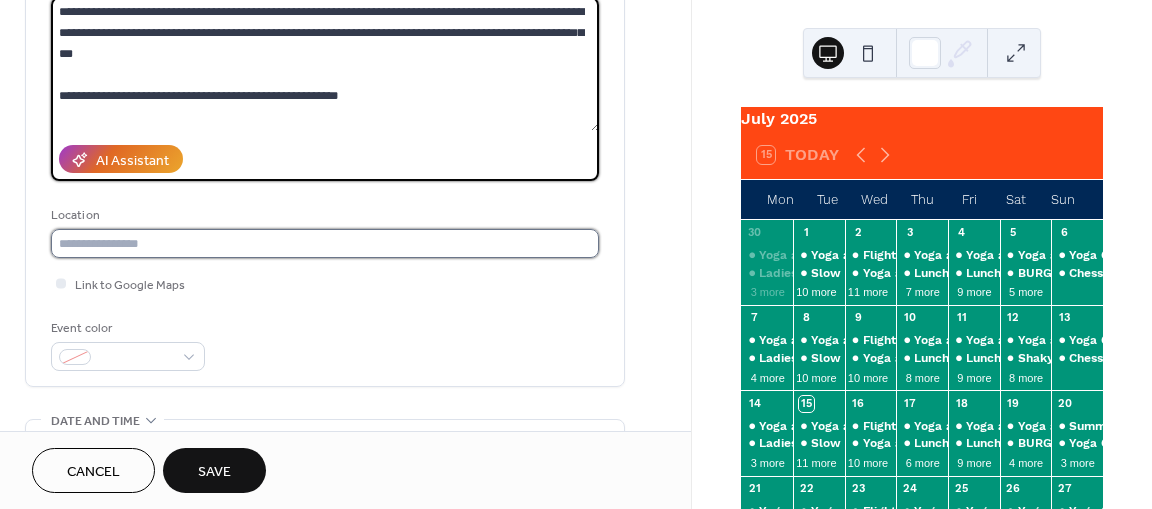 click at bounding box center (325, 243) 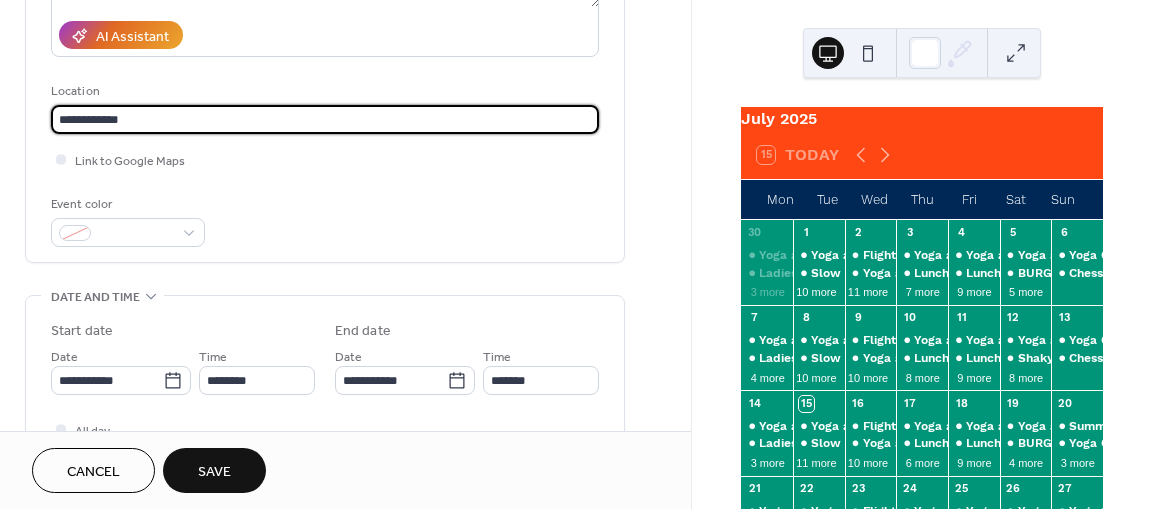 scroll, scrollTop: 436, scrollLeft: 0, axis: vertical 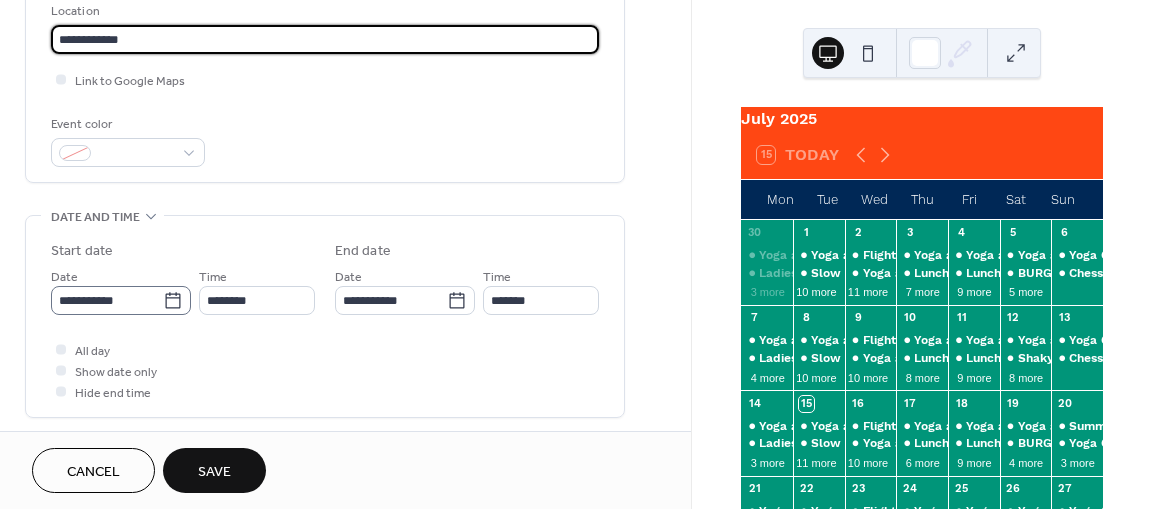type on "**********" 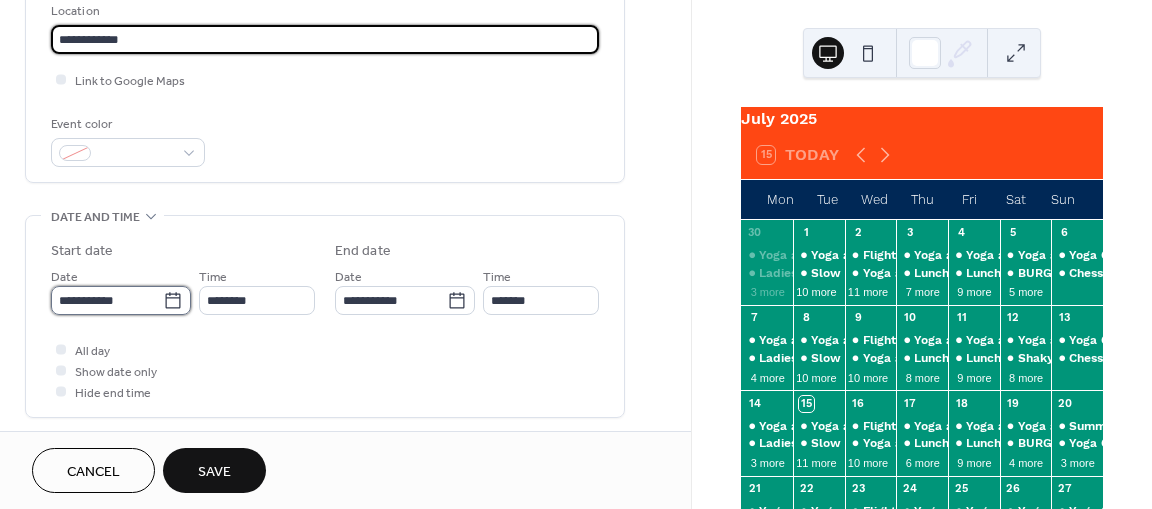 click on "**********" at bounding box center (107, 300) 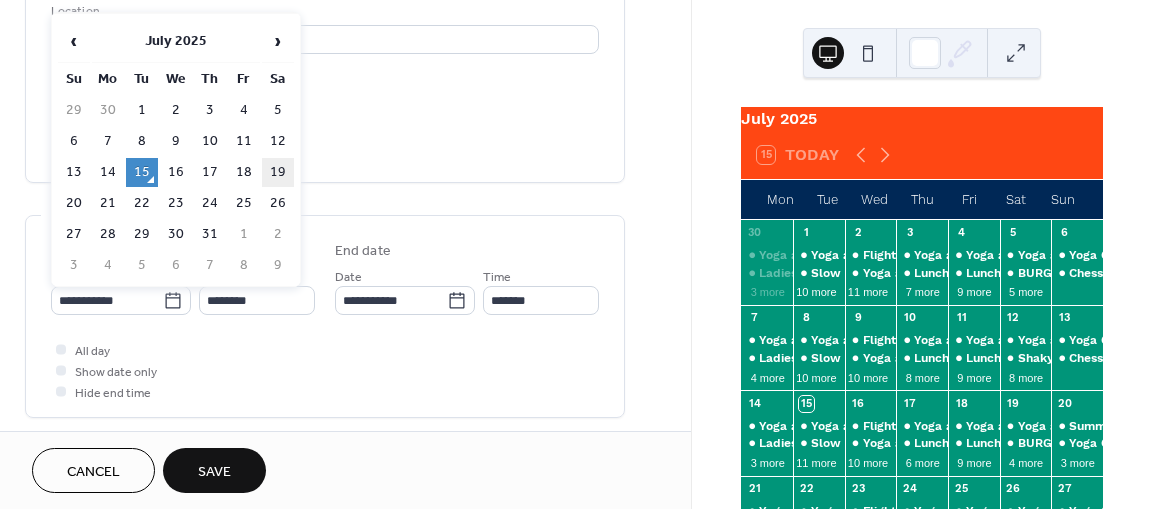 click on "19" at bounding box center [278, 172] 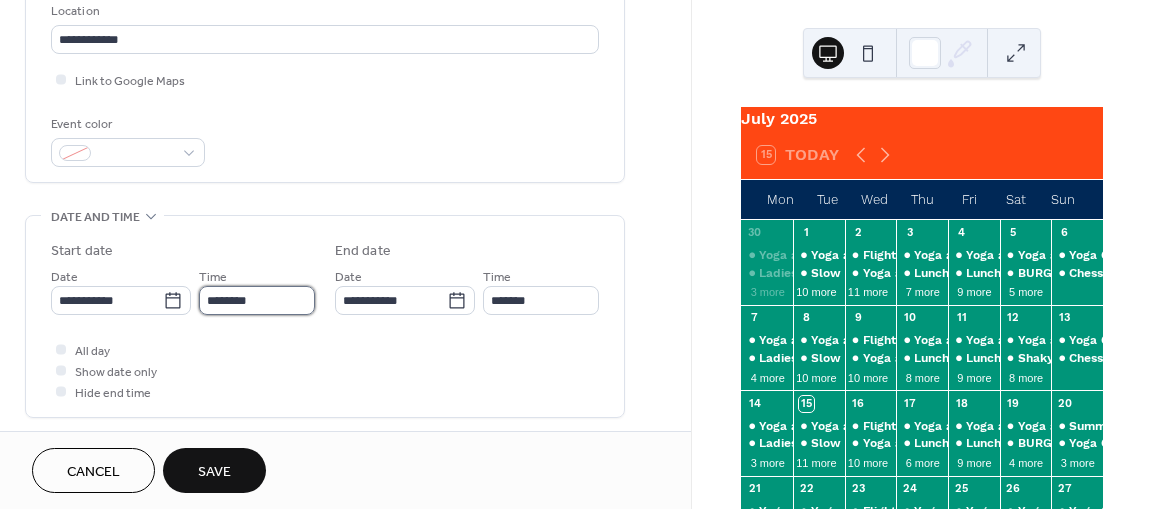 click on "********" at bounding box center [257, 300] 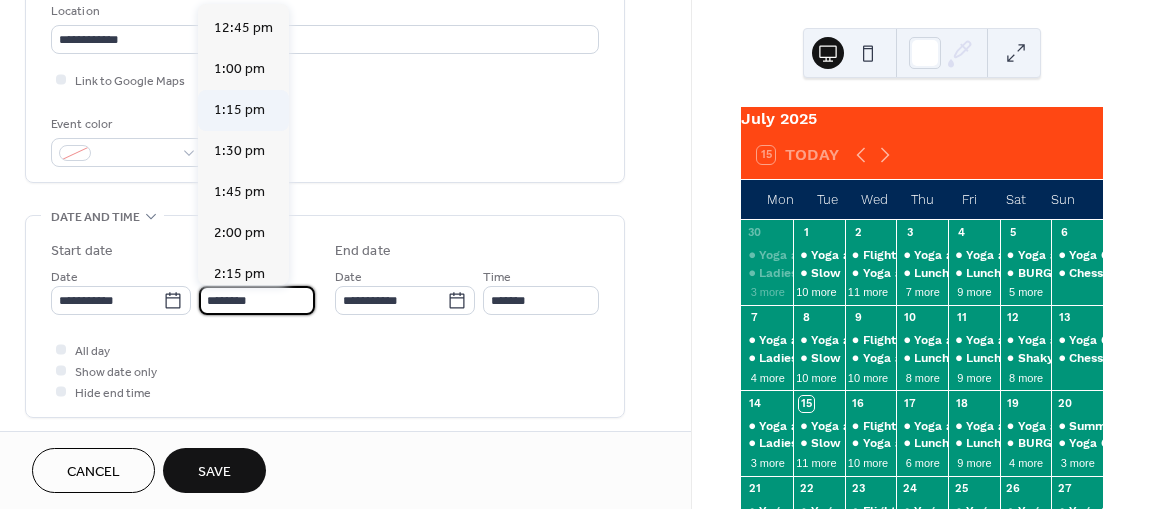 scroll, scrollTop: 2088, scrollLeft: 0, axis: vertical 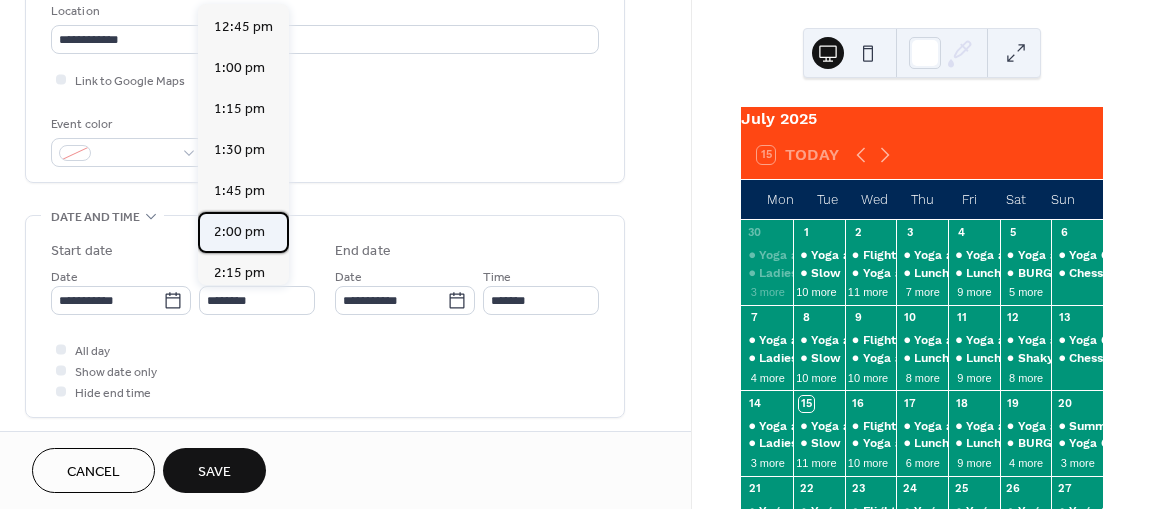 click on "2:00 pm" at bounding box center [239, 232] 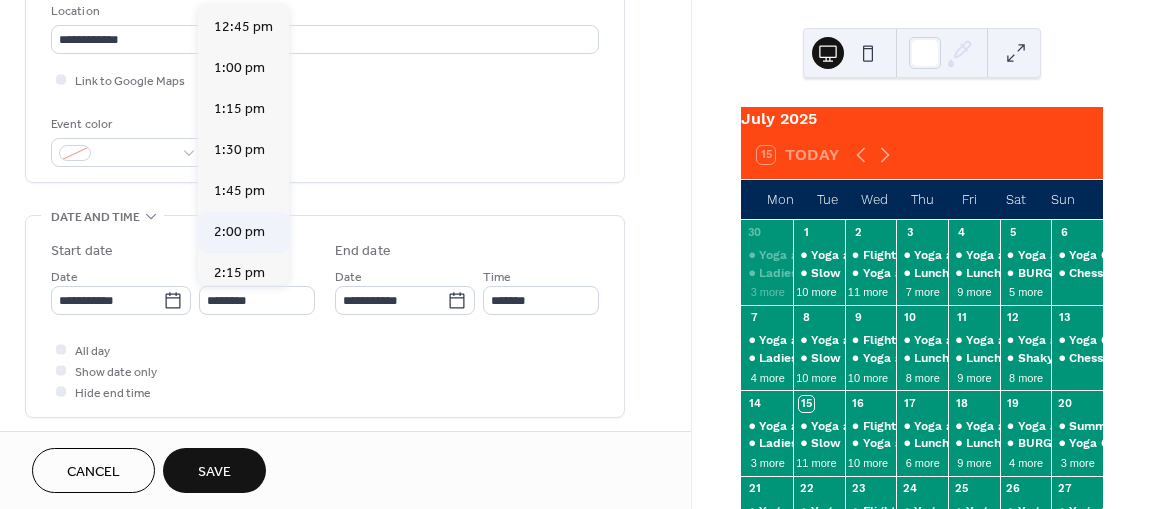 type on "*******" 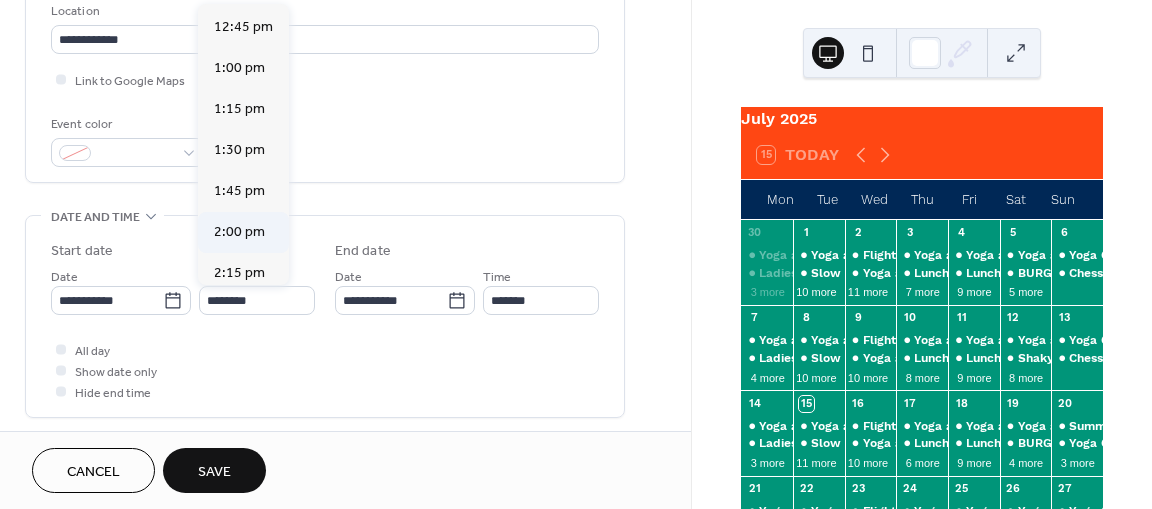 type on "*******" 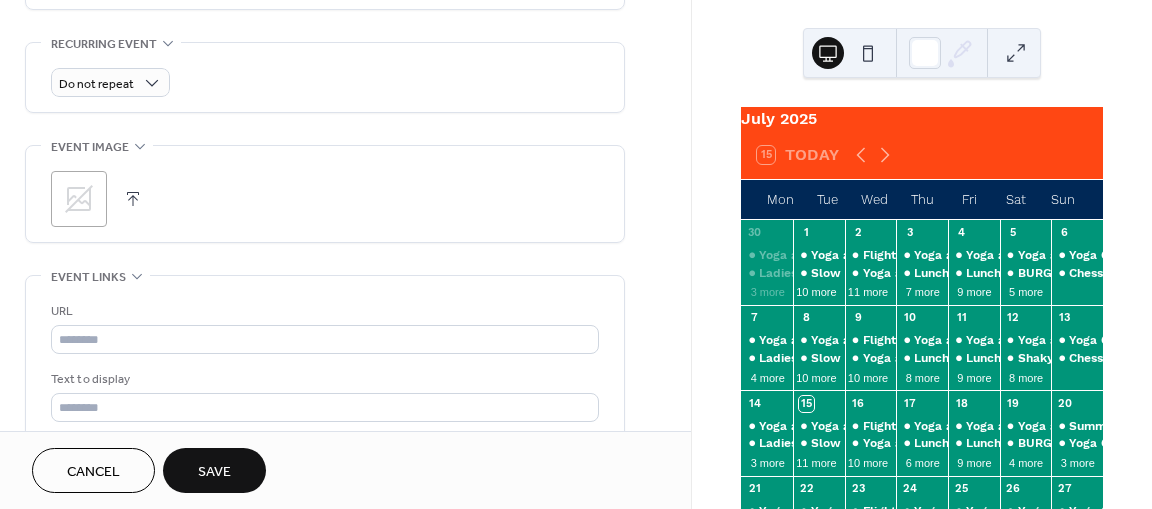 scroll, scrollTop: 846, scrollLeft: 0, axis: vertical 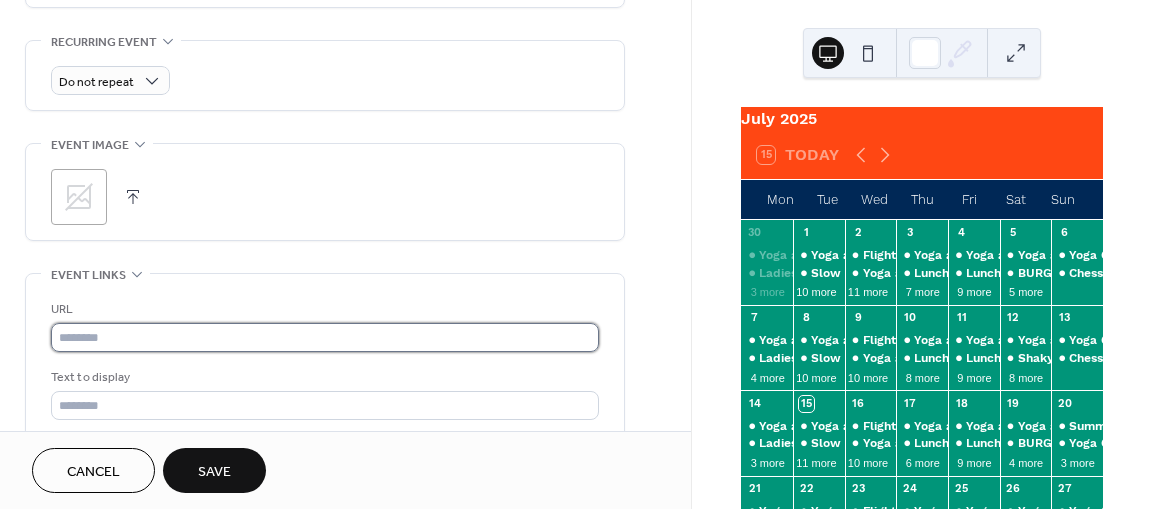 click at bounding box center [325, 337] 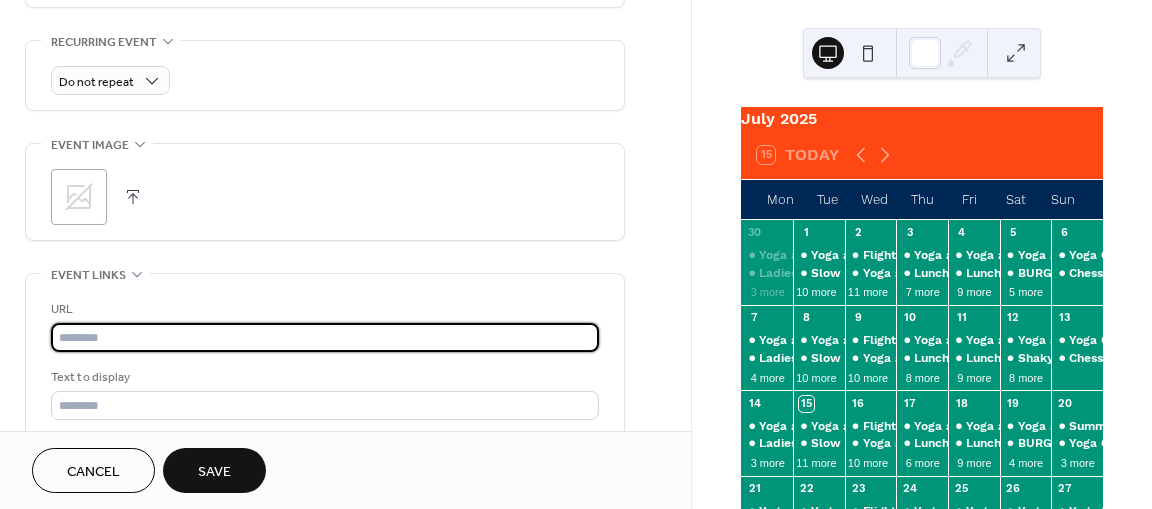 paste on "**********" 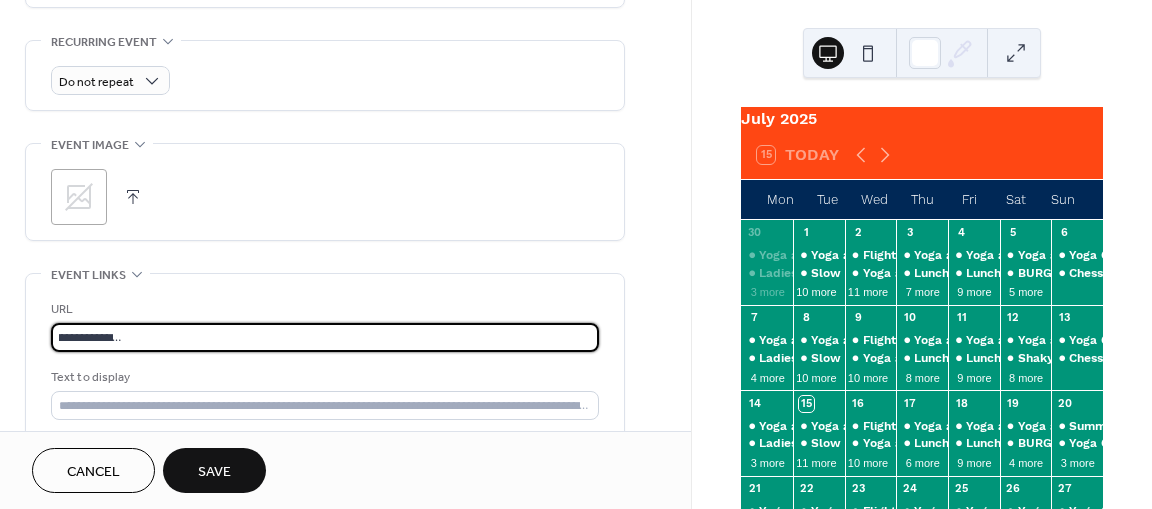 scroll, scrollTop: 0, scrollLeft: 774, axis: horizontal 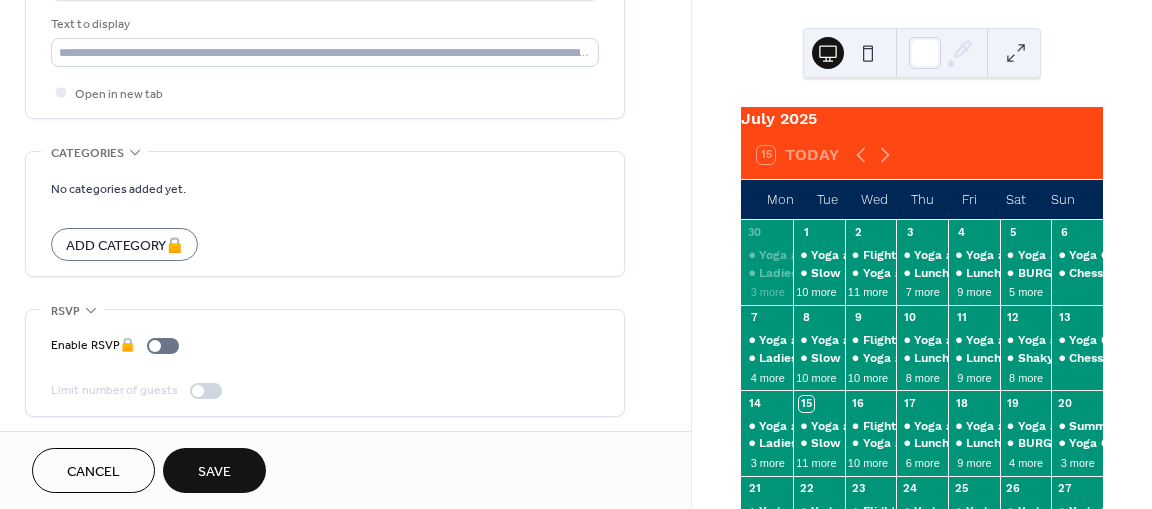 type on "**********" 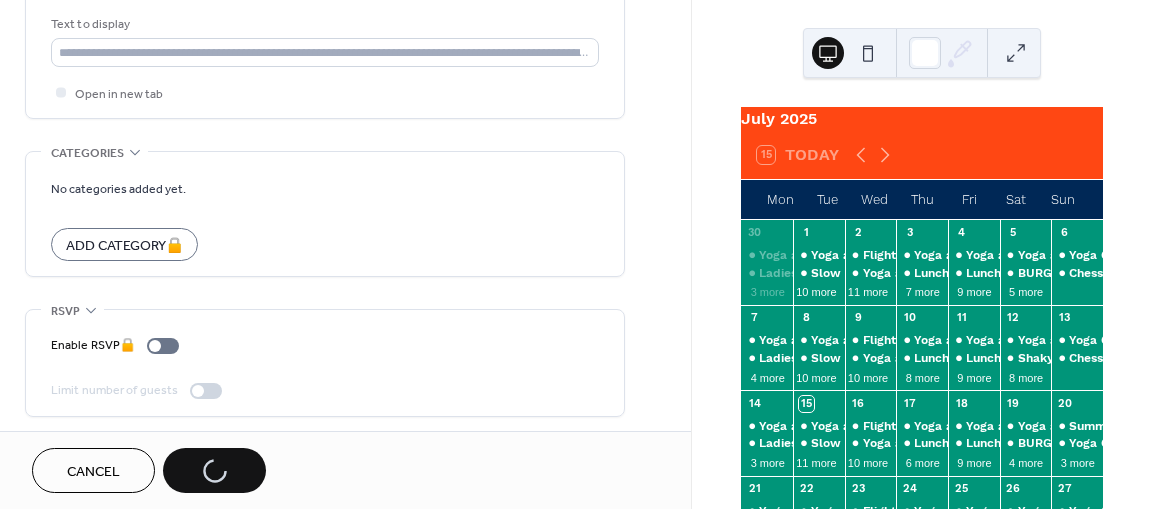 scroll, scrollTop: 0, scrollLeft: 0, axis: both 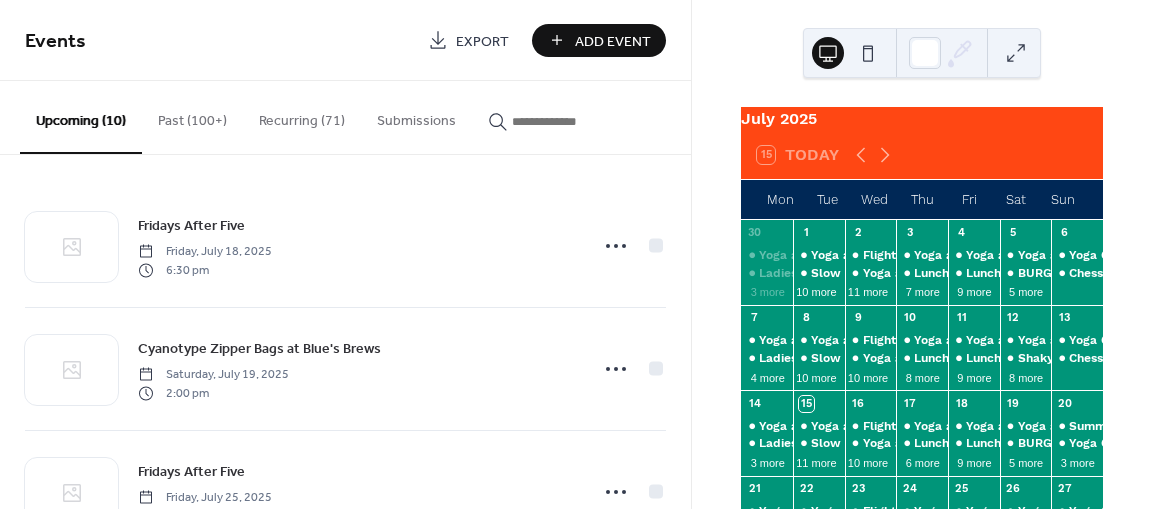 click on "Add Event" at bounding box center (613, 41) 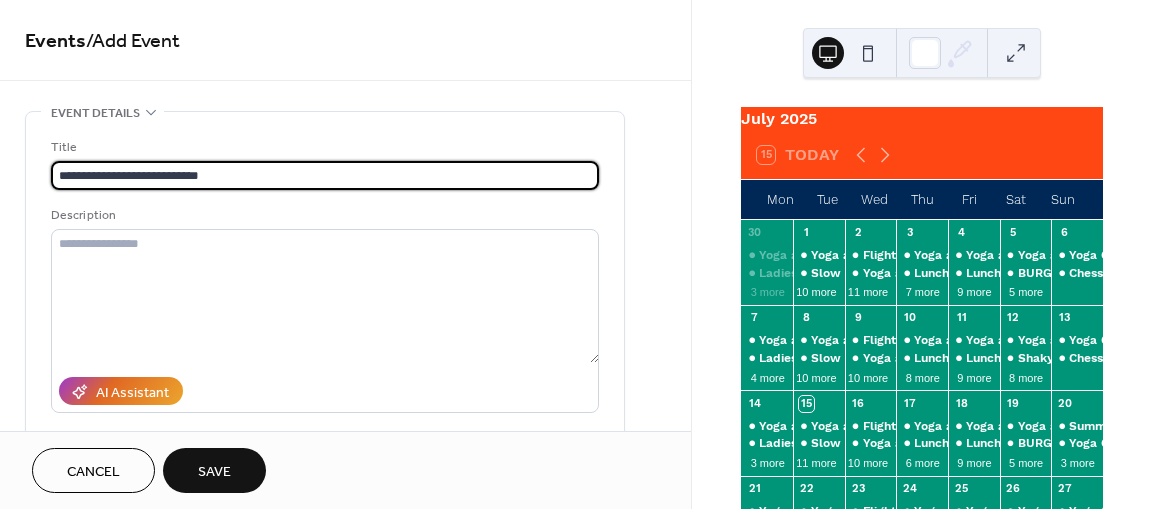 type on "**********" 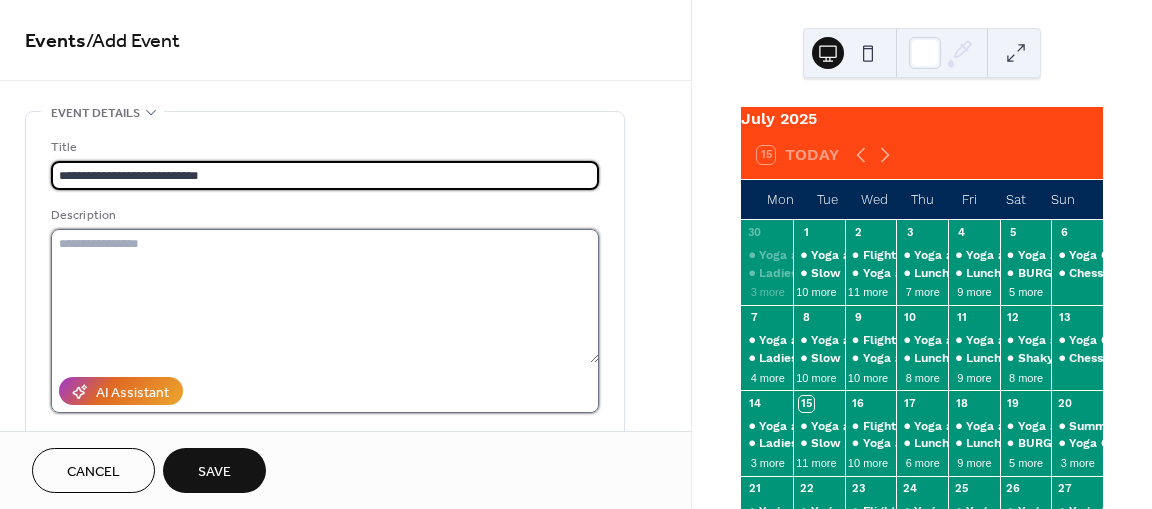 click at bounding box center (325, 296) 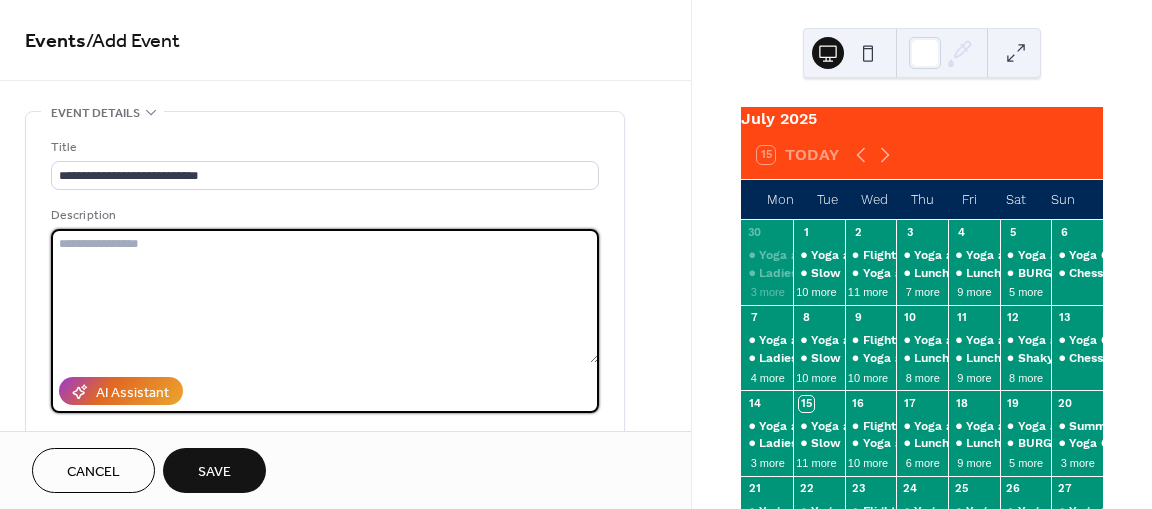 paste on "**********" 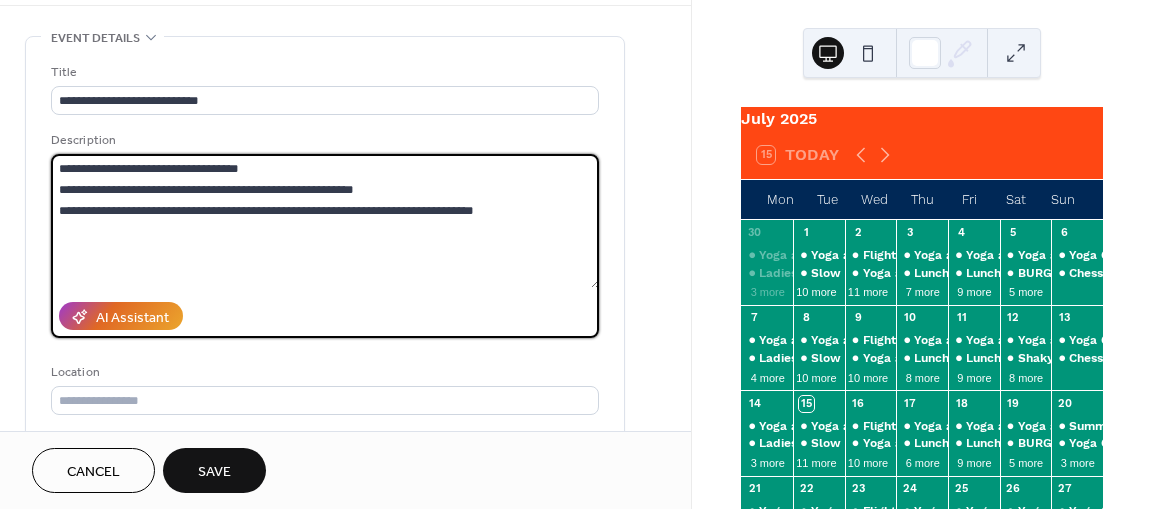 scroll, scrollTop: 76, scrollLeft: 0, axis: vertical 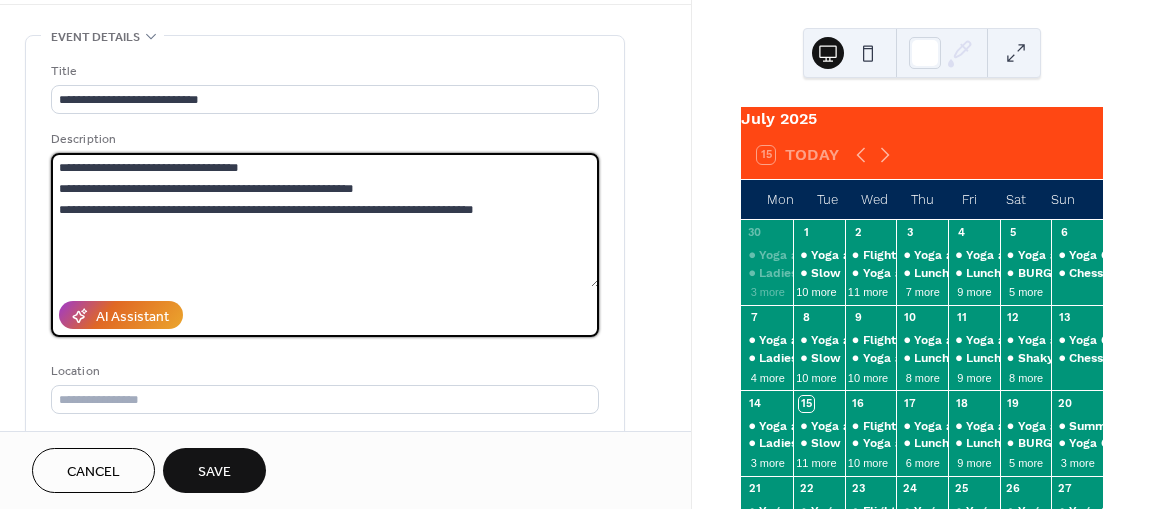 click on "**********" at bounding box center (325, 220) 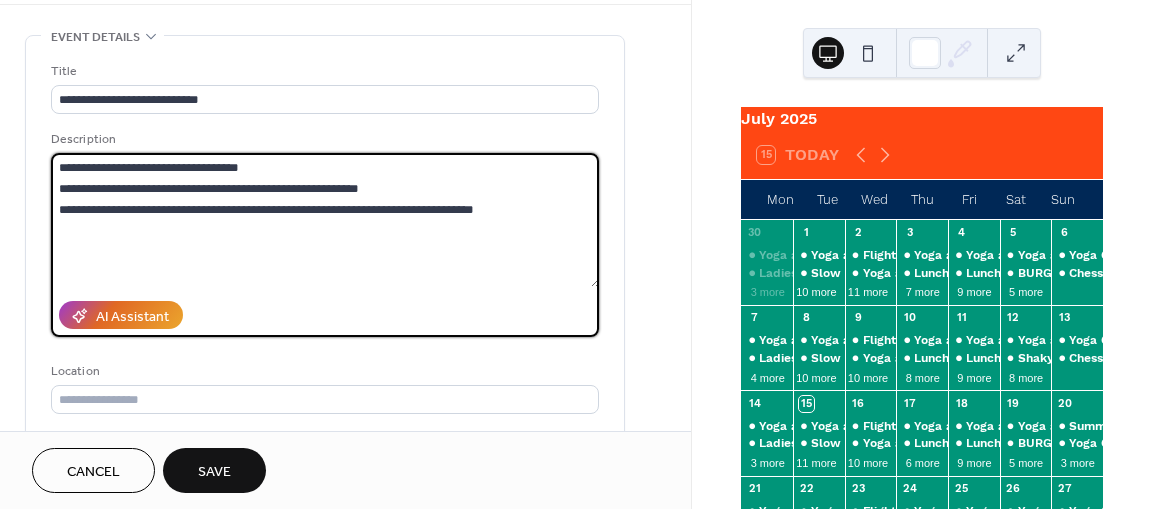 scroll, scrollTop: 80, scrollLeft: 0, axis: vertical 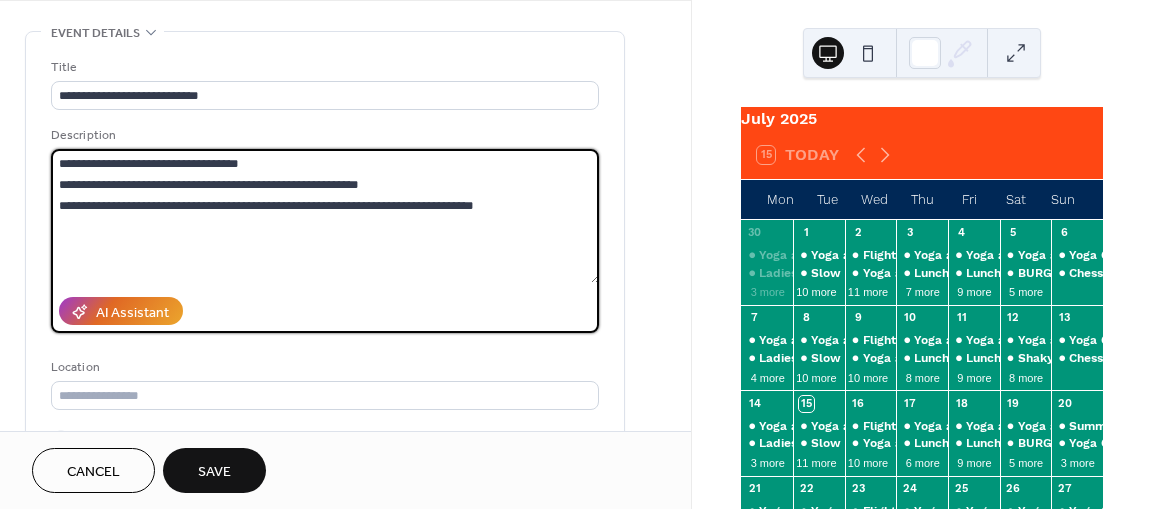 click on "**********" at bounding box center [325, 216] 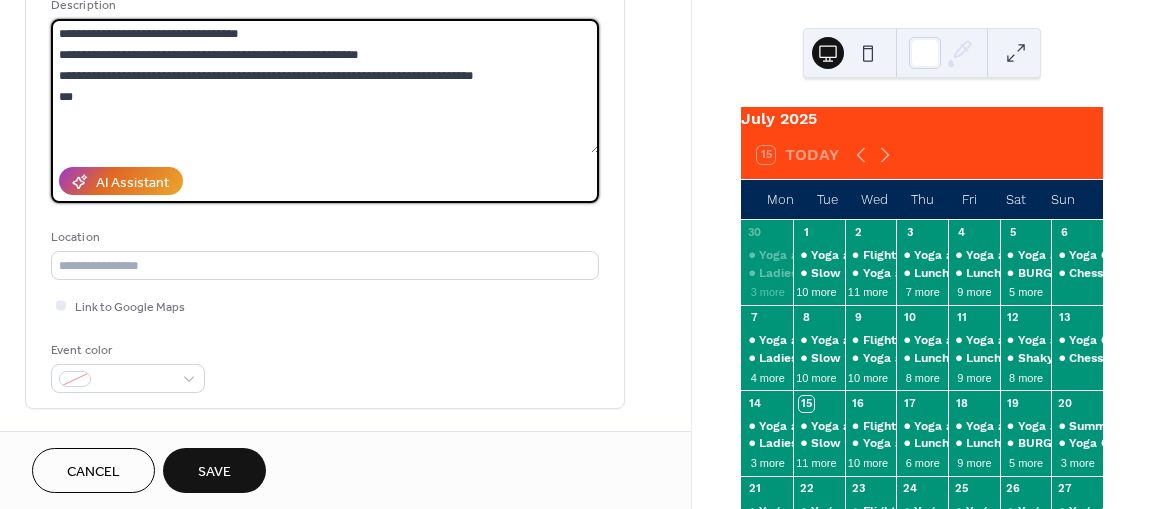 scroll, scrollTop: 223, scrollLeft: 0, axis: vertical 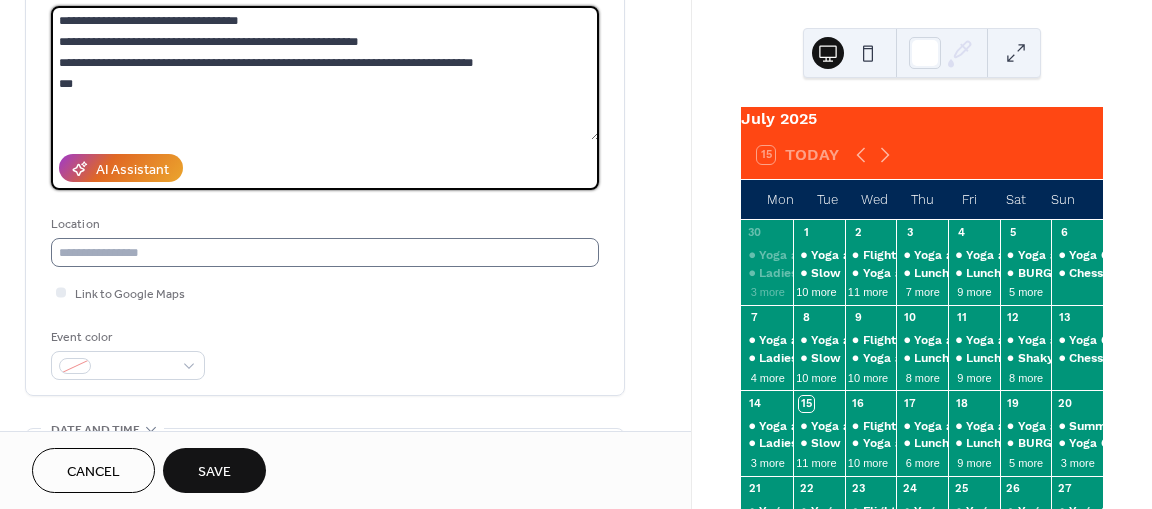 type on "**********" 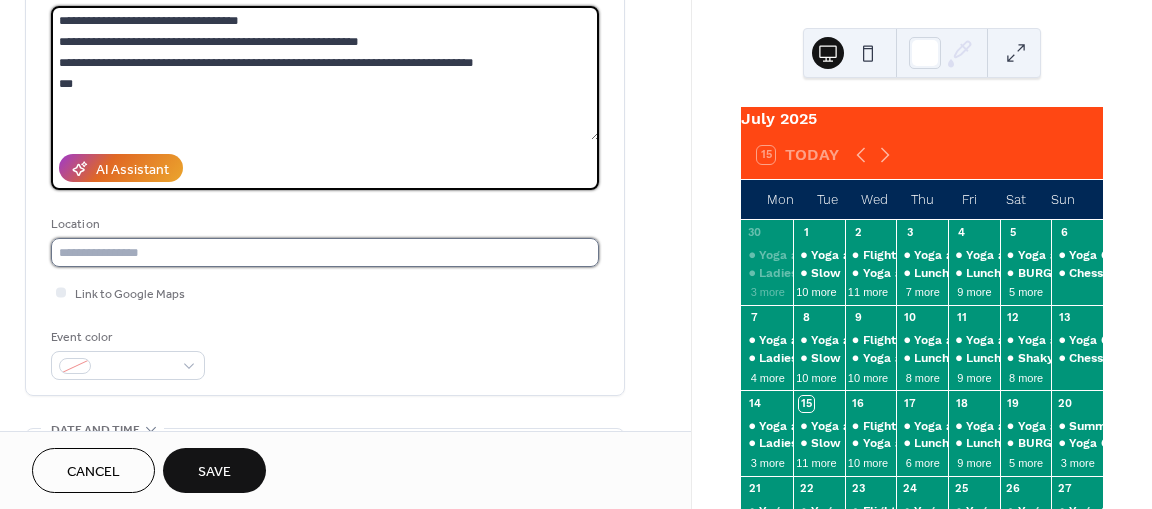 click at bounding box center [325, 252] 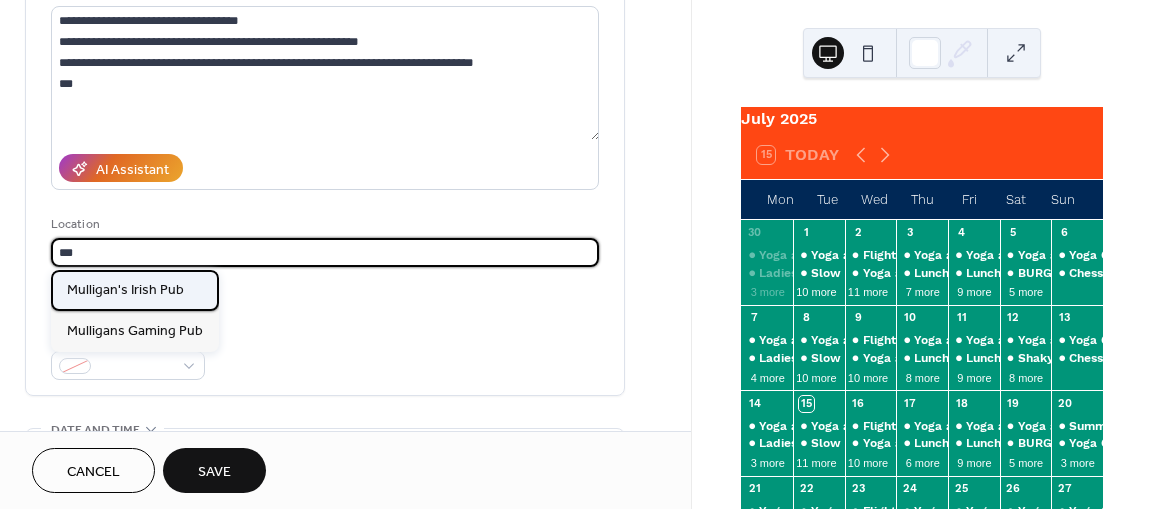 click on "Mulligan's Irish Pub" at bounding box center (125, 290) 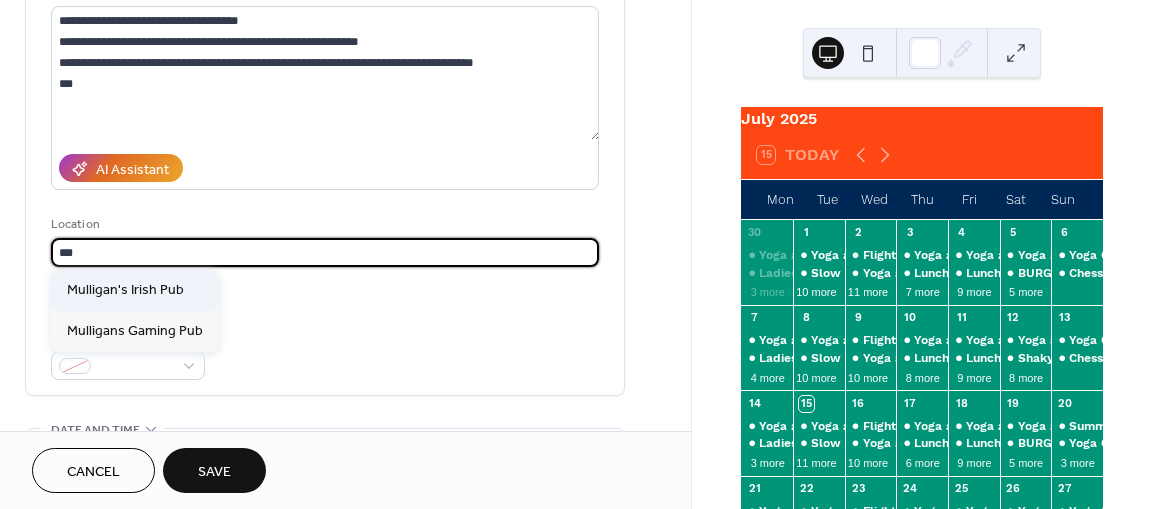 type on "**********" 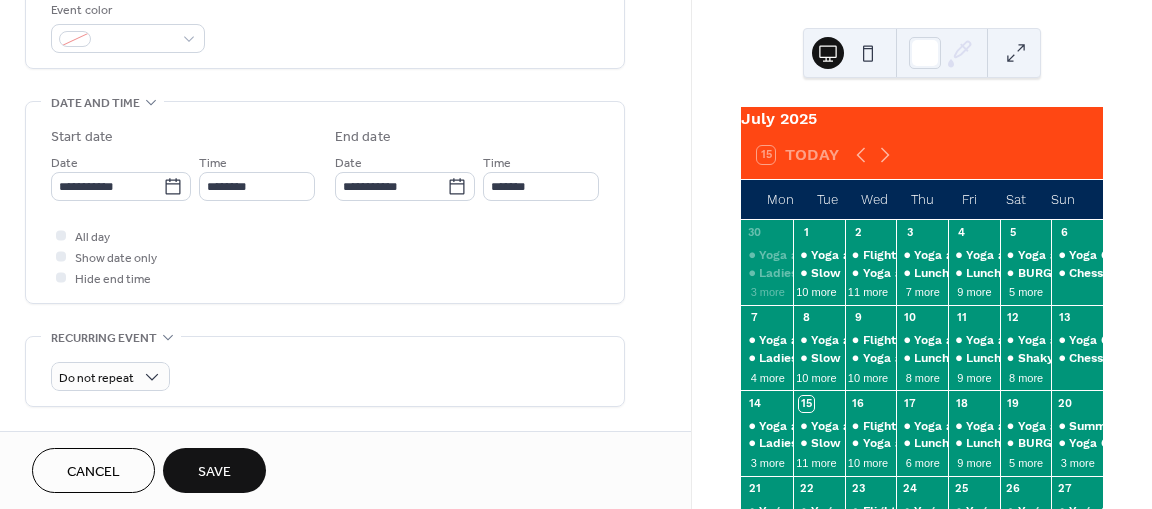 scroll, scrollTop: 552, scrollLeft: 0, axis: vertical 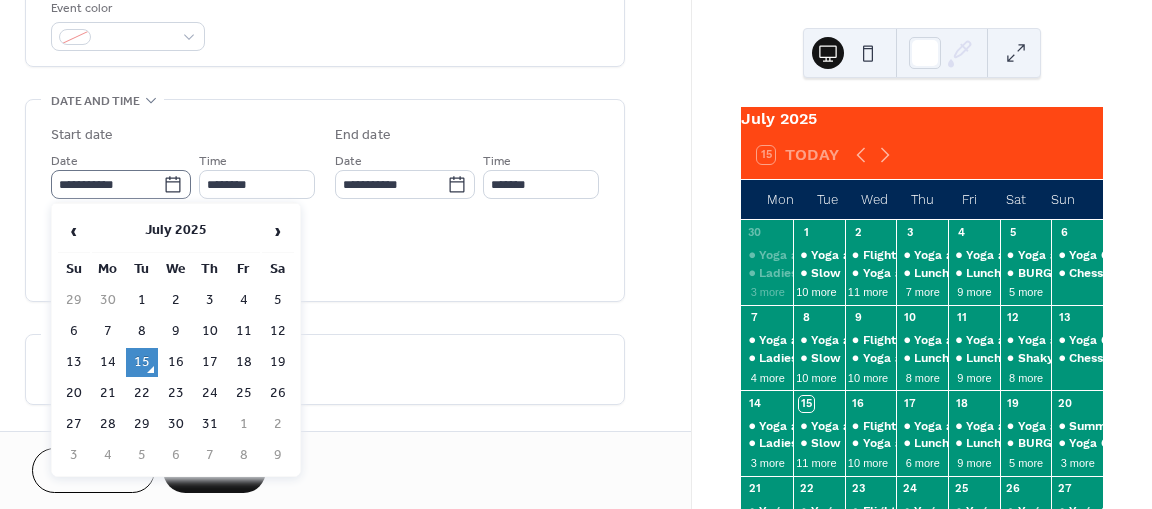click 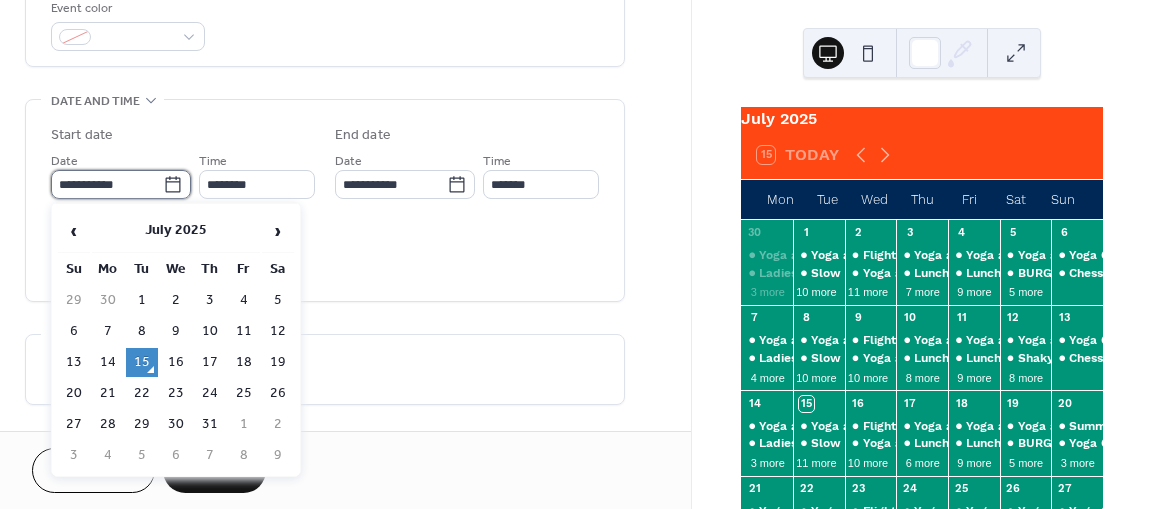 click on "**********" at bounding box center [107, 184] 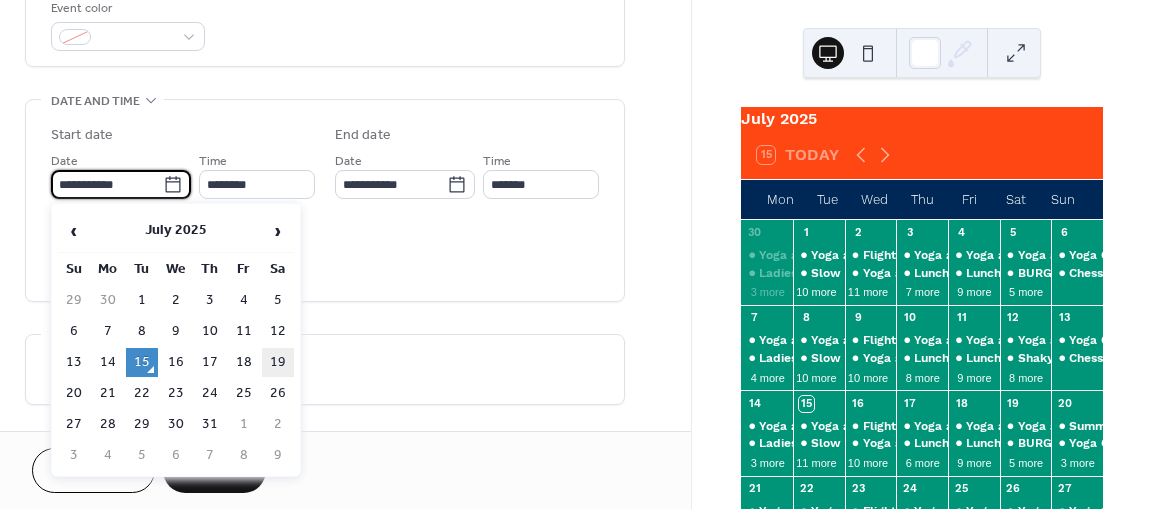 click on "19" at bounding box center (278, 362) 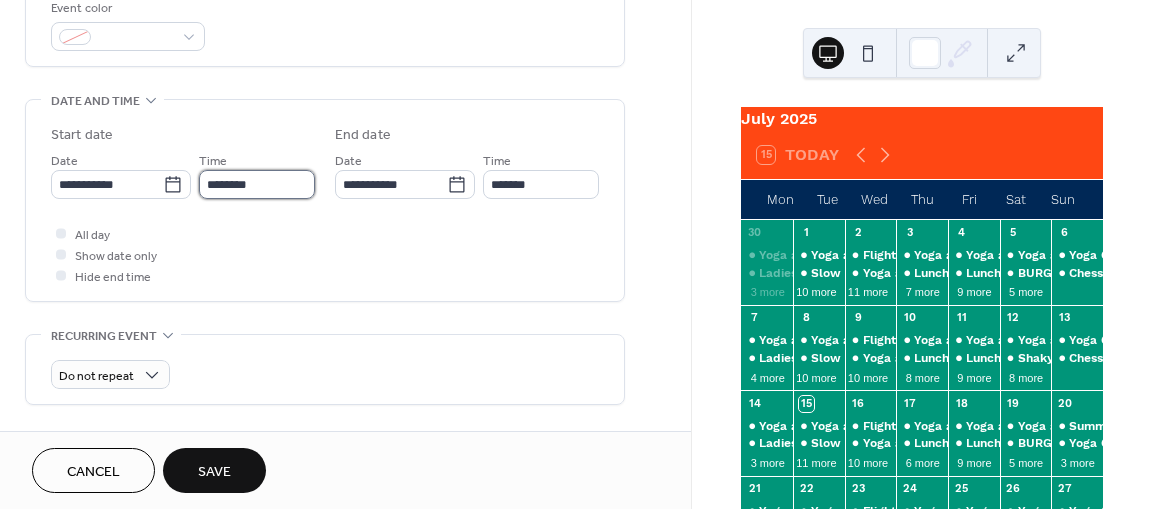 click on "********" at bounding box center (257, 184) 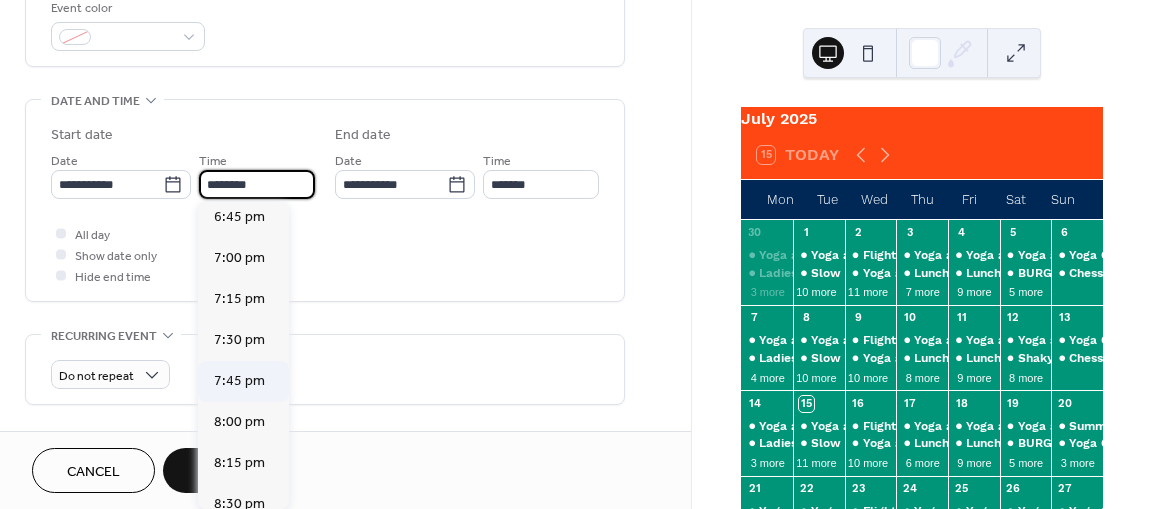 scroll, scrollTop: 3084, scrollLeft: 0, axis: vertical 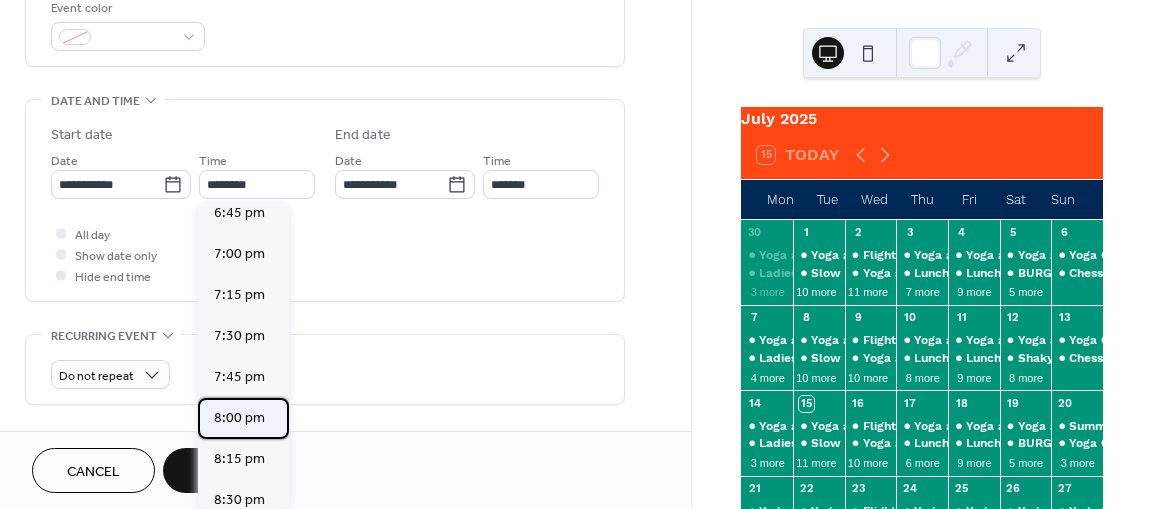 click on "8:00 pm" at bounding box center (239, 417) 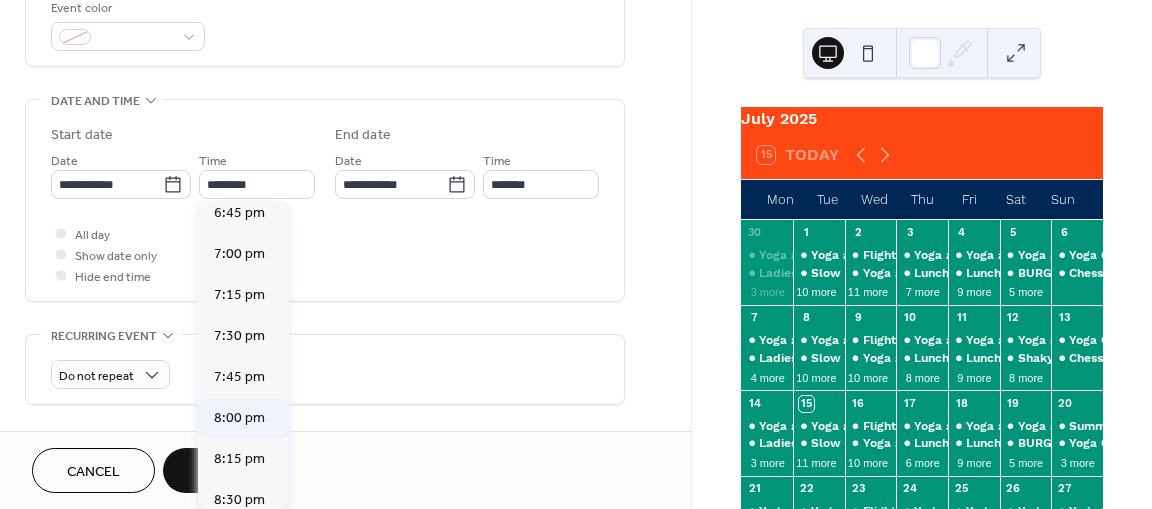type on "*******" 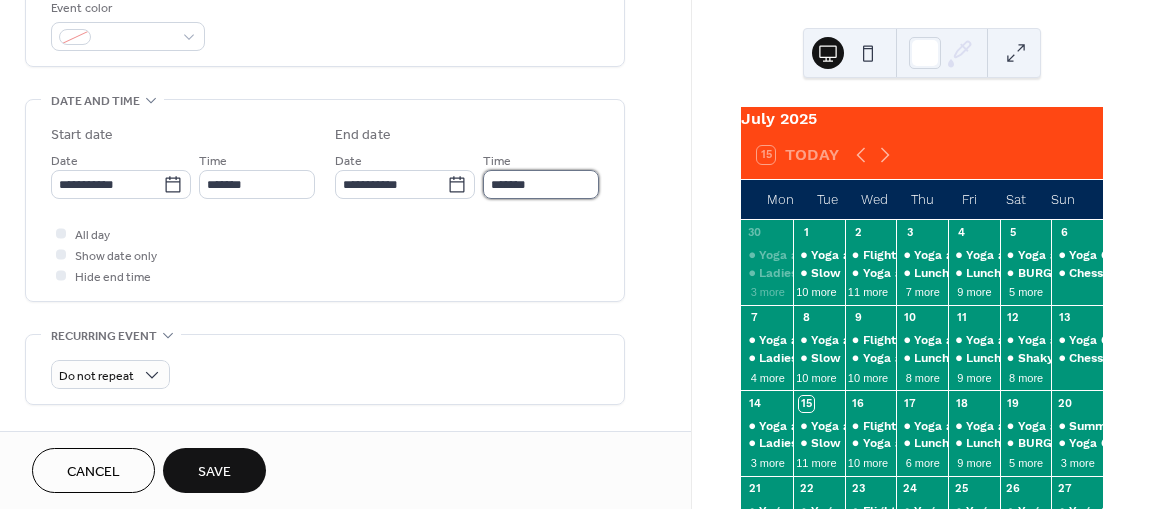 click on "*******" at bounding box center [541, 184] 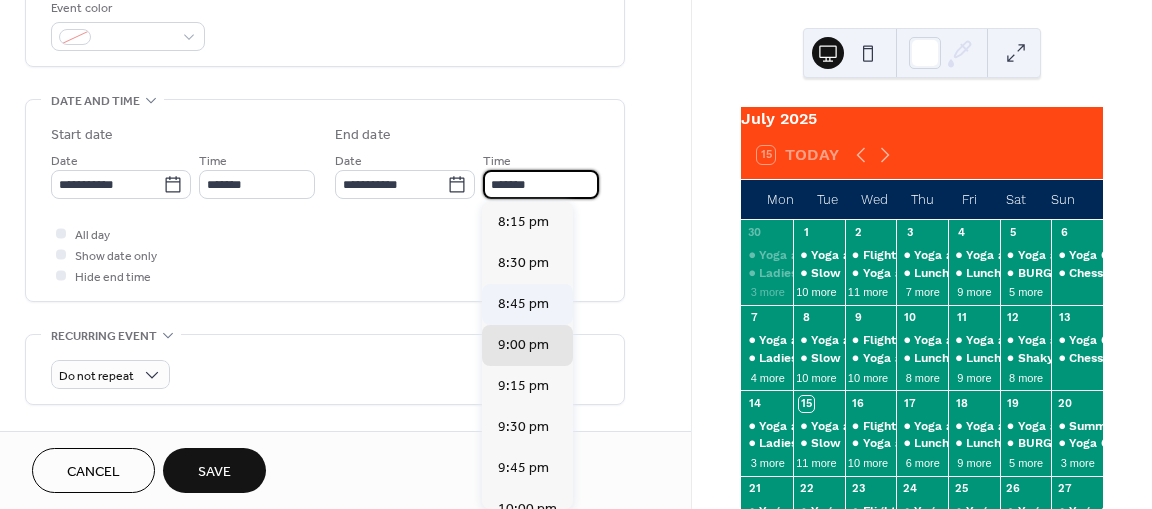 scroll, scrollTop: 308, scrollLeft: 0, axis: vertical 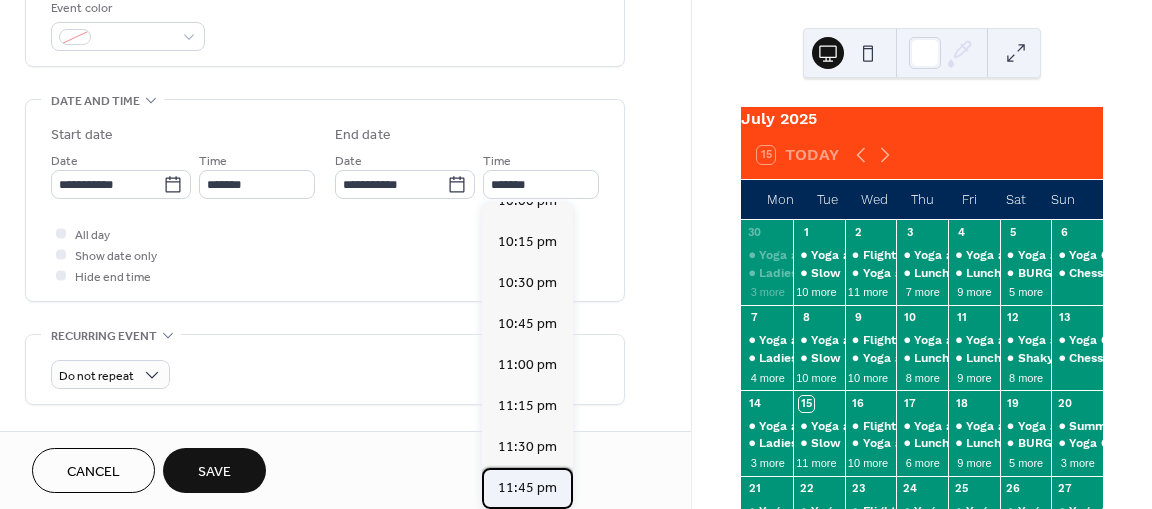 click on "11:45 pm" at bounding box center [527, 487] 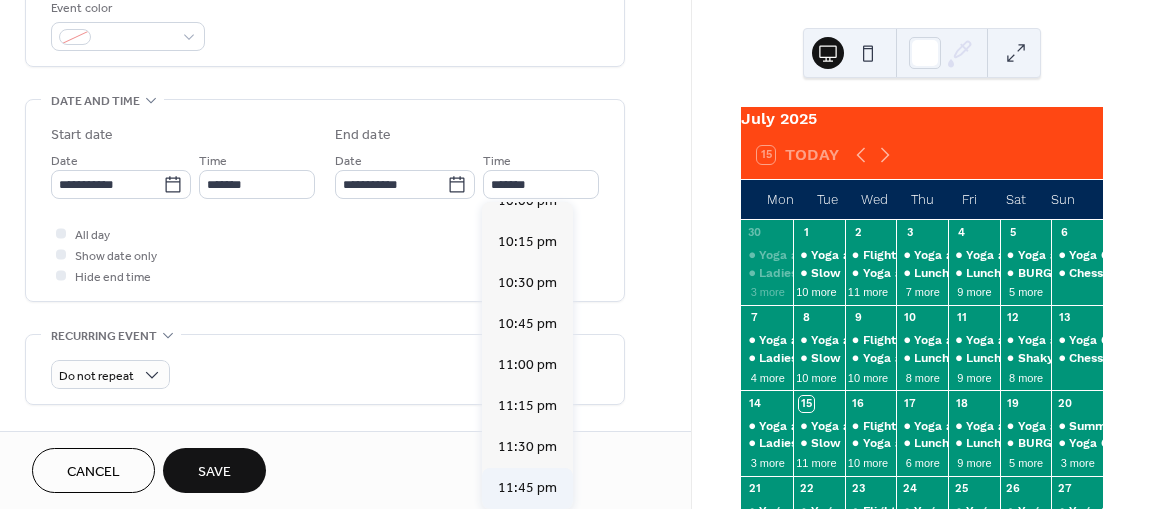 type on "********" 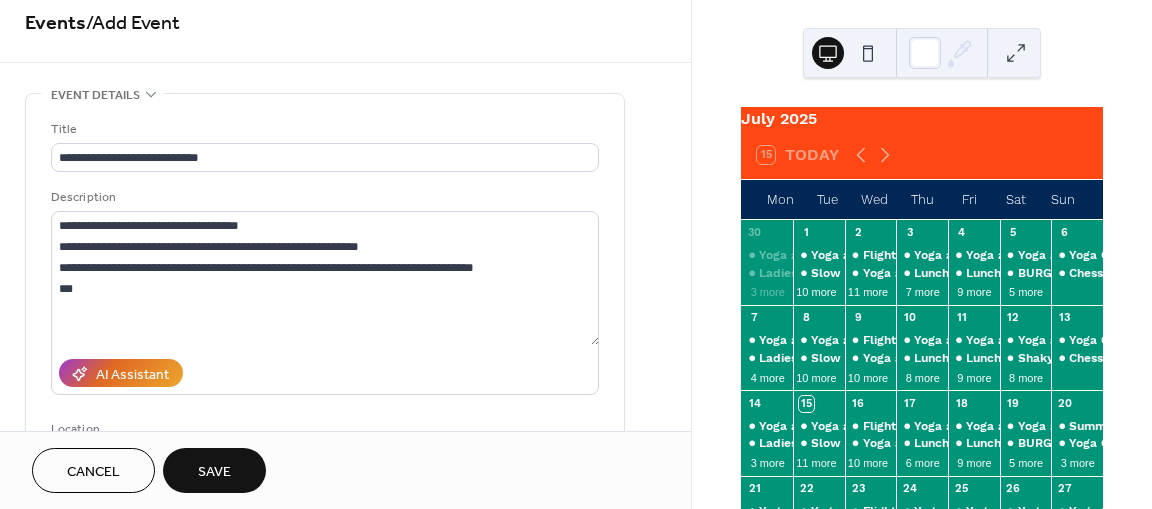 scroll, scrollTop: 4, scrollLeft: 0, axis: vertical 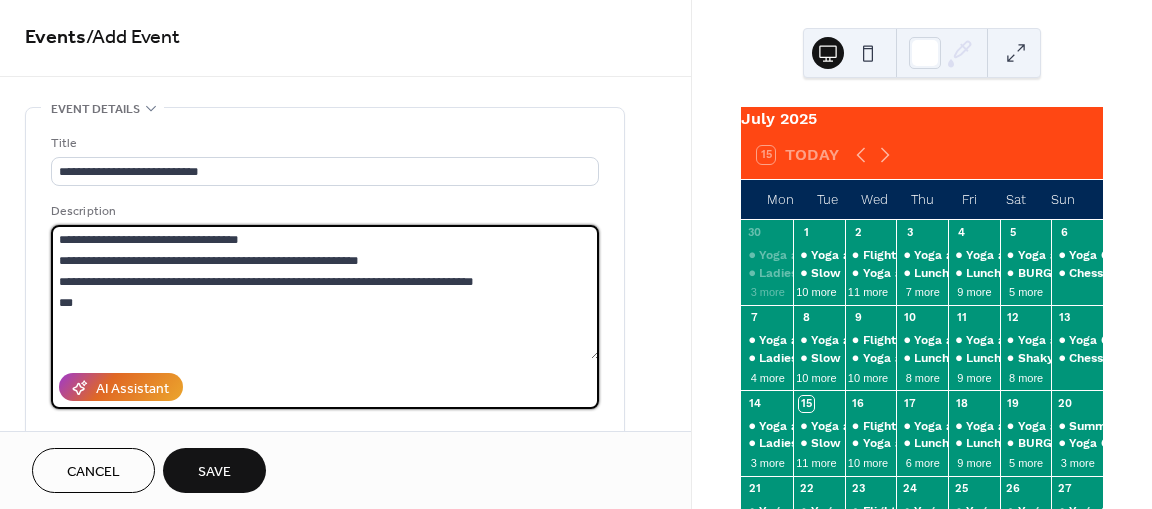 drag, startPoint x: 515, startPoint y: 281, endPoint x: 55, endPoint y: 225, distance: 463.39615 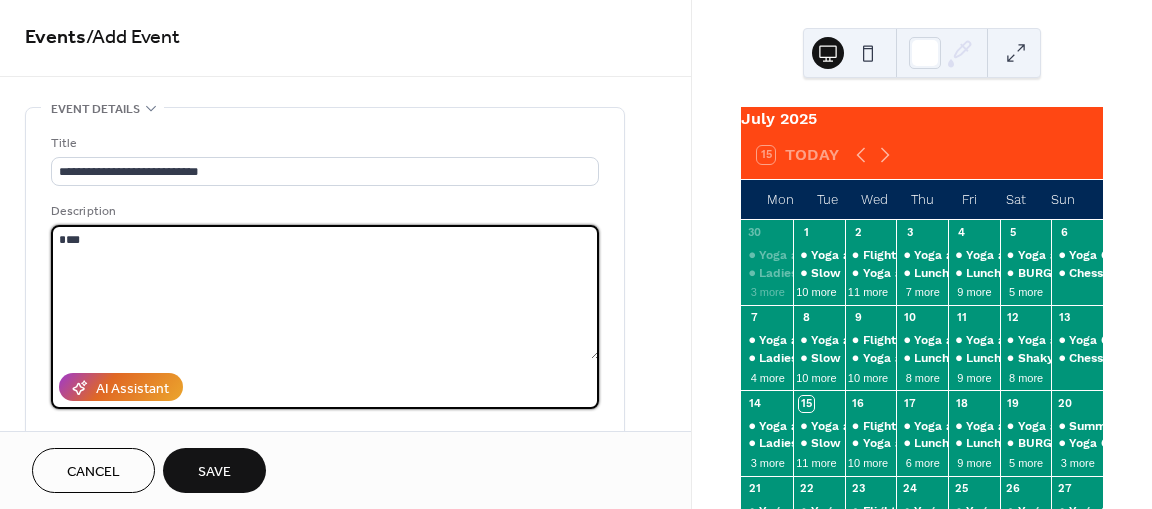 paste on "**********" 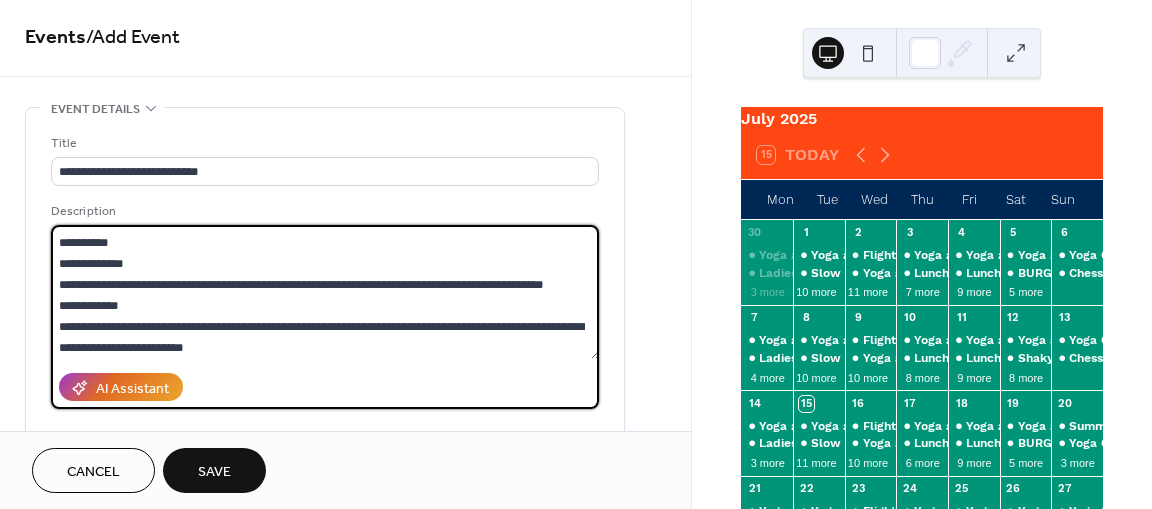 scroll, scrollTop: 0, scrollLeft: 0, axis: both 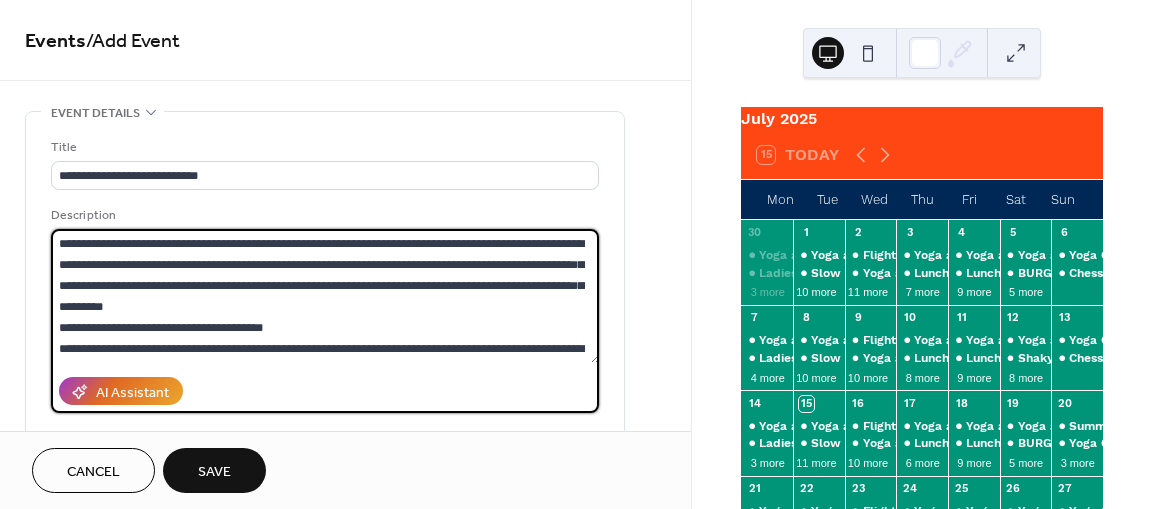 click on "**********" at bounding box center [325, 296] 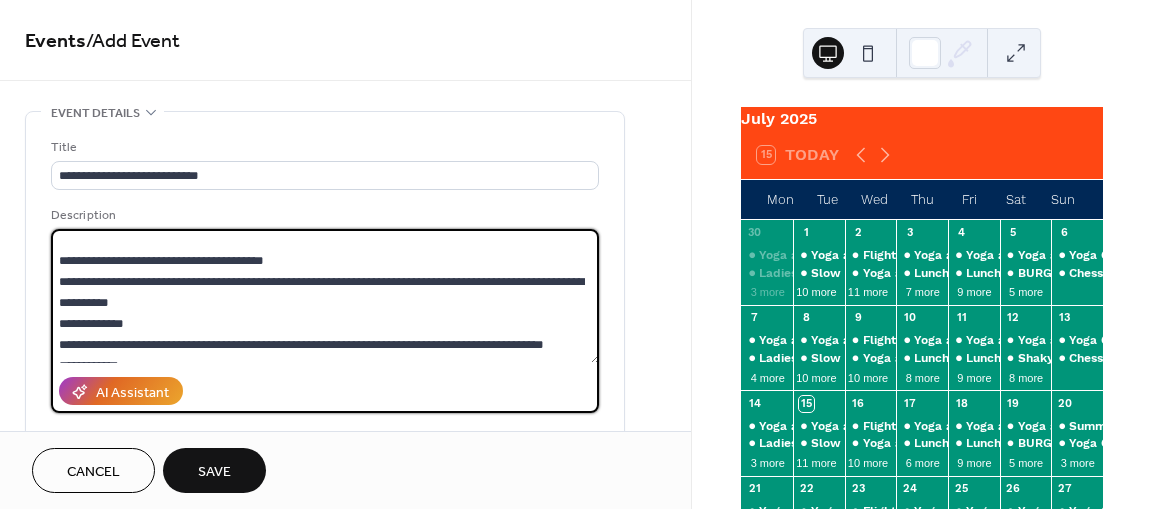 scroll, scrollTop: 89, scrollLeft: 0, axis: vertical 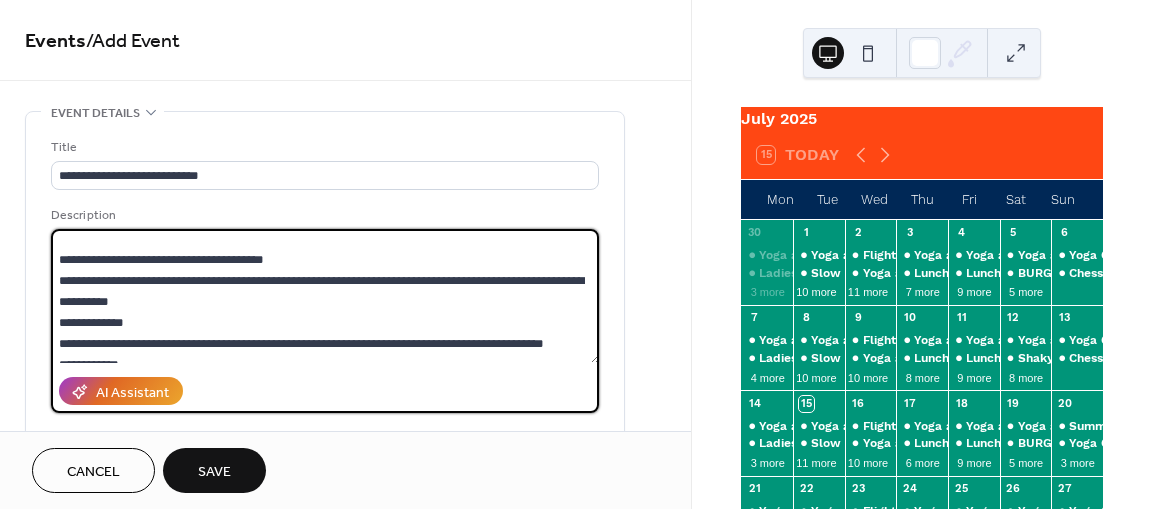 click on "**********" at bounding box center (325, 296) 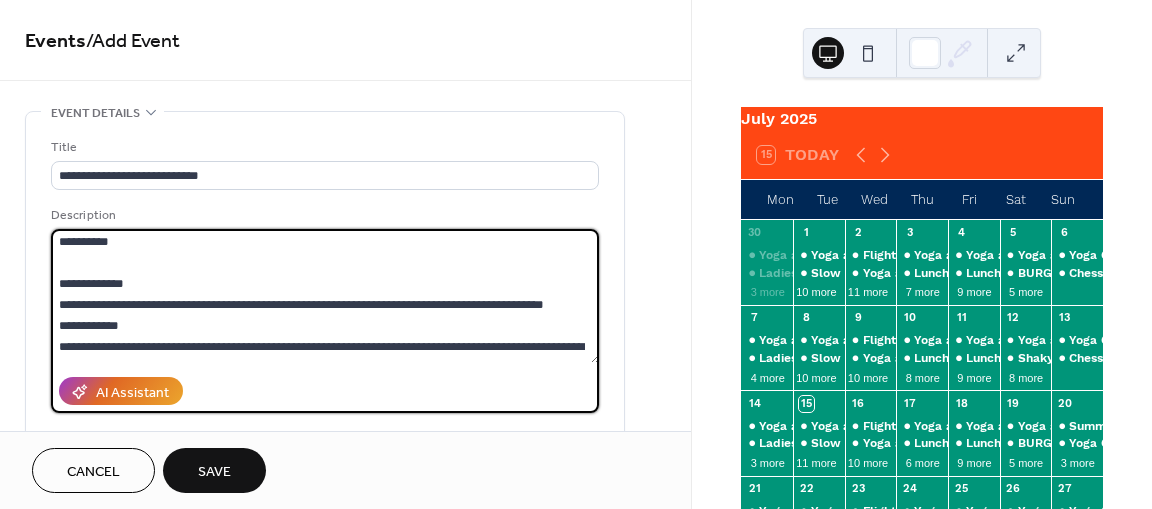 scroll, scrollTop: 158, scrollLeft: 0, axis: vertical 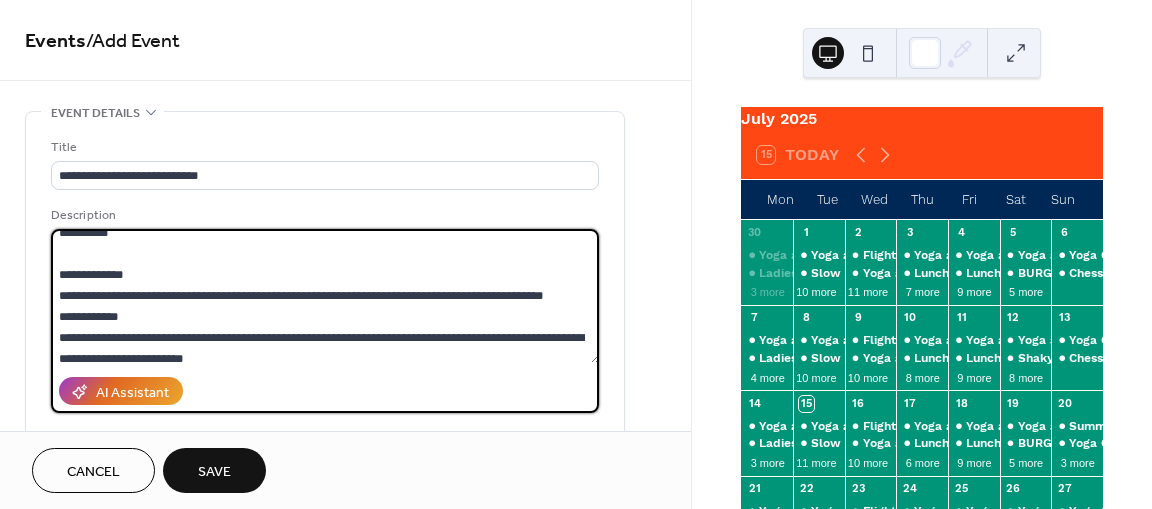 click on "**********" at bounding box center (325, 296) 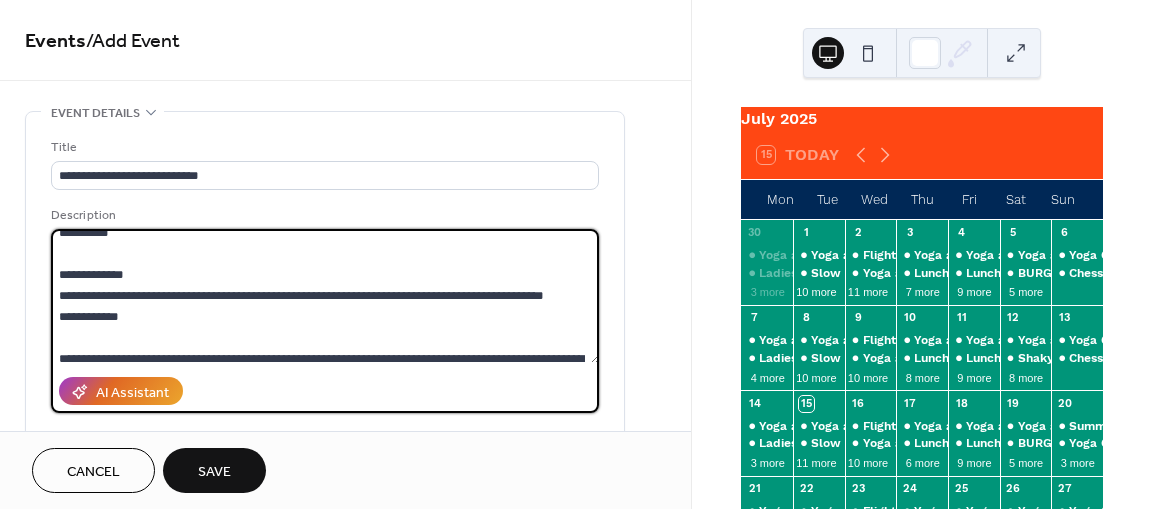 scroll, scrollTop: 210, scrollLeft: 0, axis: vertical 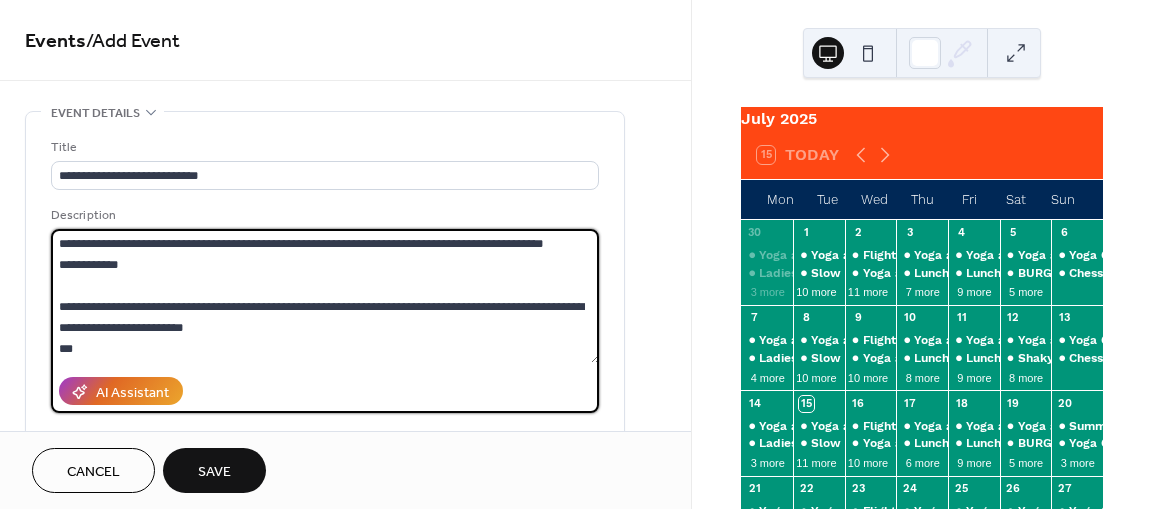 click on "**********" at bounding box center [325, 296] 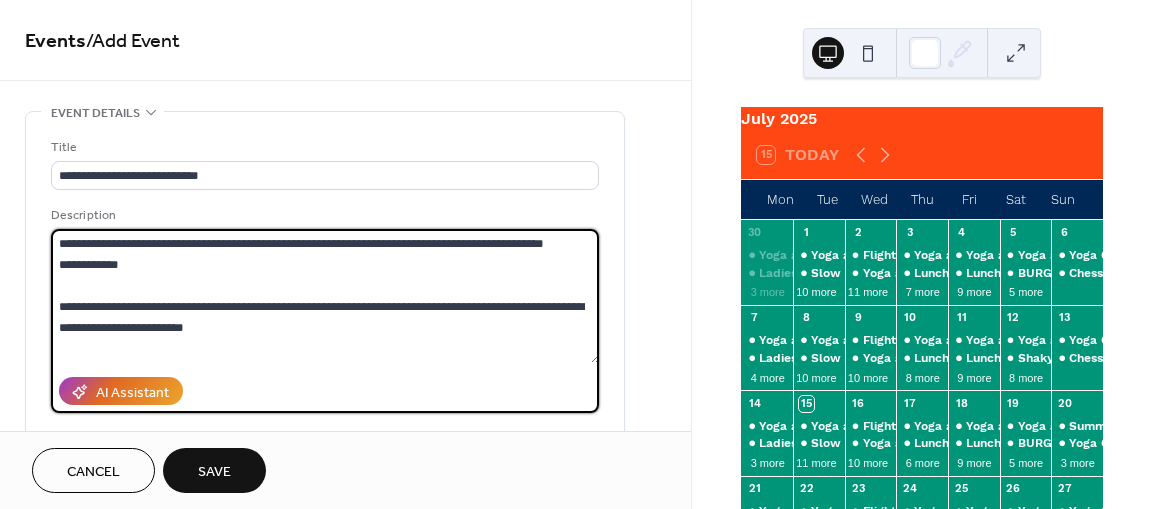 scroll, scrollTop: 230, scrollLeft: 0, axis: vertical 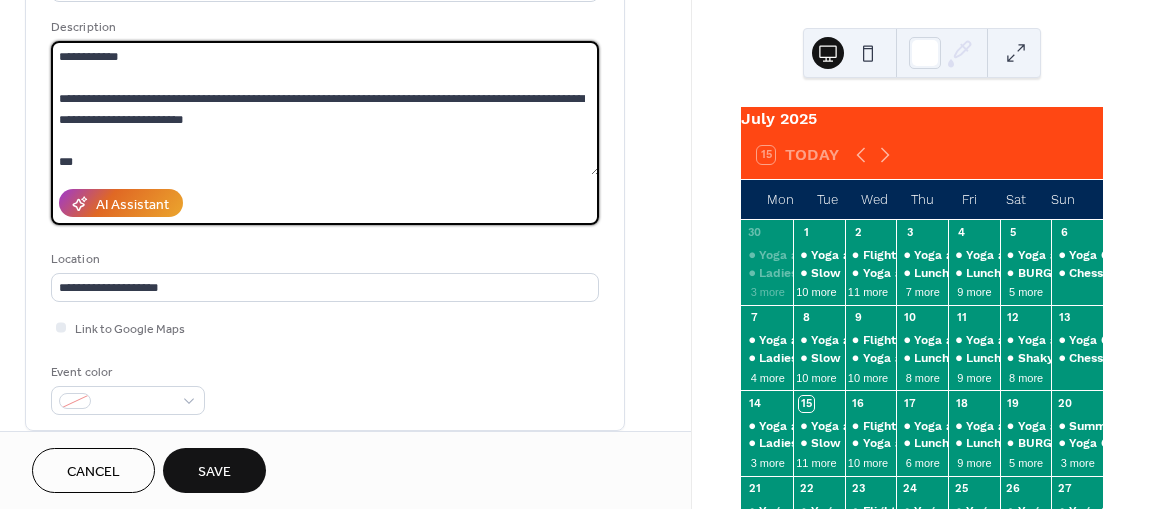 type on "**********" 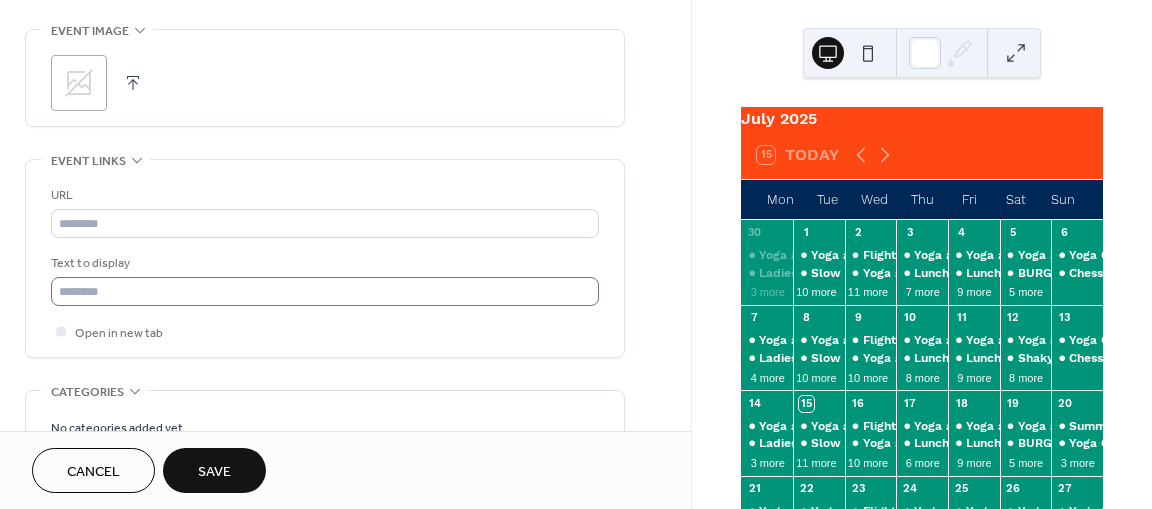 scroll, scrollTop: 944, scrollLeft: 0, axis: vertical 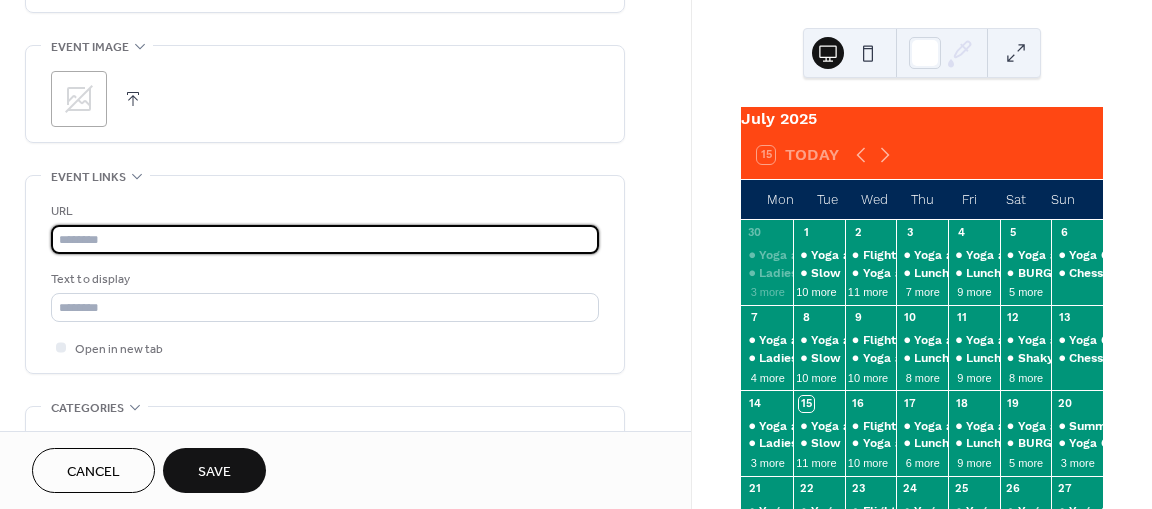click at bounding box center (325, 239) 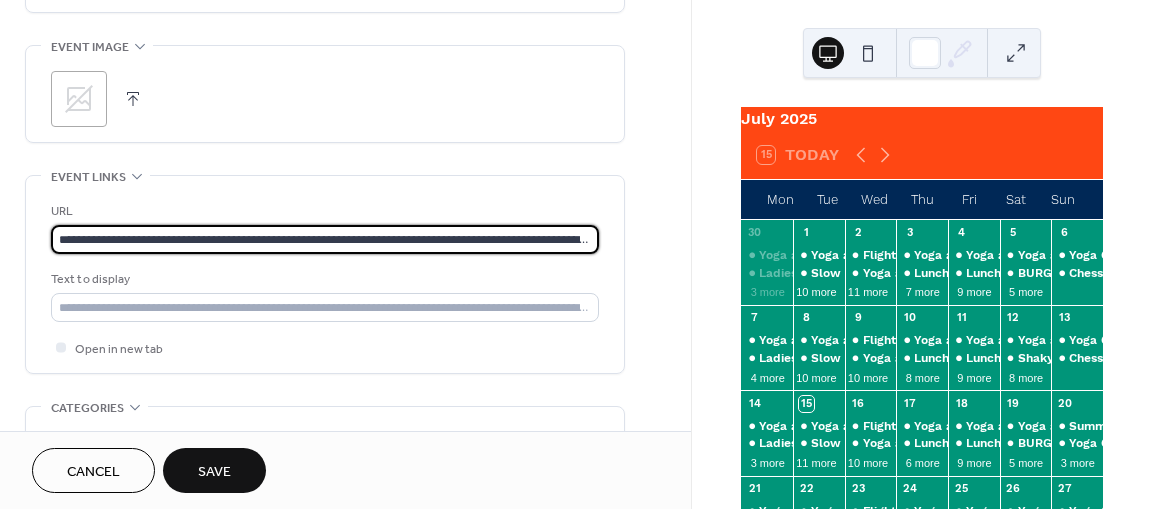 scroll, scrollTop: 0, scrollLeft: 366, axis: horizontal 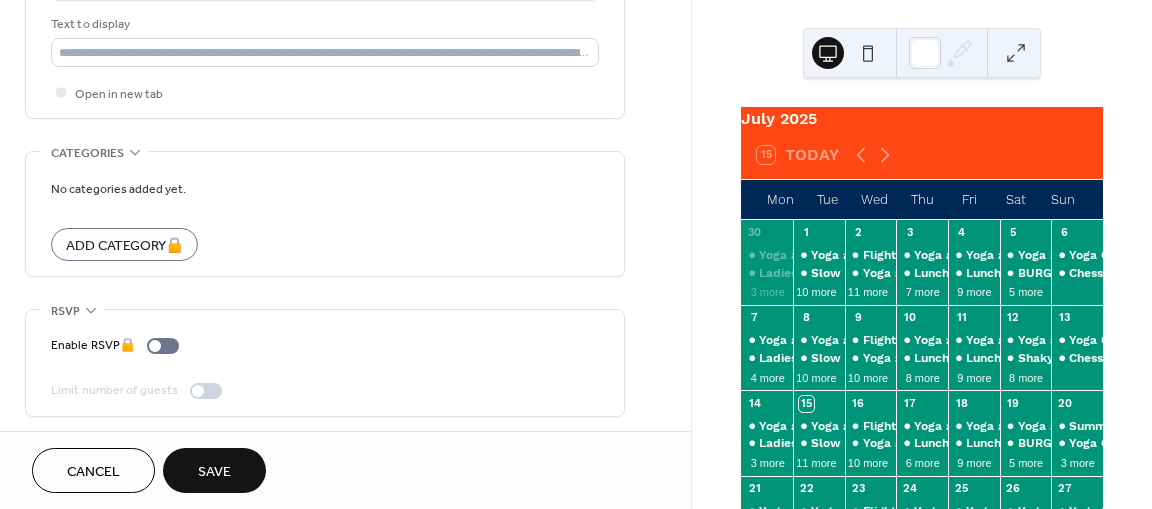 type on "**********" 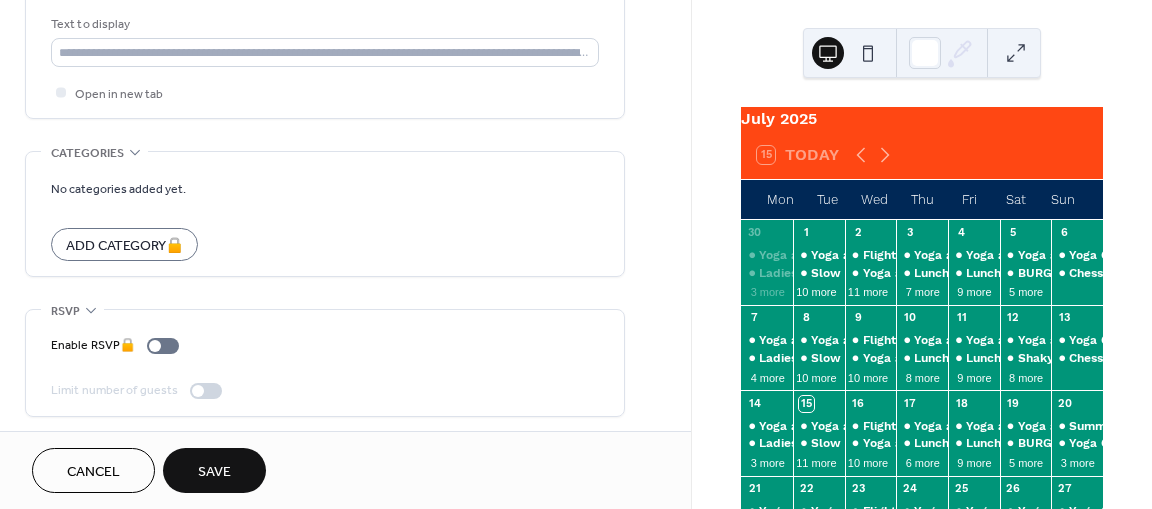 click on "Save" at bounding box center [214, 472] 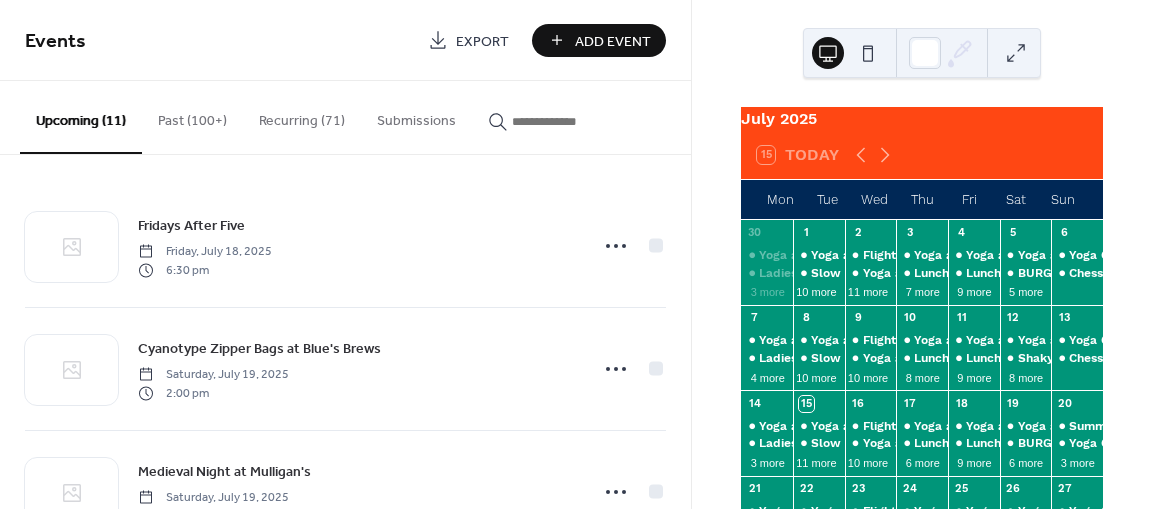 click on "Add Event" at bounding box center [613, 41] 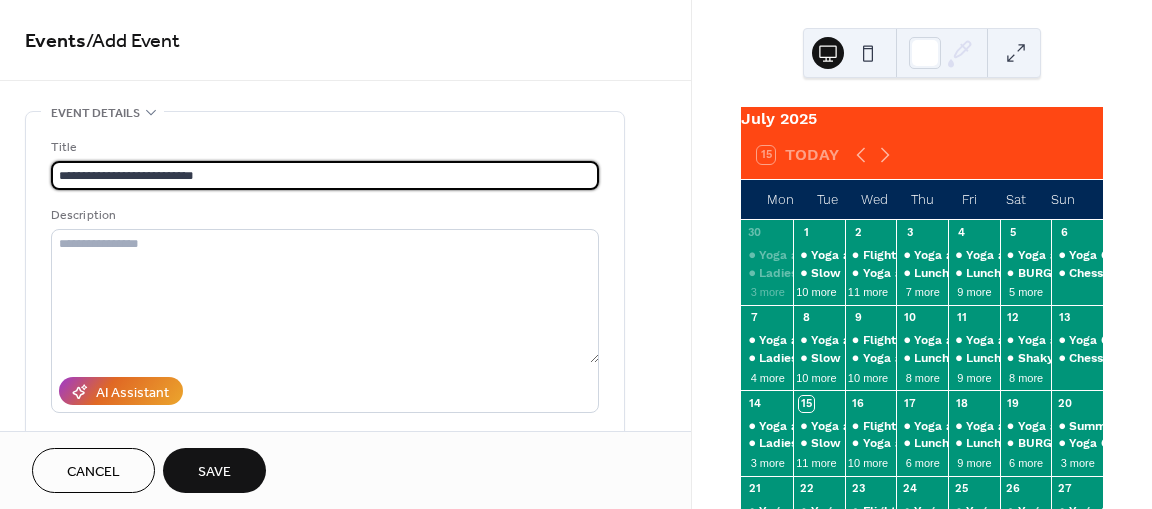 type on "**********" 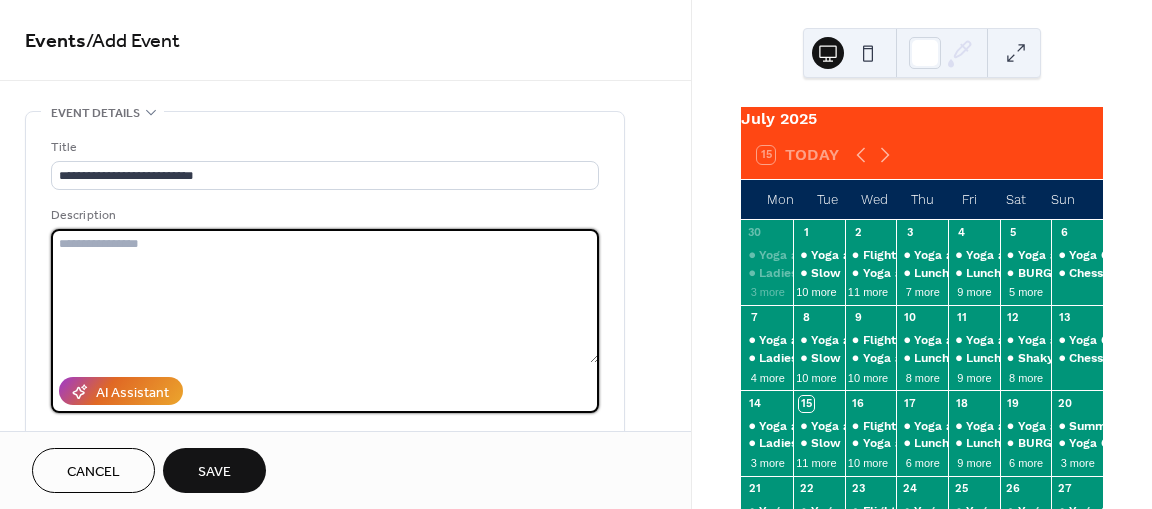 click at bounding box center [325, 296] 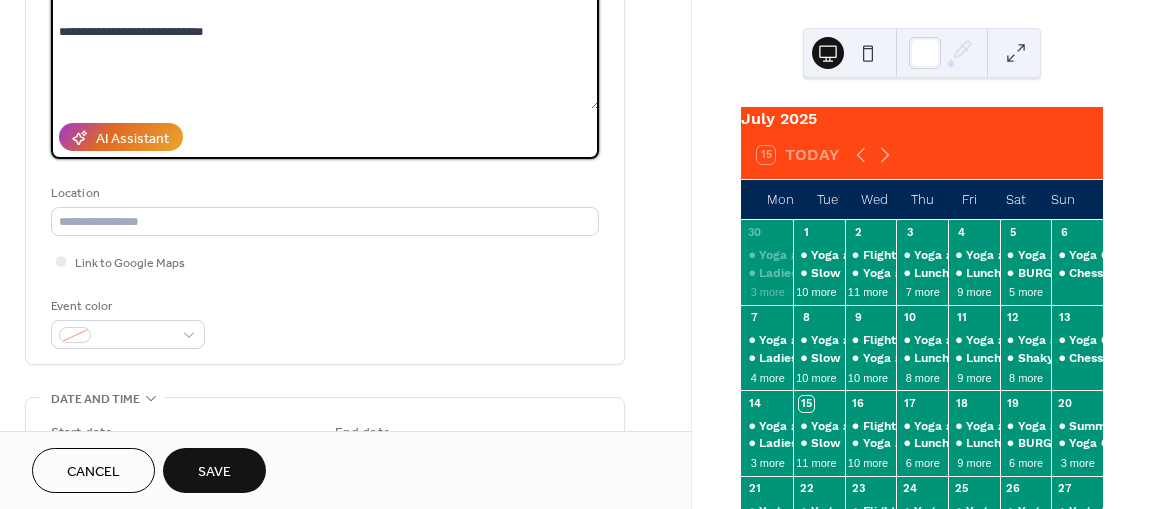 scroll, scrollTop: 256, scrollLeft: 0, axis: vertical 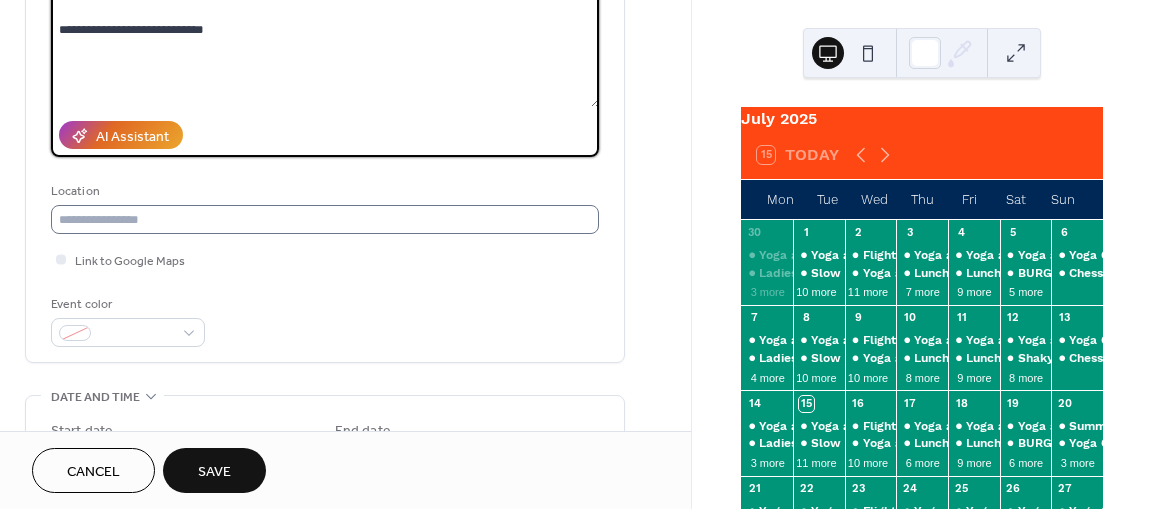 type on "**********" 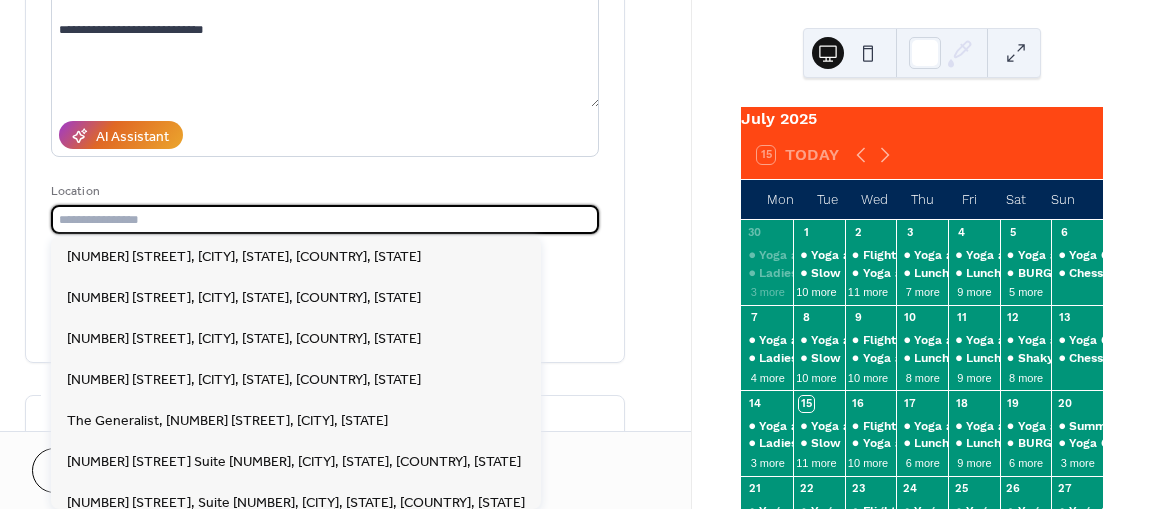 click at bounding box center (325, 219) 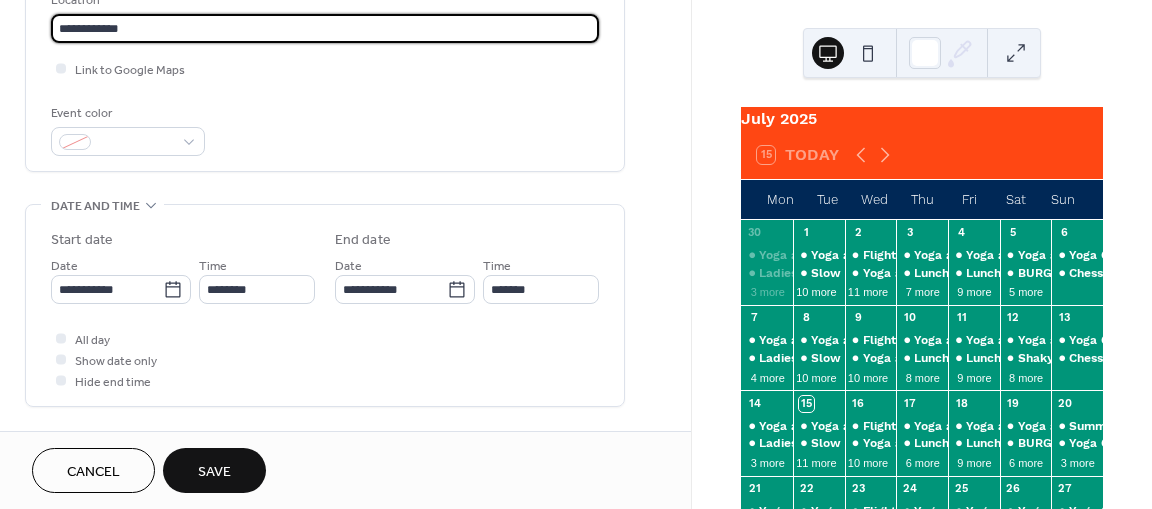 scroll, scrollTop: 450, scrollLeft: 0, axis: vertical 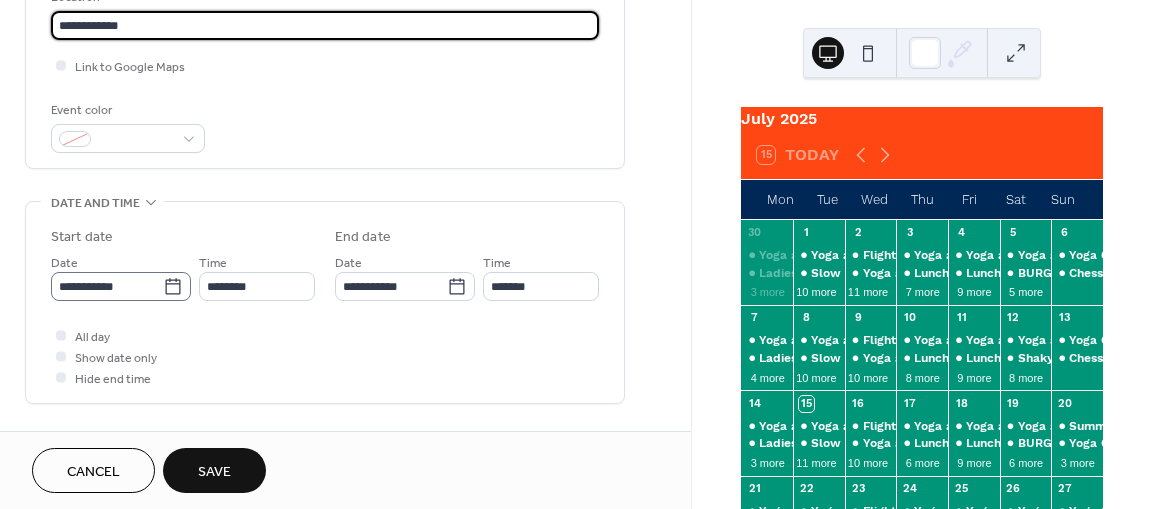 type on "**********" 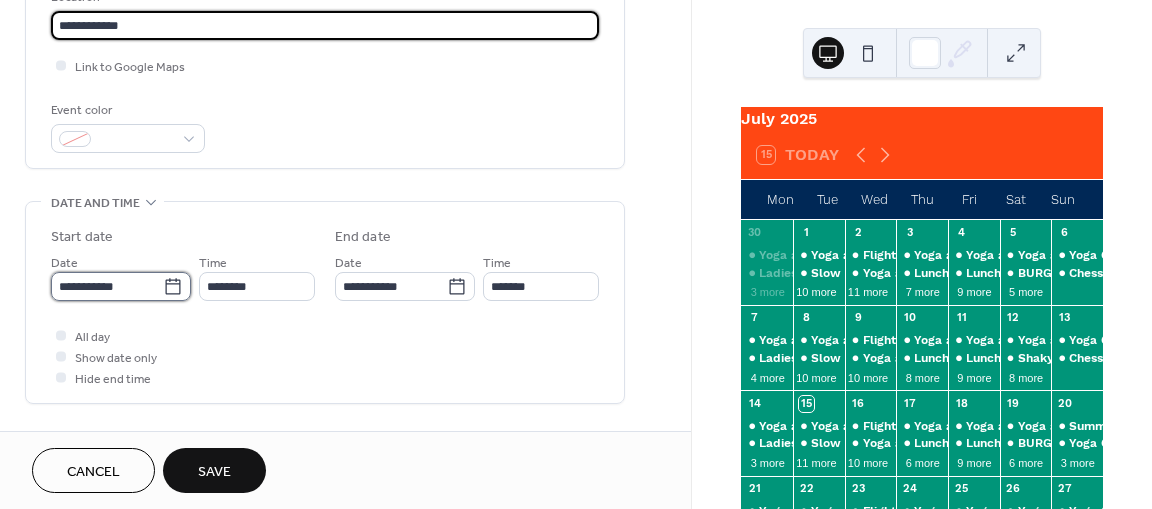click on "**********" at bounding box center (107, 286) 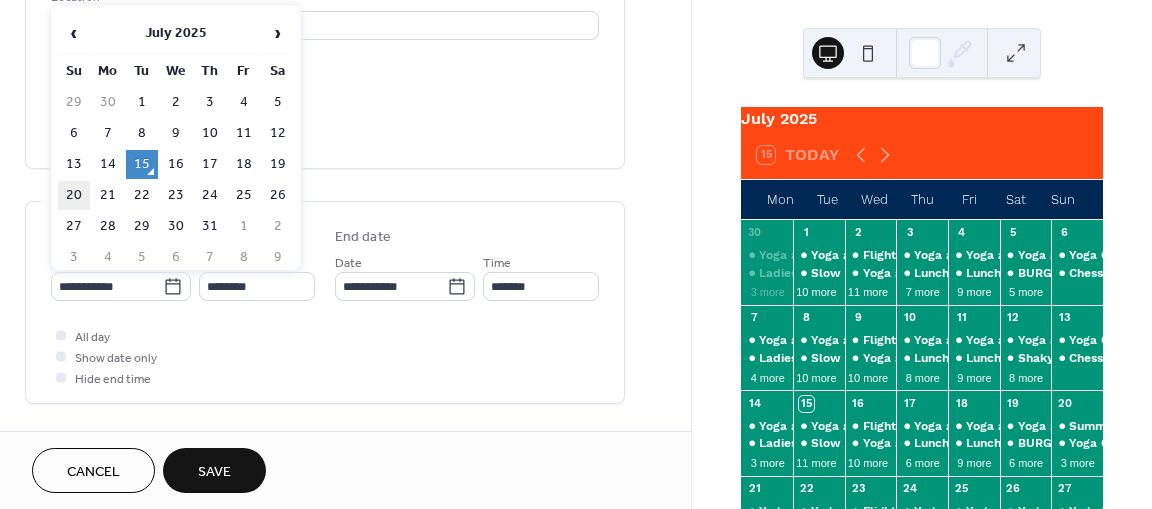click on "20" at bounding box center (74, 195) 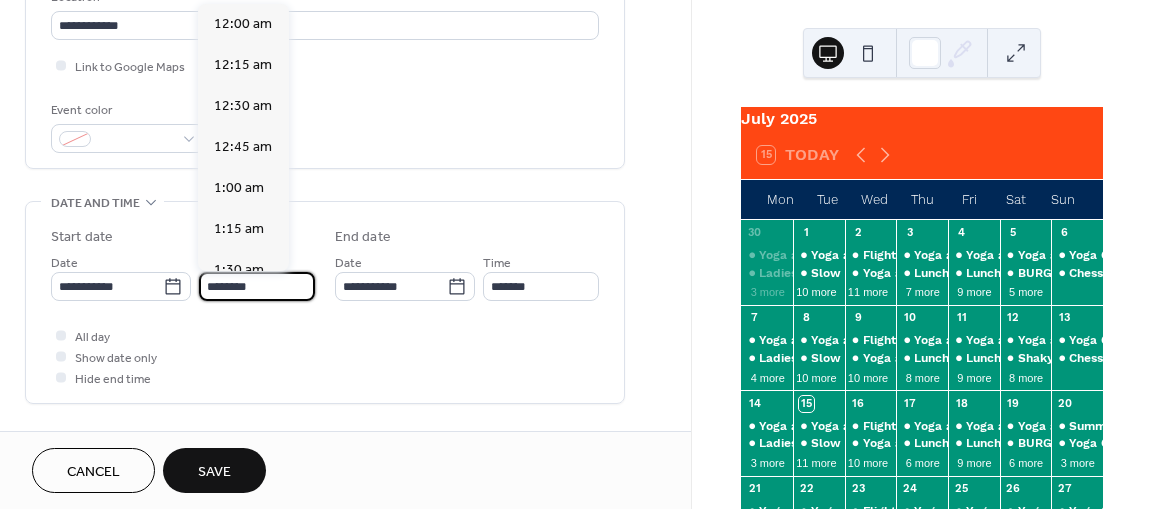 click on "********" at bounding box center [257, 286] 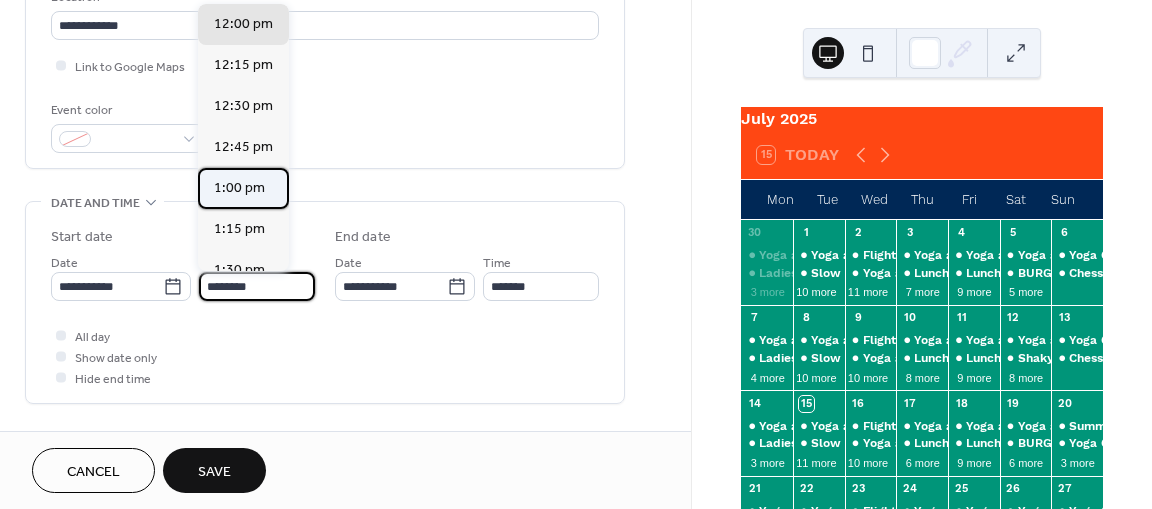 click on "1:00 pm" at bounding box center [239, 188] 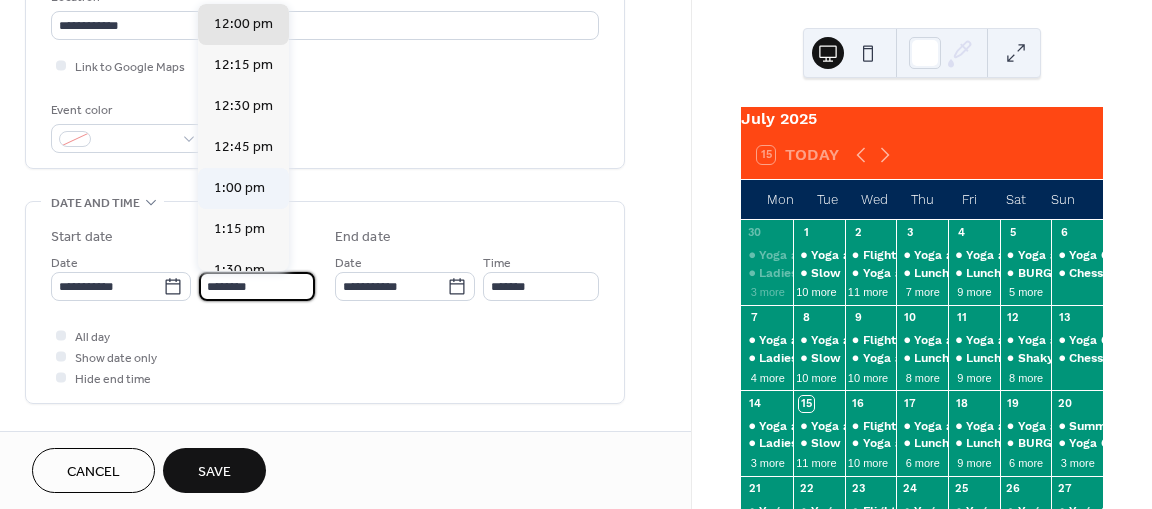 type on "*******" 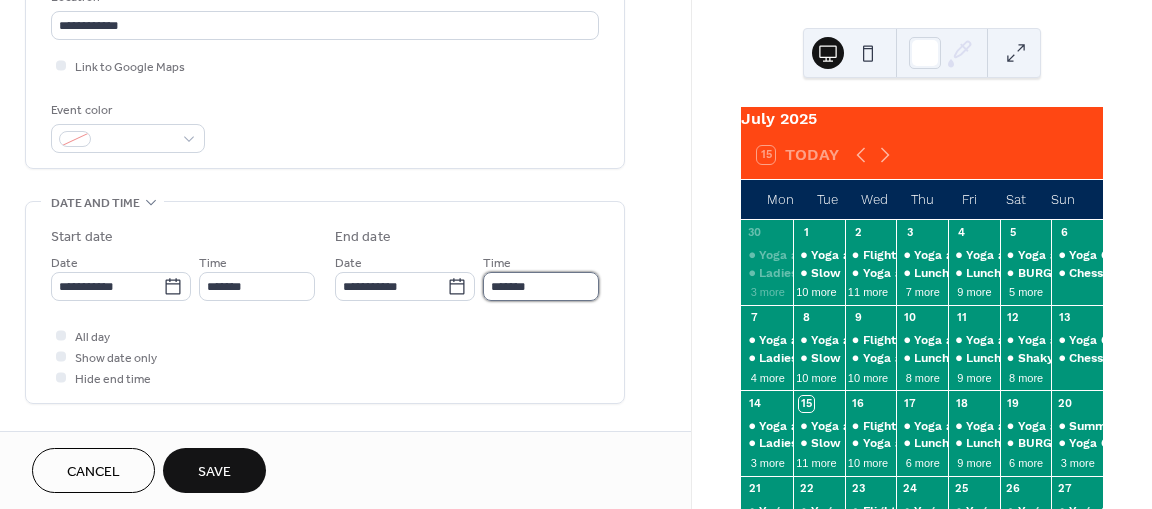 click on "*******" at bounding box center (541, 286) 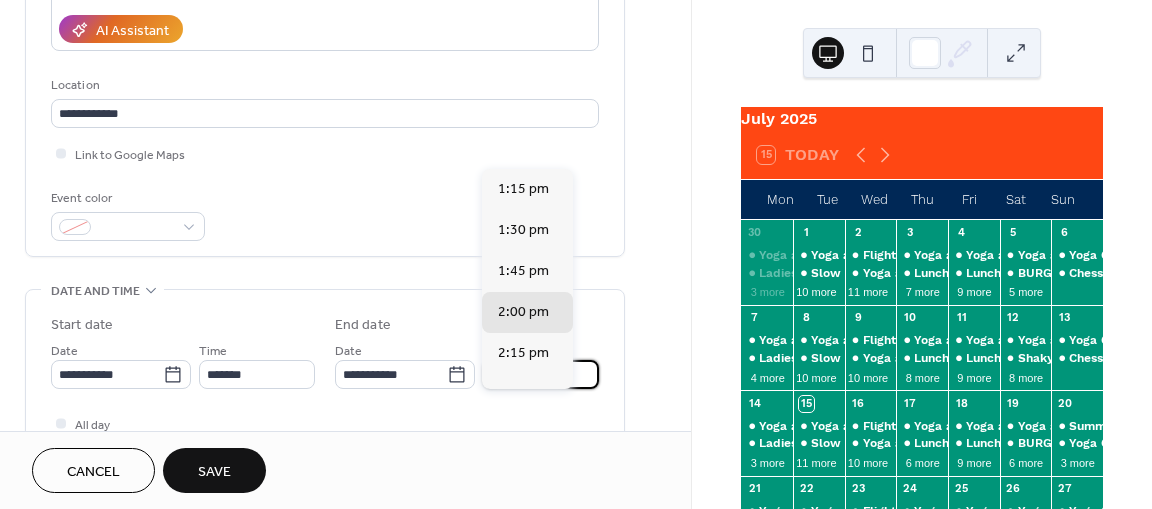 scroll, scrollTop: 370, scrollLeft: 0, axis: vertical 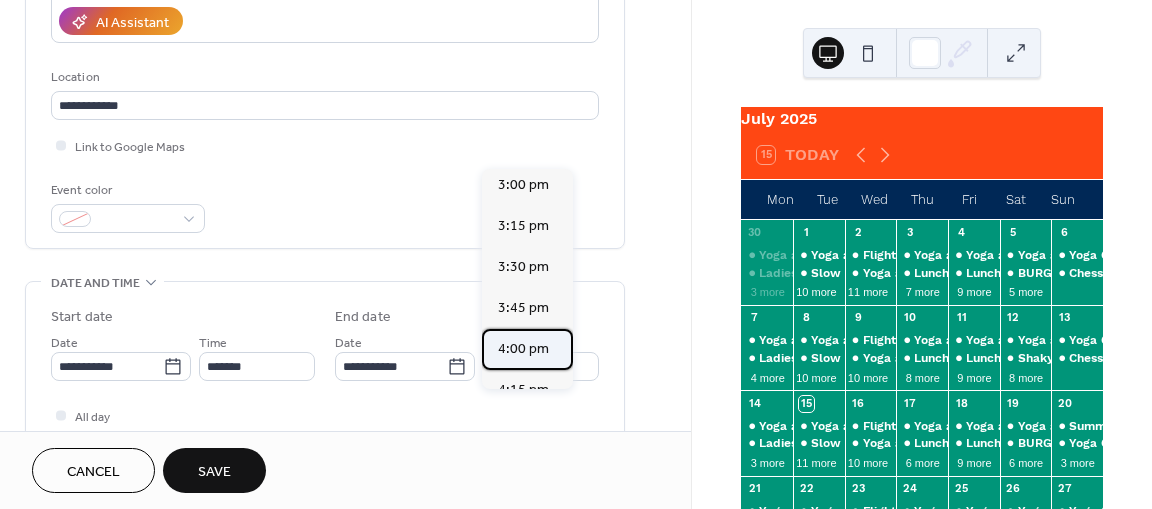 click on "4:00 pm" at bounding box center (523, 349) 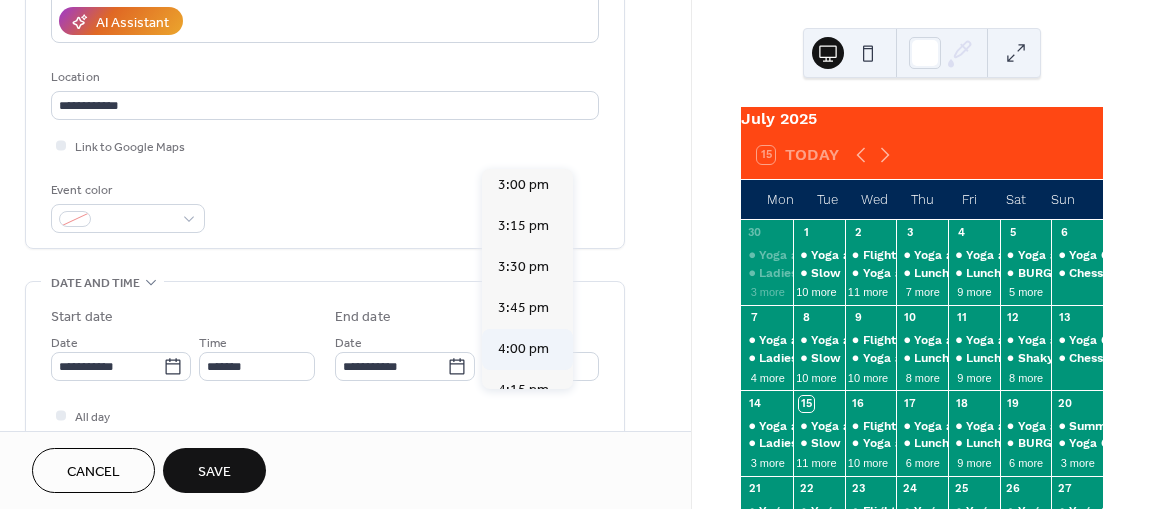 type on "*******" 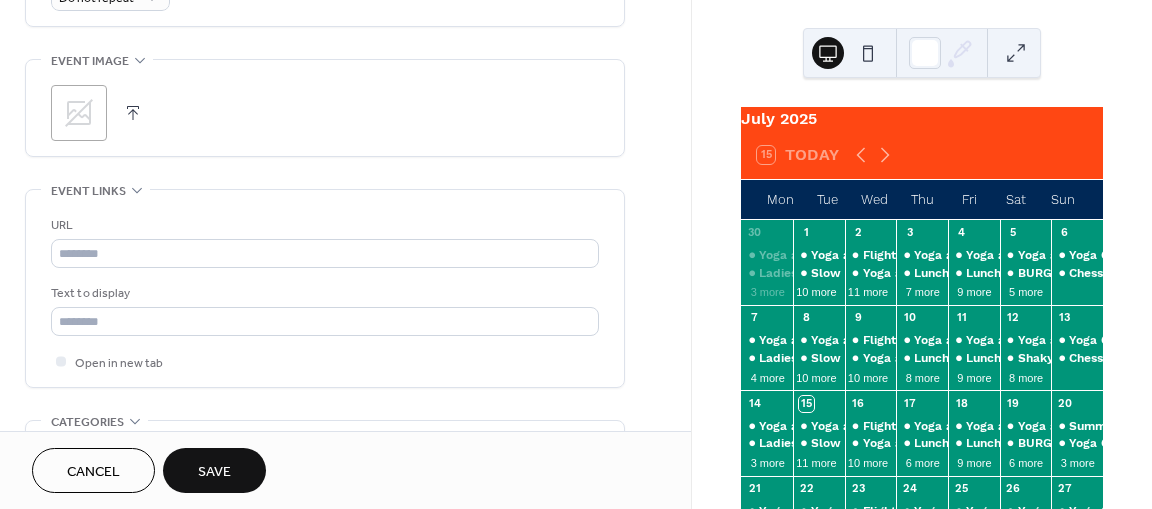 scroll, scrollTop: 938, scrollLeft: 0, axis: vertical 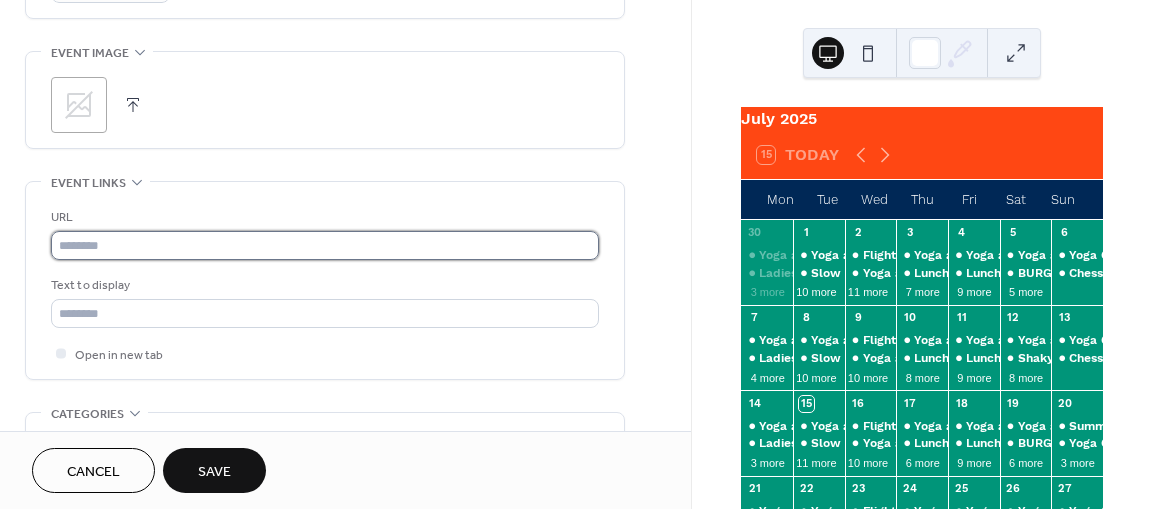 click at bounding box center [325, 245] 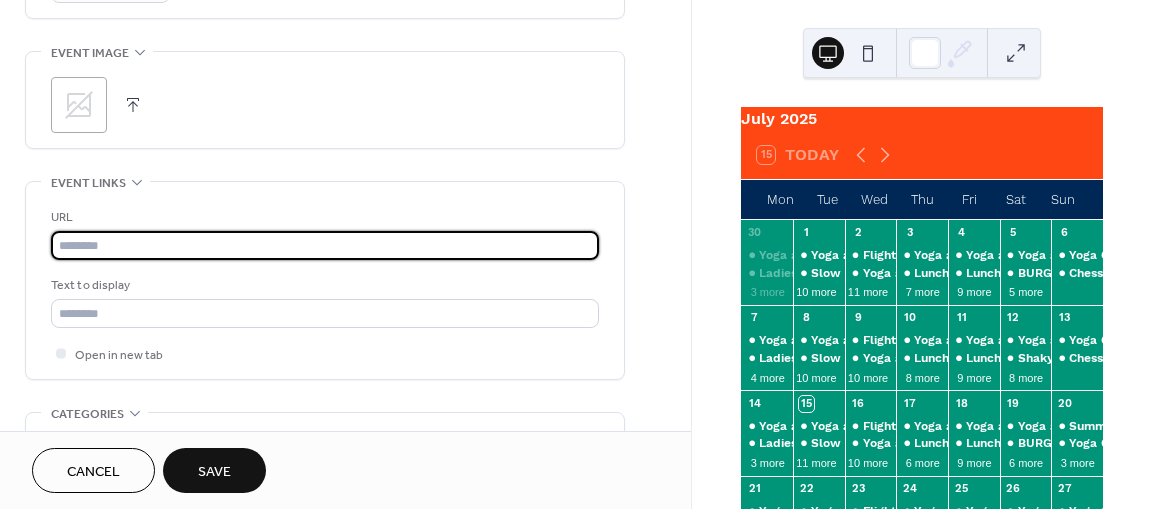 paste on "**********" 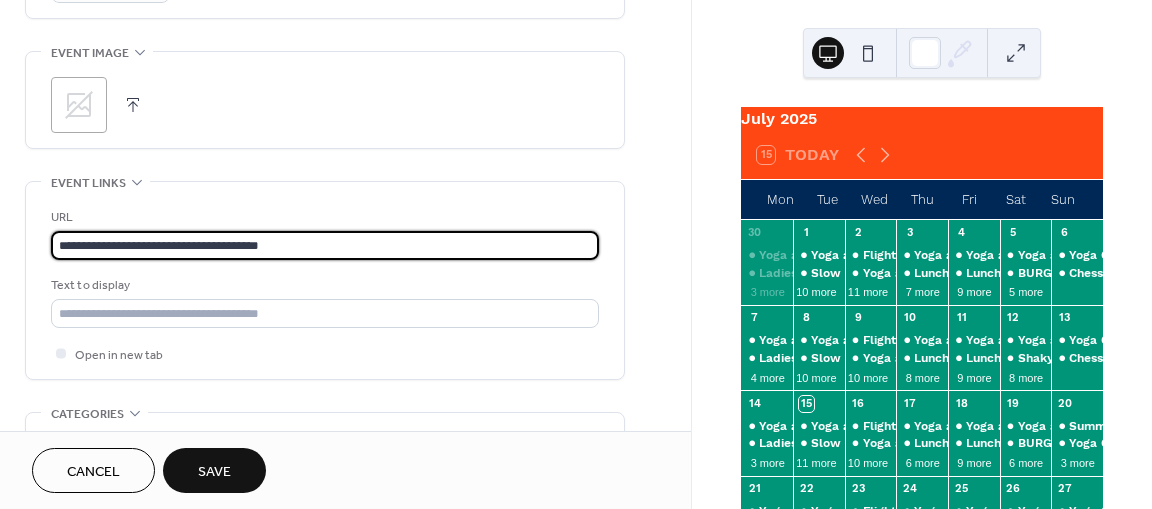 scroll, scrollTop: 0, scrollLeft: 0, axis: both 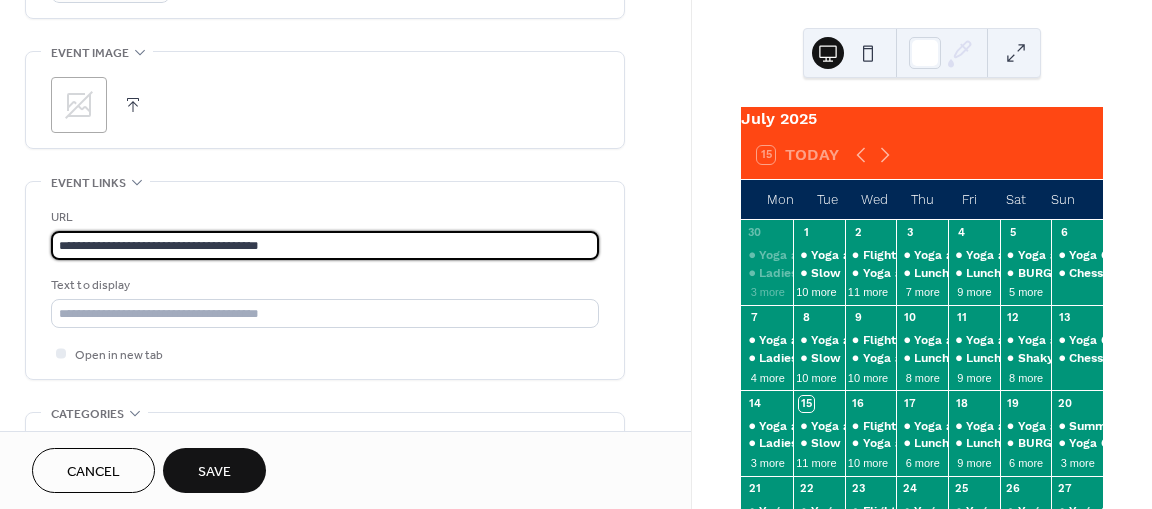 type on "**********" 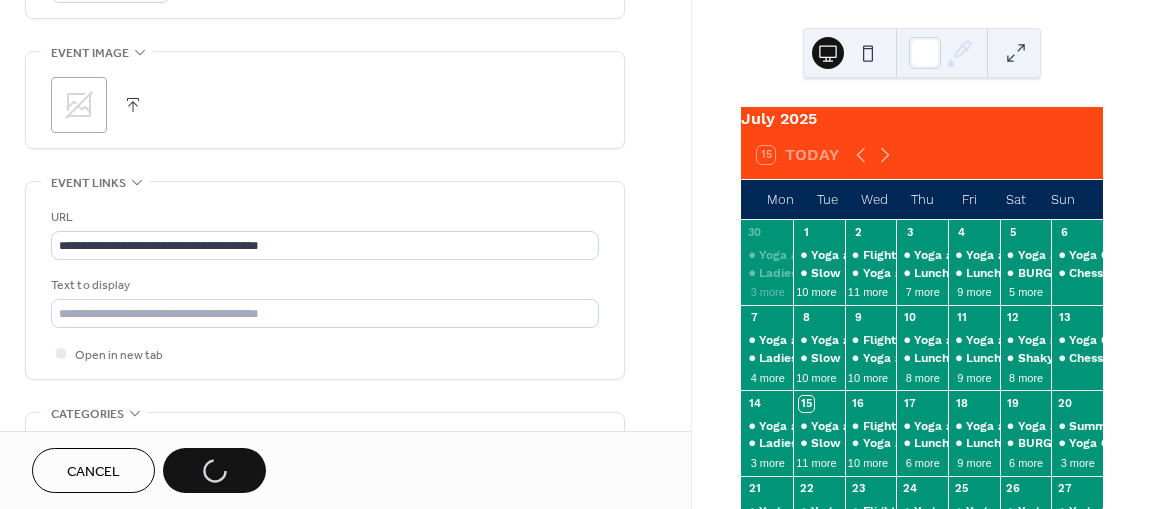 scroll, scrollTop: 0, scrollLeft: 0, axis: both 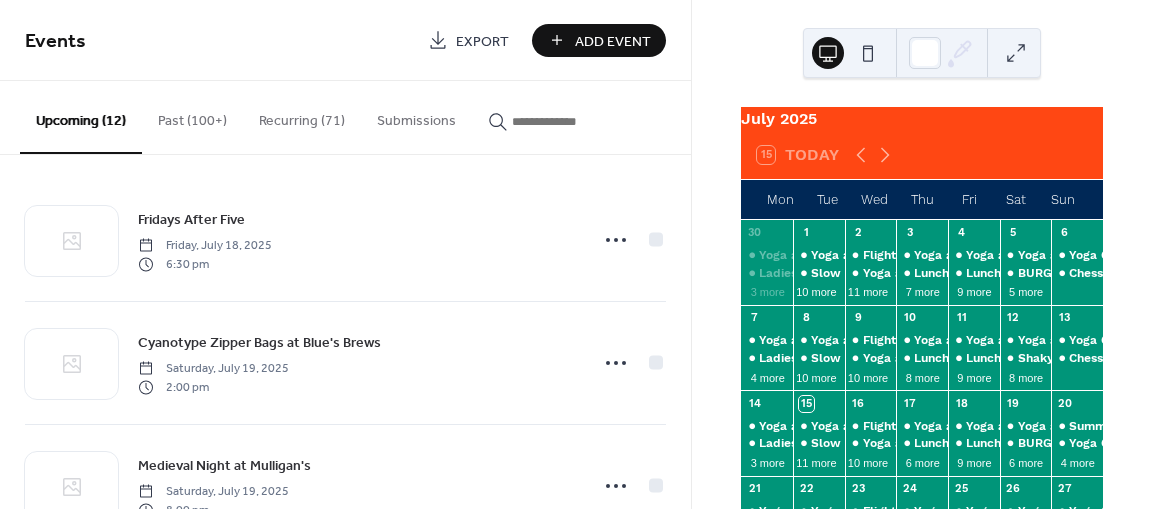 click on "Add Event" at bounding box center [613, 41] 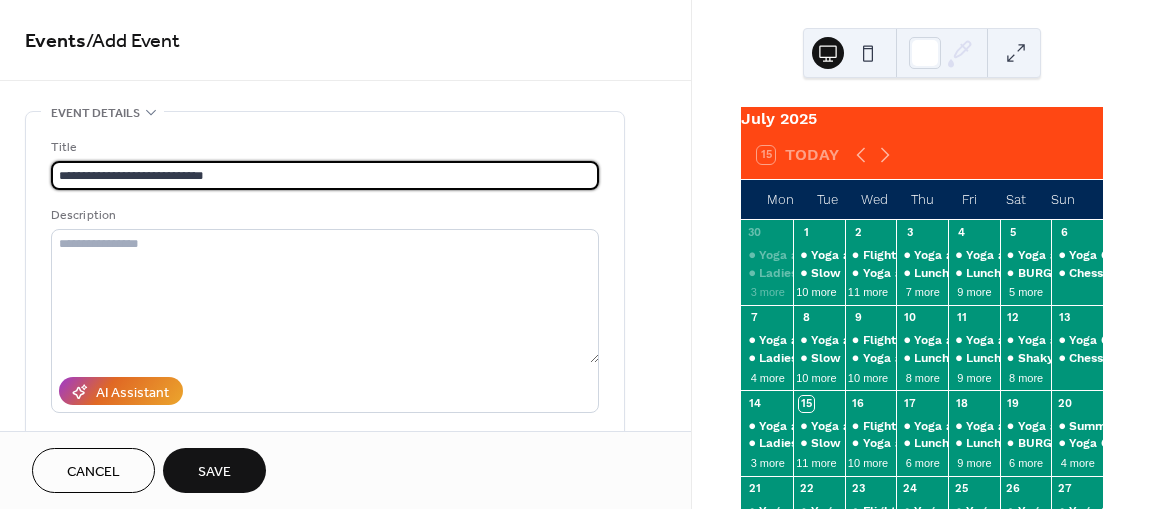 type on "**********" 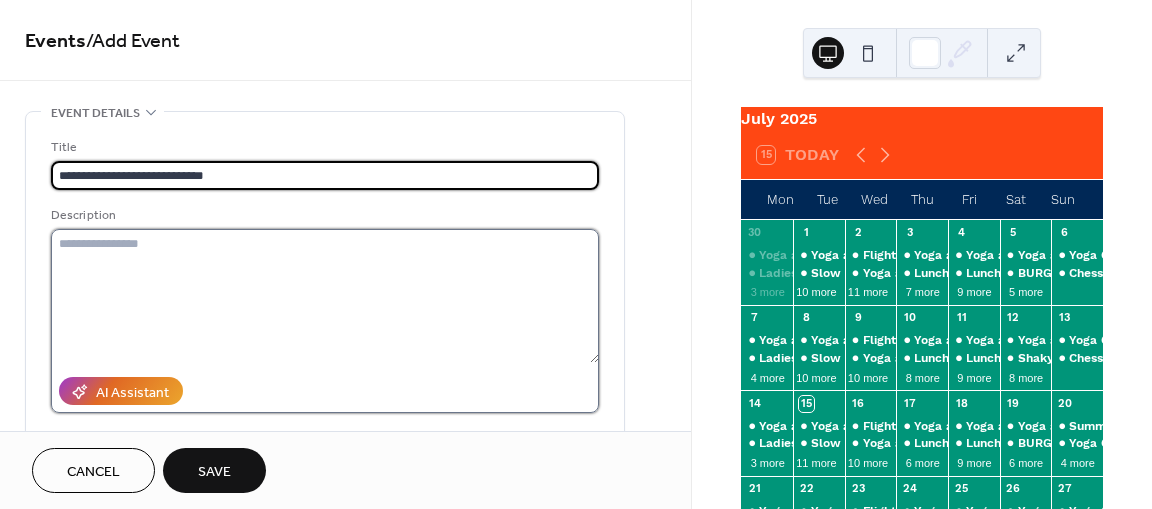 click at bounding box center [325, 296] 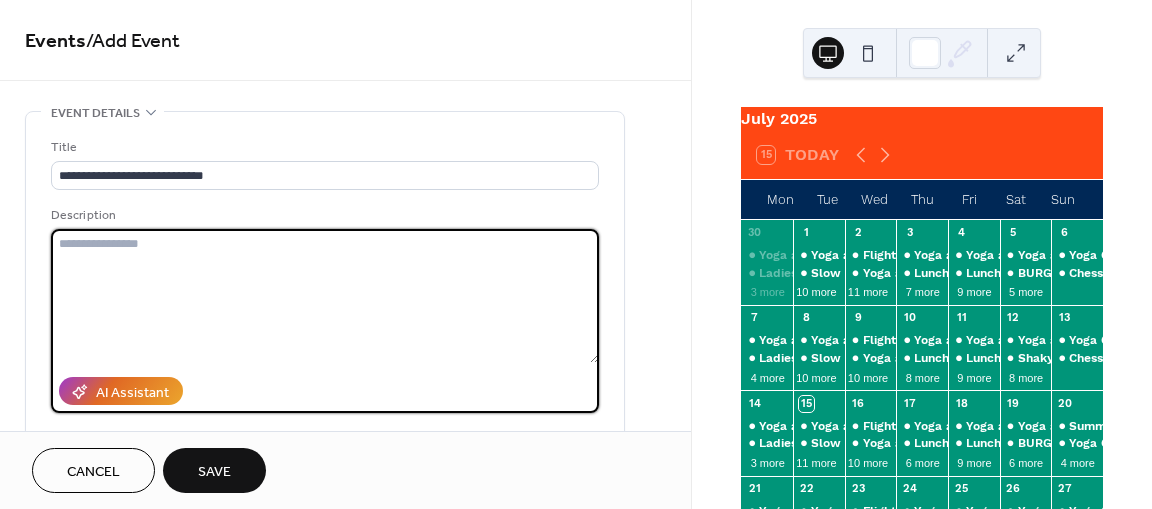 paste on "**********" 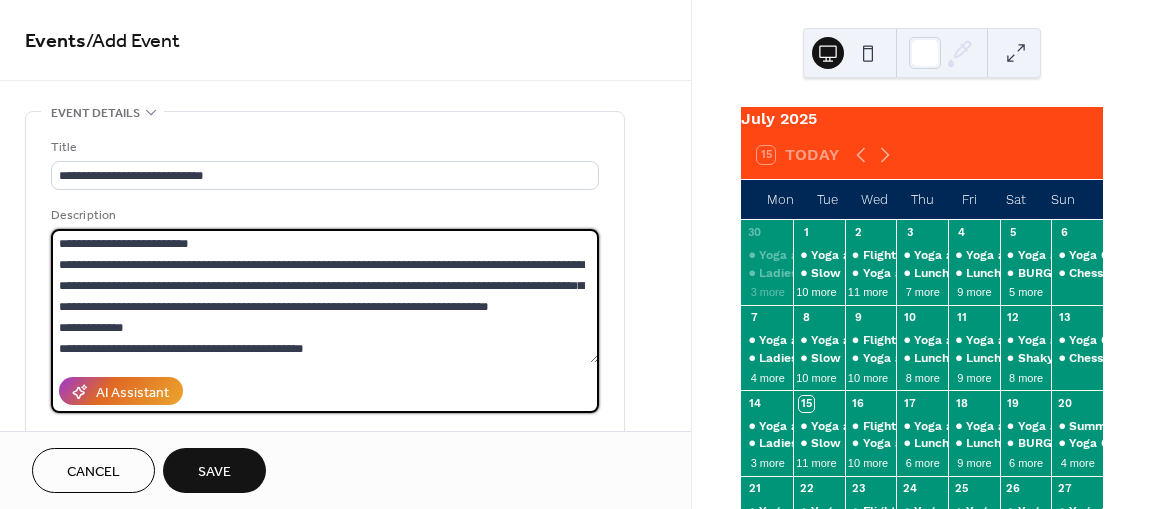 scroll, scrollTop: 18, scrollLeft: 0, axis: vertical 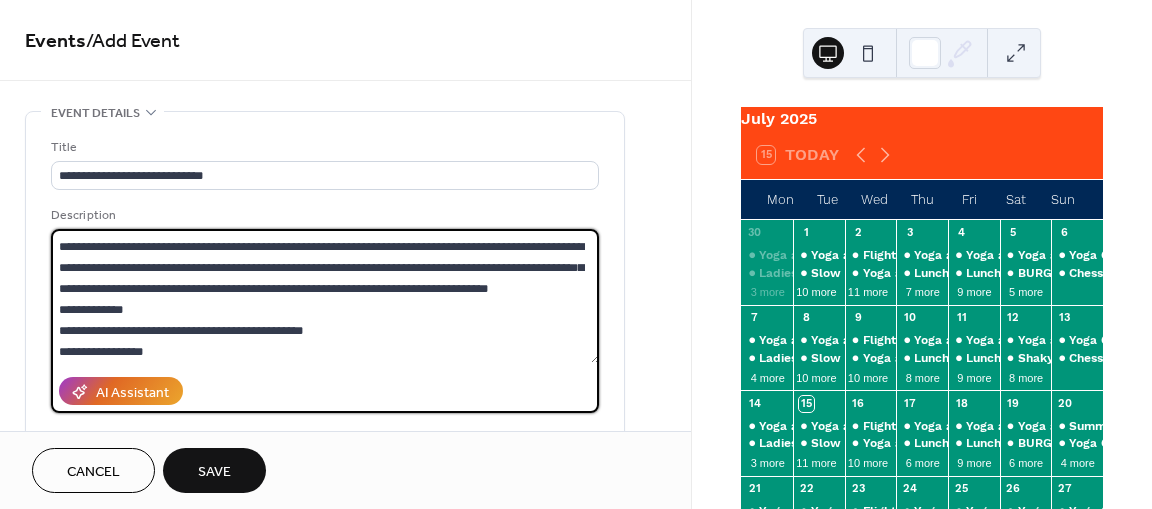 drag, startPoint x: 156, startPoint y: 303, endPoint x: 58, endPoint y: 299, distance: 98.0816 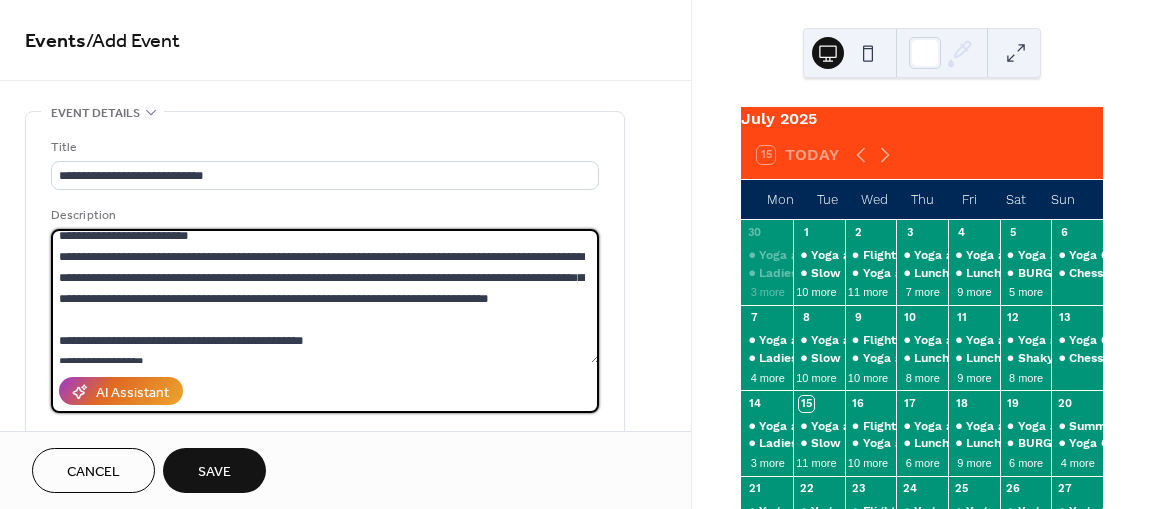 scroll, scrollTop: 0, scrollLeft: 0, axis: both 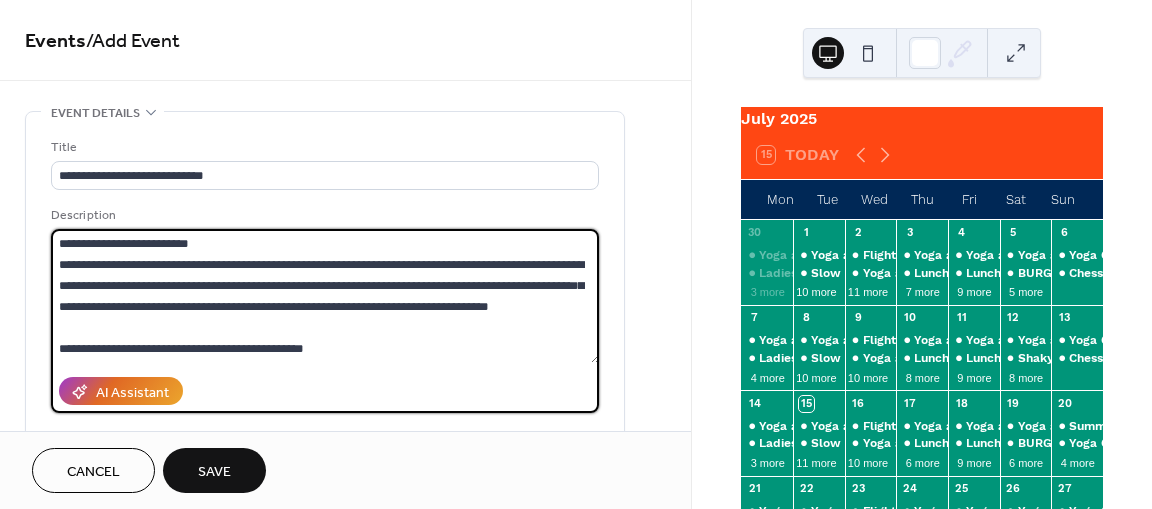 drag, startPoint x: 218, startPoint y: 243, endPoint x: 35, endPoint y: 237, distance: 183.09833 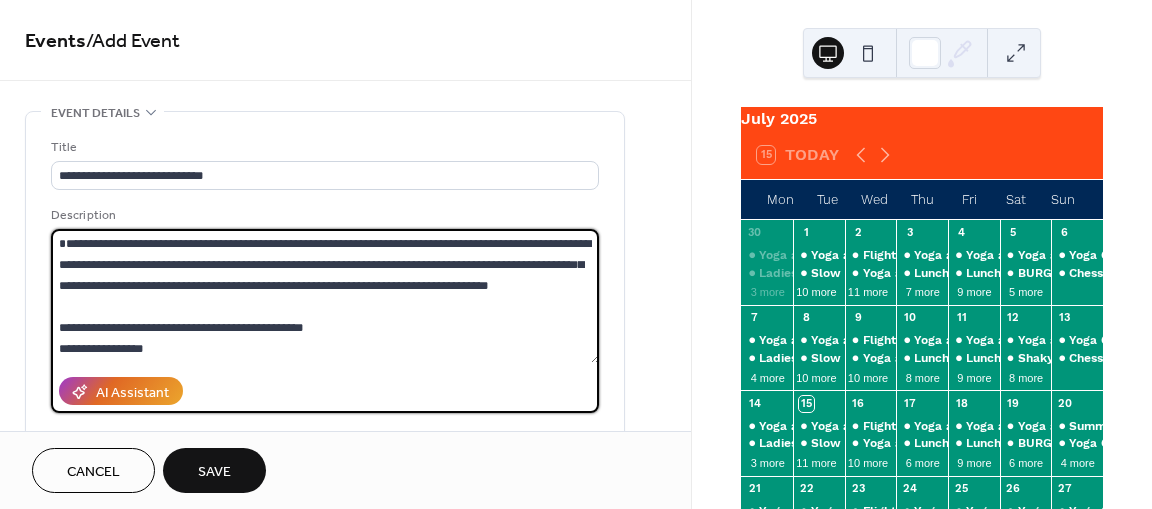 click on "**********" at bounding box center [325, 296] 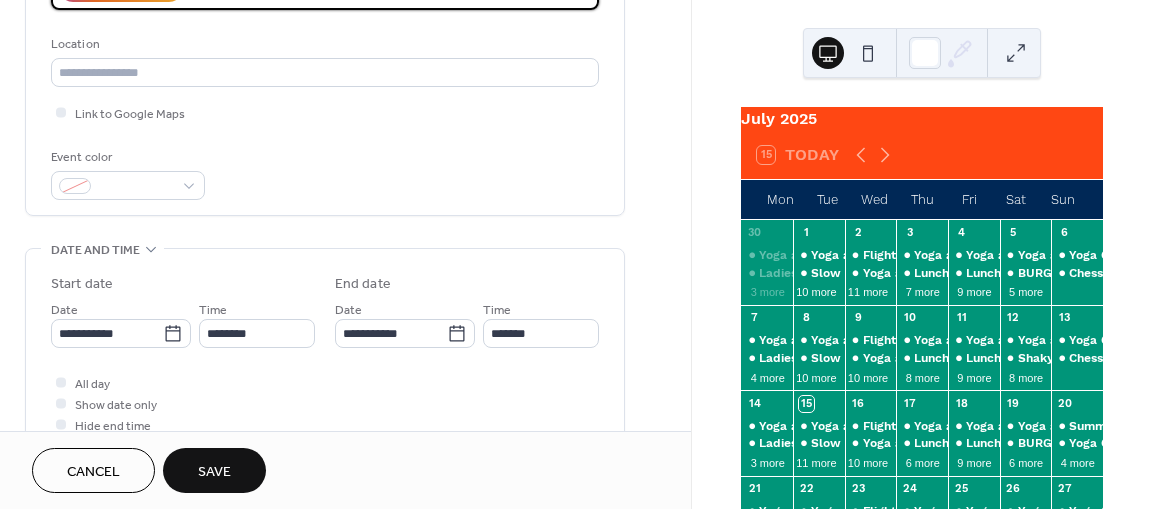 scroll, scrollTop: 411, scrollLeft: 0, axis: vertical 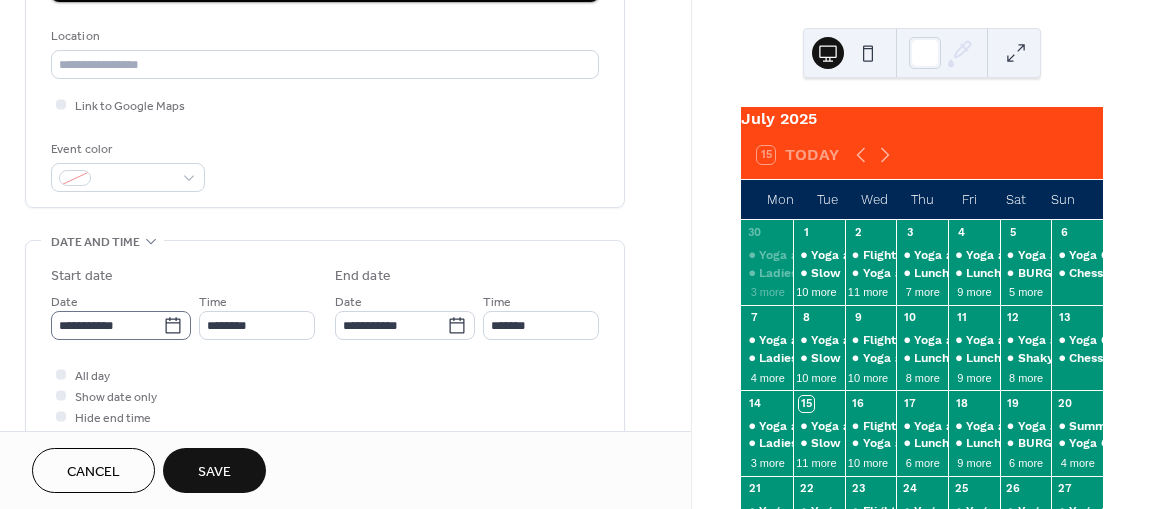 type on "**********" 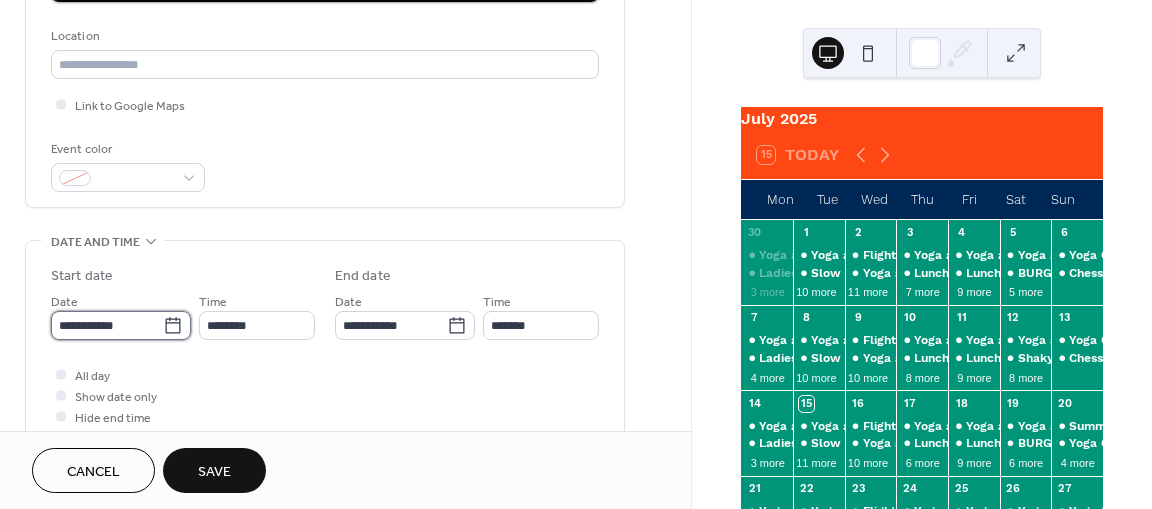 click on "**********" at bounding box center (107, 325) 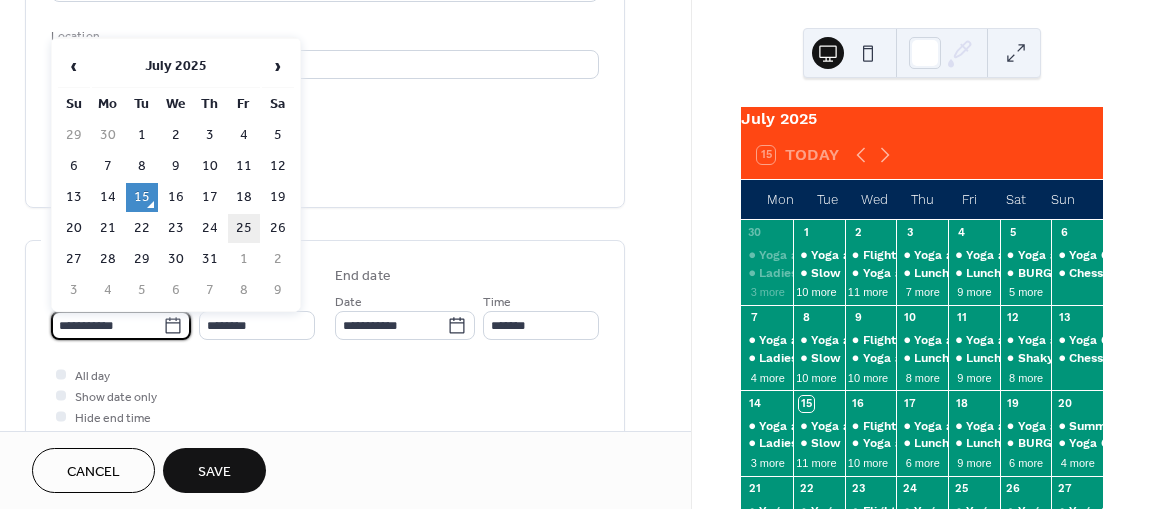 click on "25" at bounding box center (244, 228) 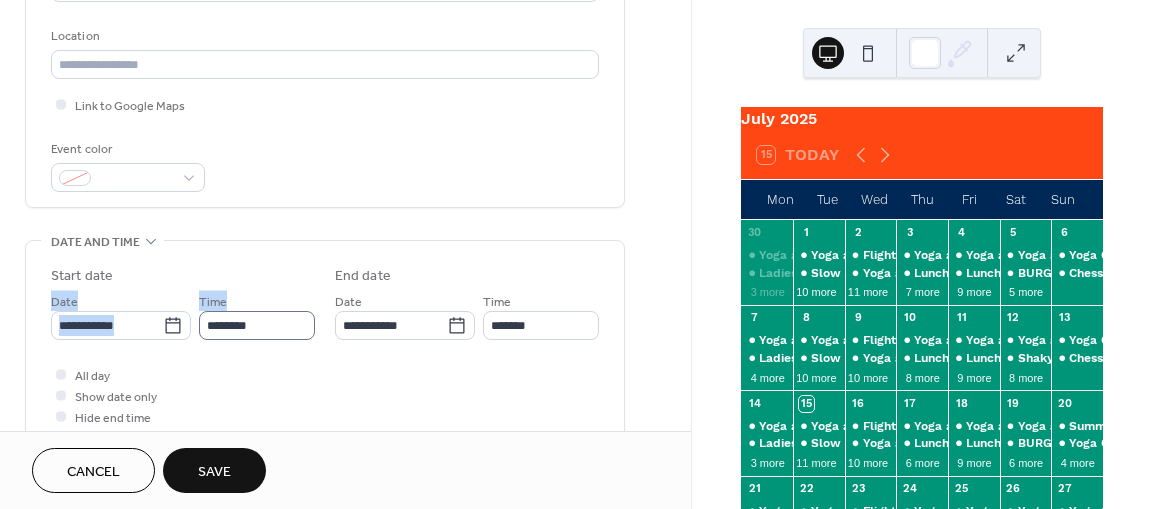 drag, startPoint x: 238, startPoint y: 226, endPoint x: 272, endPoint y: 319, distance: 99.0202 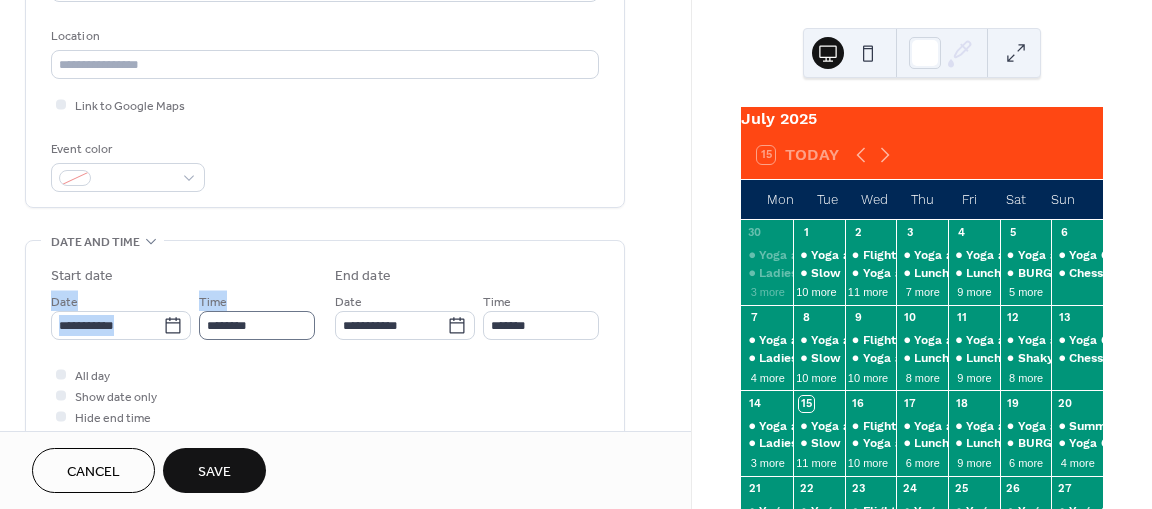 click on "**********" at bounding box center [325, 452] 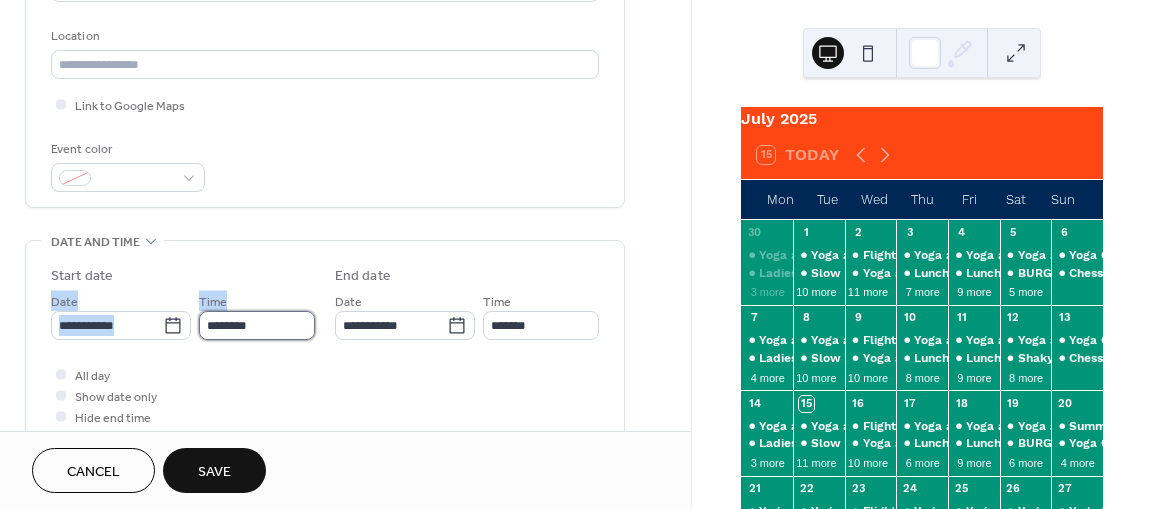 click on "********" at bounding box center [257, 325] 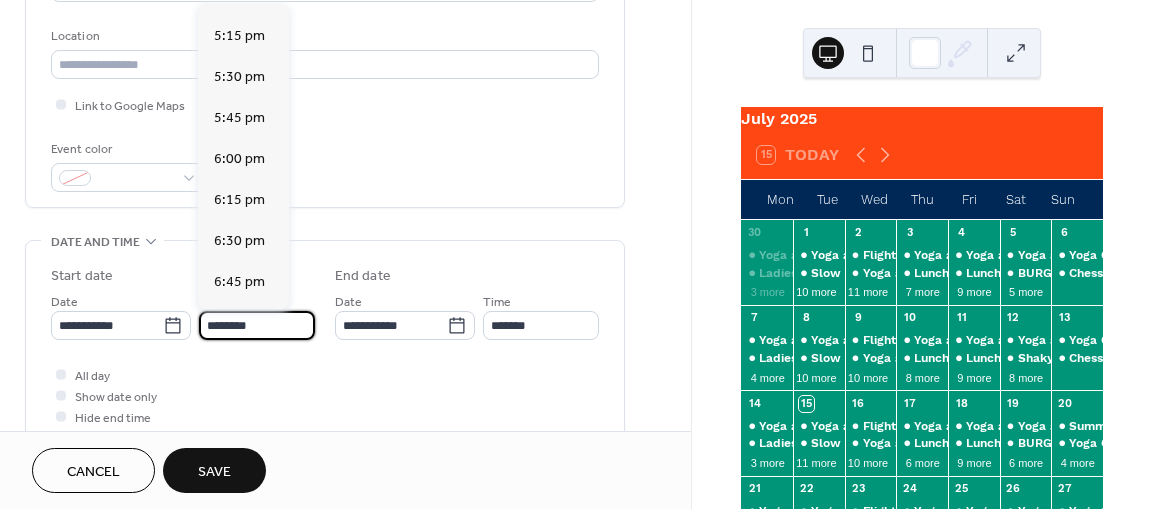 scroll, scrollTop: 2818, scrollLeft: 0, axis: vertical 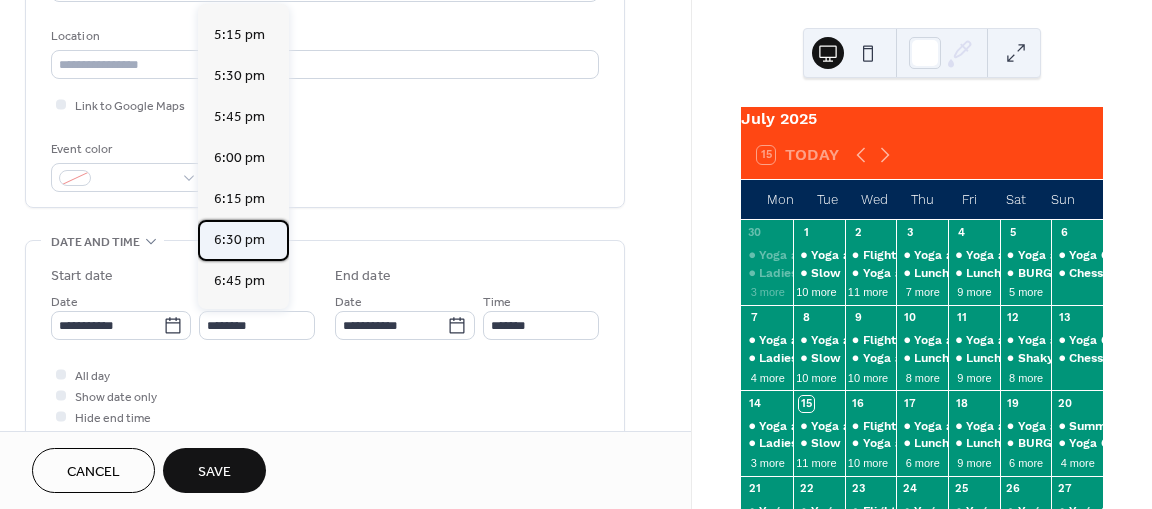 click on "6:30 pm" at bounding box center [239, 240] 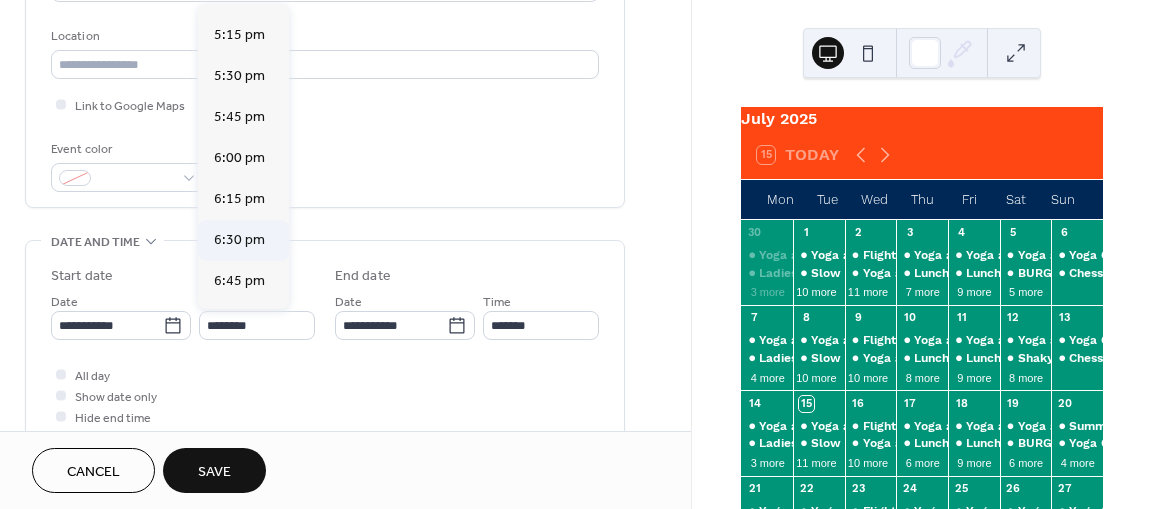 type on "*******" 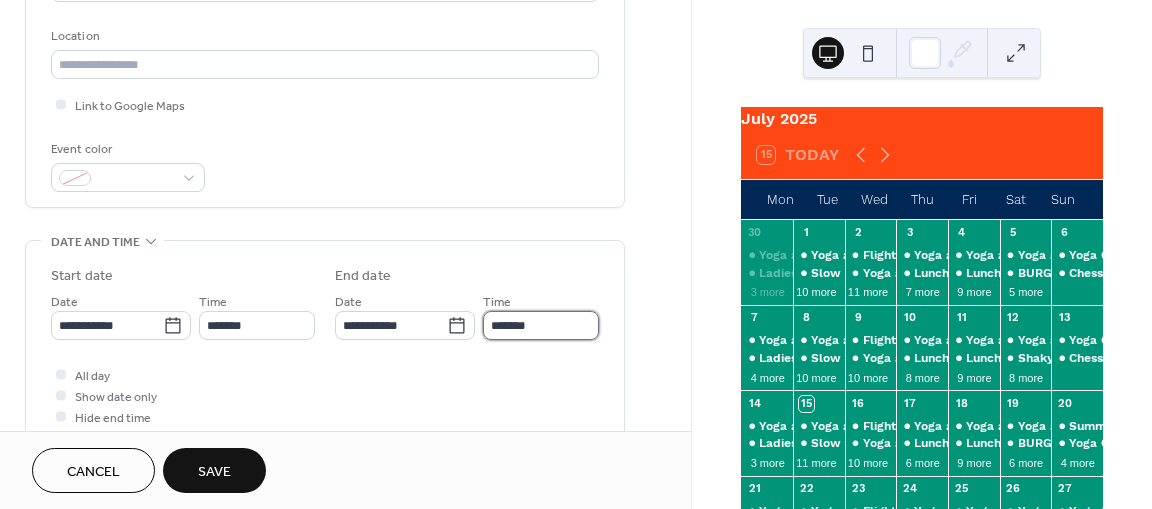 click on "*******" at bounding box center [541, 325] 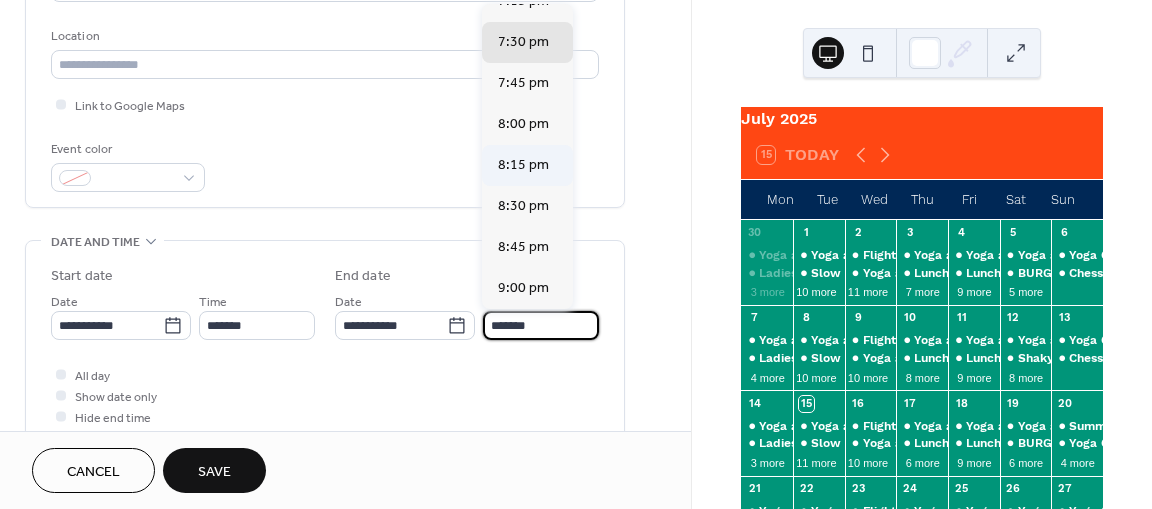 scroll, scrollTop: 108, scrollLeft: 0, axis: vertical 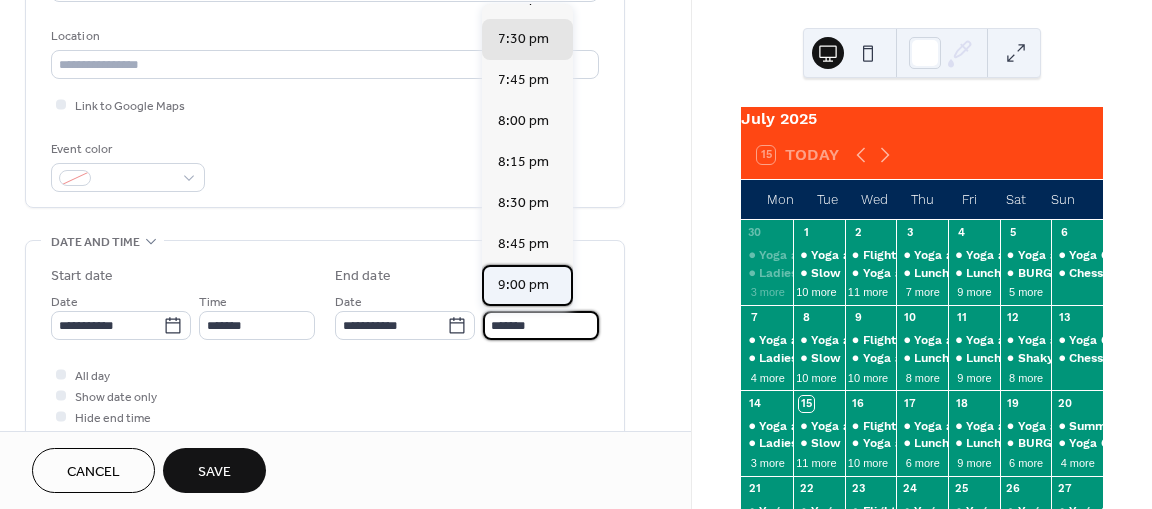 click on "9:00 pm" at bounding box center [523, 285] 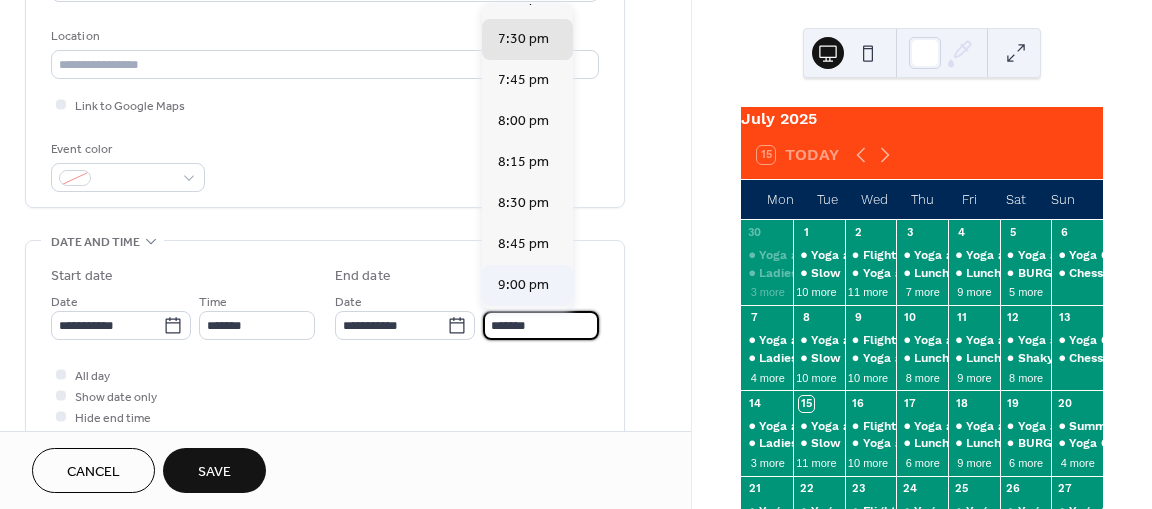 type on "*******" 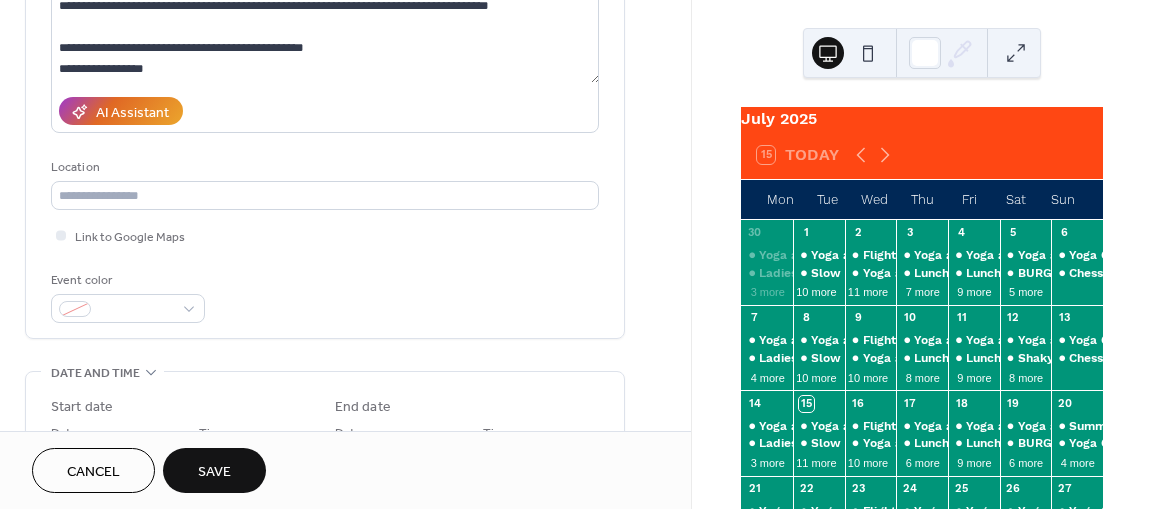 scroll, scrollTop: 279, scrollLeft: 0, axis: vertical 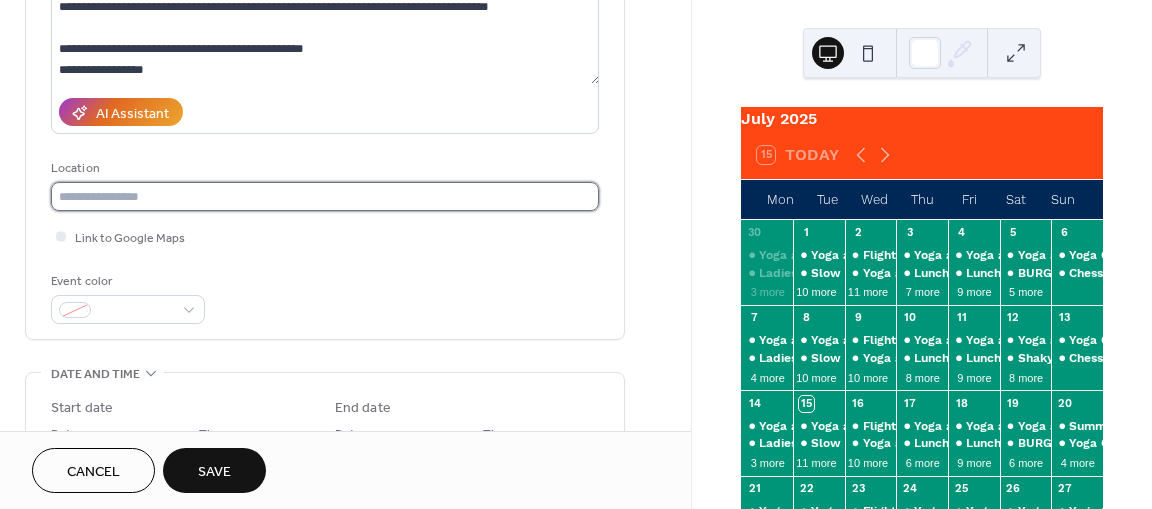 click at bounding box center [325, 196] 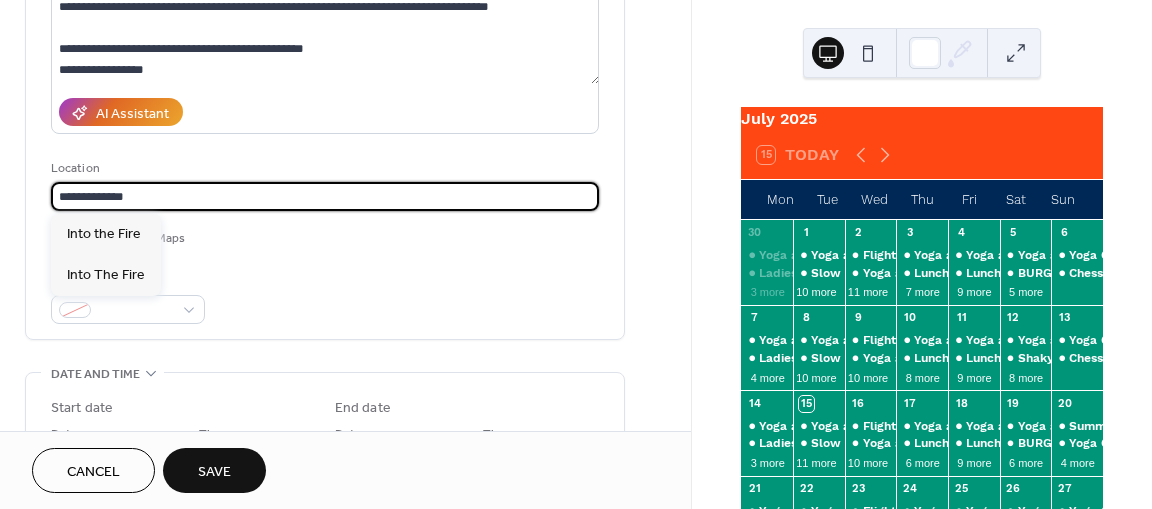 type on "**********" 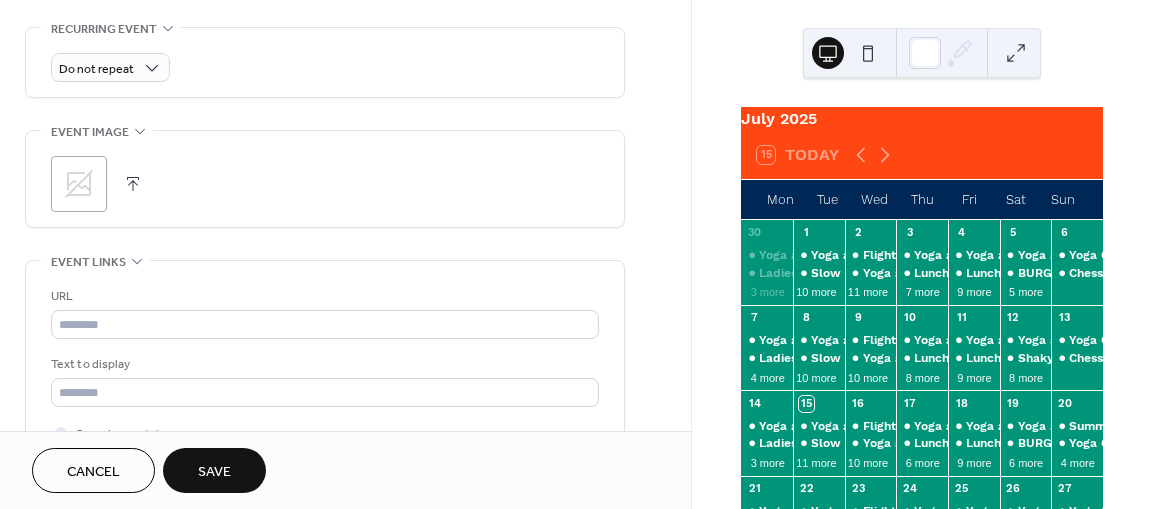 scroll, scrollTop: 876, scrollLeft: 0, axis: vertical 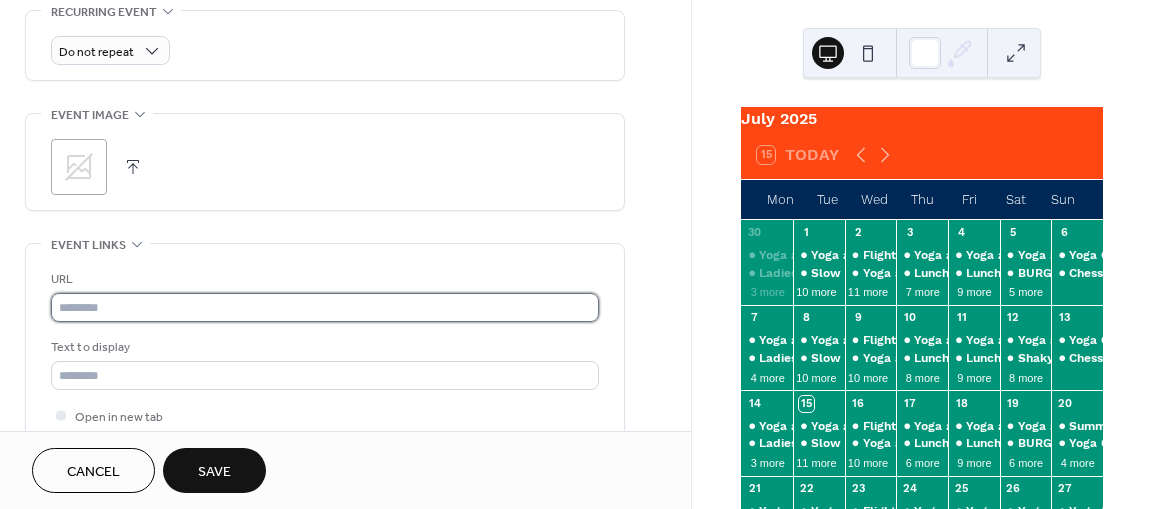 click at bounding box center (325, 307) 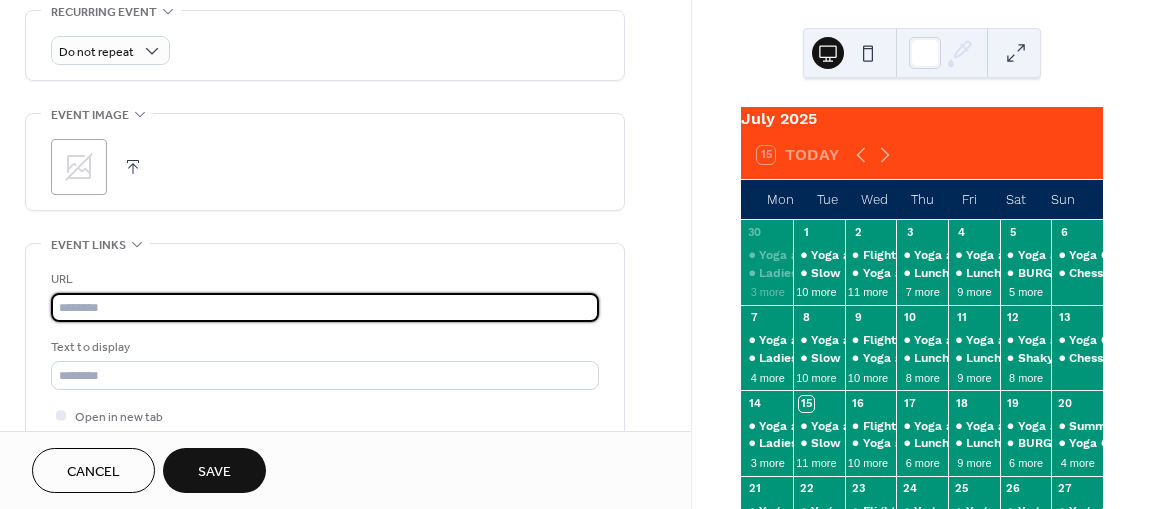 paste on "**********" 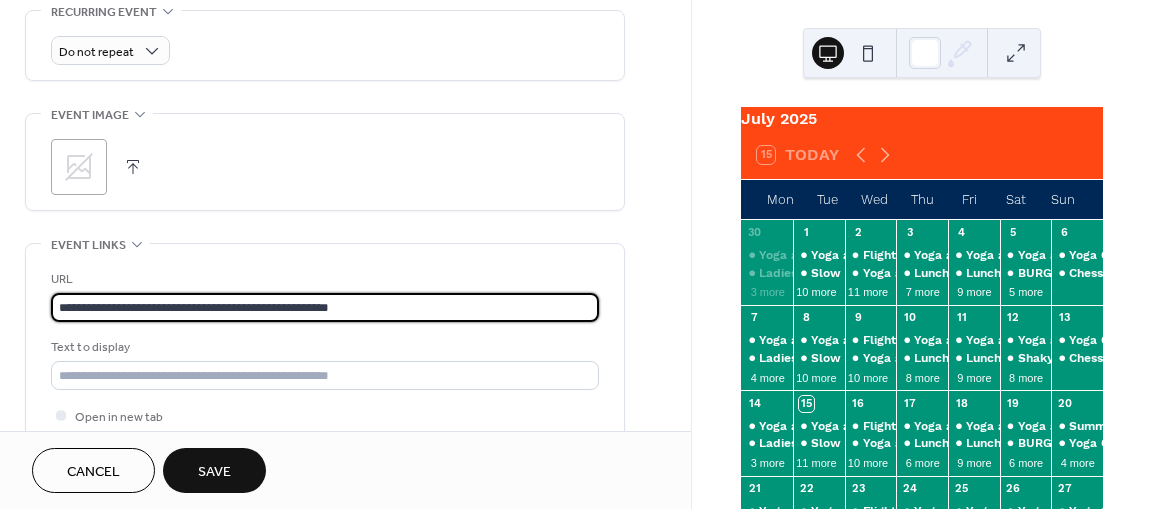 scroll, scrollTop: 0, scrollLeft: 0, axis: both 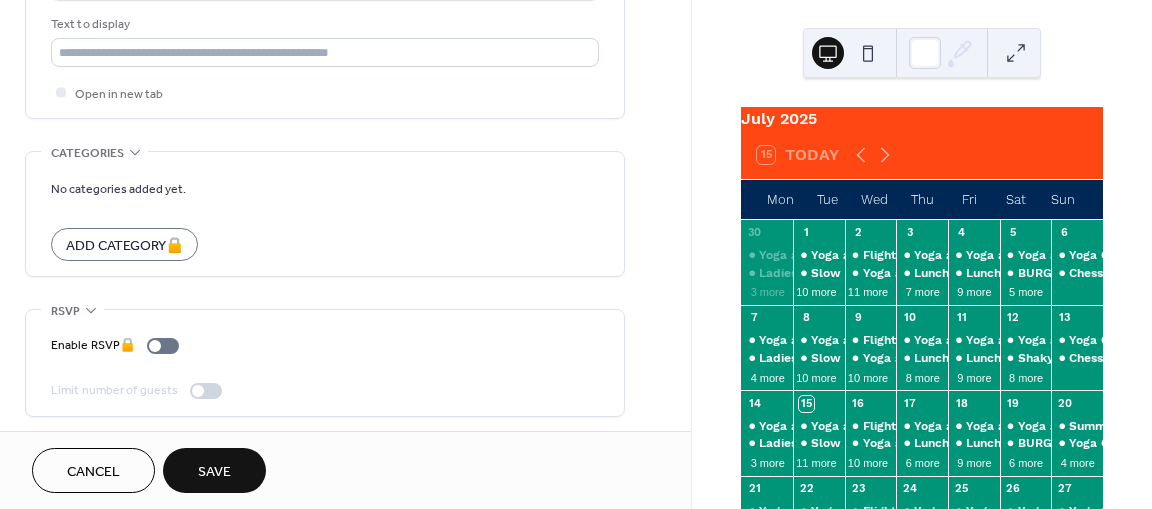 type on "**********" 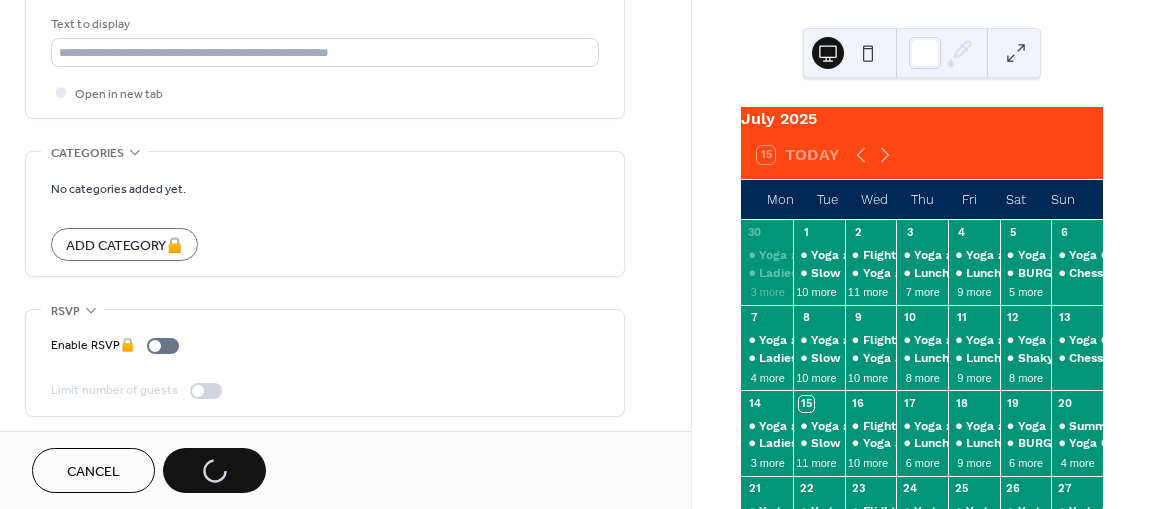 scroll, scrollTop: 0, scrollLeft: 0, axis: both 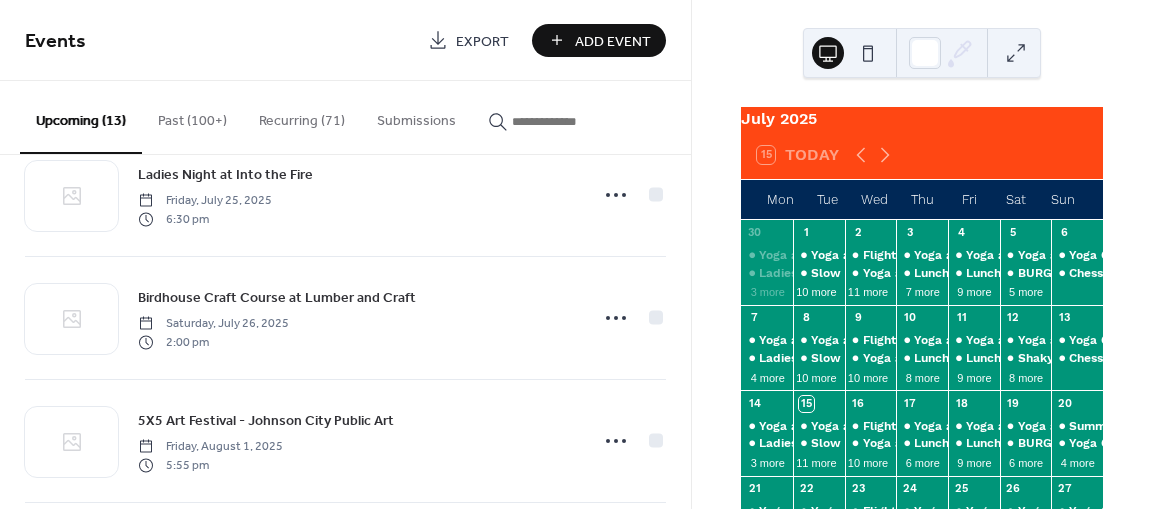 click on "Add Event" at bounding box center [599, 40] 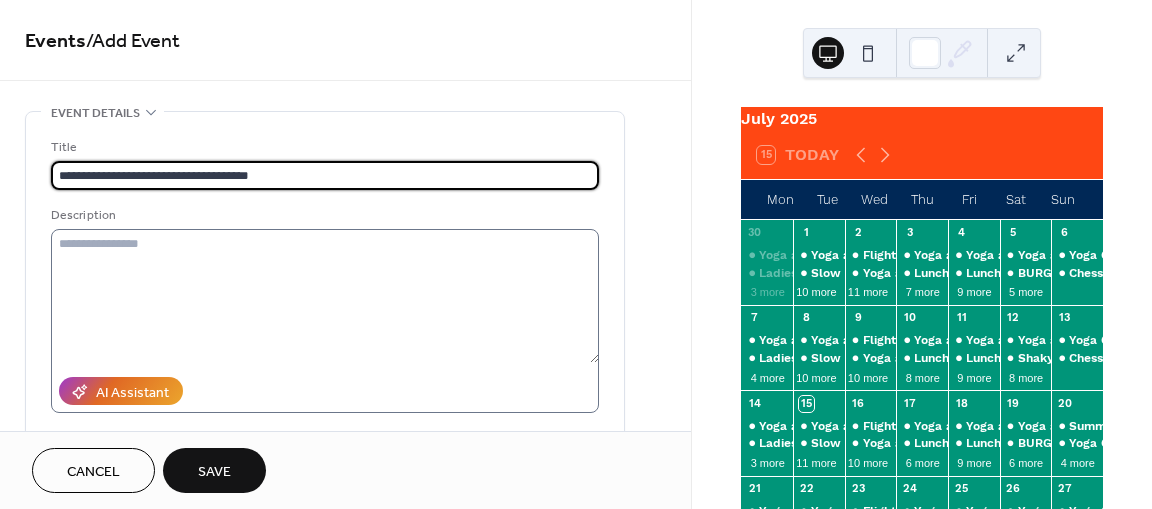 type on "**********" 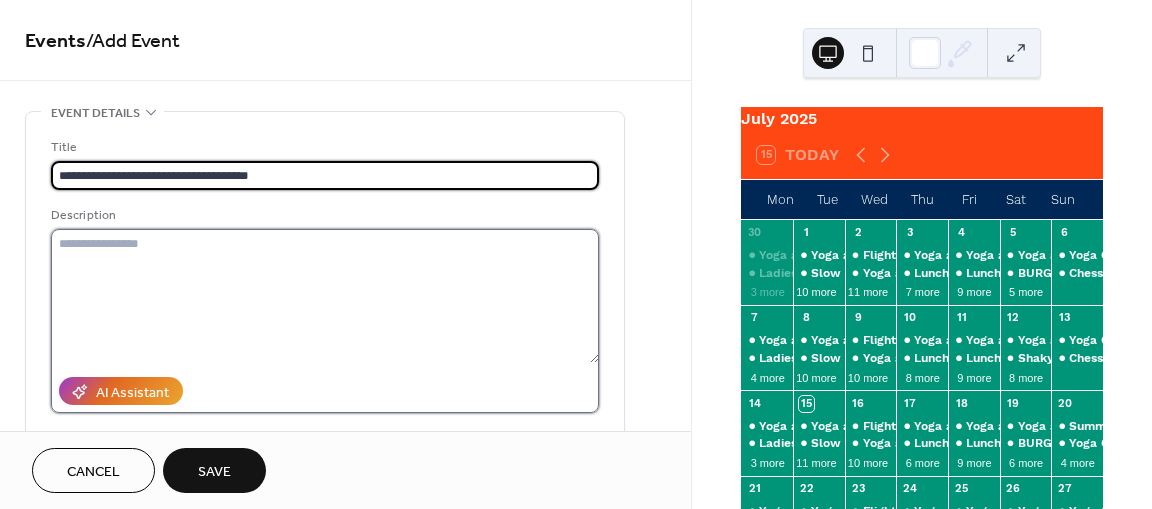 click at bounding box center [325, 296] 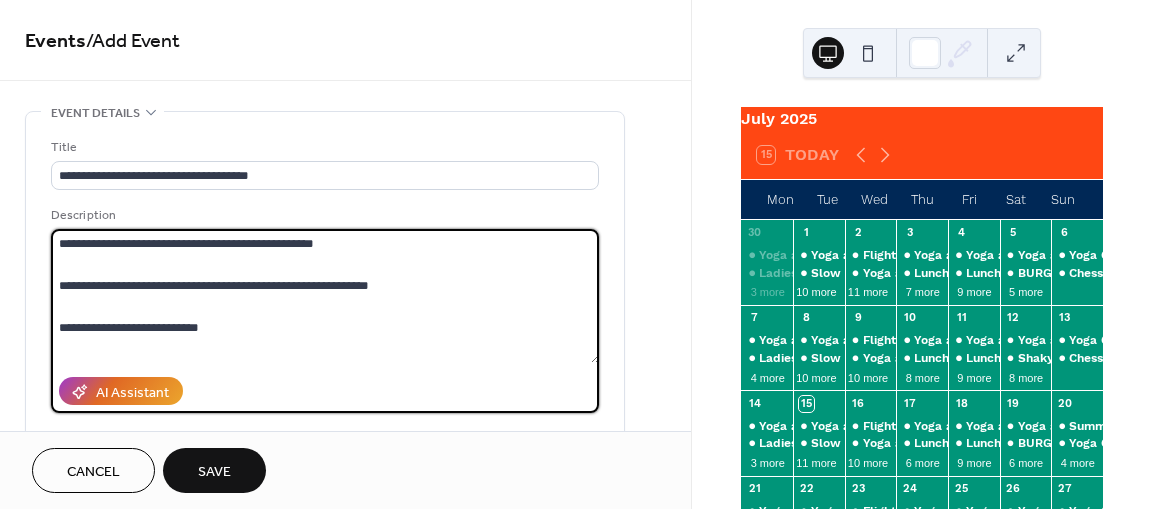 scroll, scrollTop: 13, scrollLeft: 0, axis: vertical 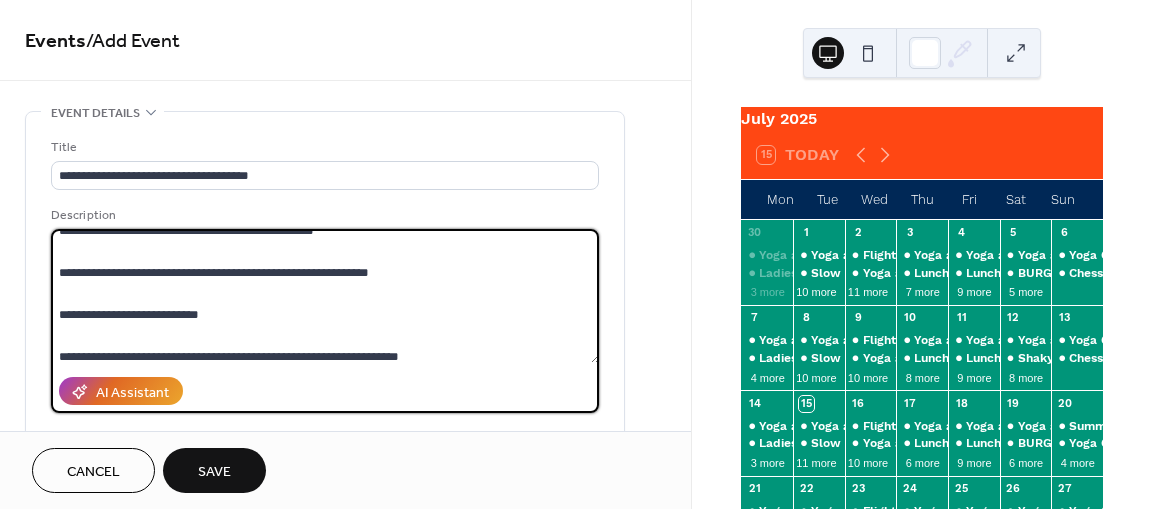 click on "**********" at bounding box center (325, 296) 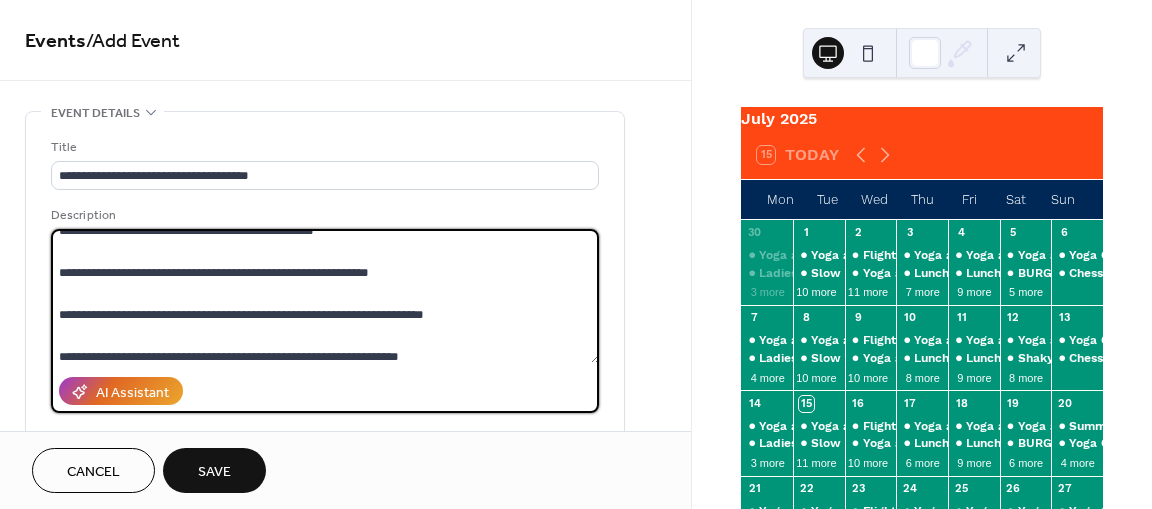 scroll, scrollTop: 20, scrollLeft: 0, axis: vertical 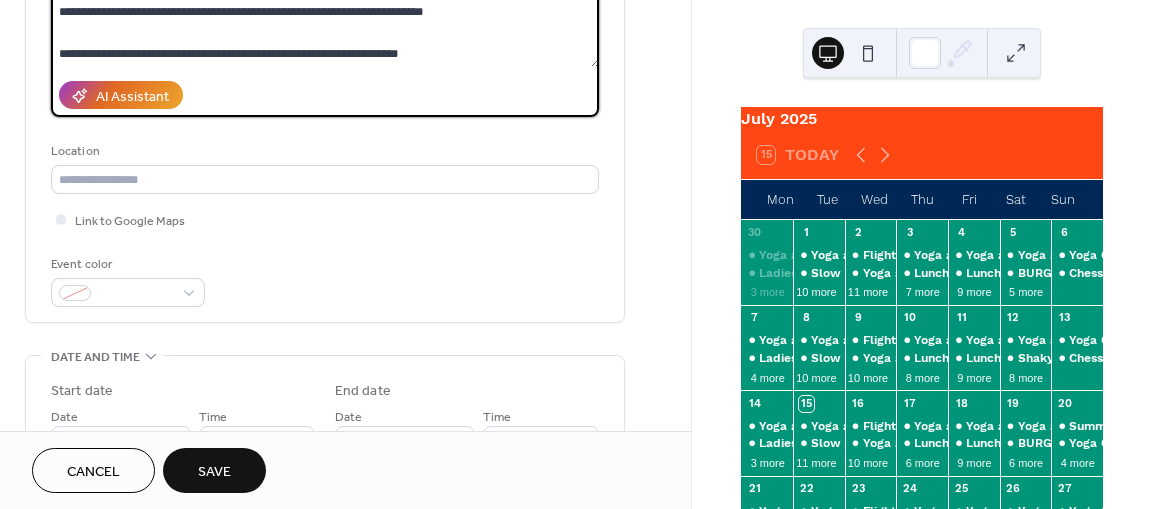type on "**********" 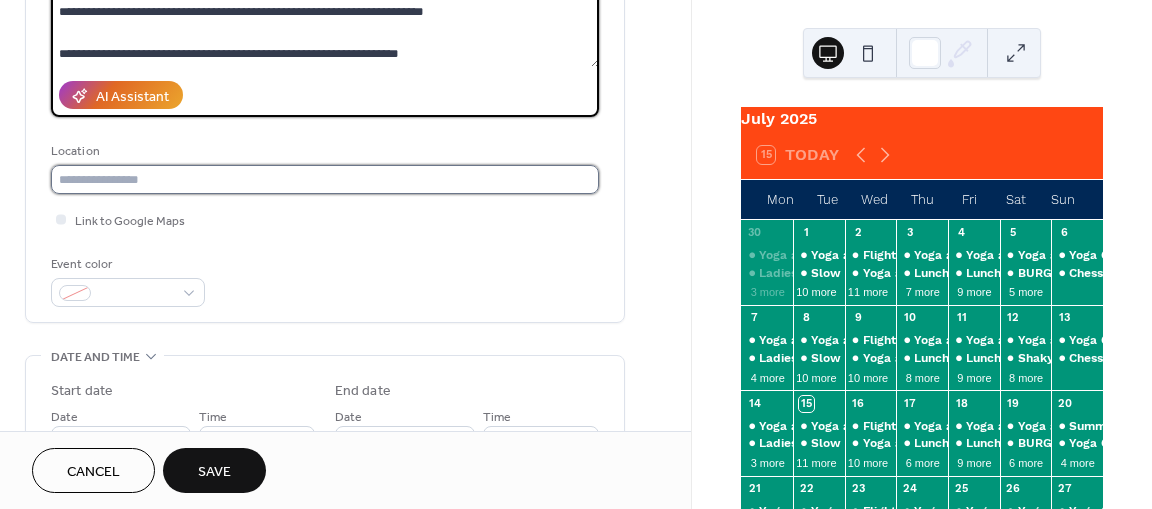 click at bounding box center (325, 179) 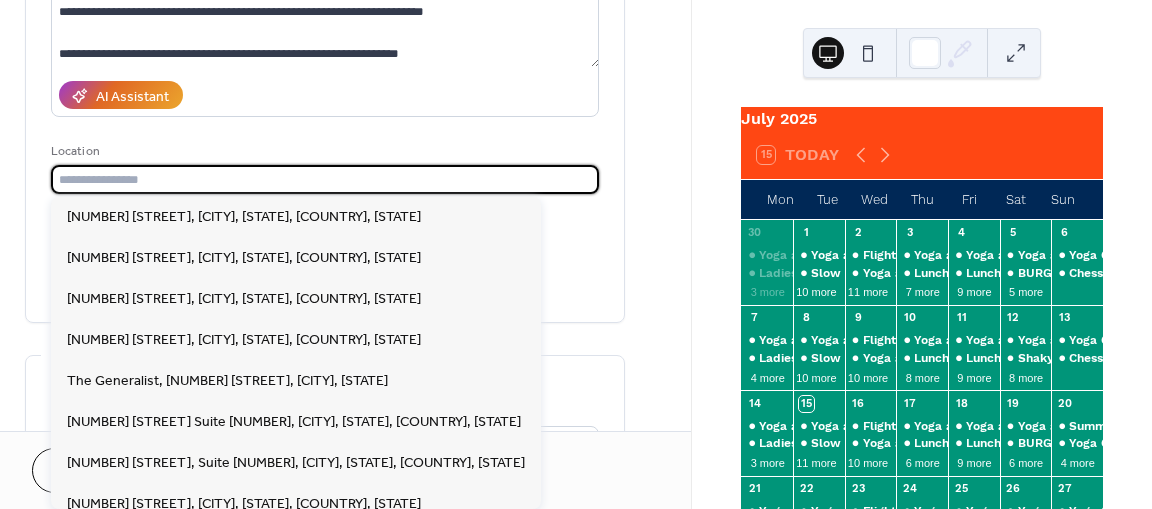drag, startPoint x: 197, startPoint y: 177, endPoint x: 612, endPoint y: 234, distance: 418.89618 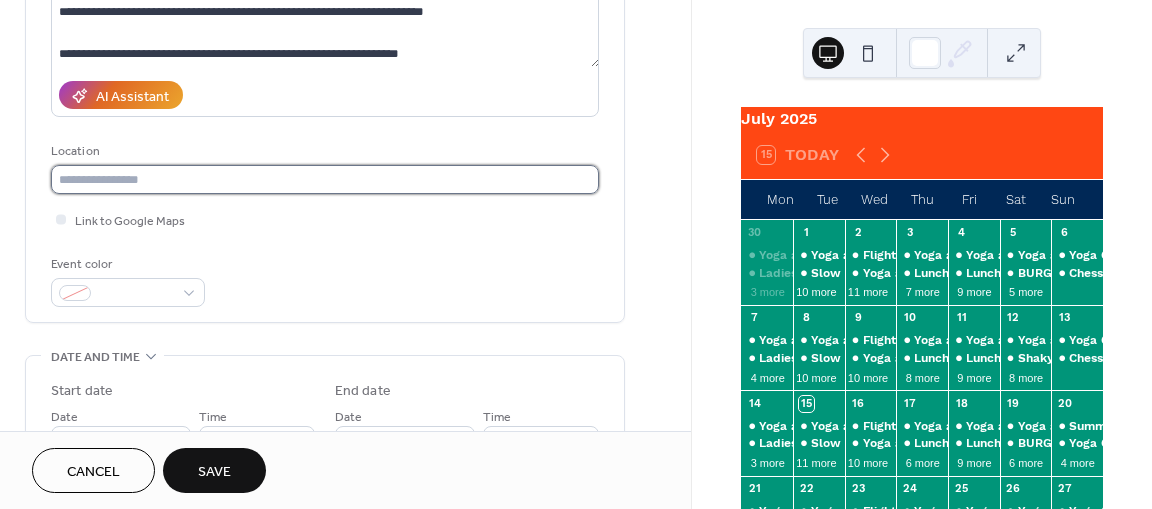click at bounding box center (325, 179) 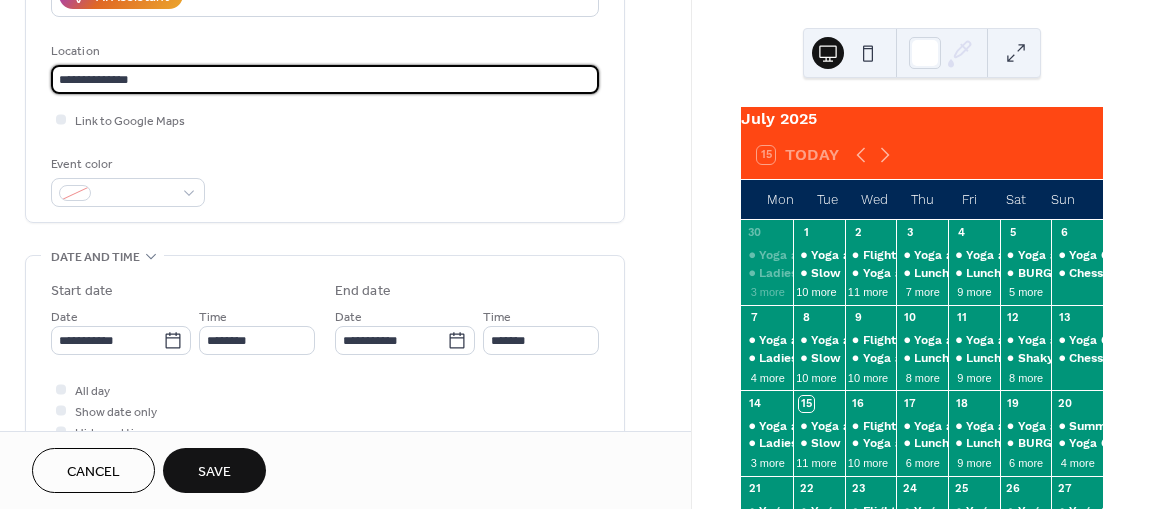 scroll, scrollTop: 400, scrollLeft: 0, axis: vertical 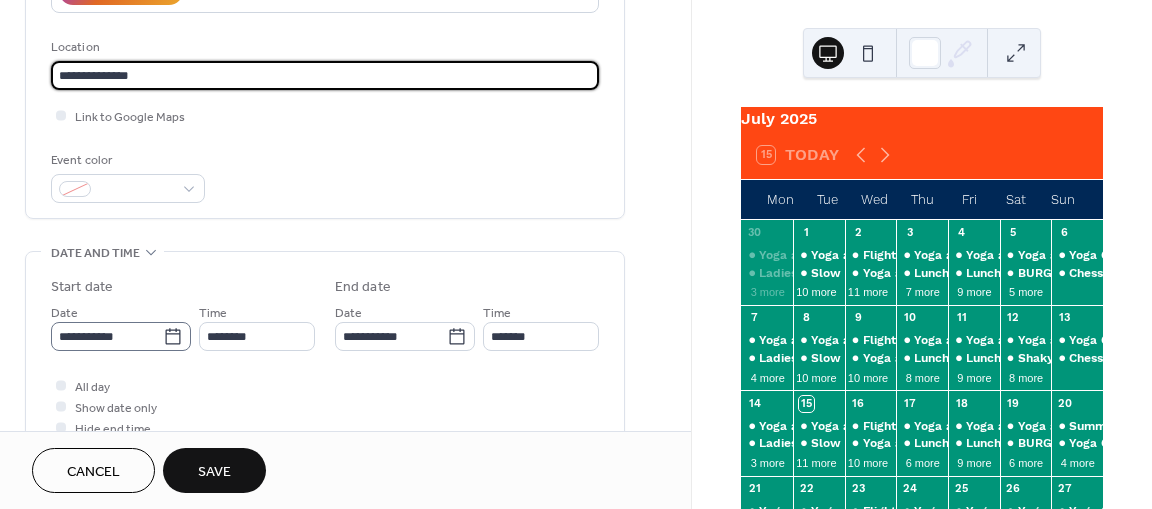 type on "**********" 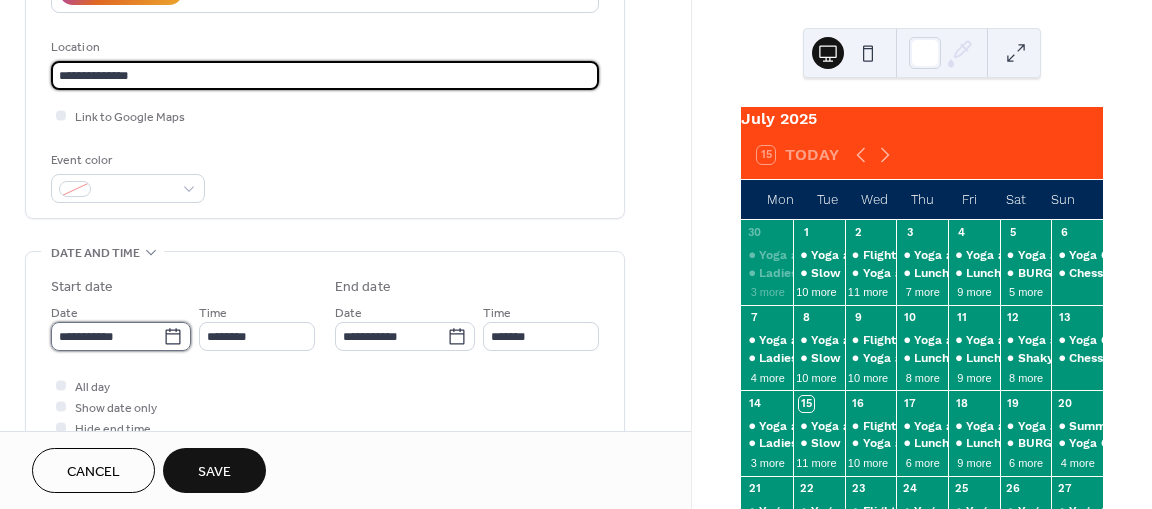 click on "**********" at bounding box center [107, 336] 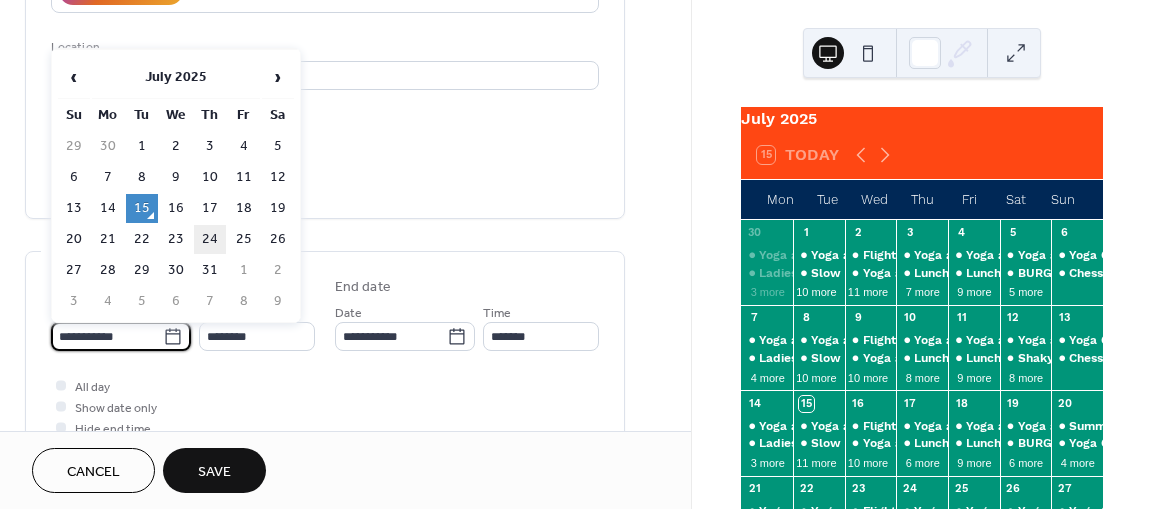 click on "24" at bounding box center [210, 239] 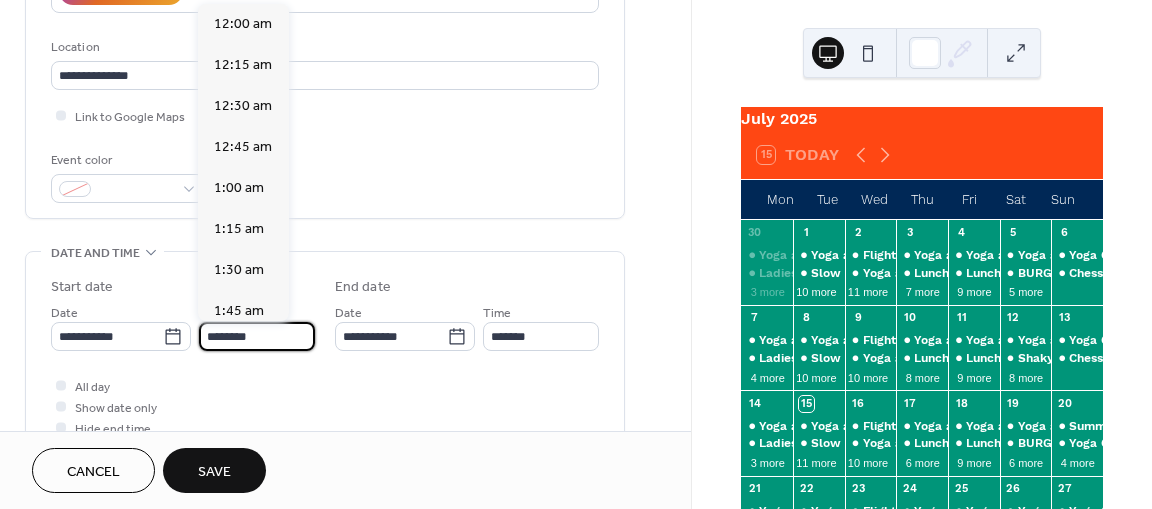 click on "********" at bounding box center [257, 336] 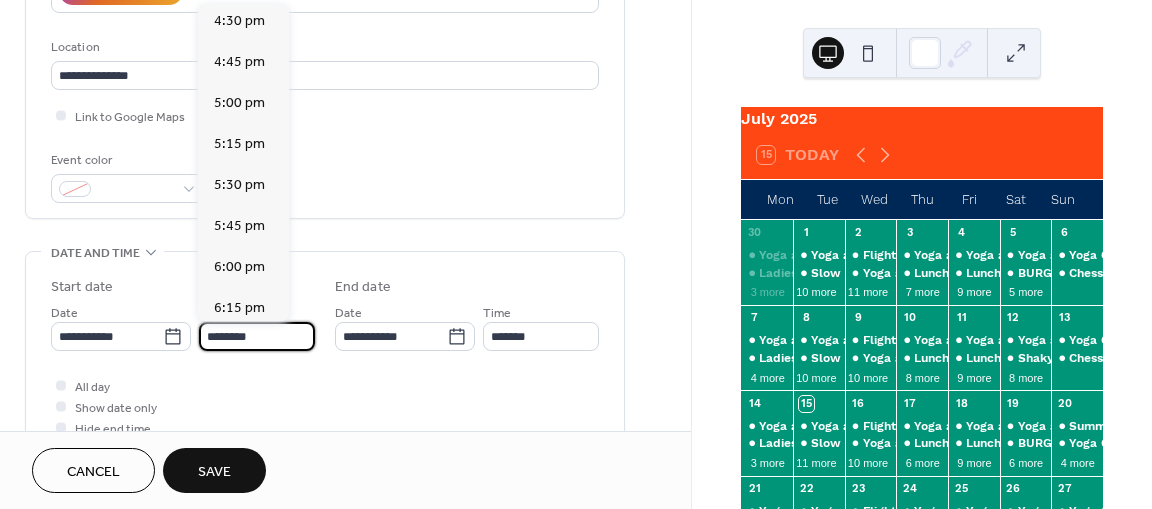 scroll, scrollTop: 2721, scrollLeft: 0, axis: vertical 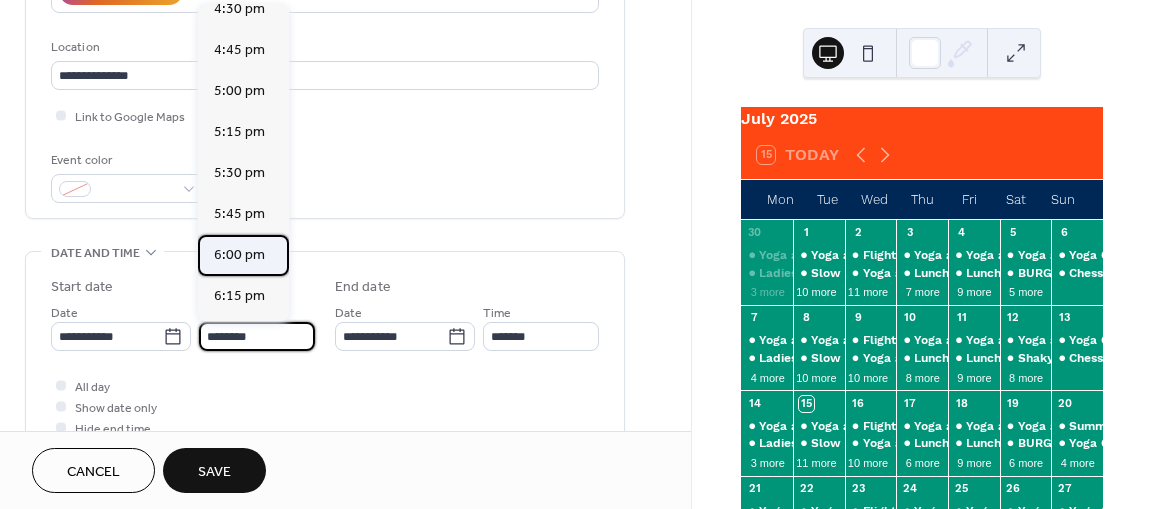 click on "6:00 pm" at bounding box center (239, 255) 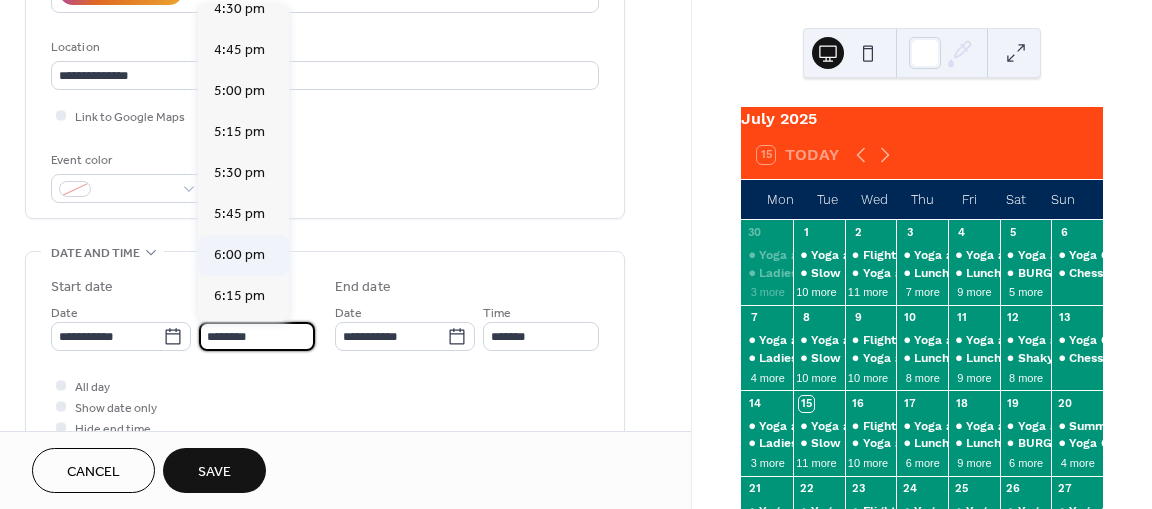 type on "*******" 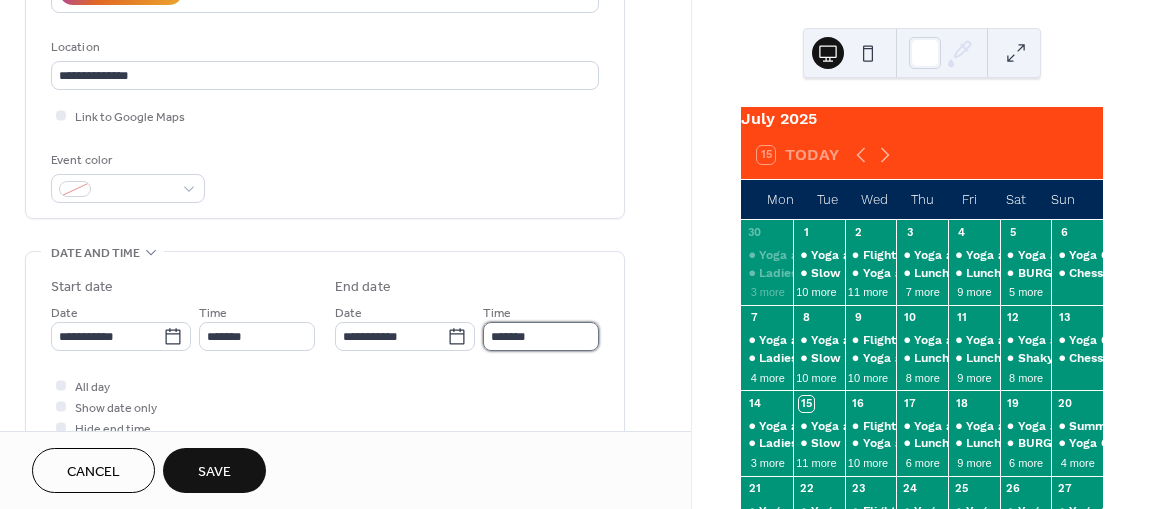 click on "*******" at bounding box center [541, 336] 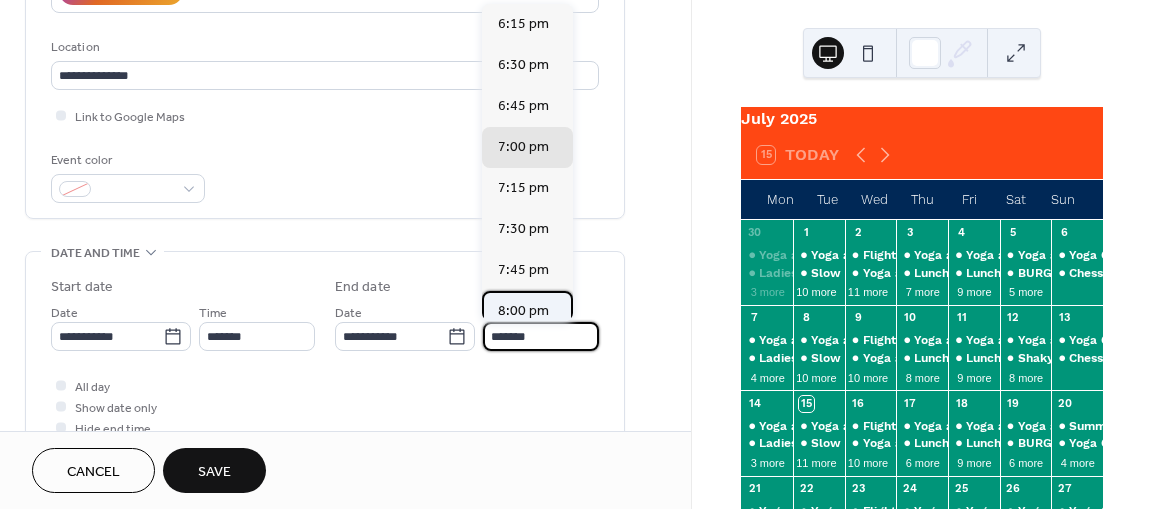 click on "8:00 pm" at bounding box center [523, 311] 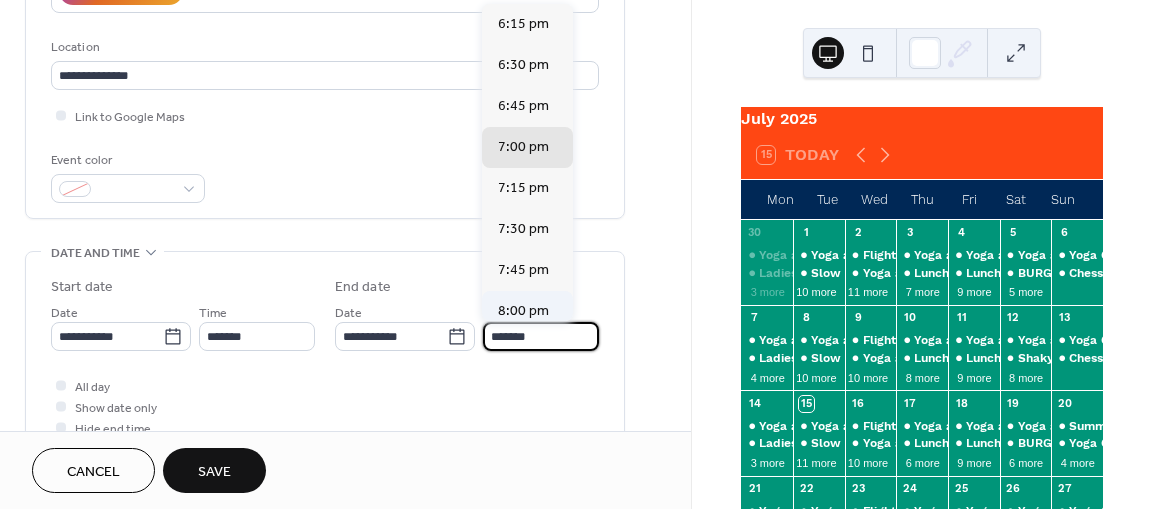 type on "*******" 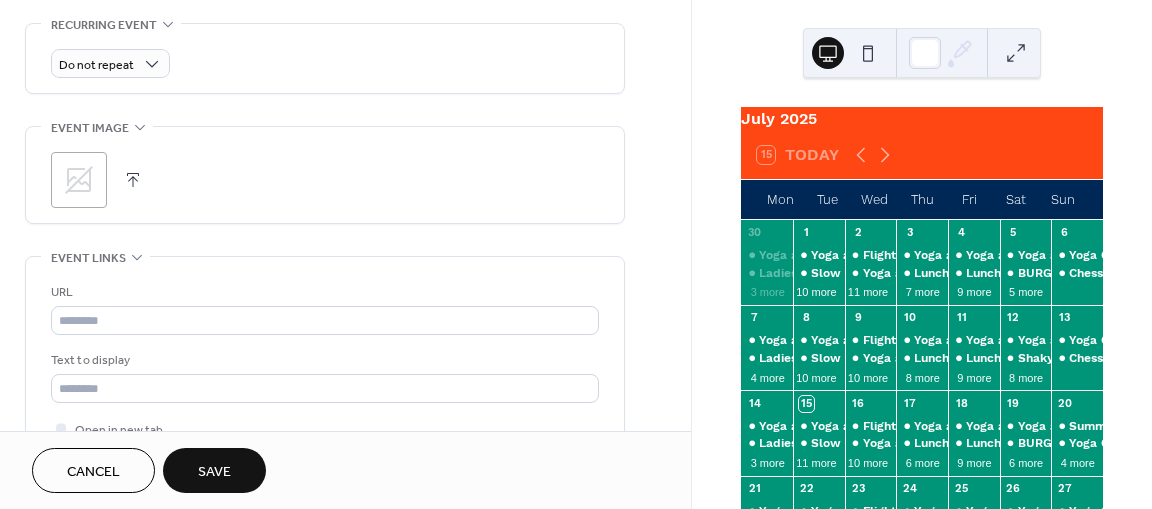 scroll, scrollTop: 872, scrollLeft: 0, axis: vertical 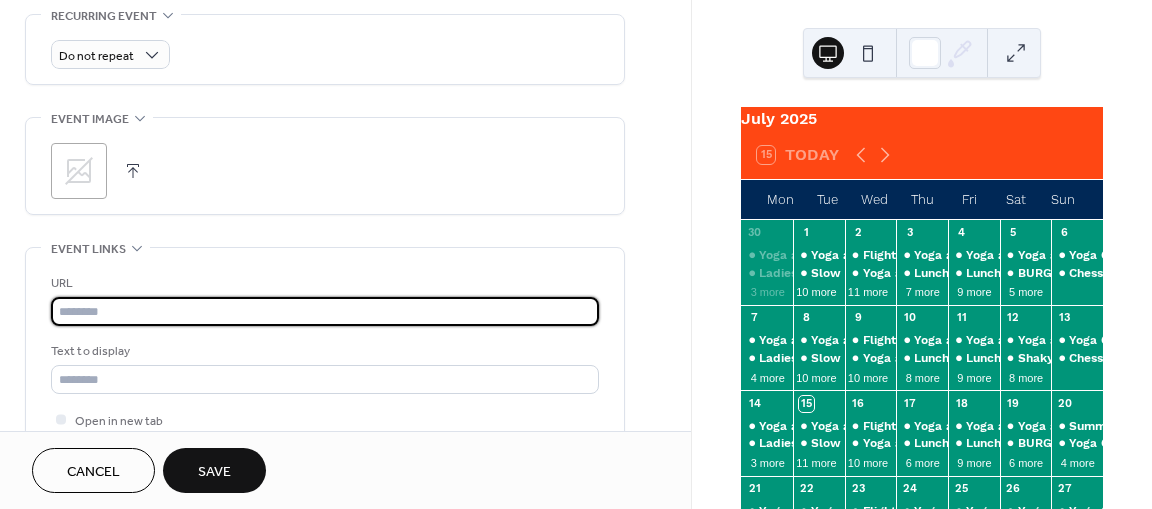 click at bounding box center (325, 311) 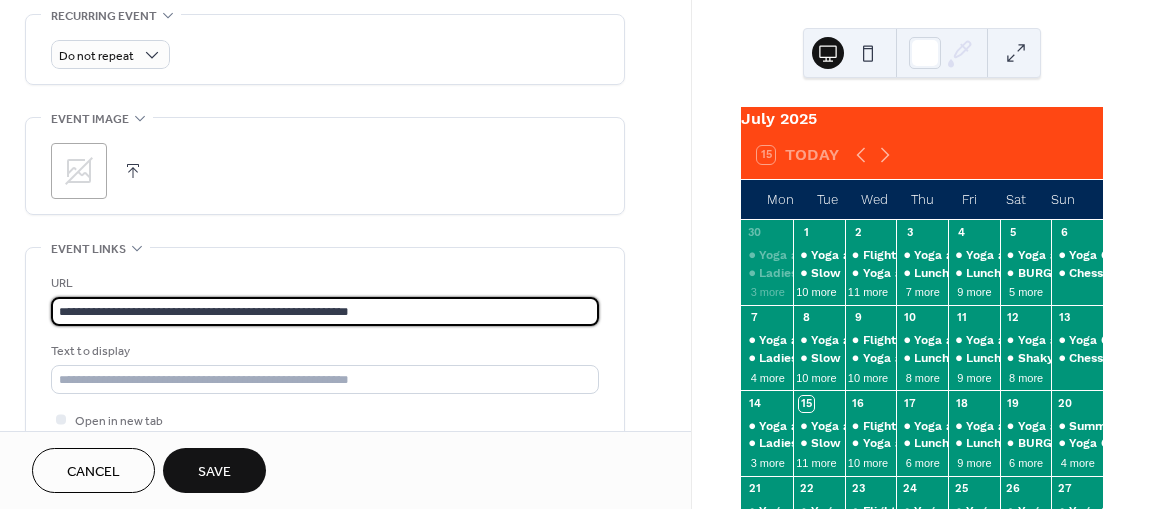 scroll, scrollTop: 0, scrollLeft: 0, axis: both 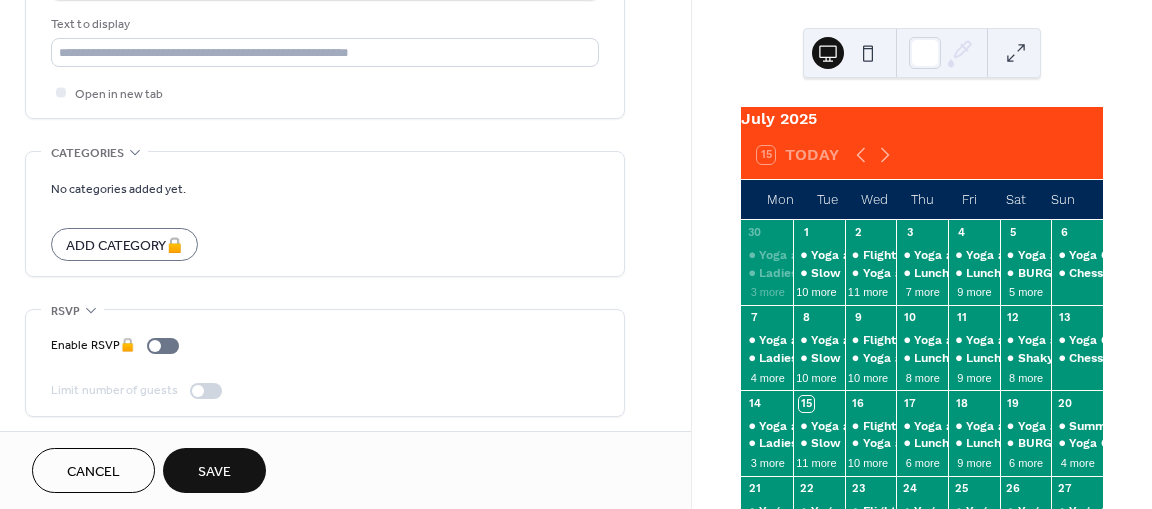 type on "**********" 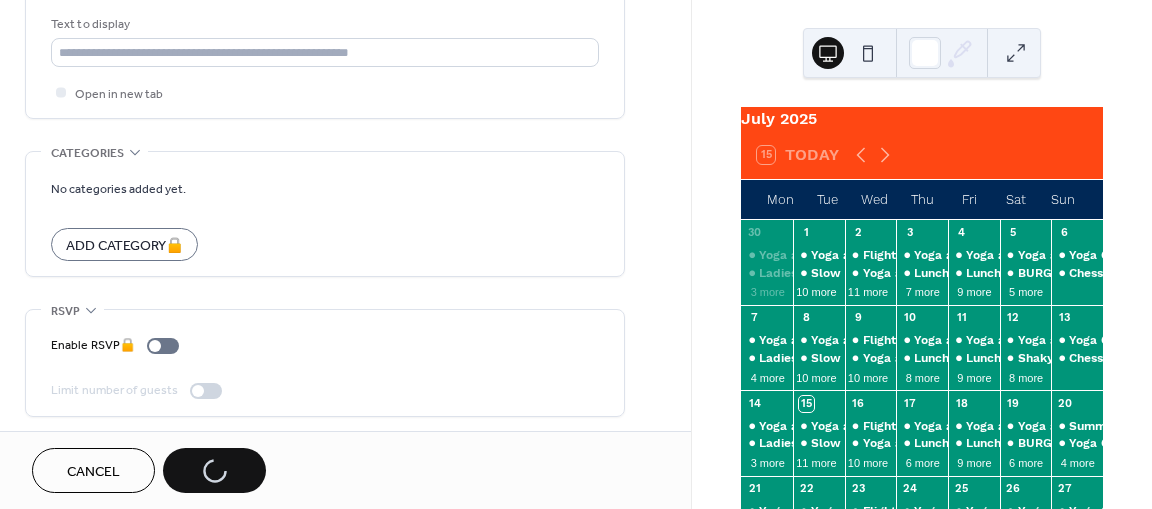 scroll, scrollTop: 0, scrollLeft: 0, axis: both 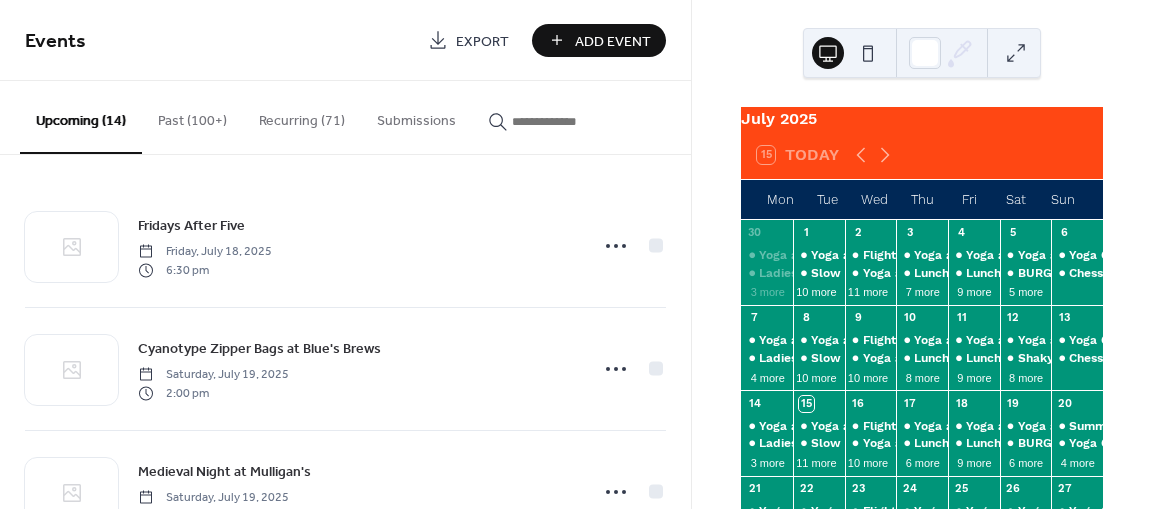 click on "Add Event" at bounding box center [599, 40] 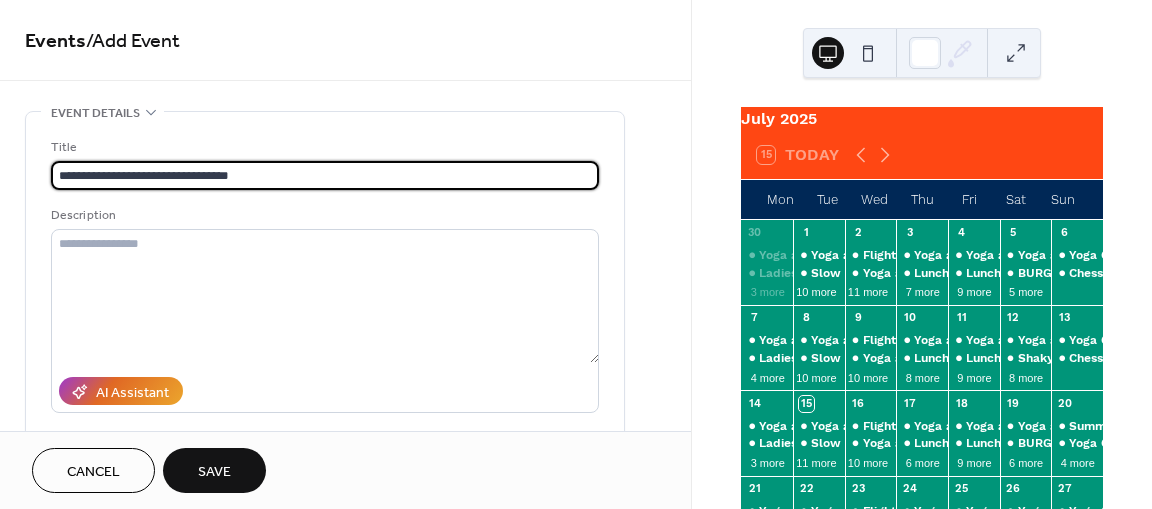 type on "**********" 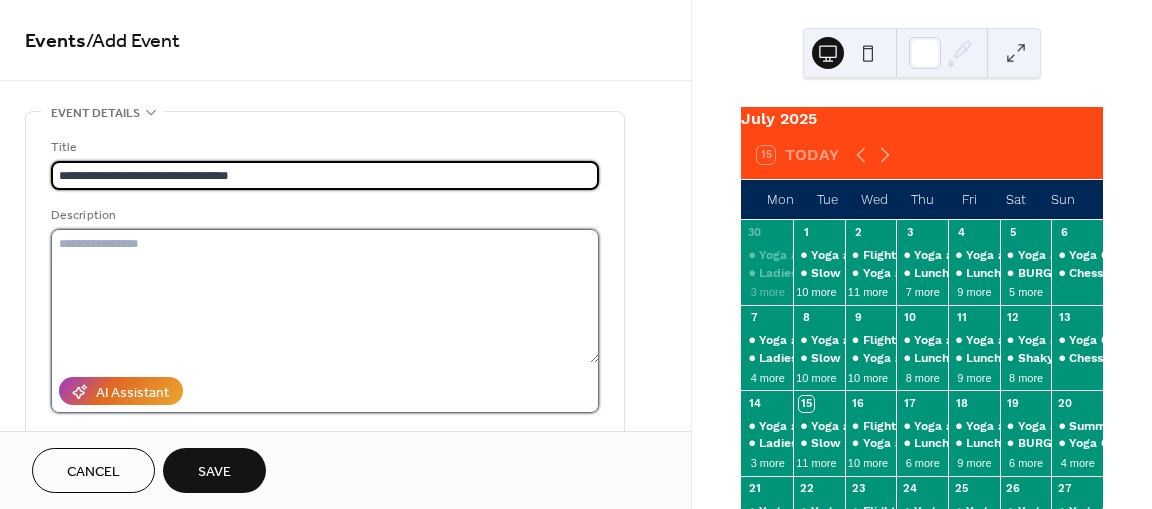 click at bounding box center [325, 296] 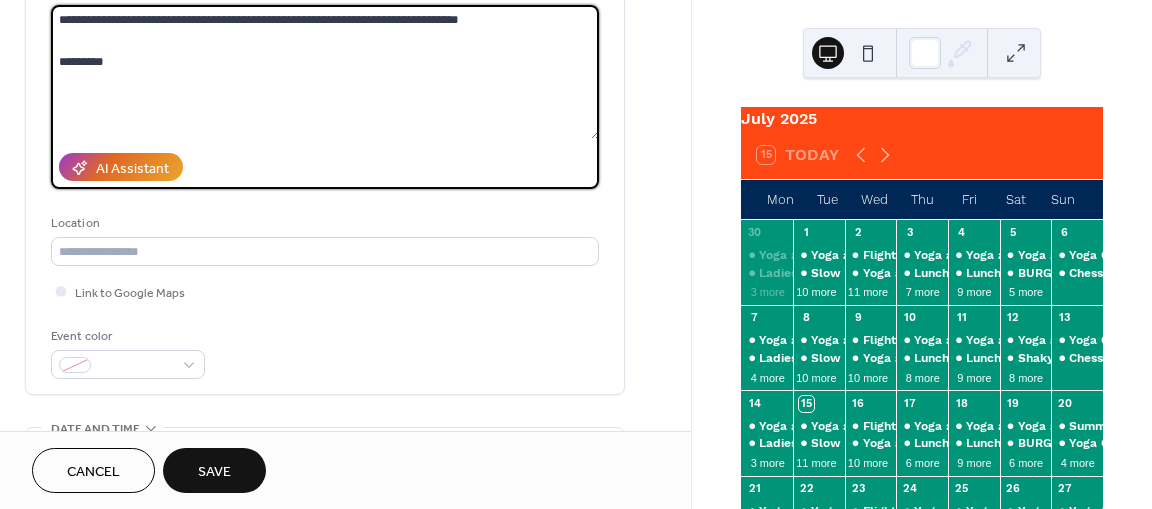 scroll, scrollTop: 244, scrollLeft: 0, axis: vertical 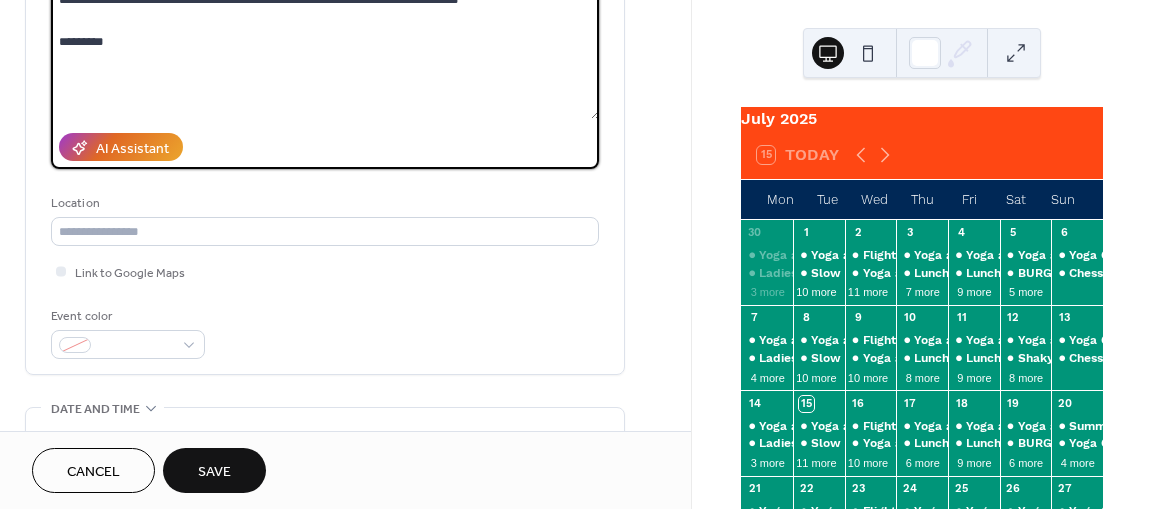 type on "**********" 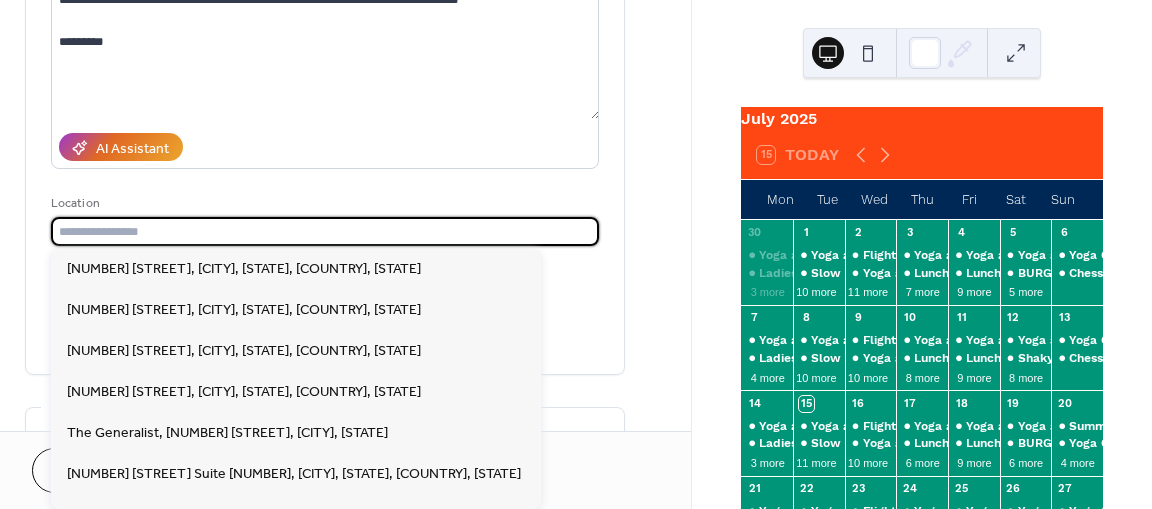 click at bounding box center [325, 231] 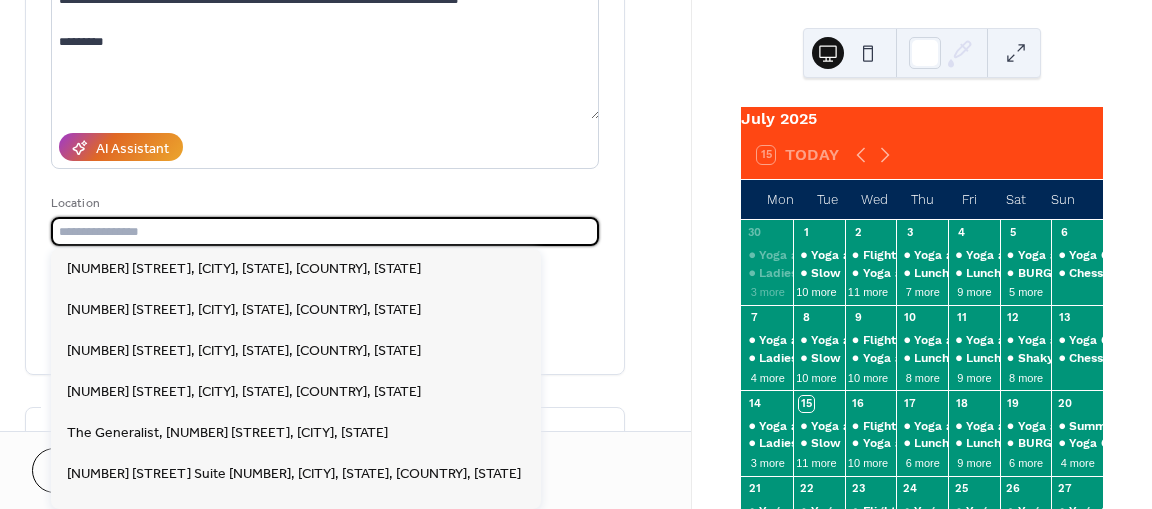 click at bounding box center (325, 231) 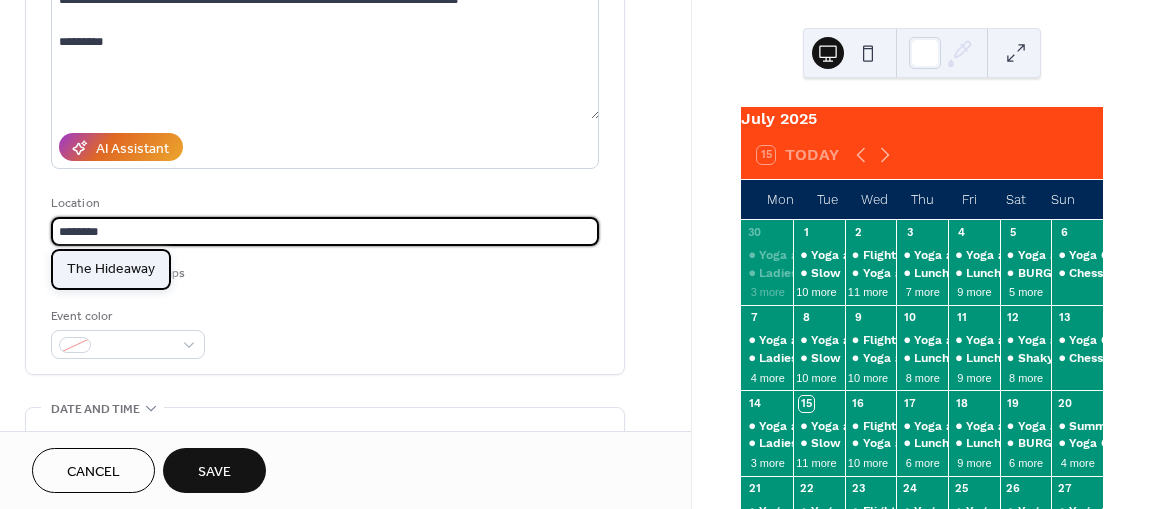 click on "The Hideaway" at bounding box center [111, 269] 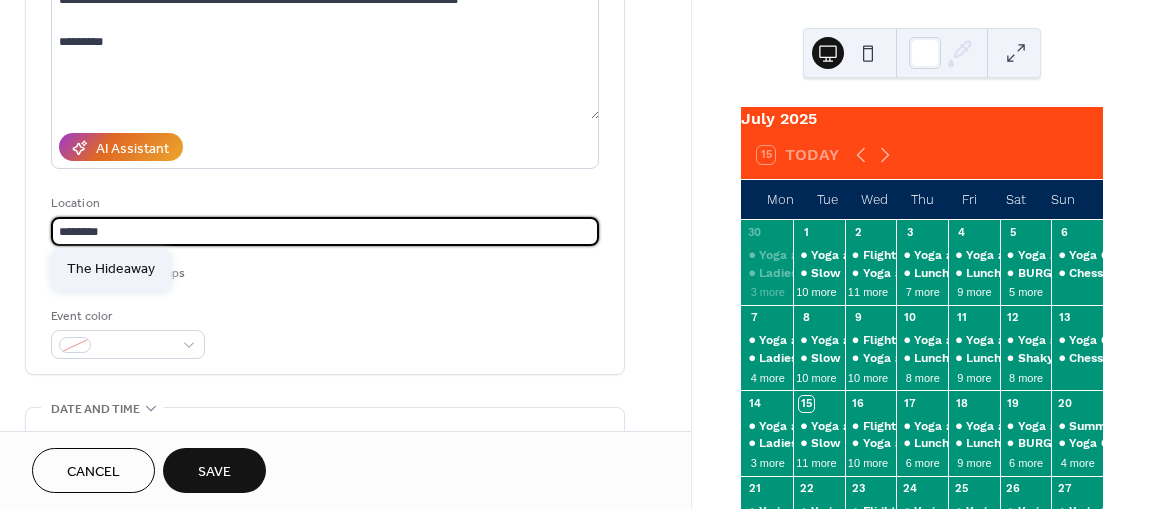 type on "**********" 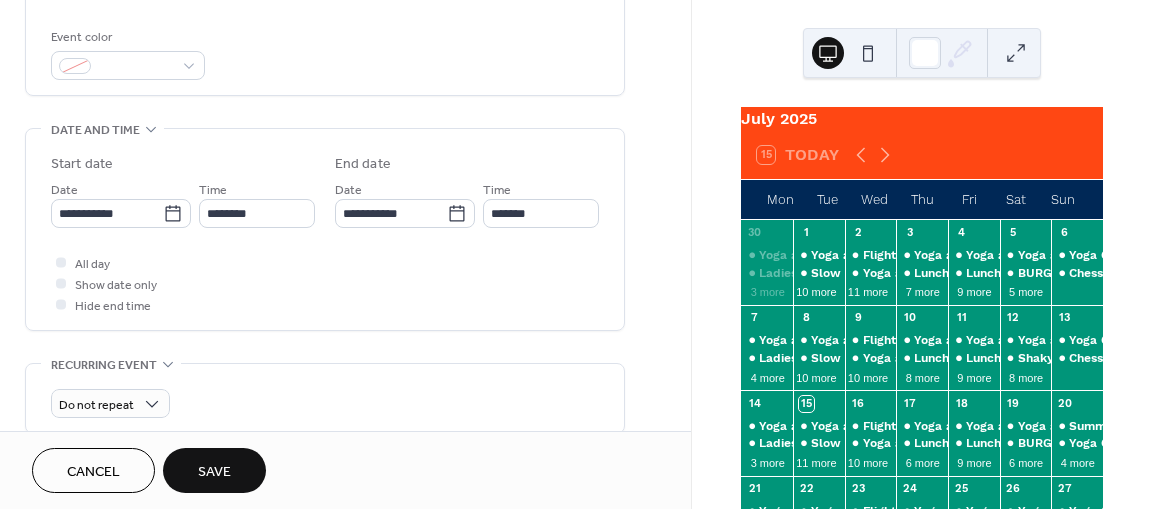 scroll, scrollTop: 546, scrollLeft: 0, axis: vertical 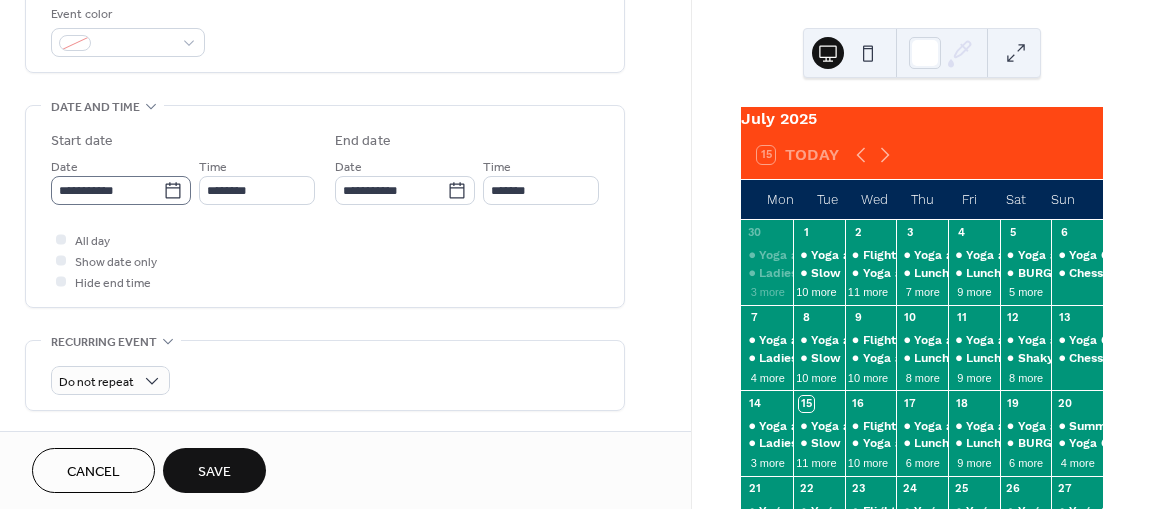 click 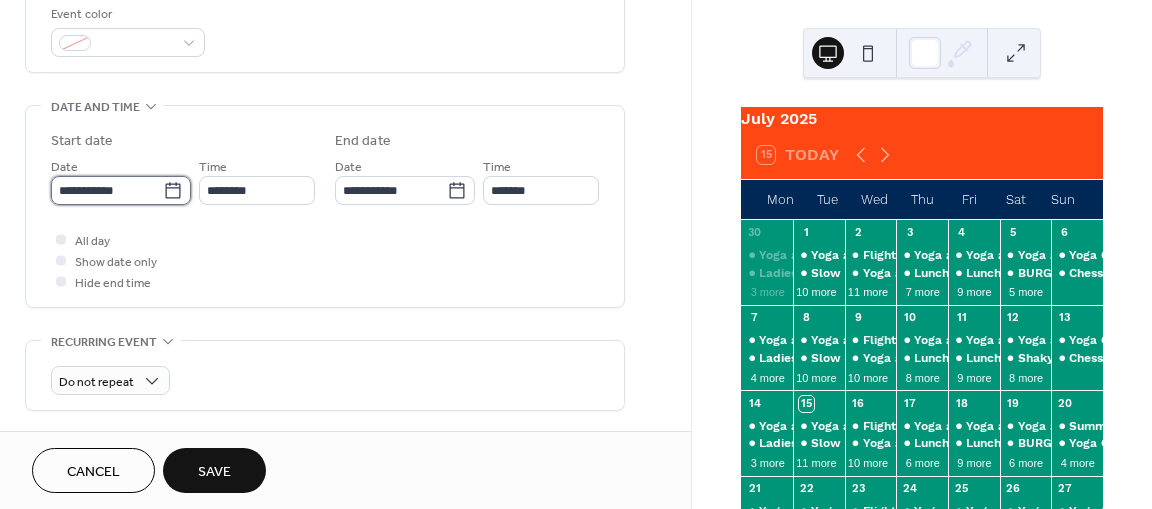 click on "**********" at bounding box center (107, 190) 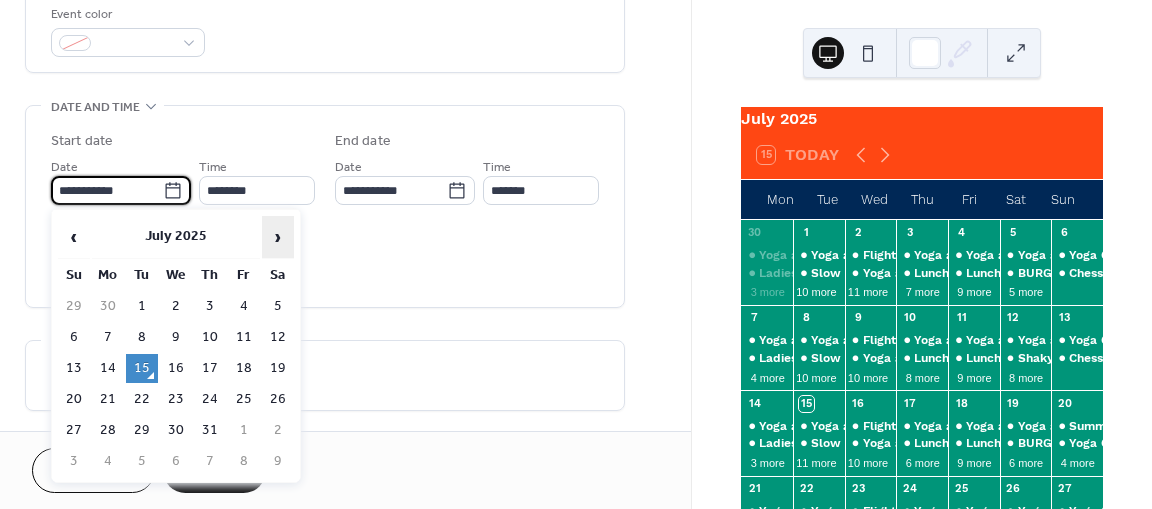 click on "›" at bounding box center [278, 237] 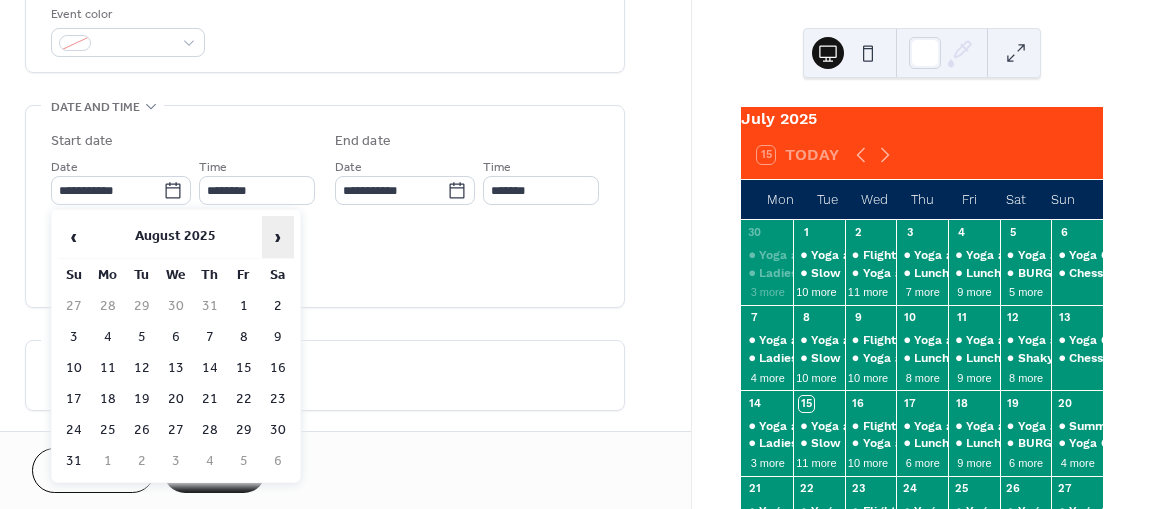 click on "›" at bounding box center [278, 237] 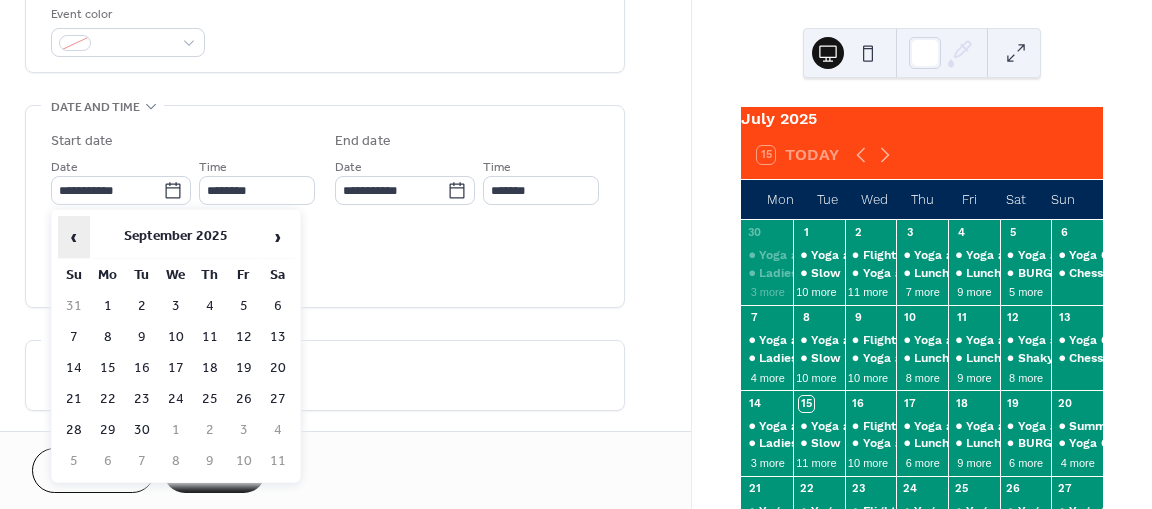 click on "‹" at bounding box center [74, 237] 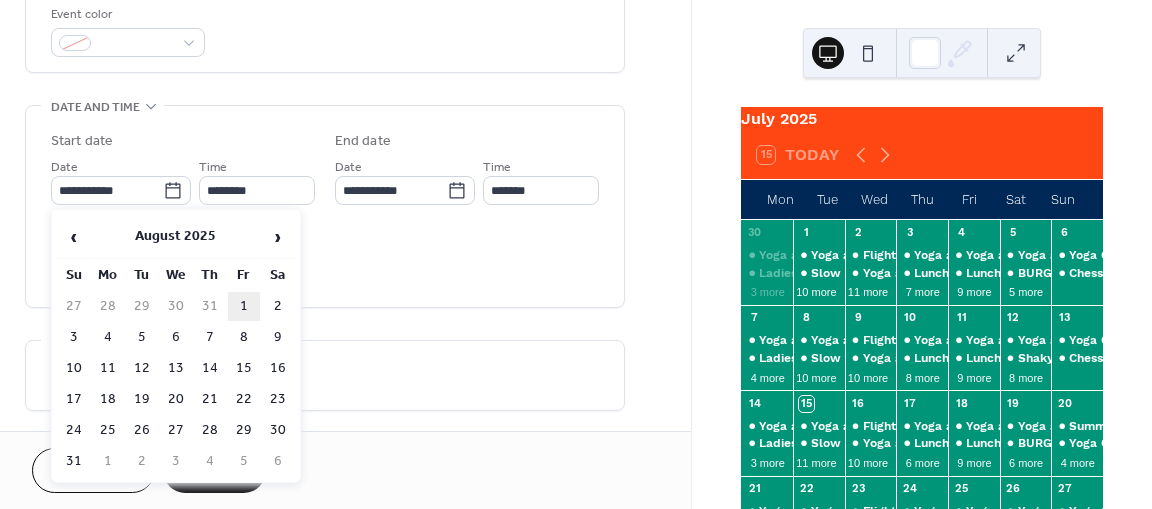 click on "1" at bounding box center [244, 306] 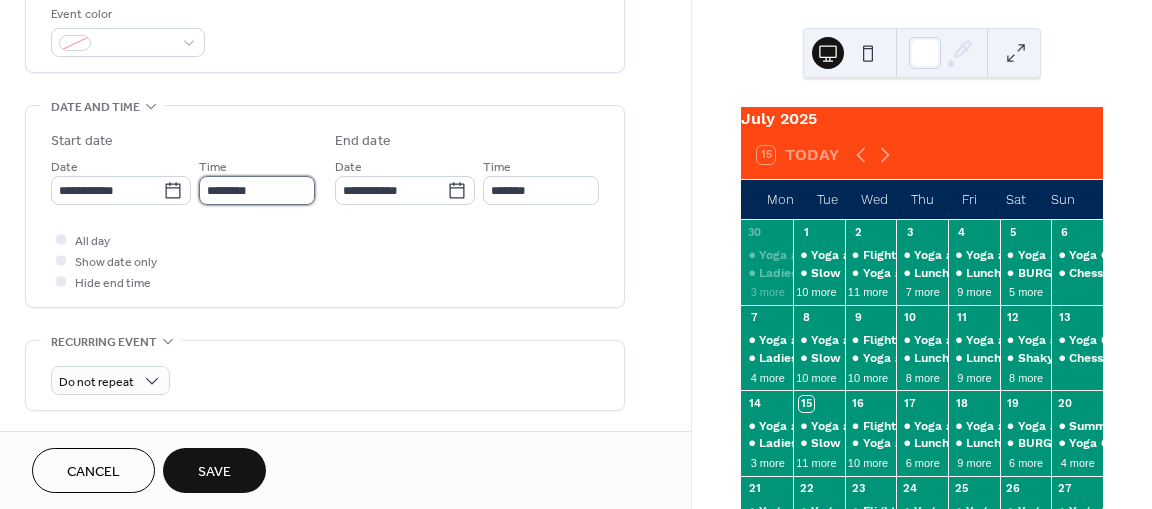 click on "********" at bounding box center (257, 190) 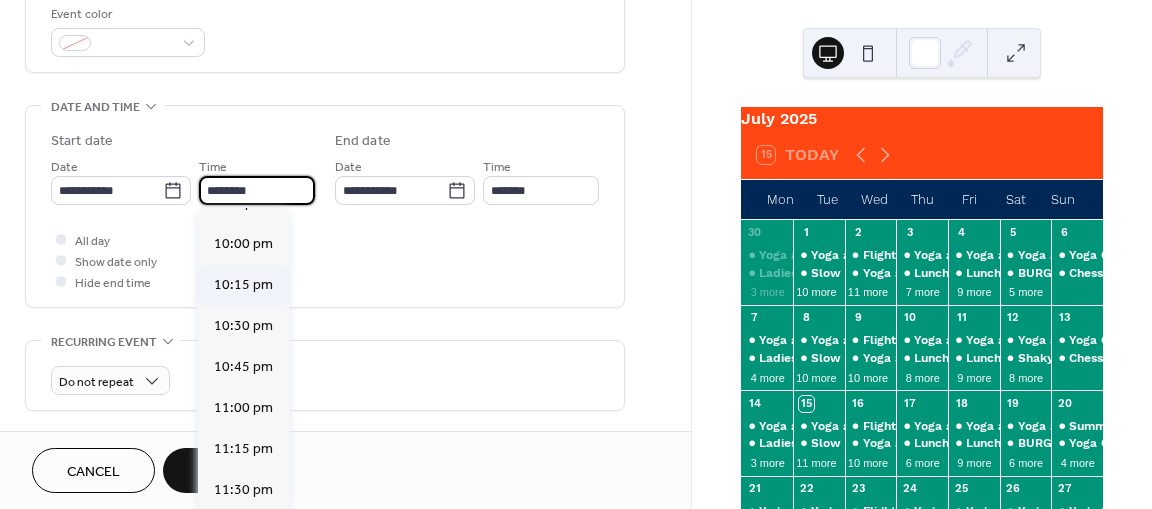 scroll, scrollTop: 3590, scrollLeft: 0, axis: vertical 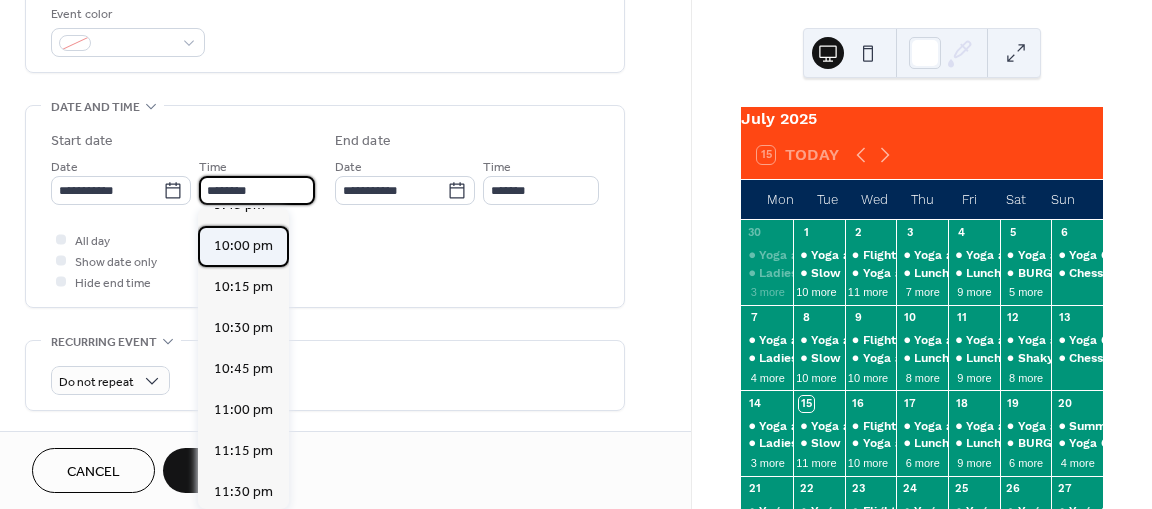 click on "10:00 pm" at bounding box center (243, 245) 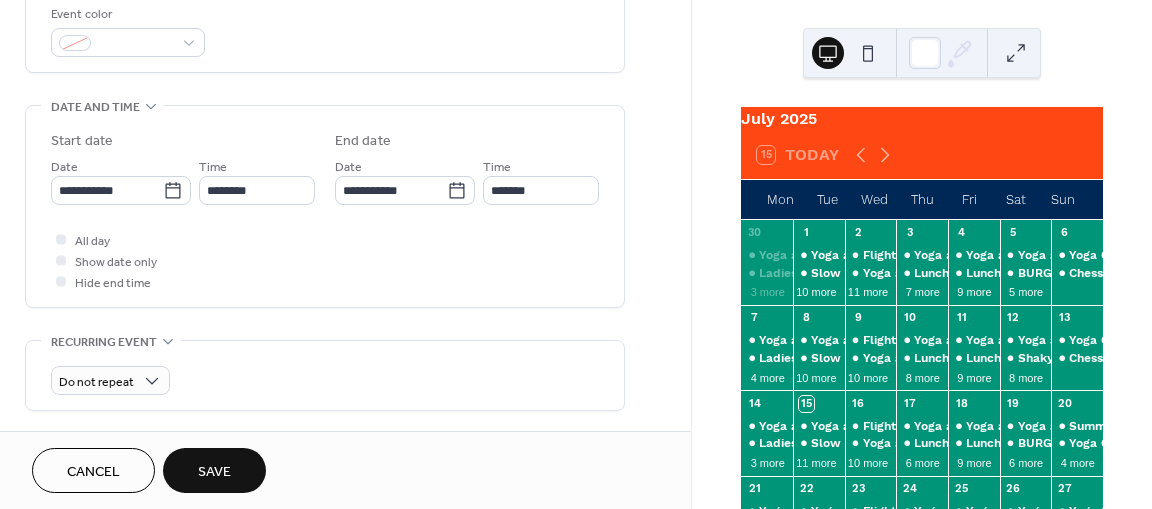 type on "********" 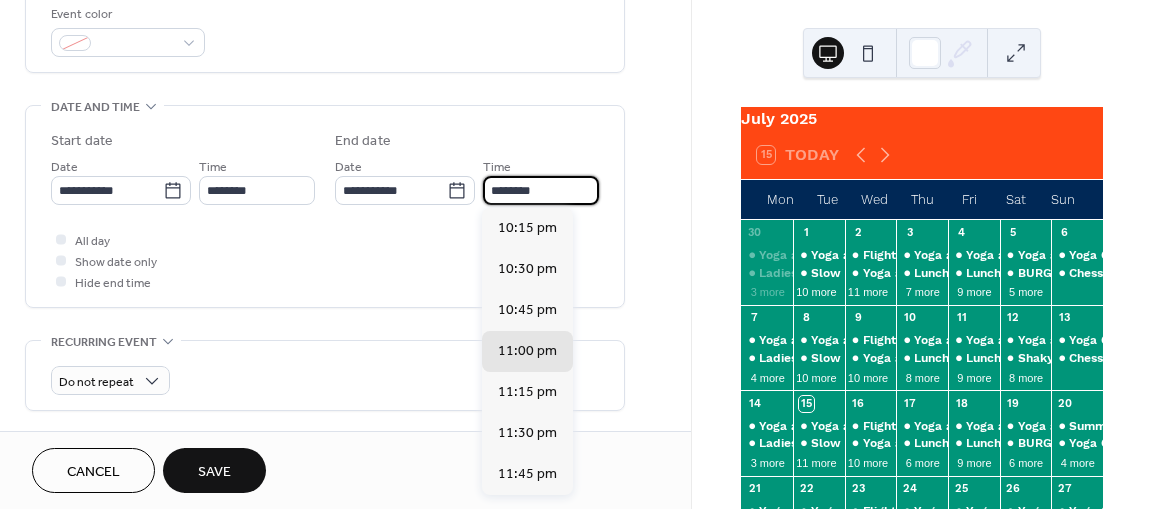 click on "********" at bounding box center (541, 190) 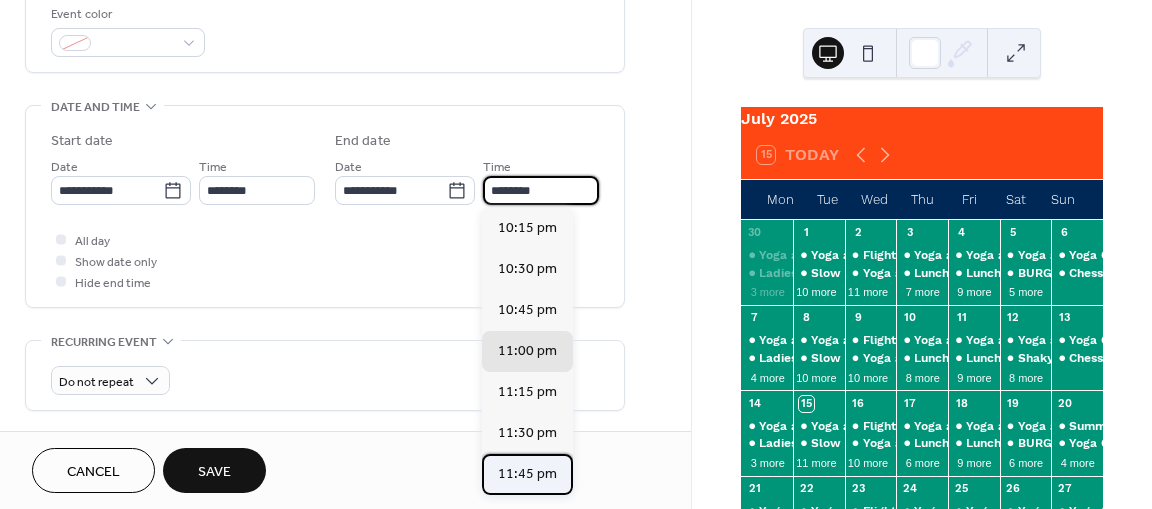click on "11:45 pm" at bounding box center (527, 473) 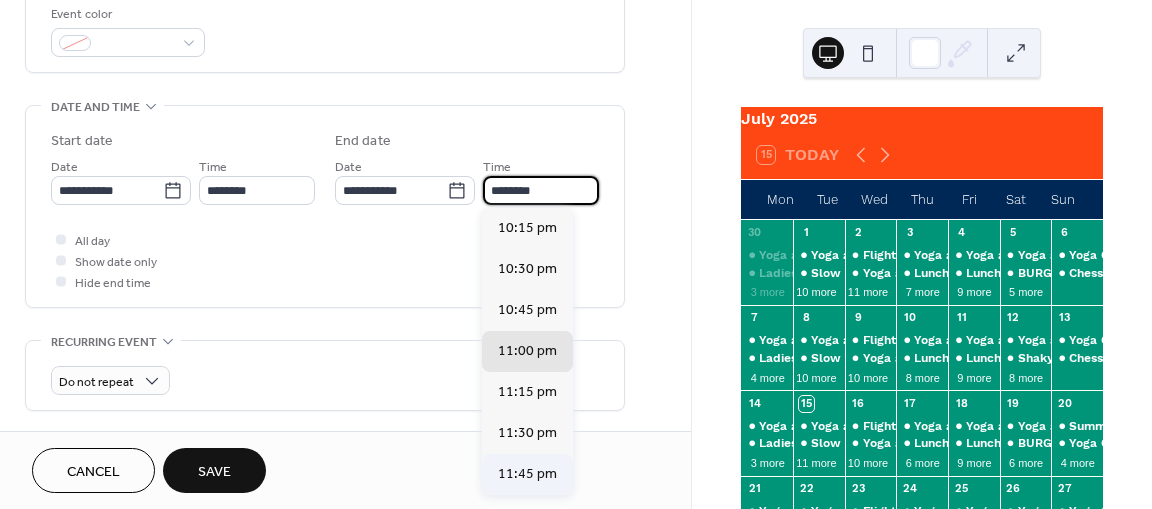 type on "********" 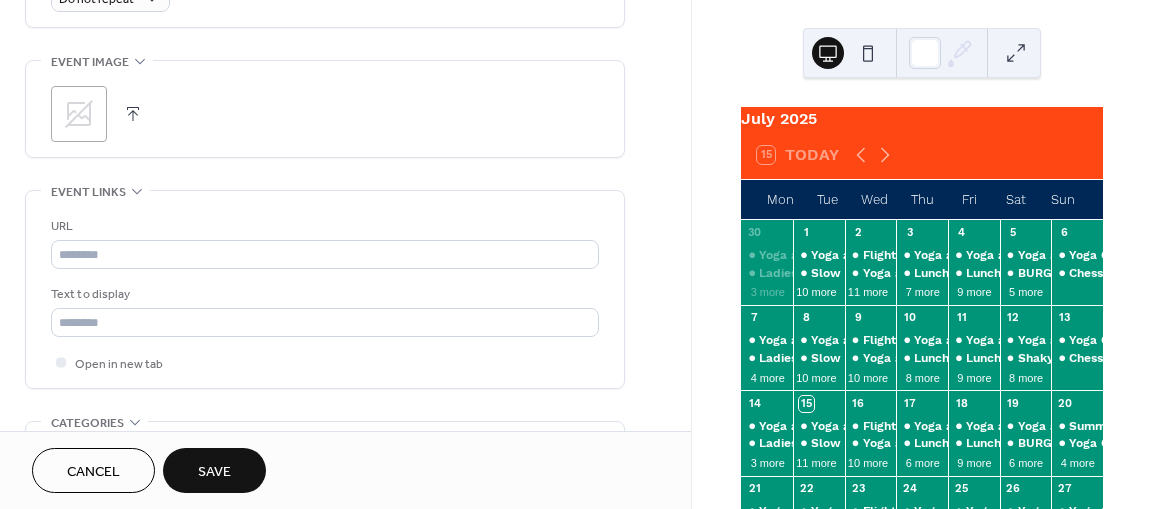 scroll, scrollTop: 932, scrollLeft: 0, axis: vertical 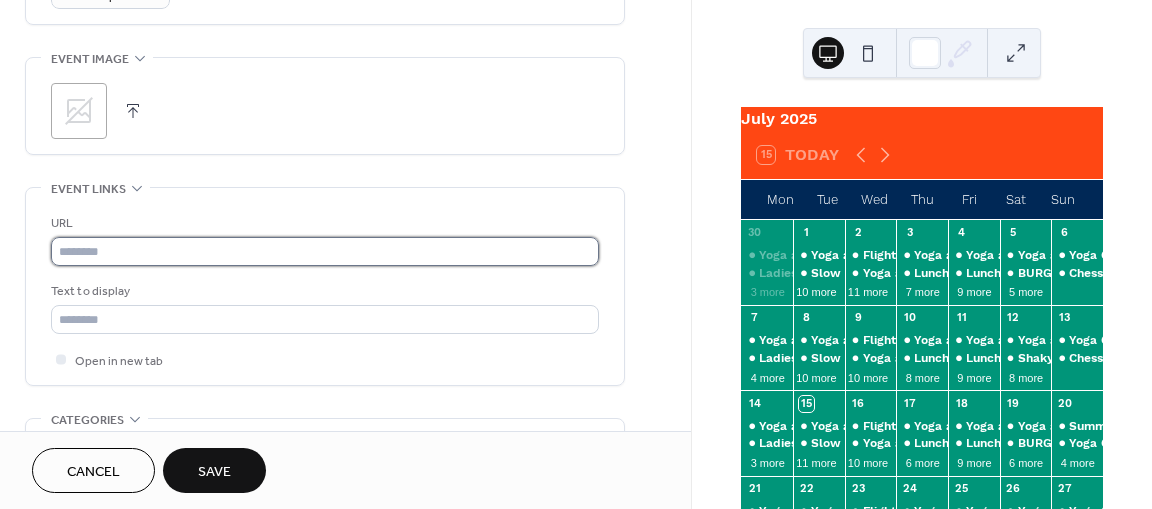 click at bounding box center [325, 251] 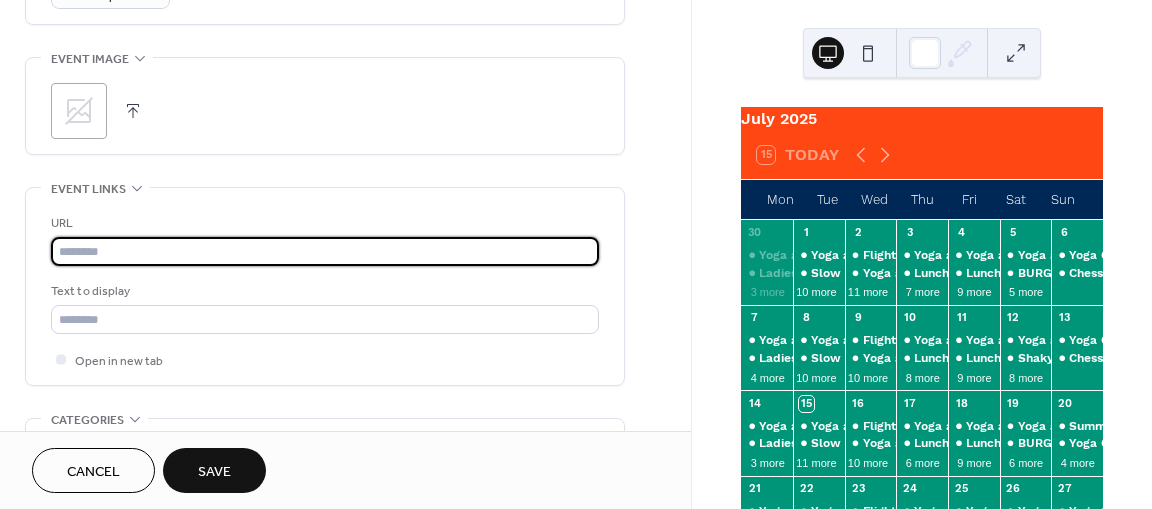 paste on "**********" 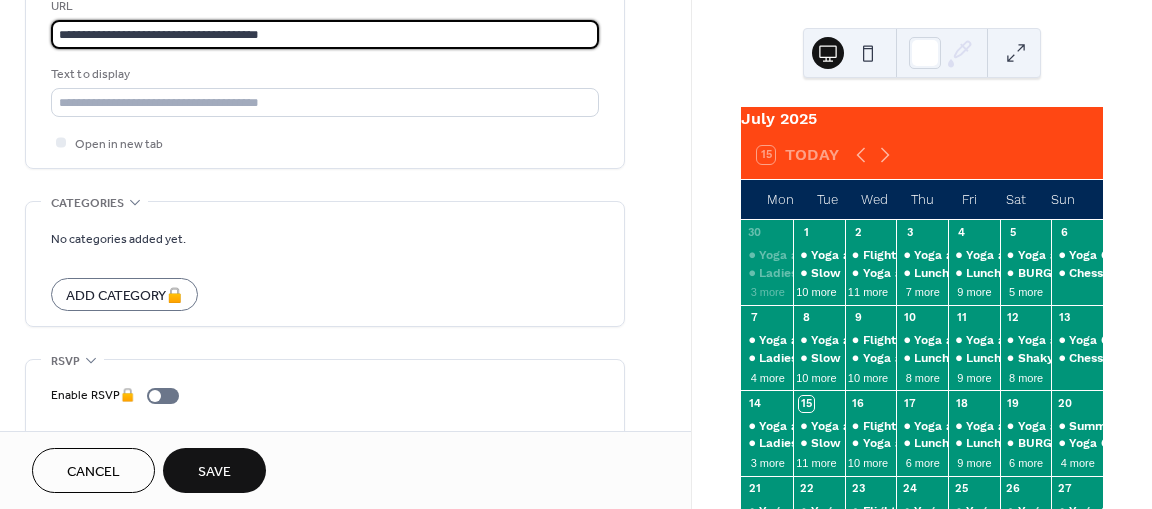 scroll, scrollTop: 1199, scrollLeft: 0, axis: vertical 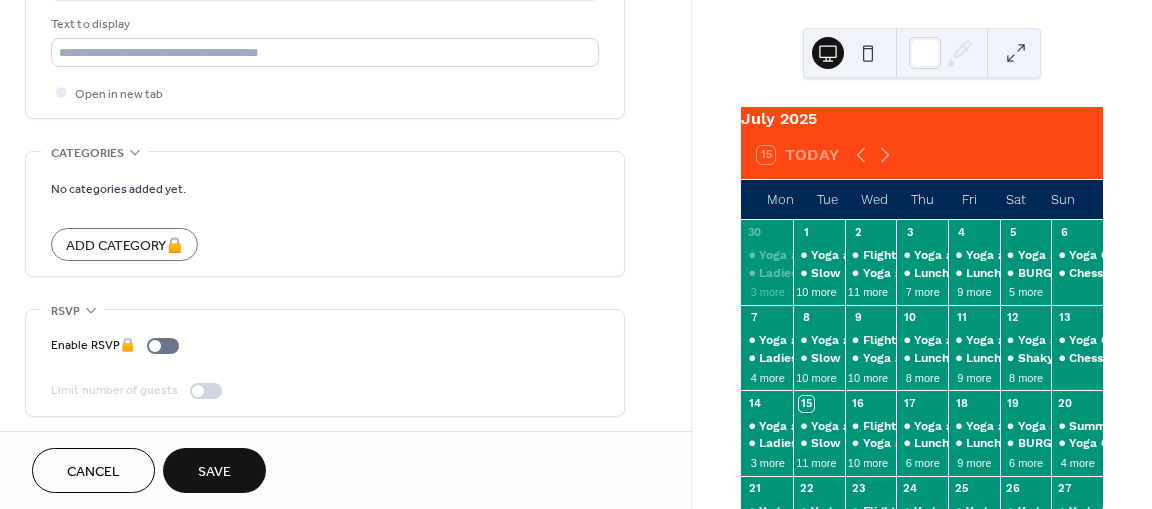 type on "**********" 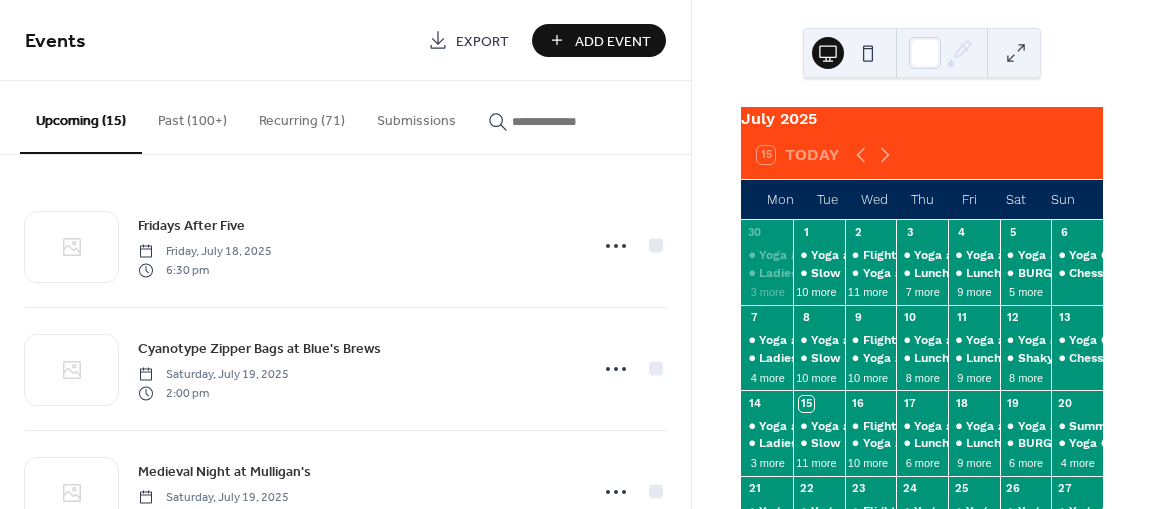 click on "Add Event" at bounding box center (613, 41) 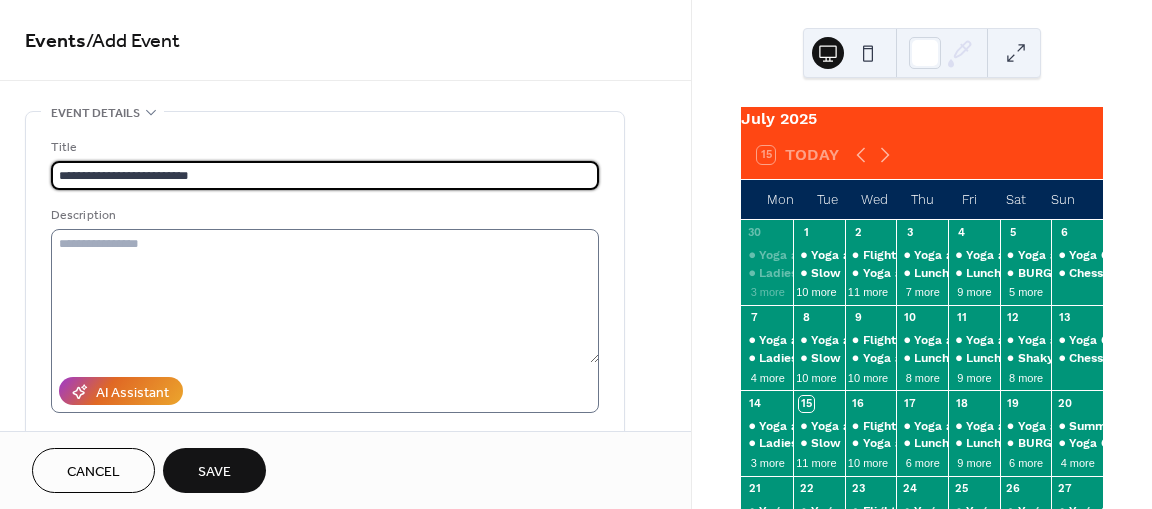 type on "**********" 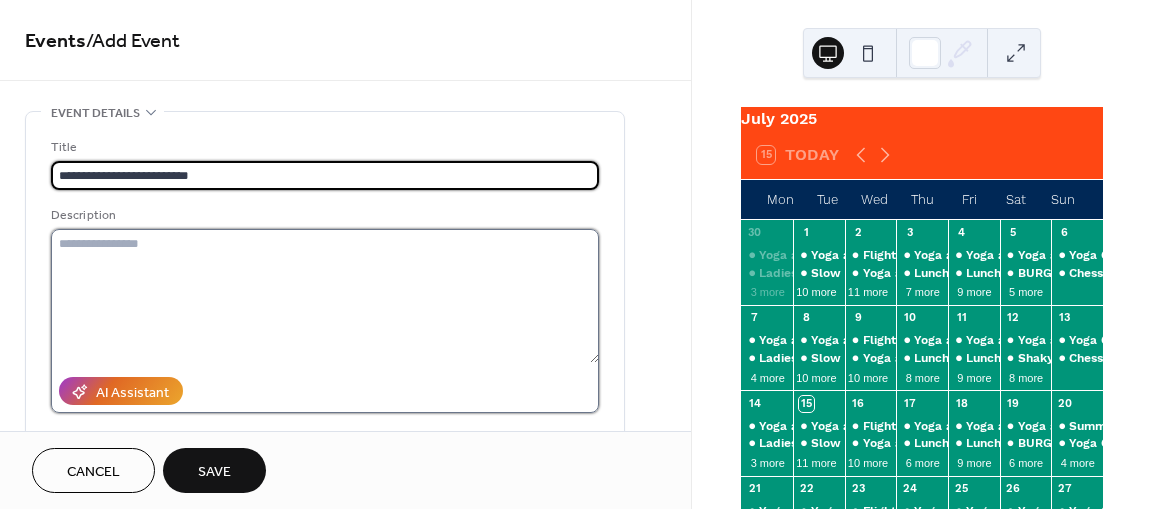 click at bounding box center (325, 296) 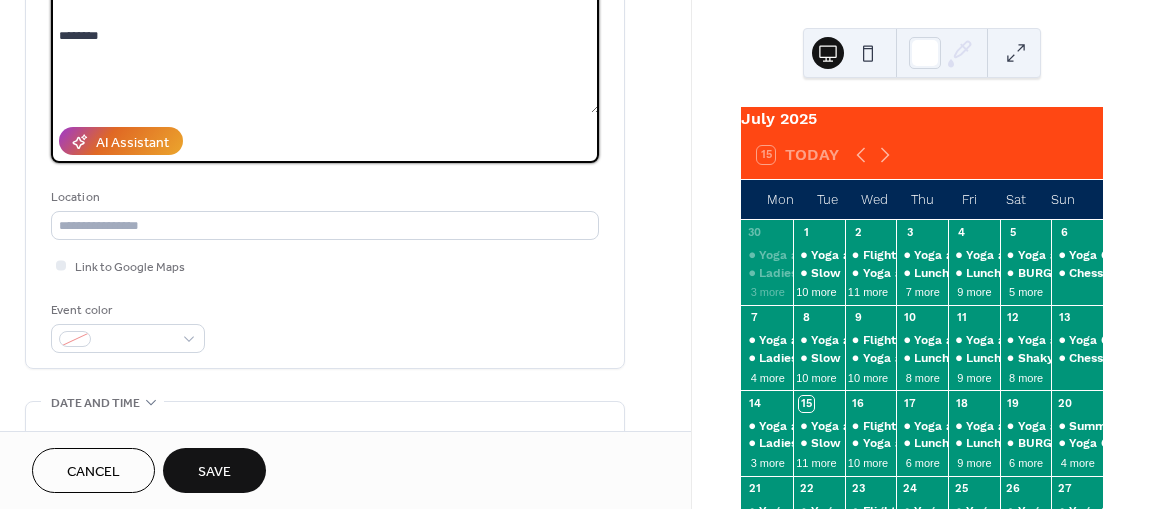 scroll, scrollTop: 278, scrollLeft: 0, axis: vertical 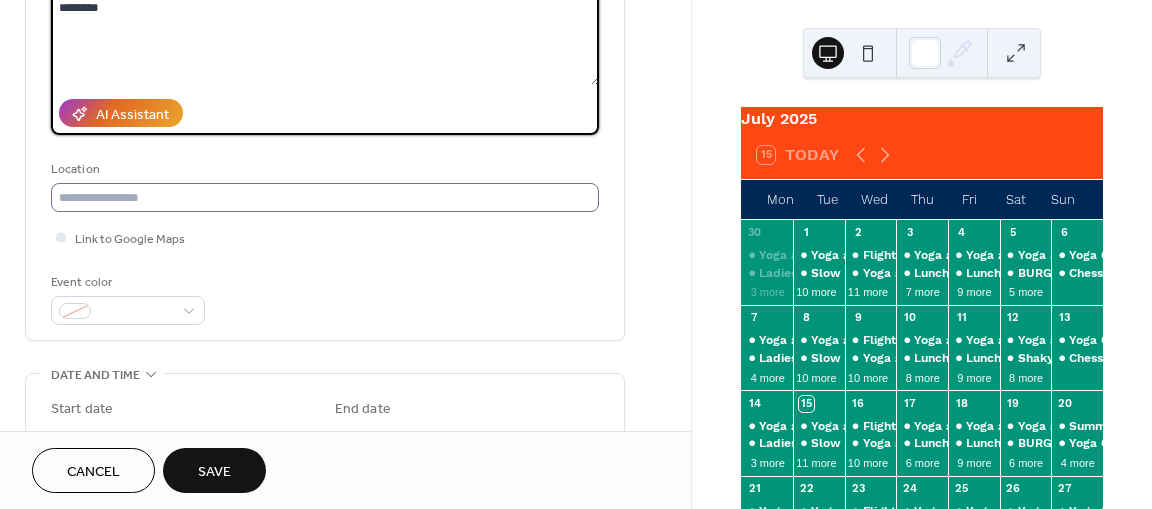 type on "**********" 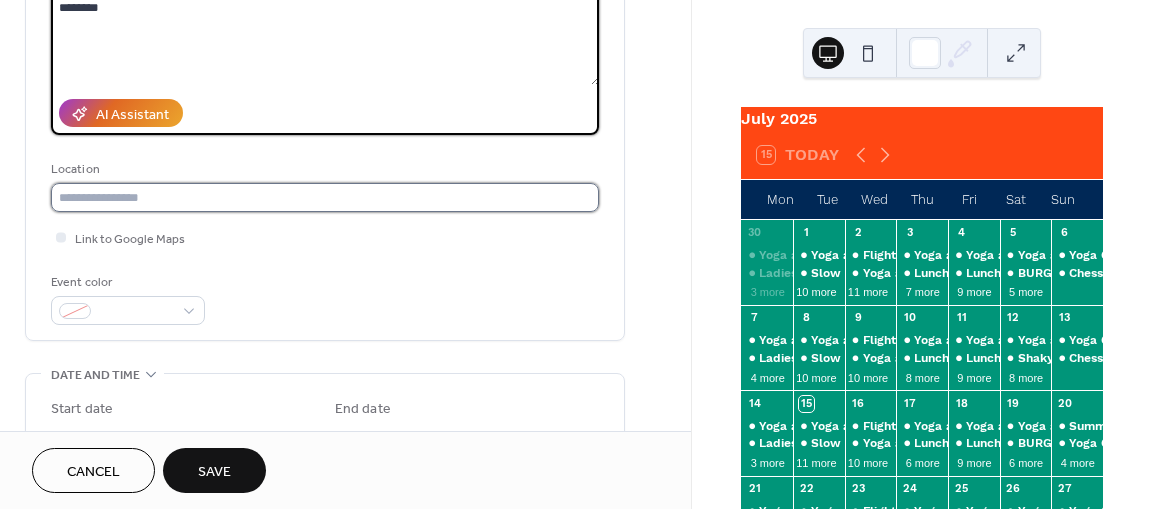 click at bounding box center (325, 197) 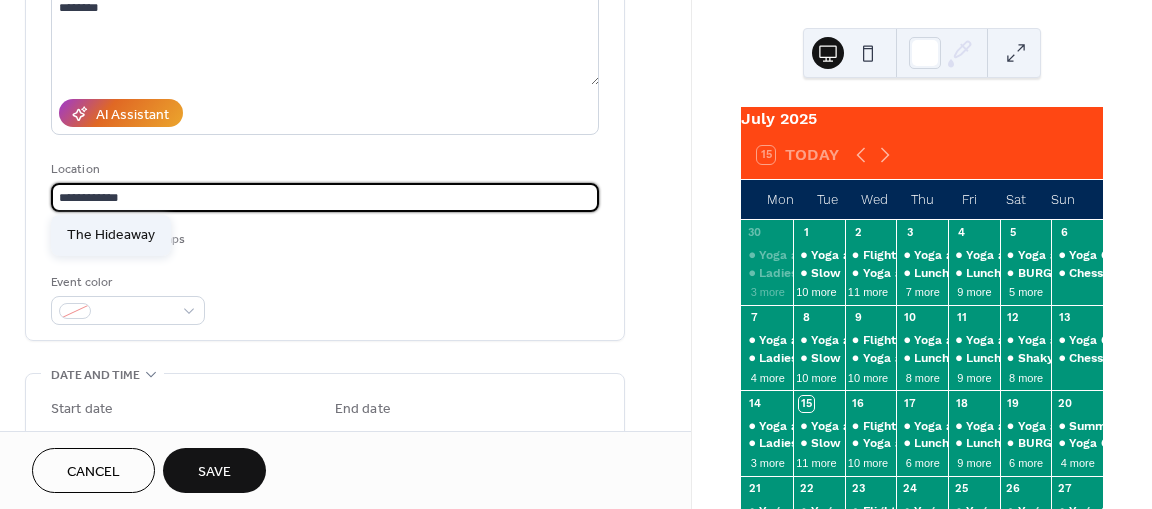 type on "**********" 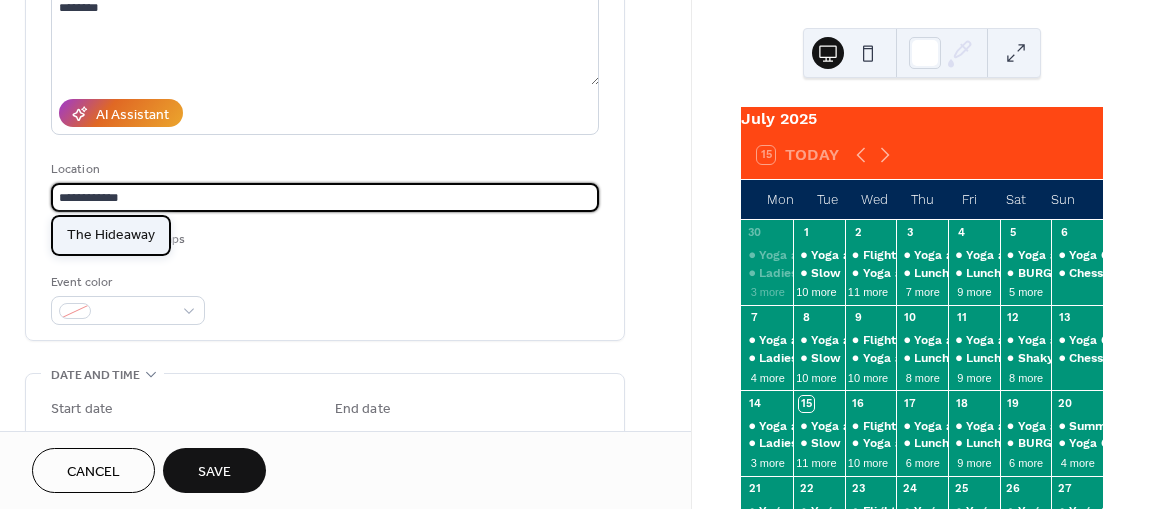 click on "The Hideaway" at bounding box center (111, 235) 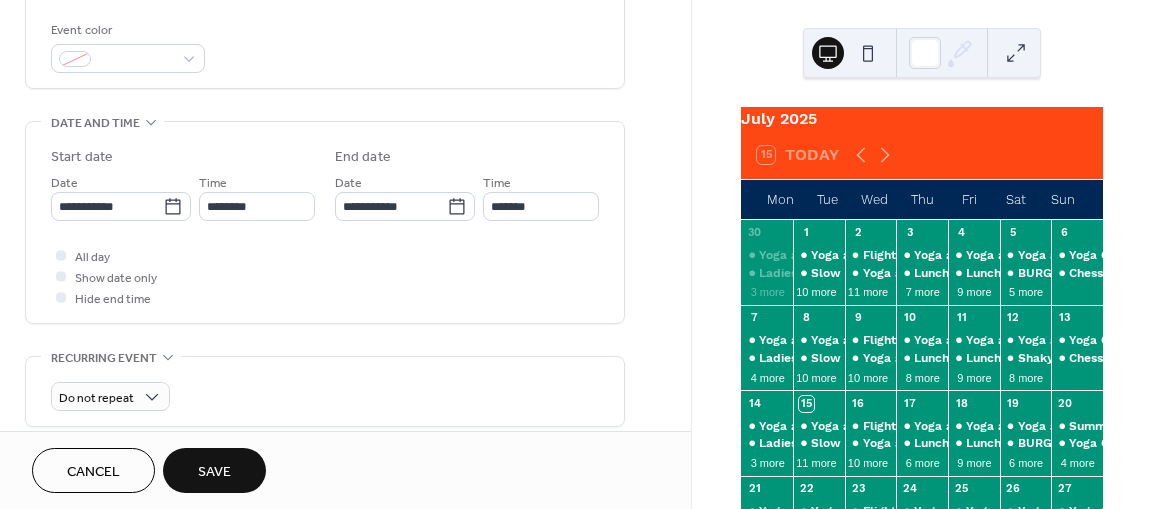 scroll, scrollTop: 531, scrollLeft: 0, axis: vertical 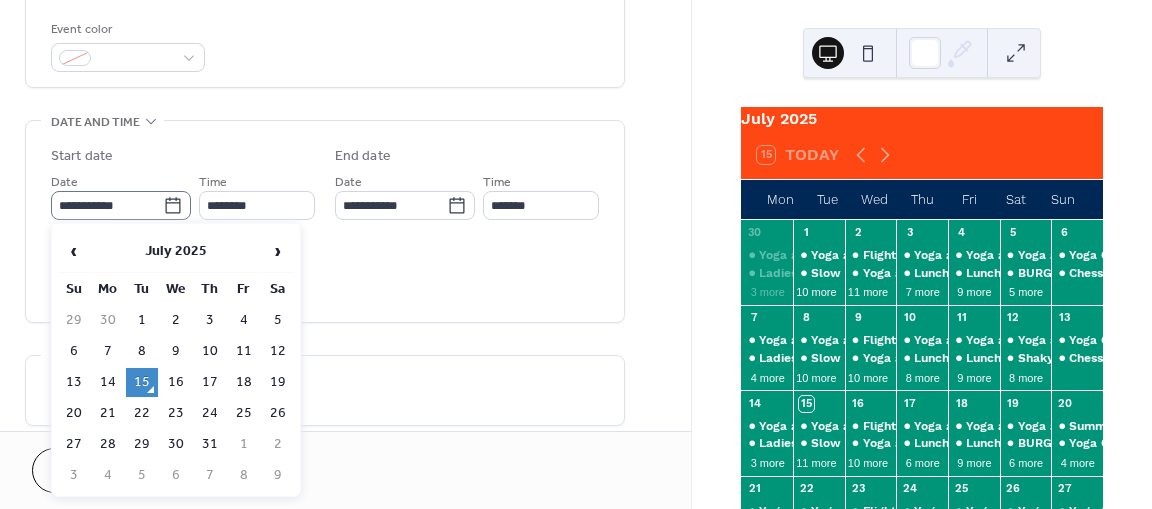 click 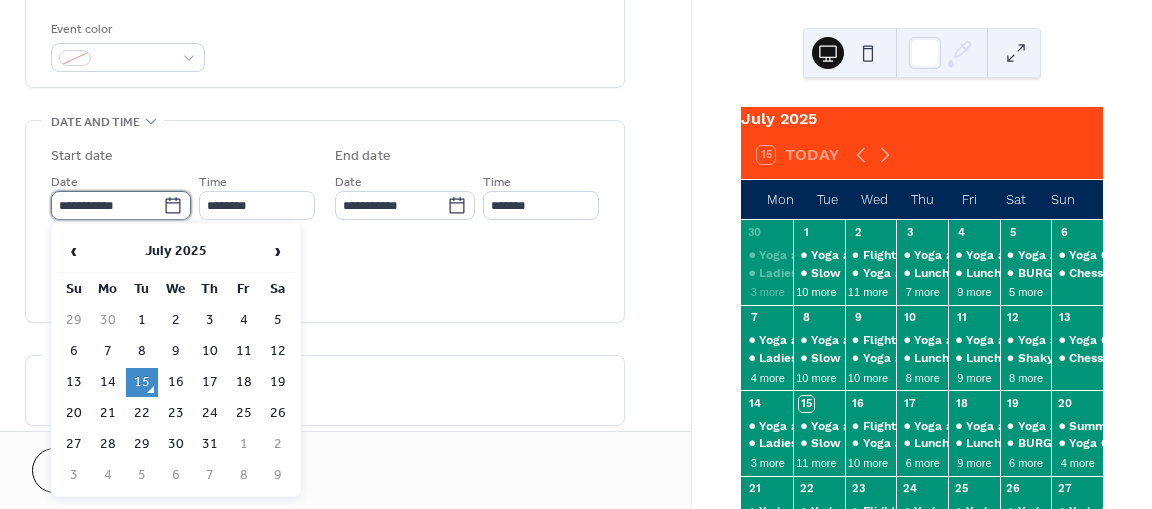 click on "**********" at bounding box center (107, 205) 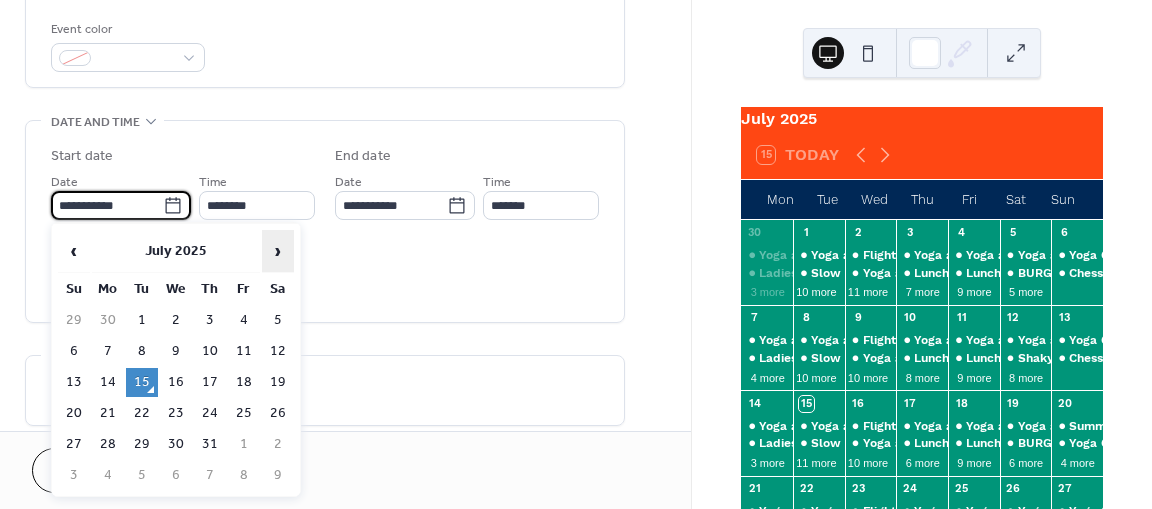 click on "›" at bounding box center [278, 251] 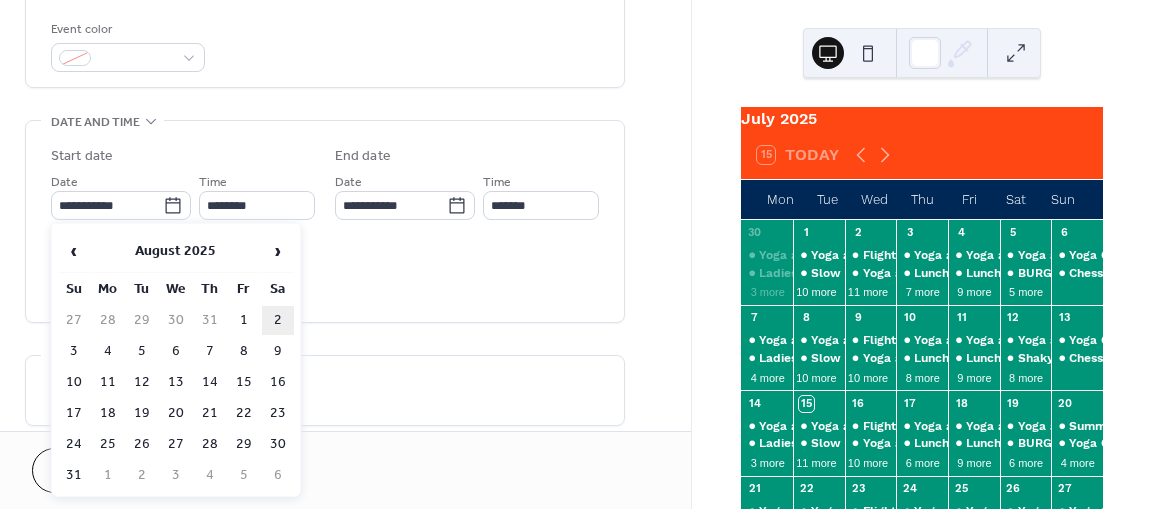click on "2" at bounding box center (278, 320) 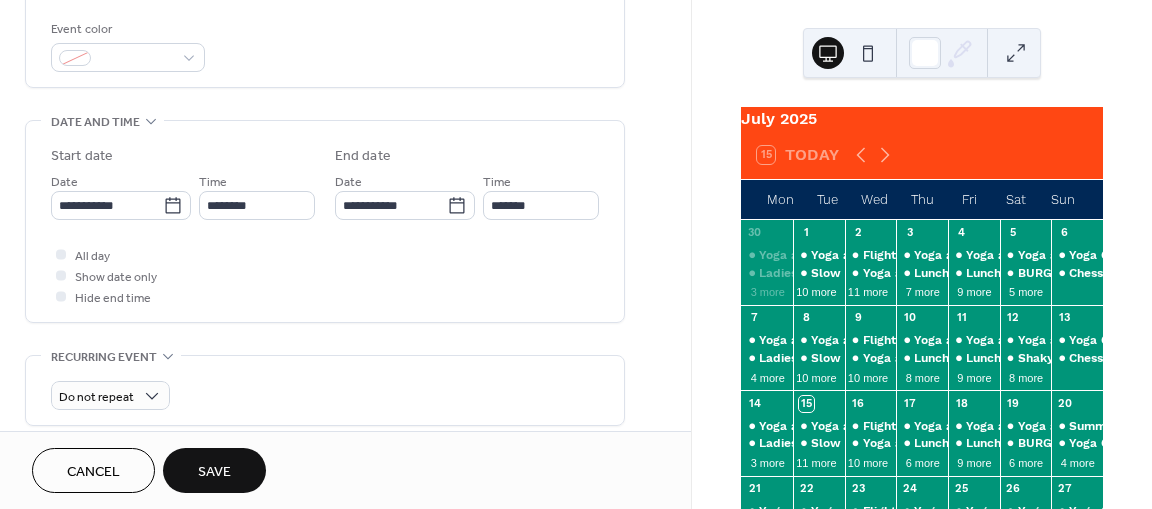 scroll, scrollTop: 542, scrollLeft: 0, axis: vertical 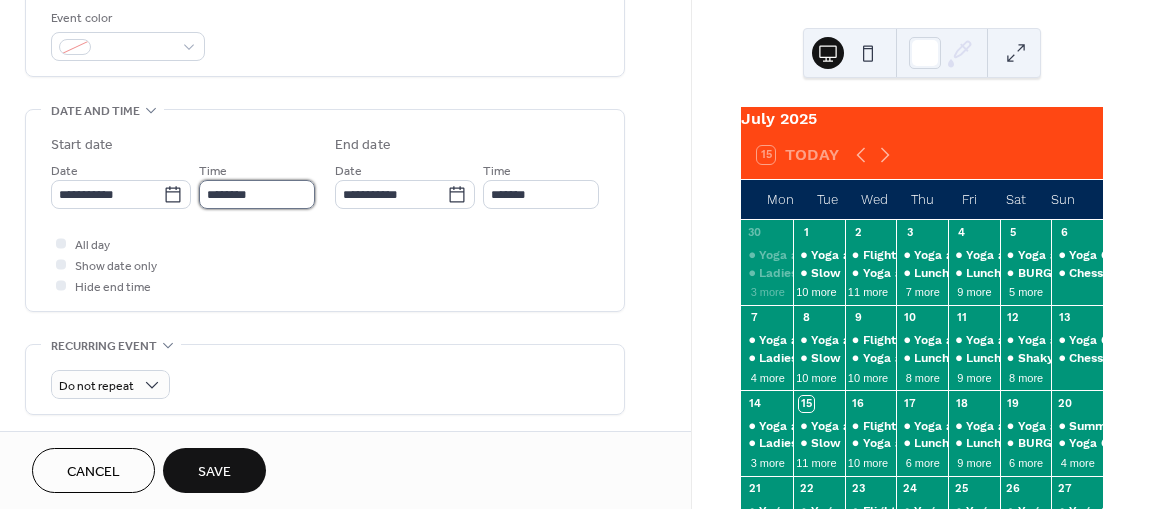 click on "********" at bounding box center [257, 194] 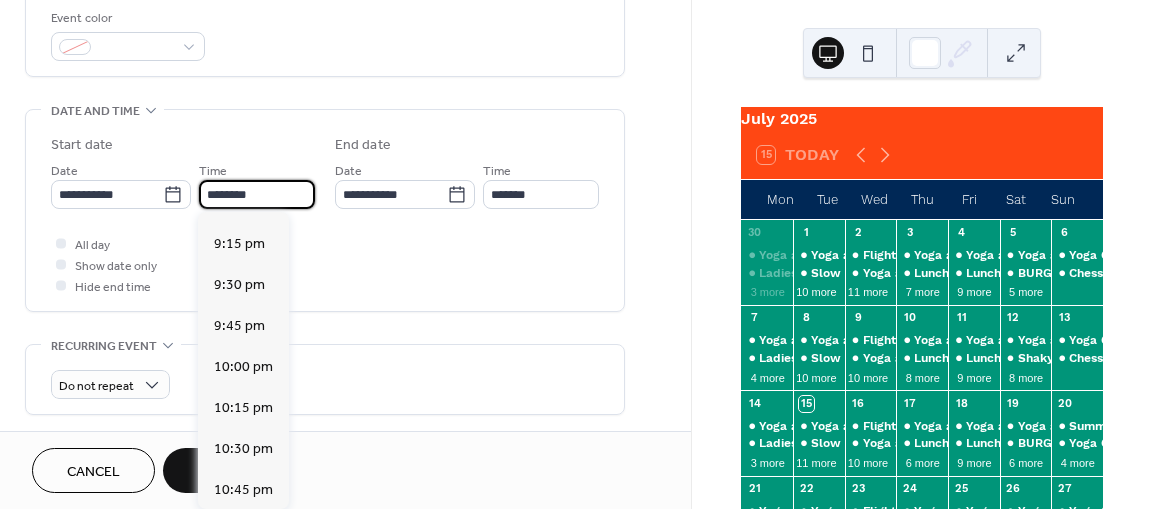 scroll, scrollTop: 3486, scrollLeft: 0, axis: vertical 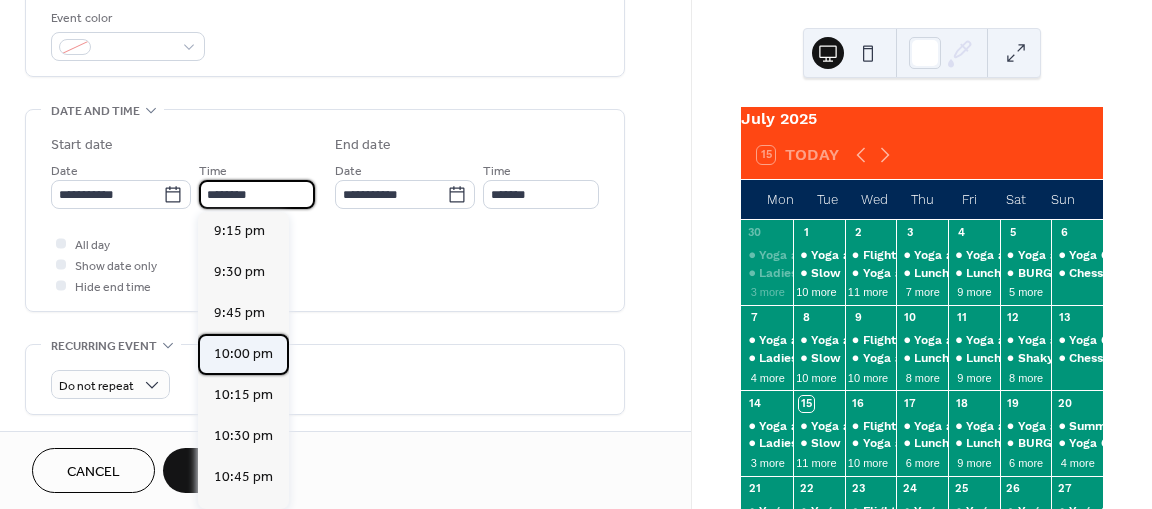 click on "10:00 pm" at bounding box center [243, 353] 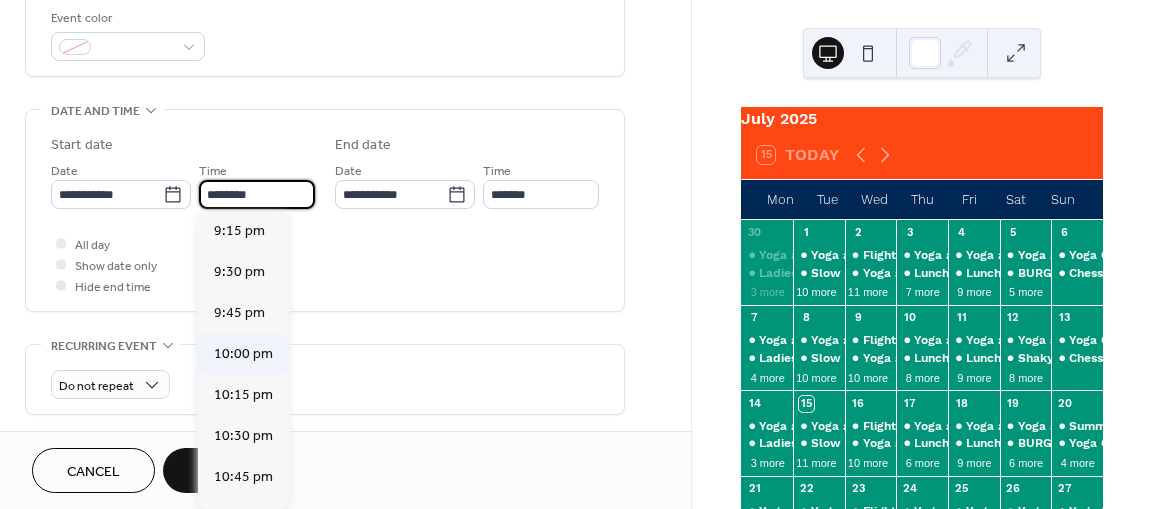 type on "********" 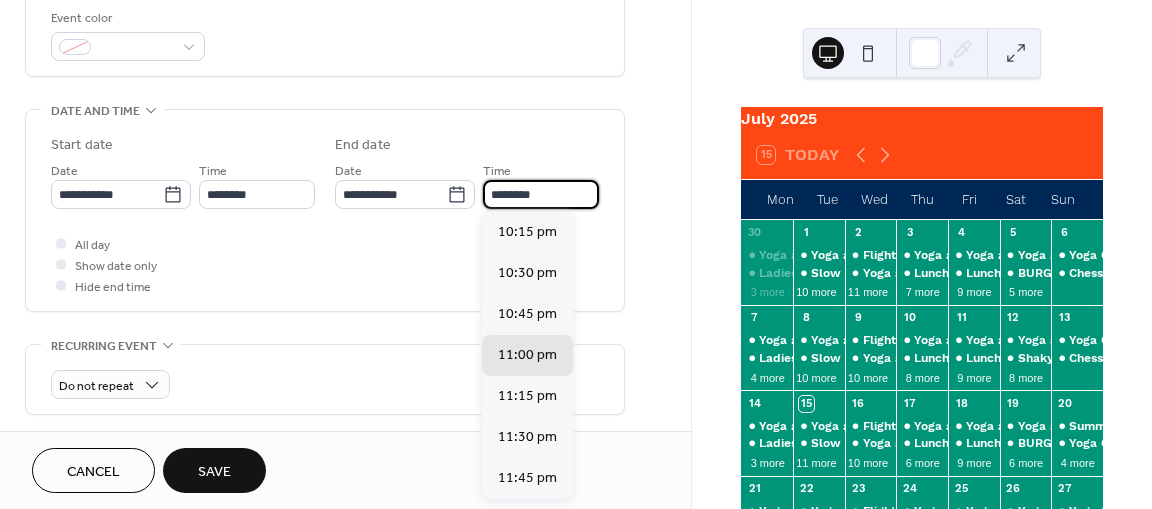 click on "**********" at bounding box center [576, 254] 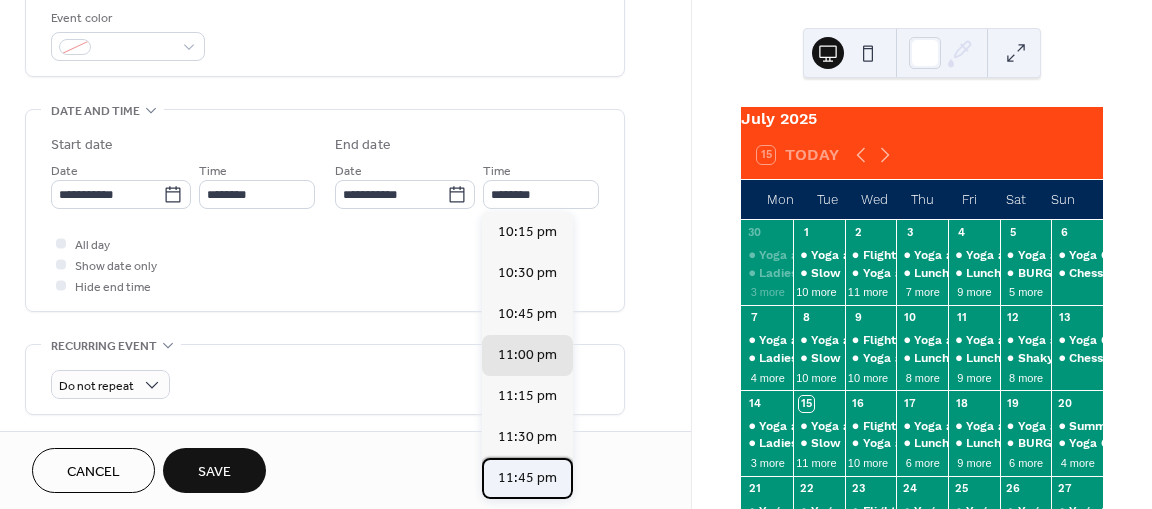 click on "11:45 pm" at bounding box center [527, 477] 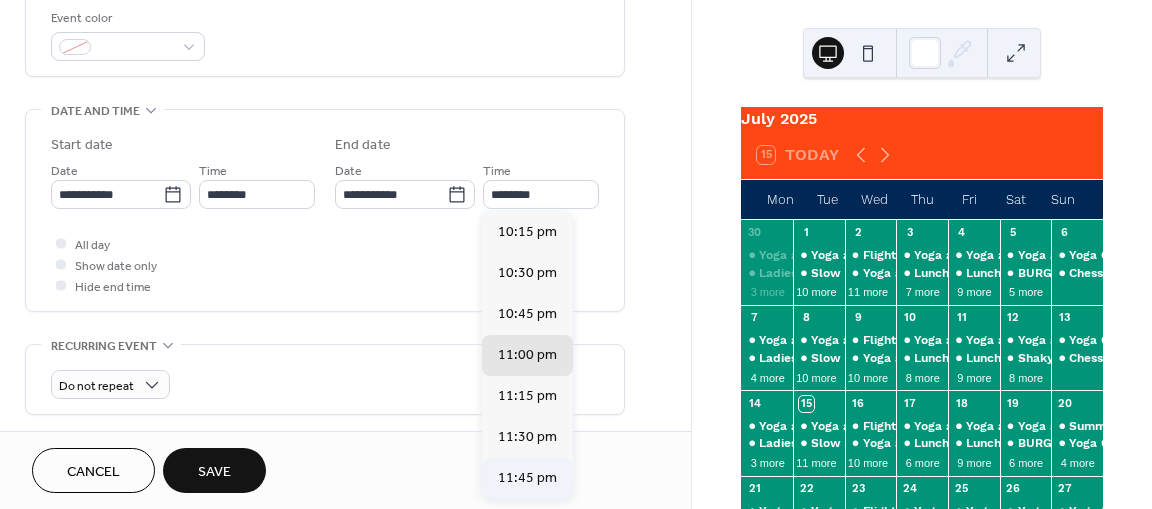 type on "********" 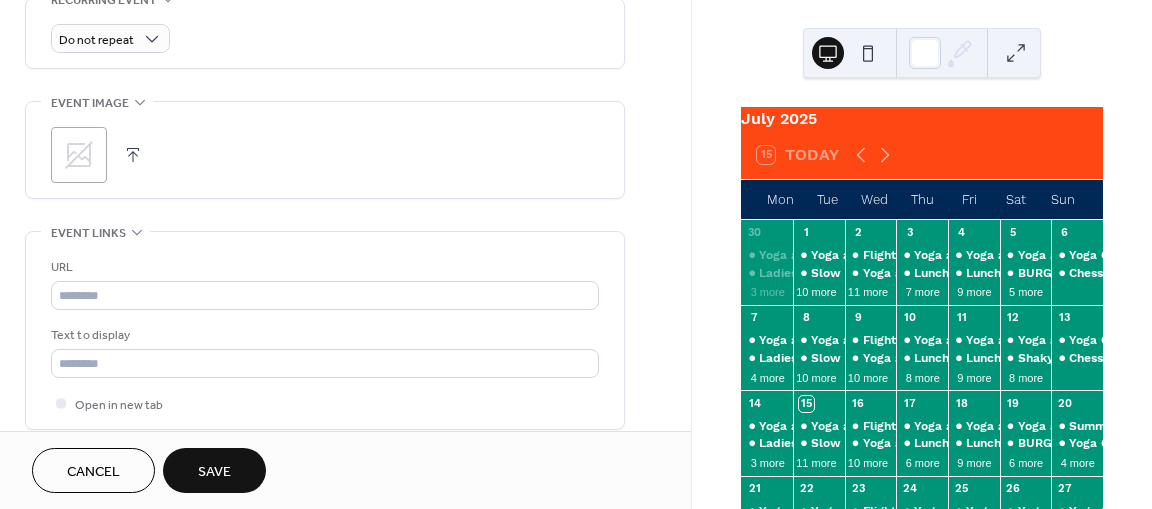 scroll, scrollTop: 896, scrollLeft: 0, axis: vertical 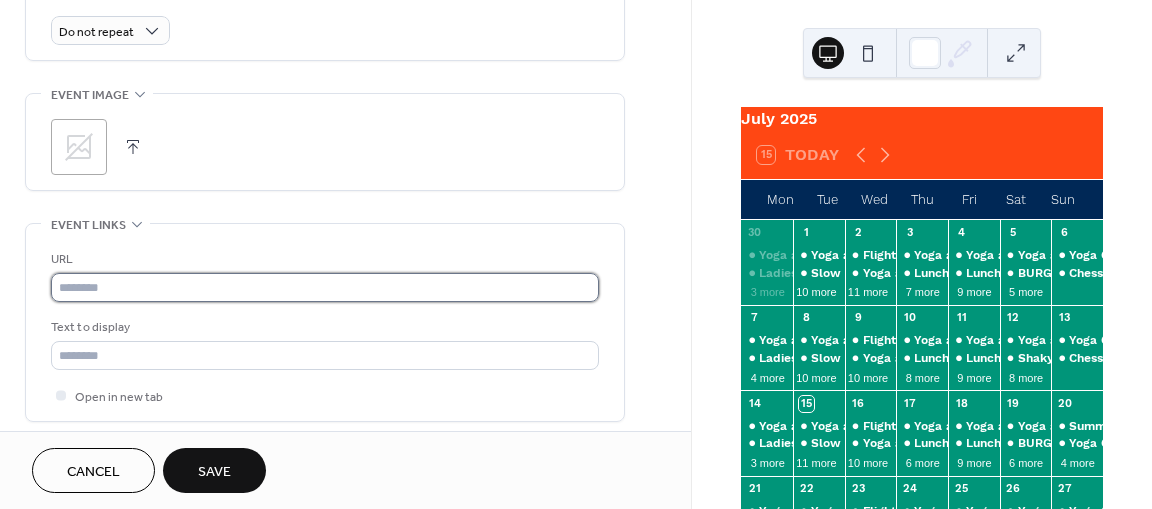 click at bounding box center (325, 287) 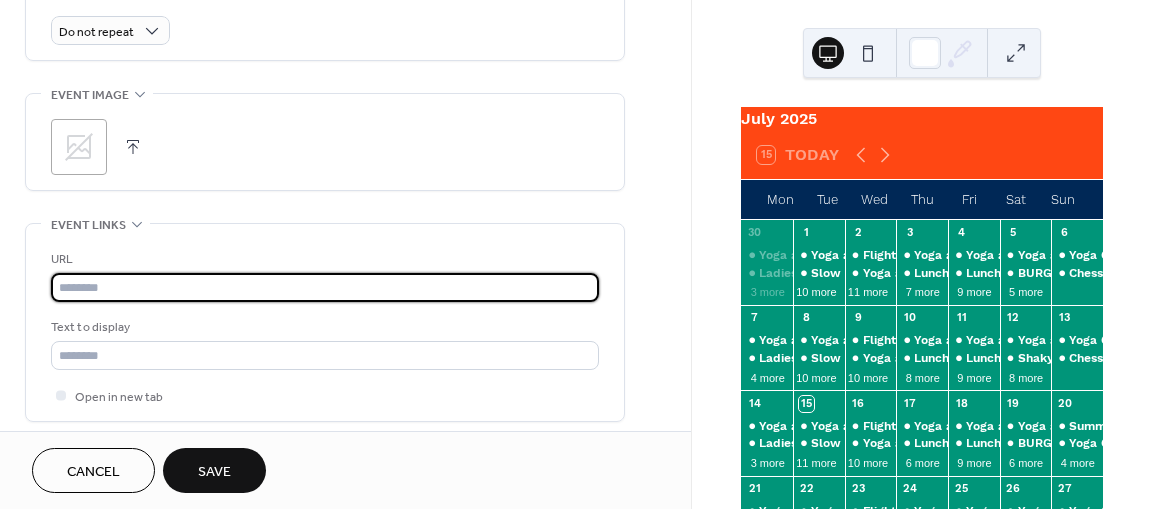 paste on "**********" 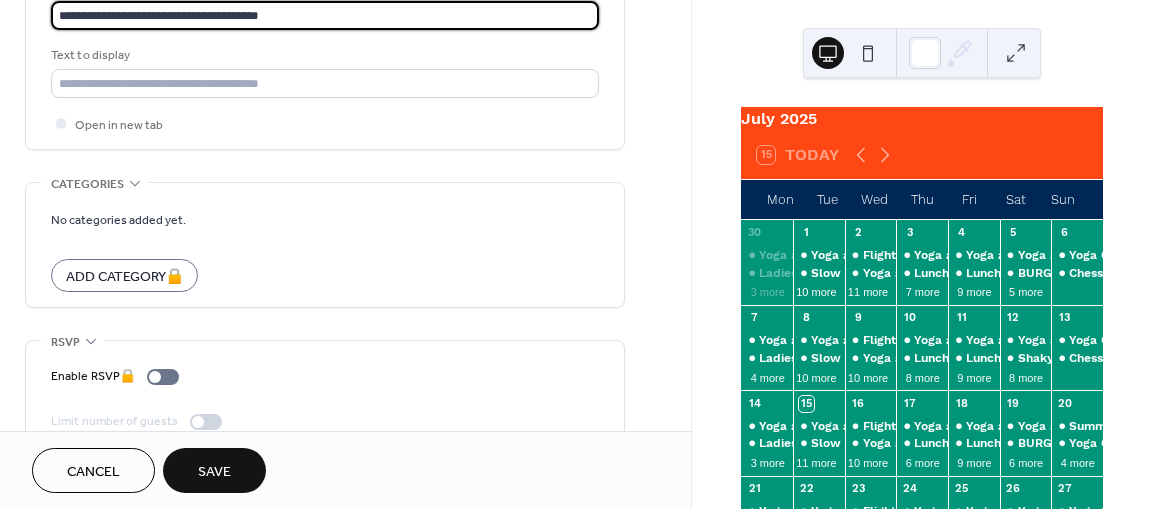 scroll, scrollTop: 1199, scrollLeft: 0, axis: vertical 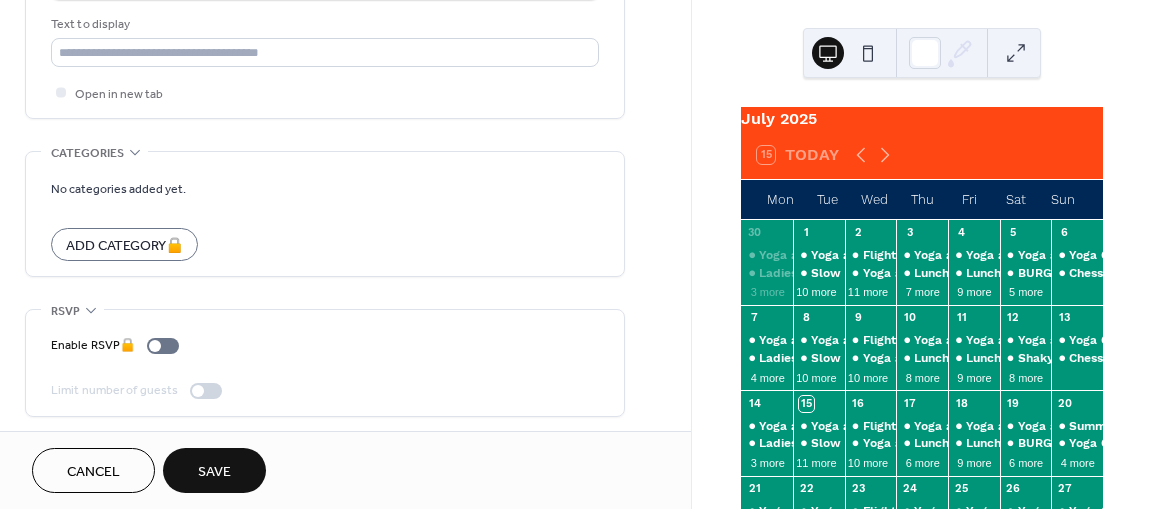 type on "**********" 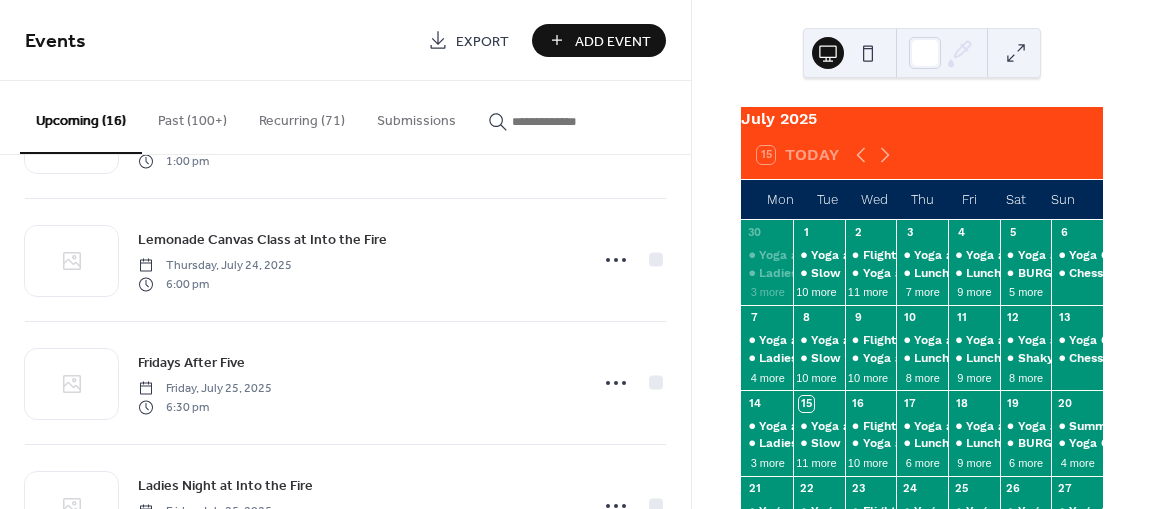 scroll, scrollTop: 479, scrollLeft: 0, axis: vertical 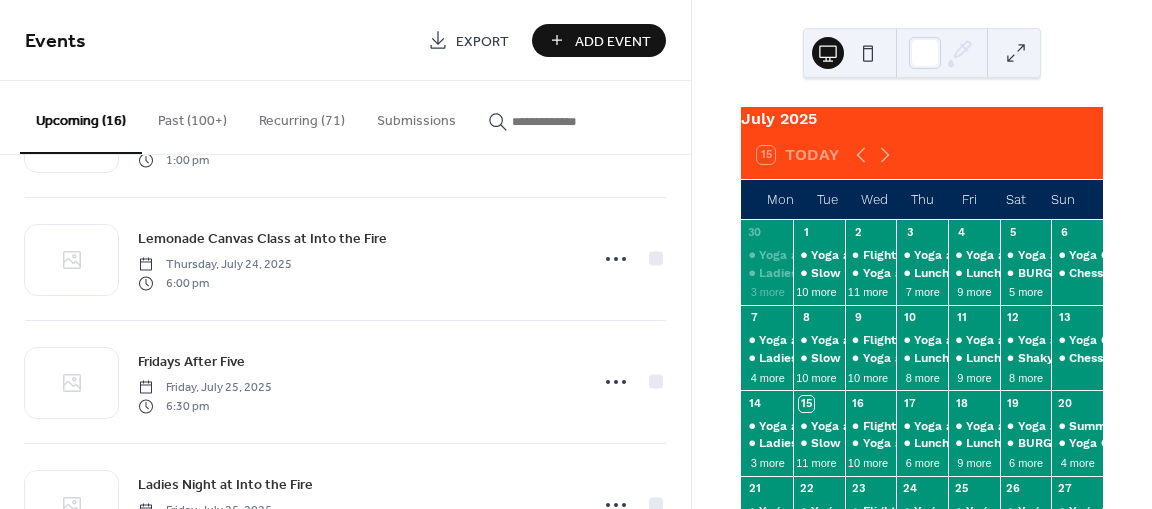 click on "Add Event" at bounding box center (613, 41) 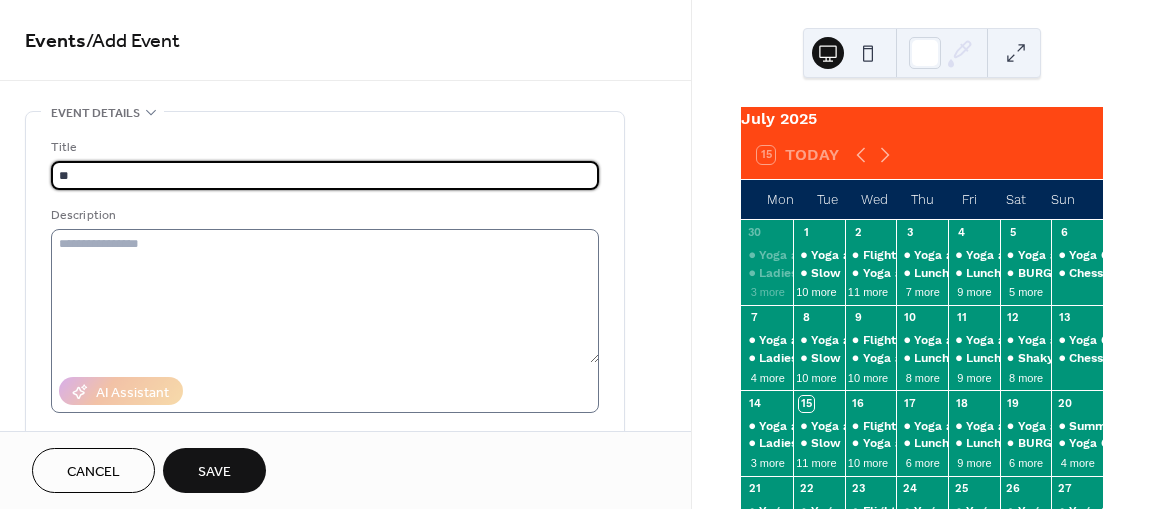 type on "*" 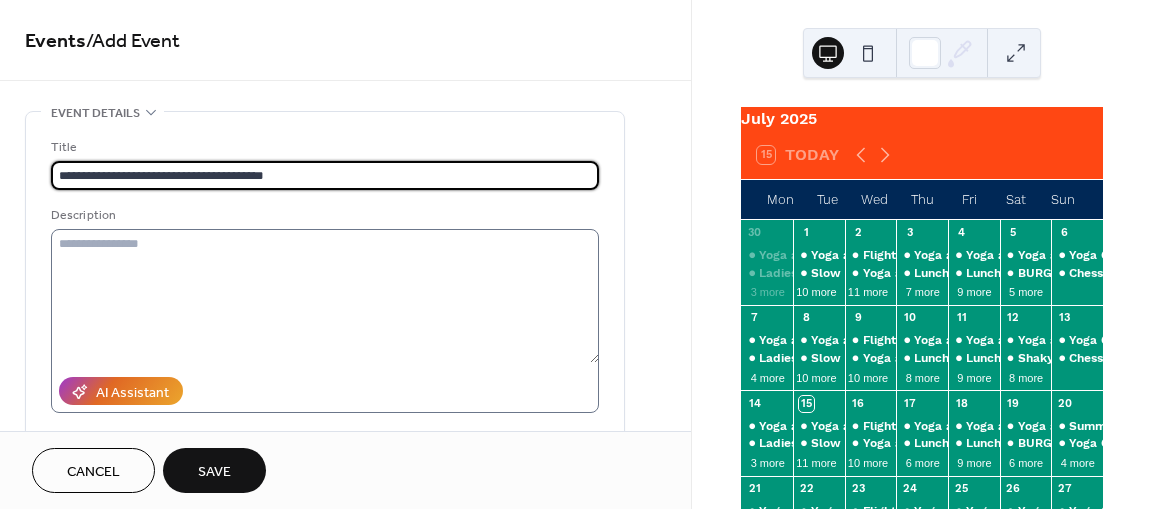 type on "**********" 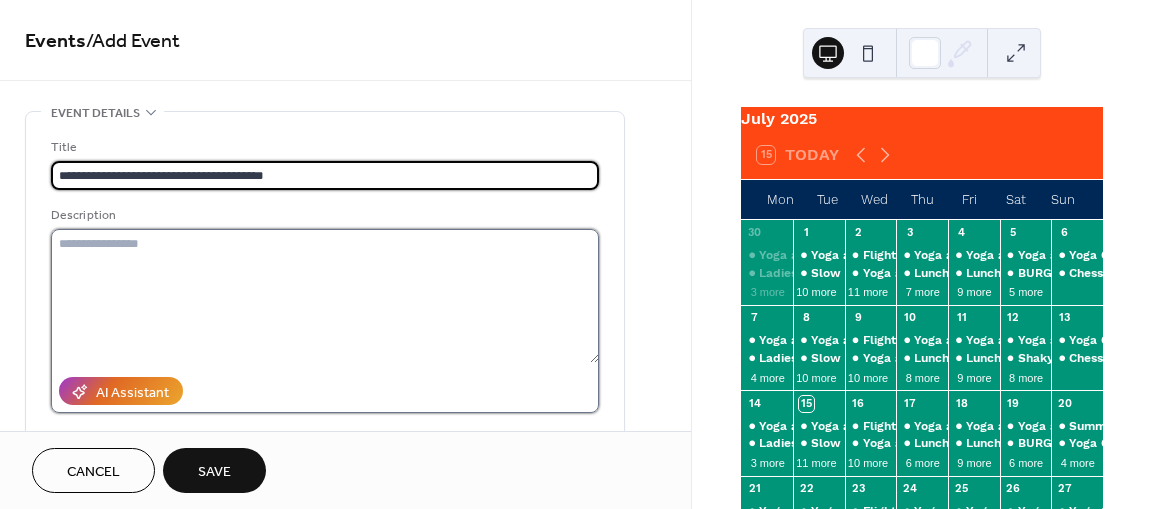 click at bounding box center (325, 296) 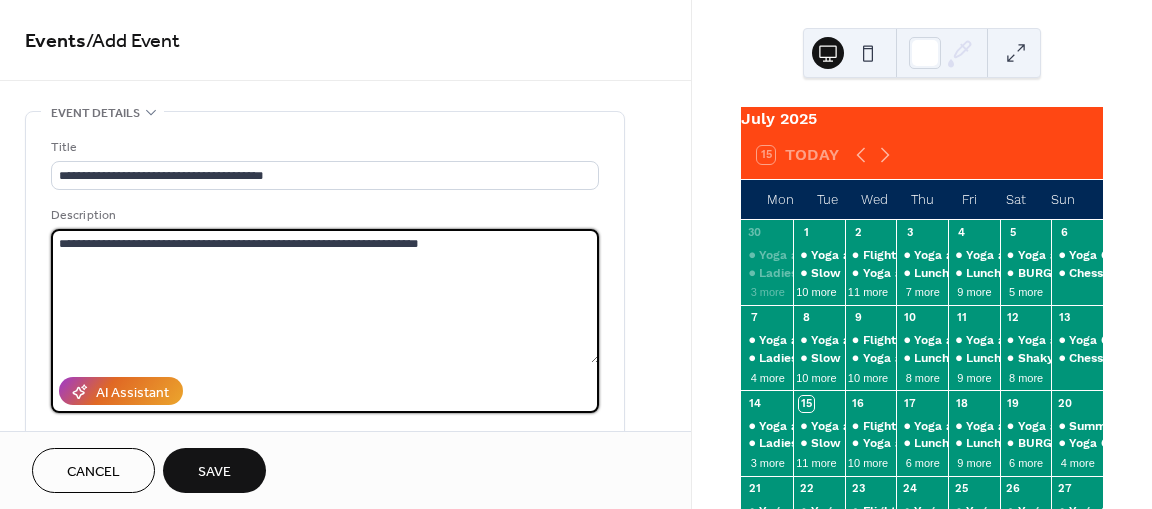 click on "**********" at bounding box center (325, 296) 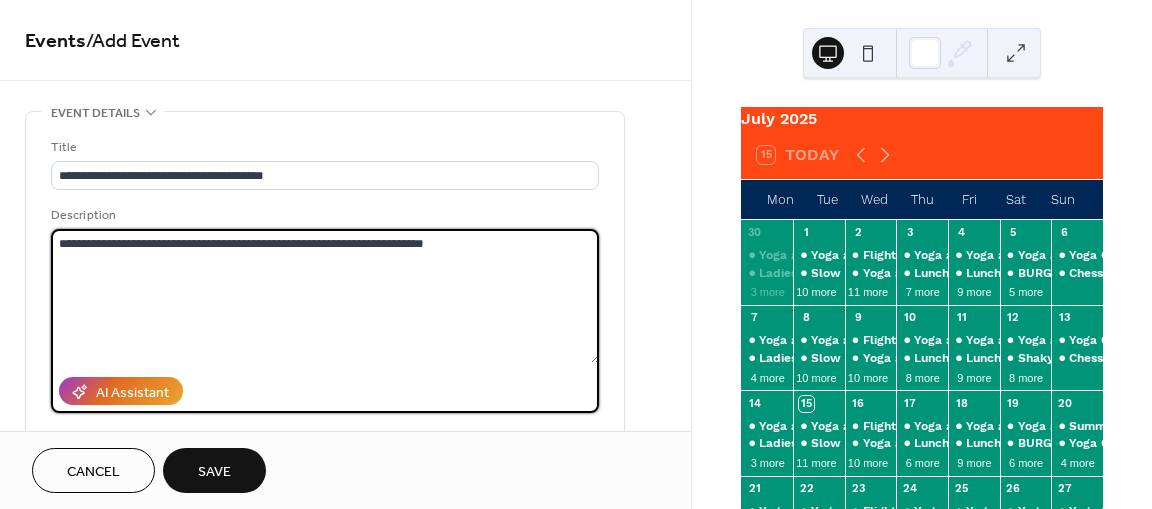 click on "**********" at bounding box center (325, 296) 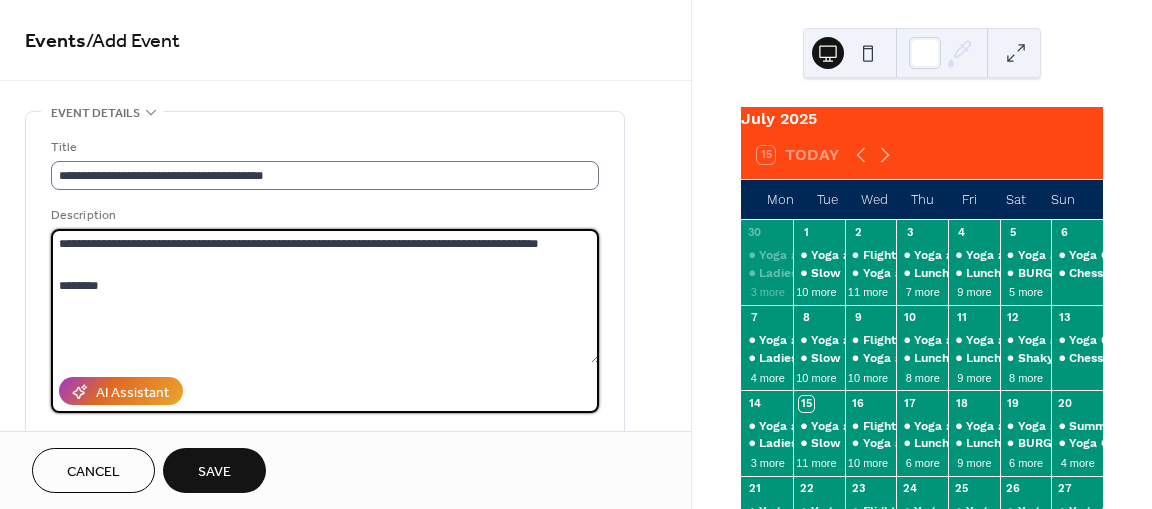 scroll, scrollTop: 0, scrollLeft: 0, axis: both 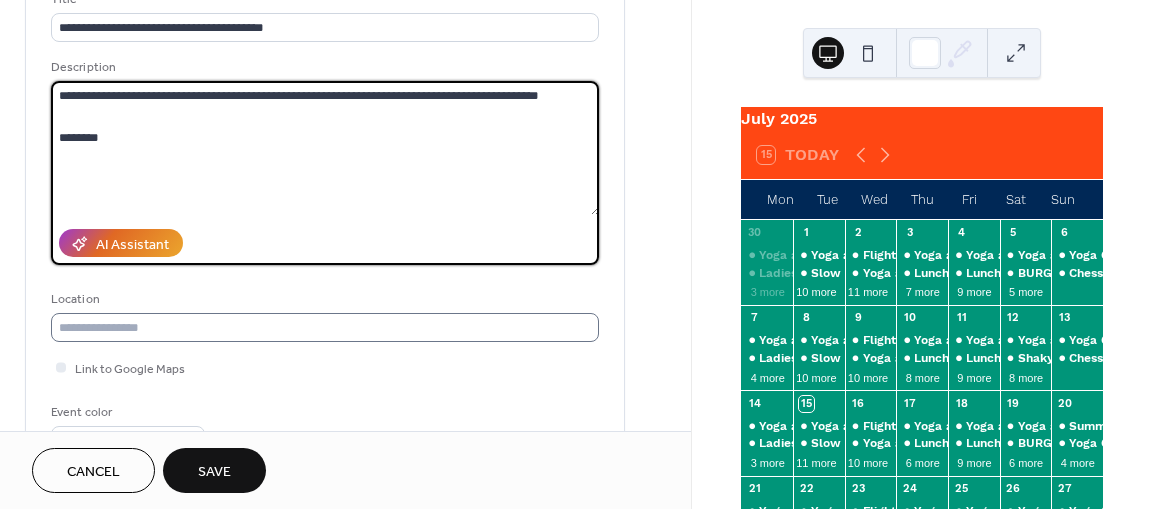 type on "**********" 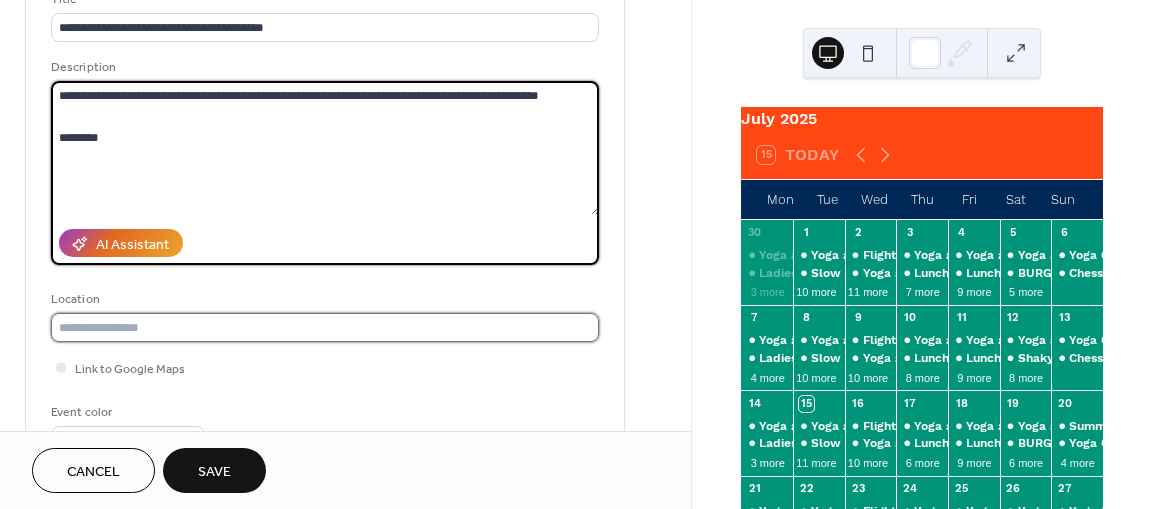 click at bounding box center (325, 327) 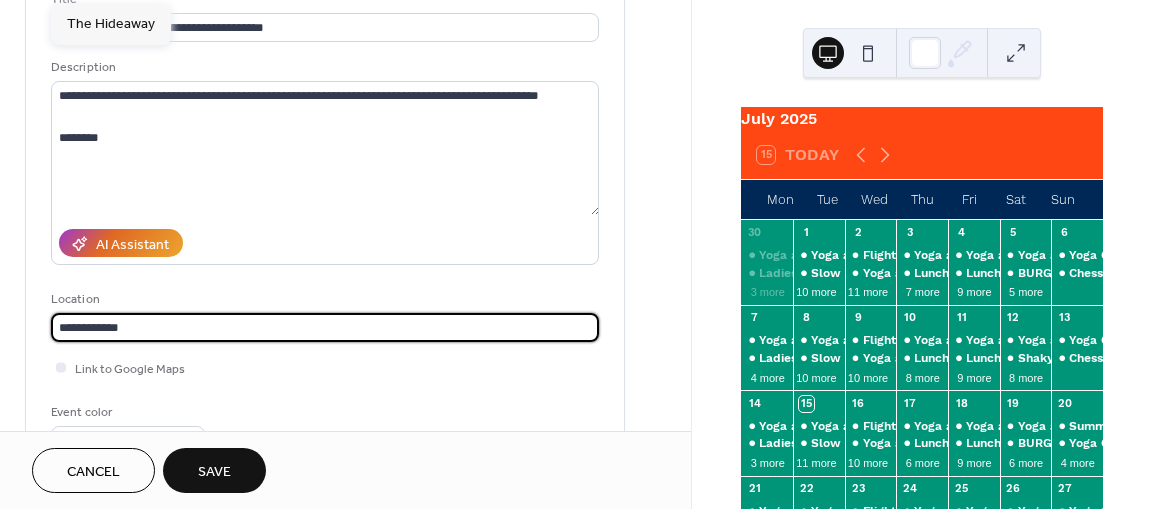 scroll, scrollTop: 0, scrollLeft: 0, axis: both 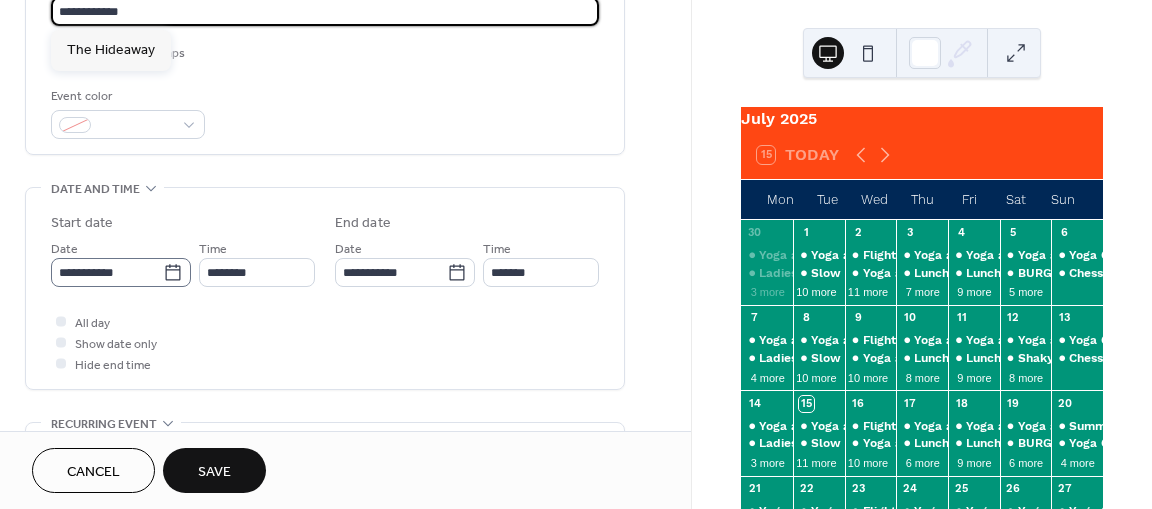 type on "**********" 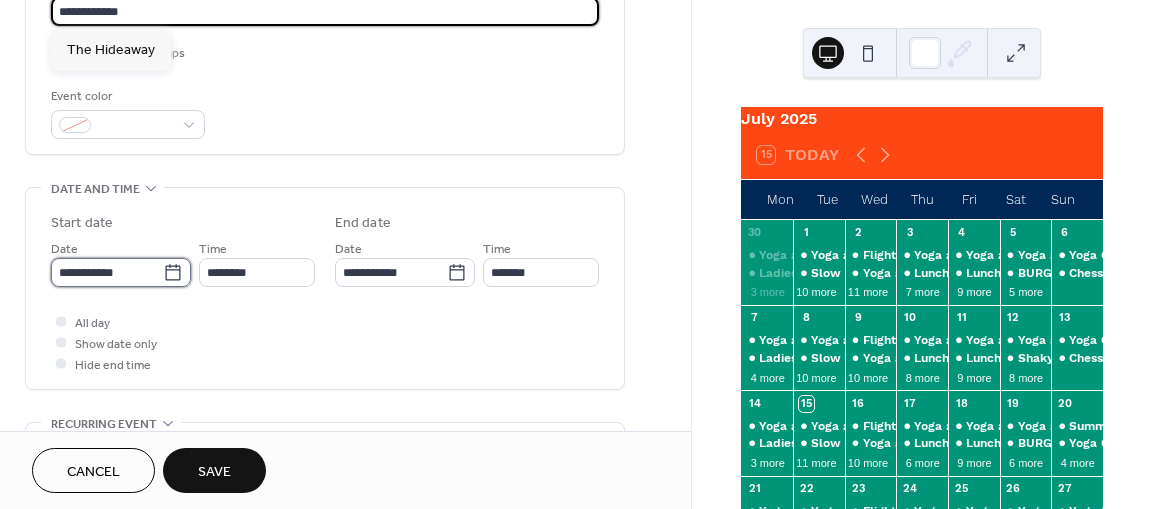 click on "**********" at bounding box center (107, 272) 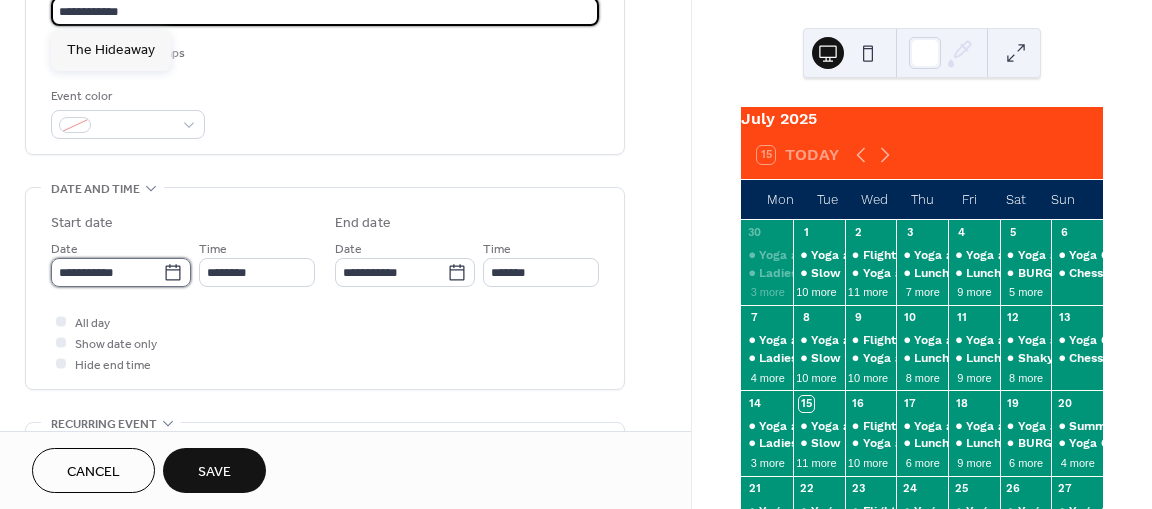 scroll, scrollTop: 0, scrollLeft: 0, axis: both 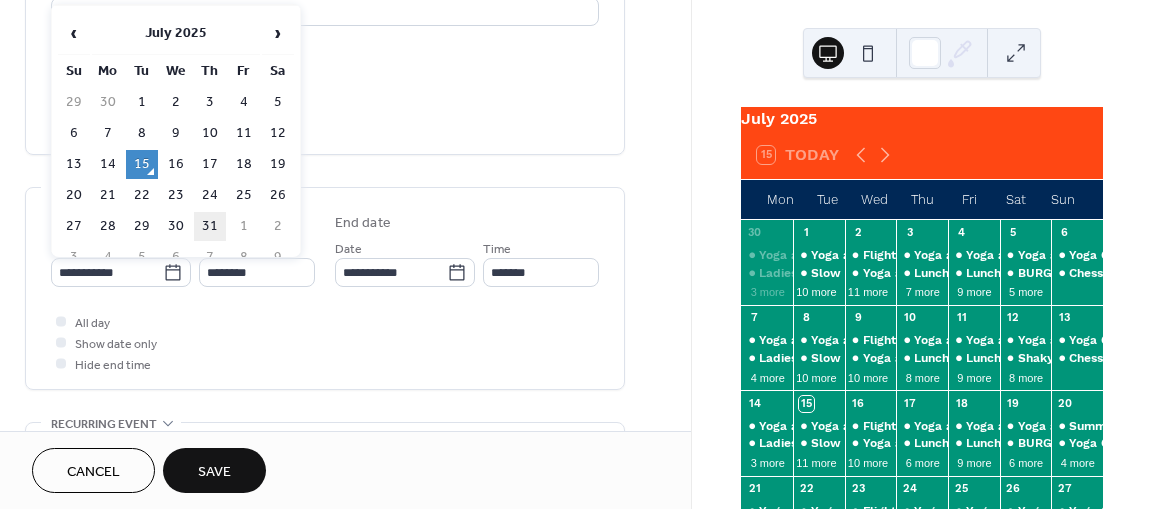 click on "31" at bounding box center [210, 226] 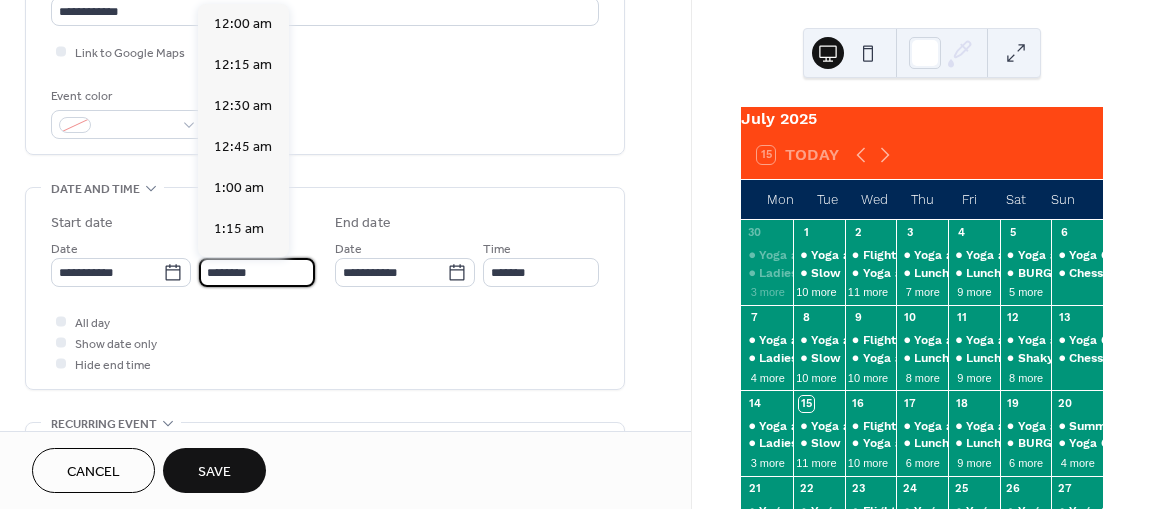 click on "********" at bounding box center (257, 272) 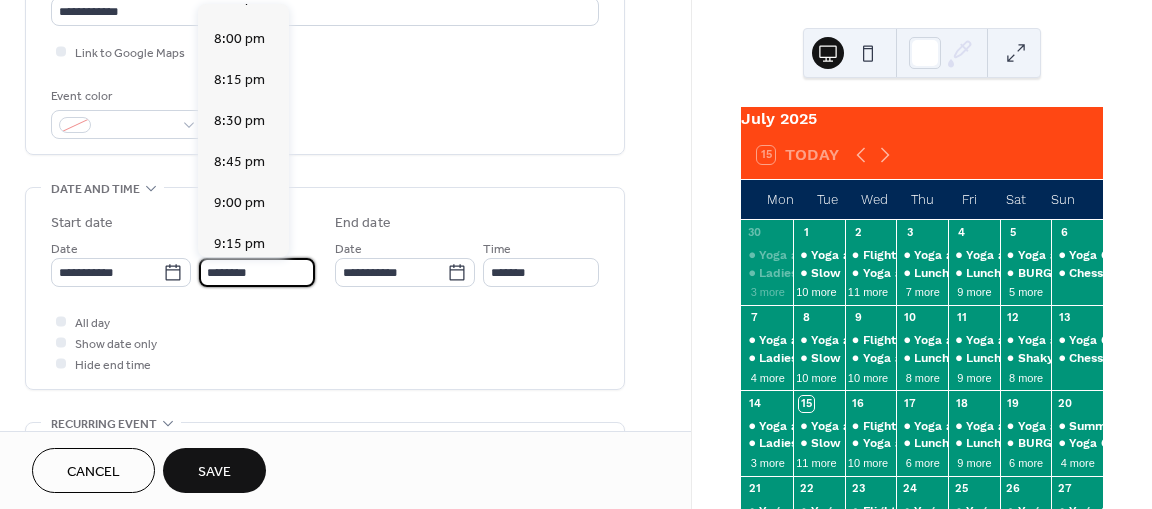 scroll, scrollTop: 3320, scrollLeft: 0, axis: vertical 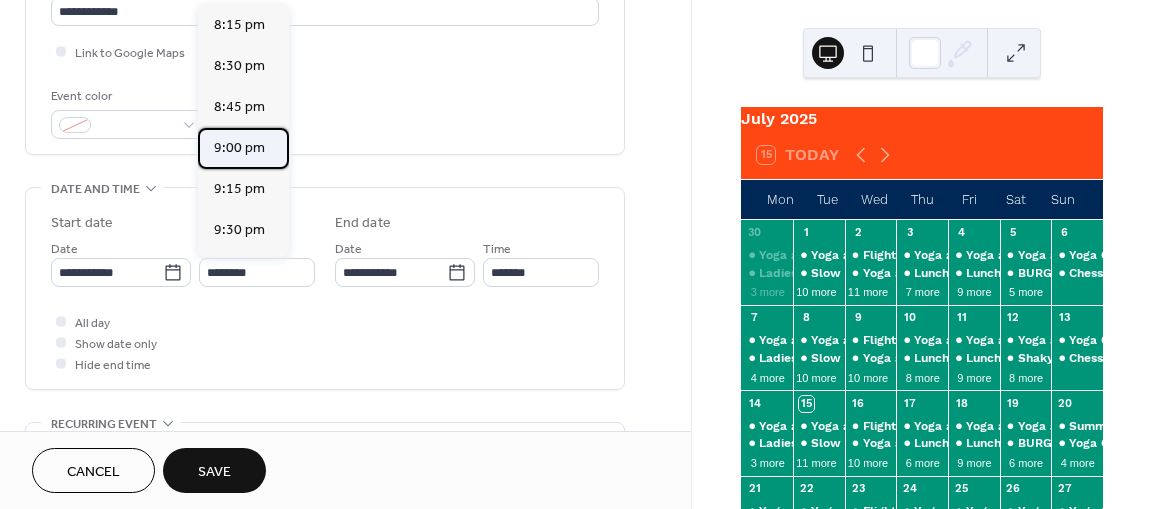 click on "9:00 pm" at bounding box center [239, 148] 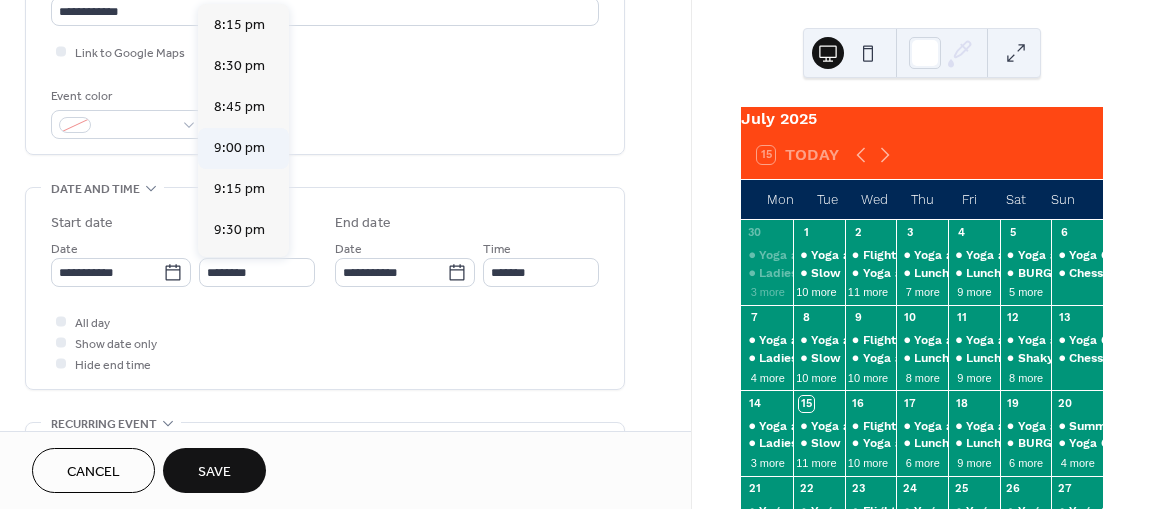 type on "*******" 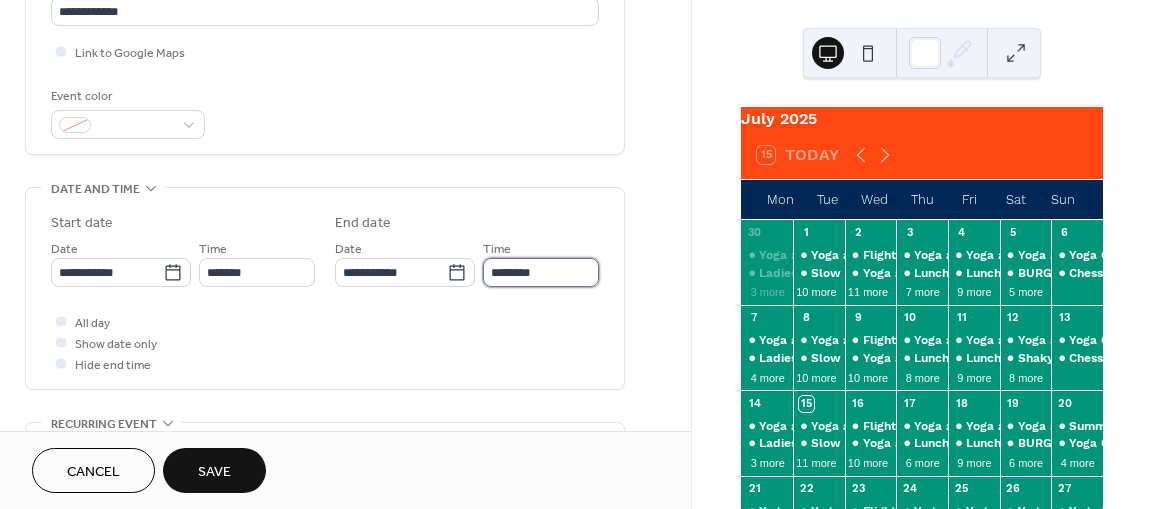 click on "********" at bounding box center [541, 272] 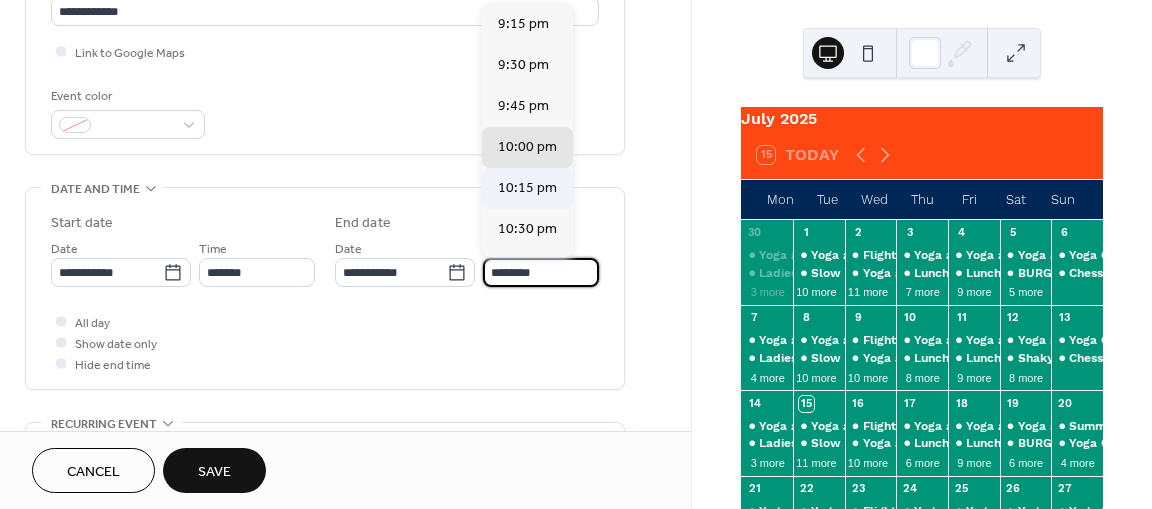 scroll, scrollTop: 198, scrollLeft: 0, axis: vertical 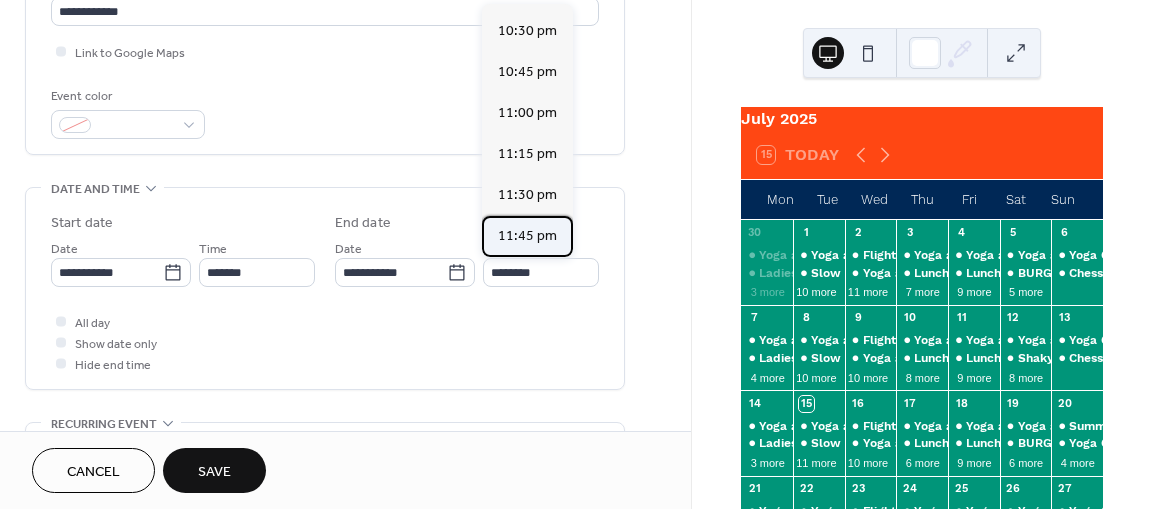 click on "11:45 pm" at bounding box center [527, 236] 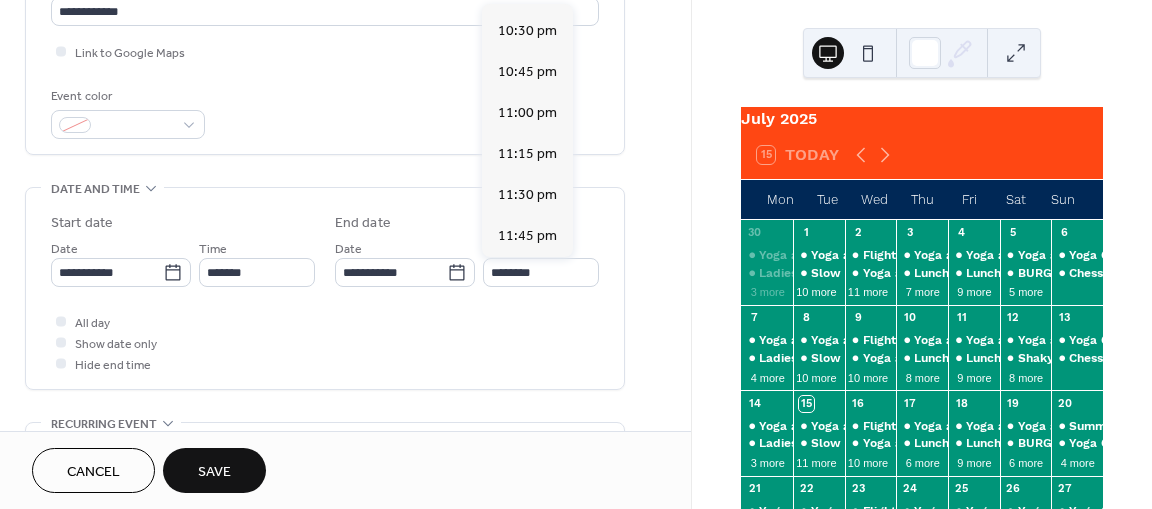 type on "********" 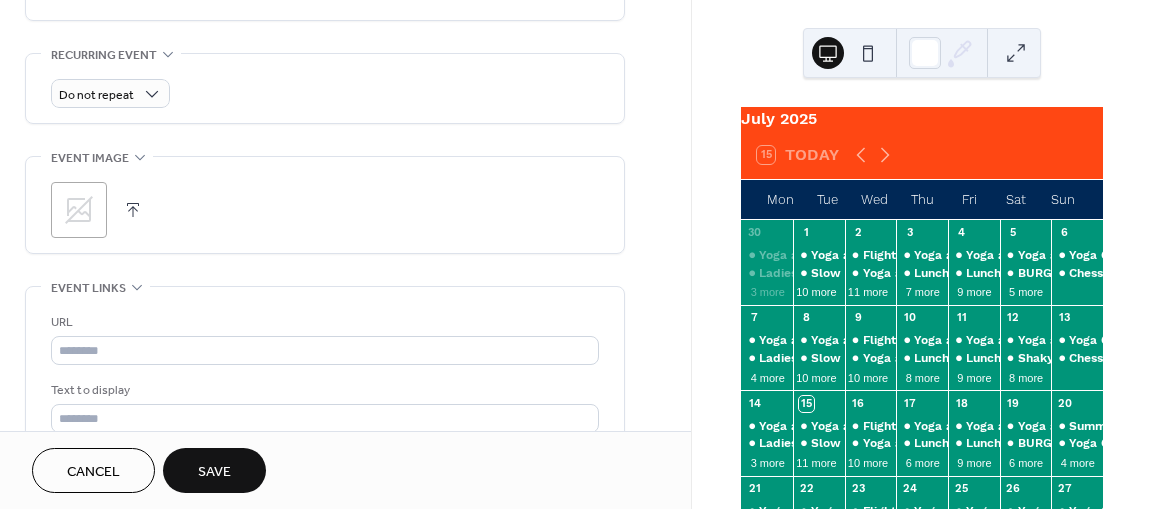 scroll, scrollTop: 834, scrollLeft: 0, axis: vertical 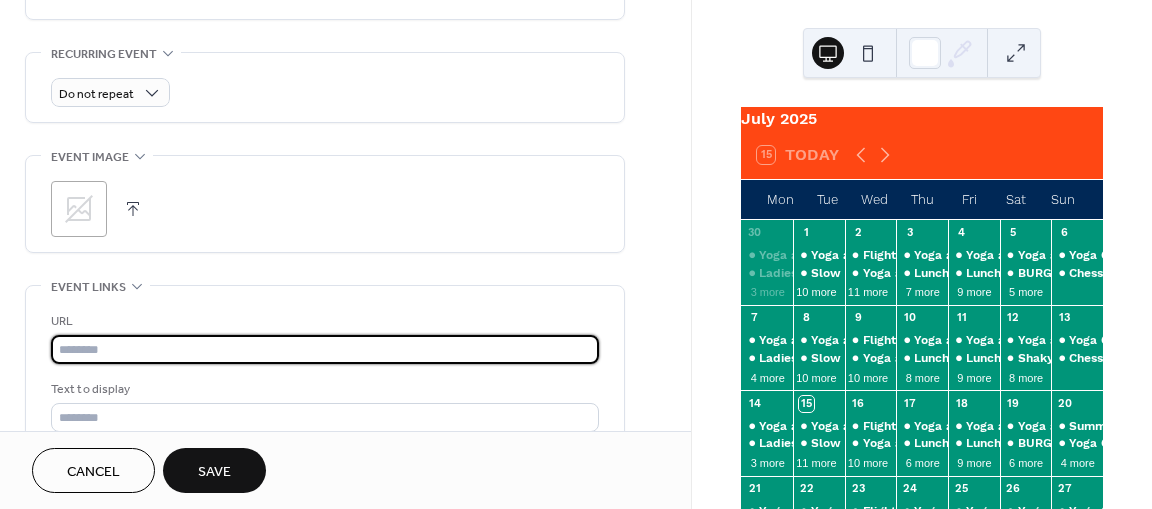 click at bounding box center (325, 349) 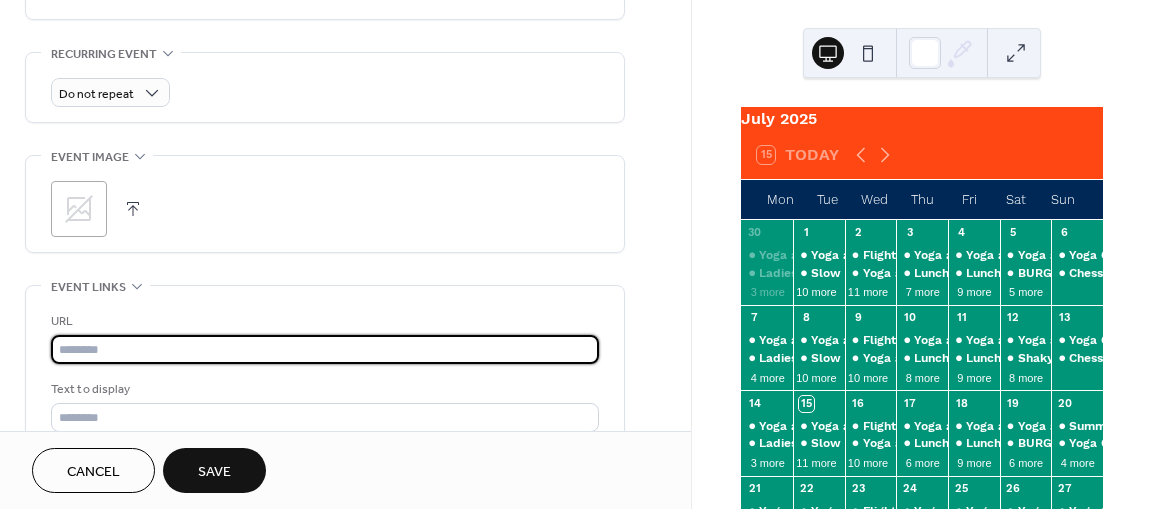 paste on "**********" 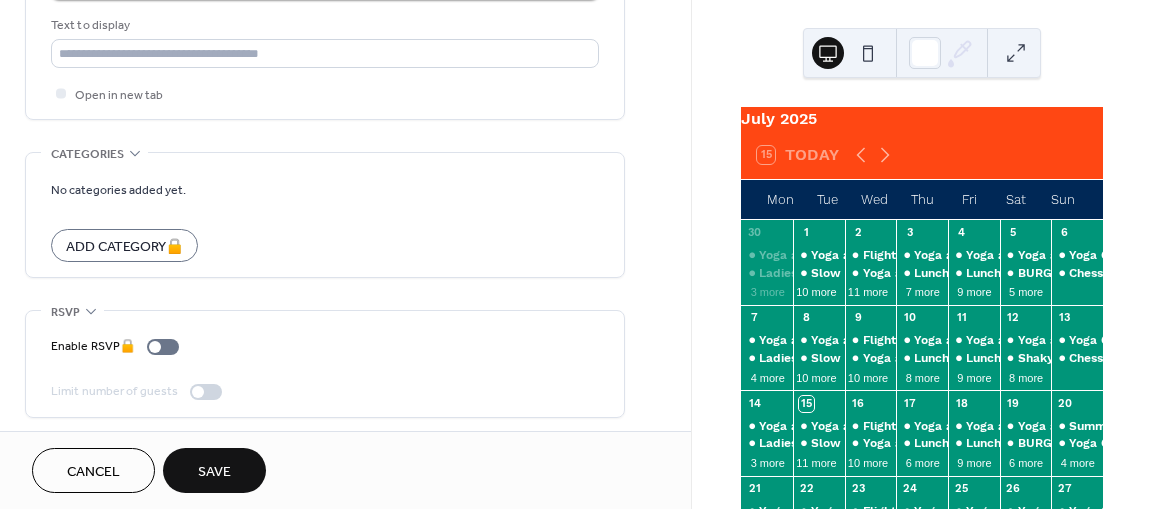 scroll, scrollTop: 1199, scrollLeft: 0, axis: vertical 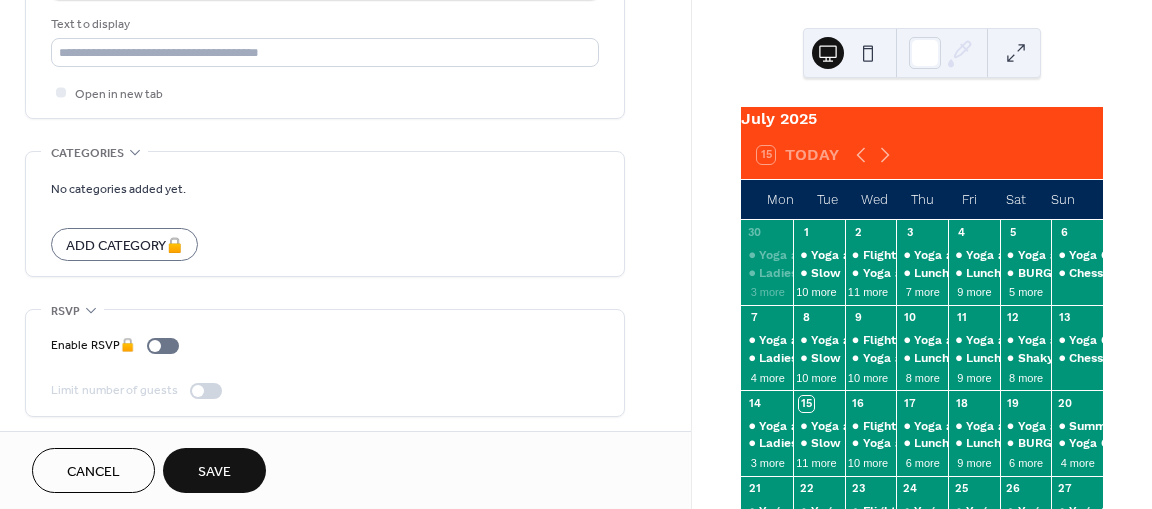 type on "**********" 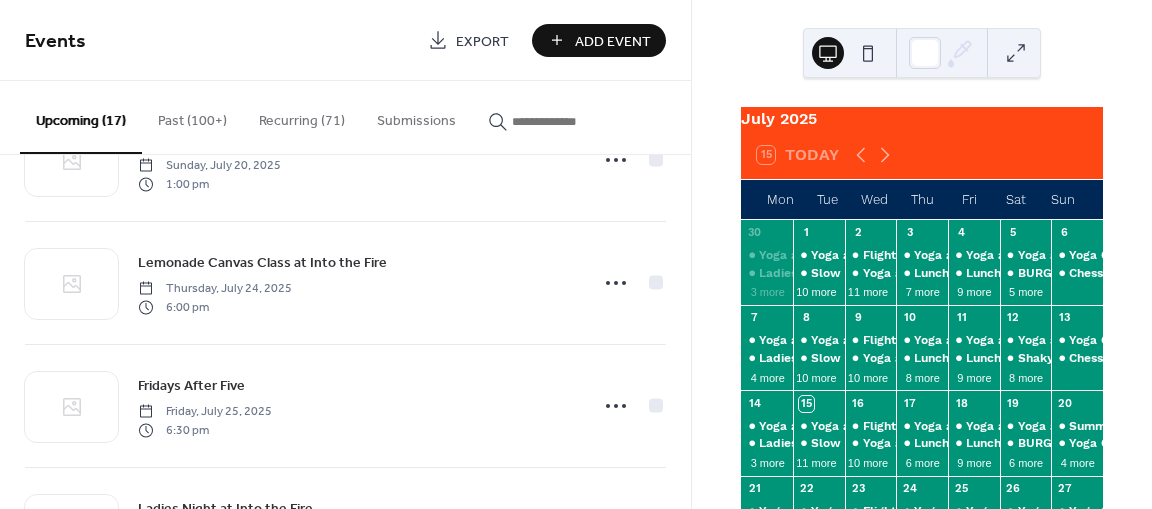 scroll, scrollTop: 456, scrollLeft: 0, axis: vertical 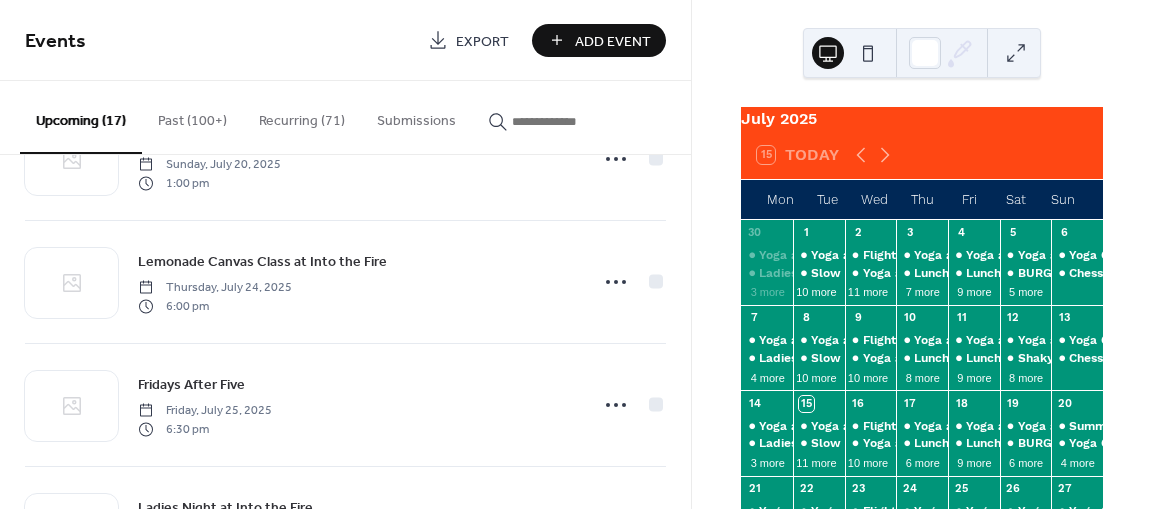 click on "Add Event" at bounding box center (613, 41) 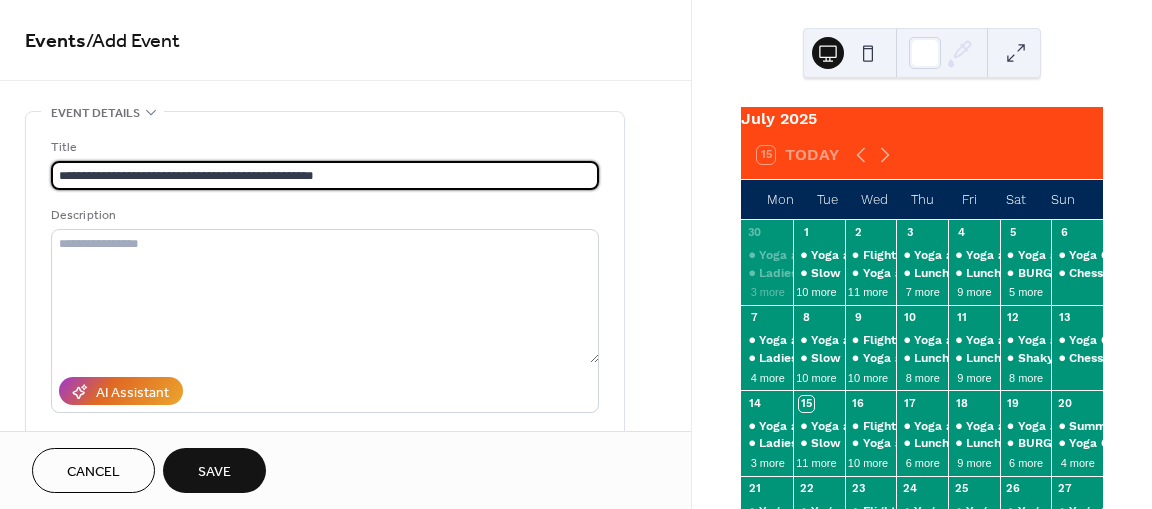 type on "**********" 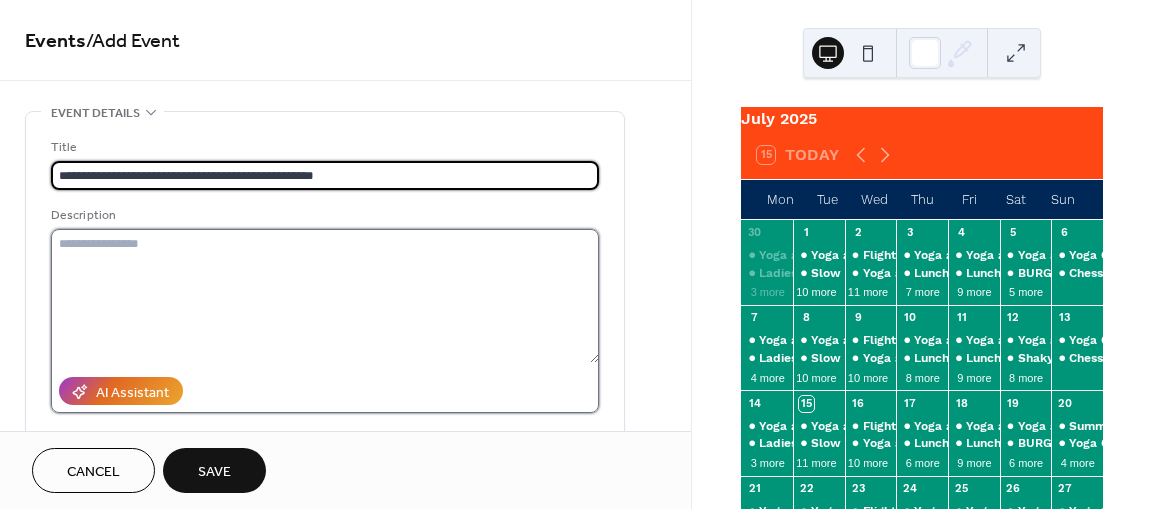 click at bounding box center (325, 296) 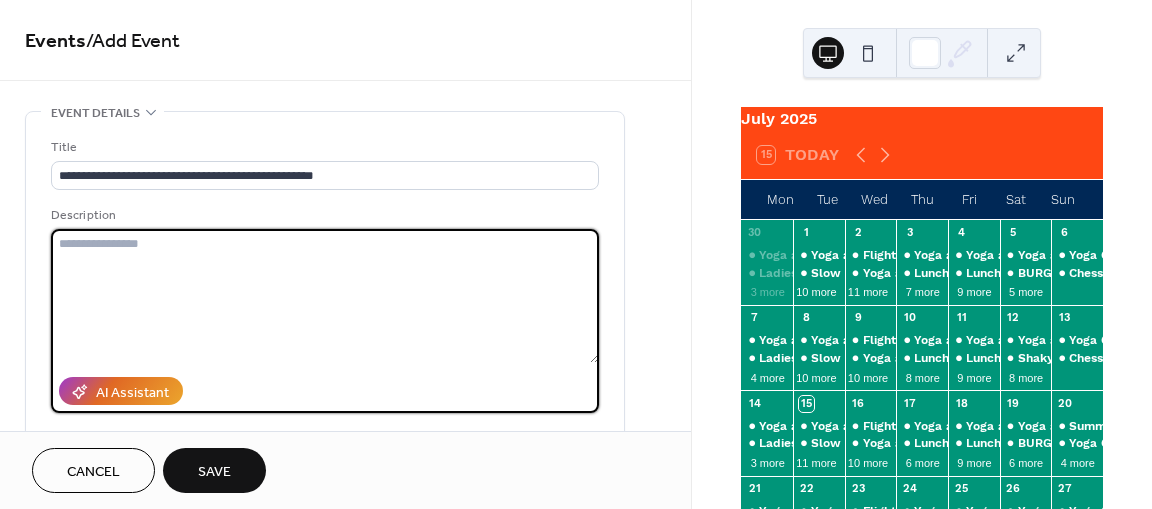 paste on "**********" 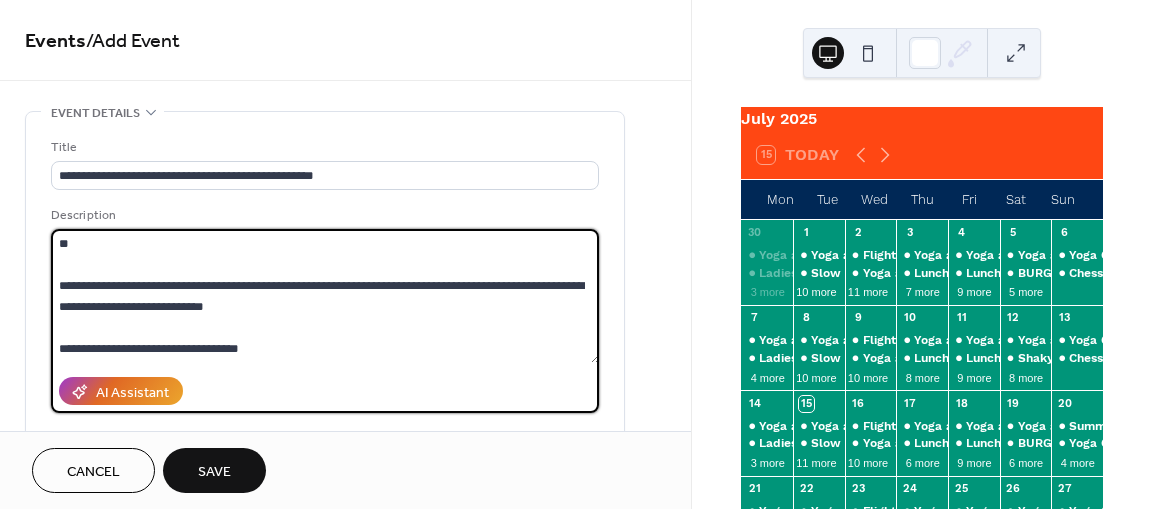 scroll, scrollTop: 39, scrollLeft: 0, axis: vertical 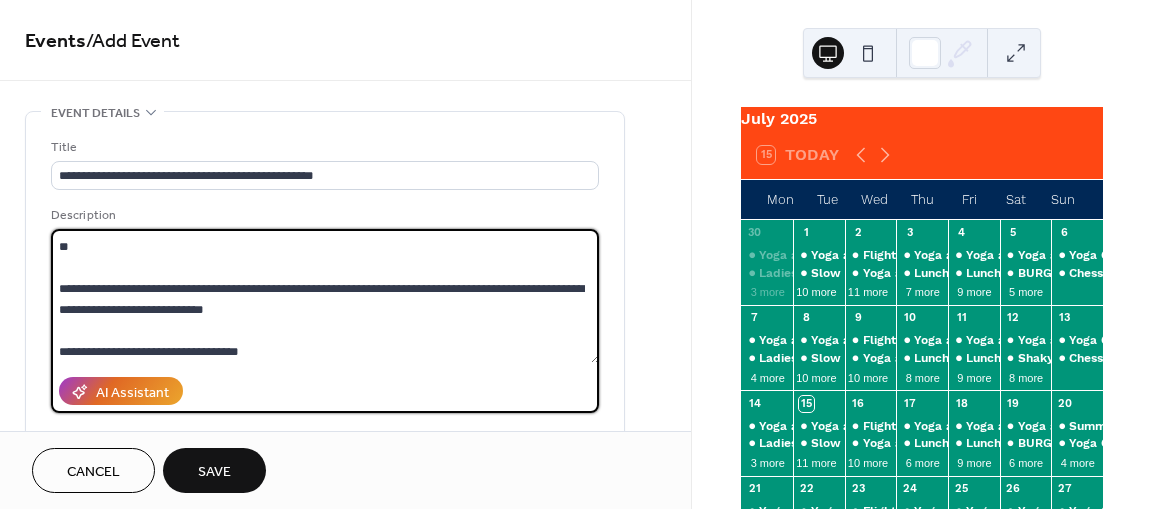 click on "**********" at bounding box center [325, 296] 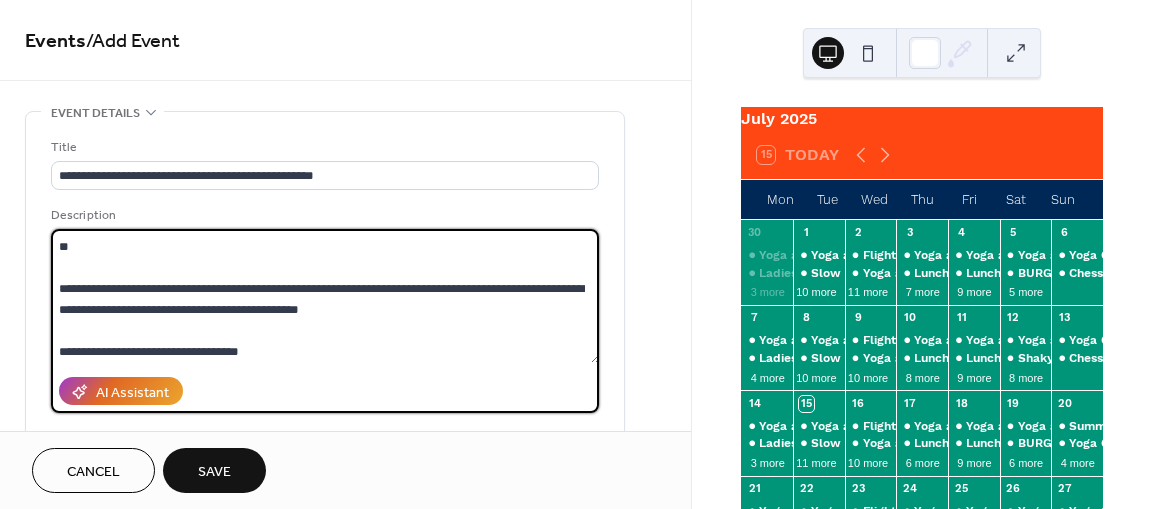 scroll, scrollTop: 42, scrollLeft: 0, axis: vertical 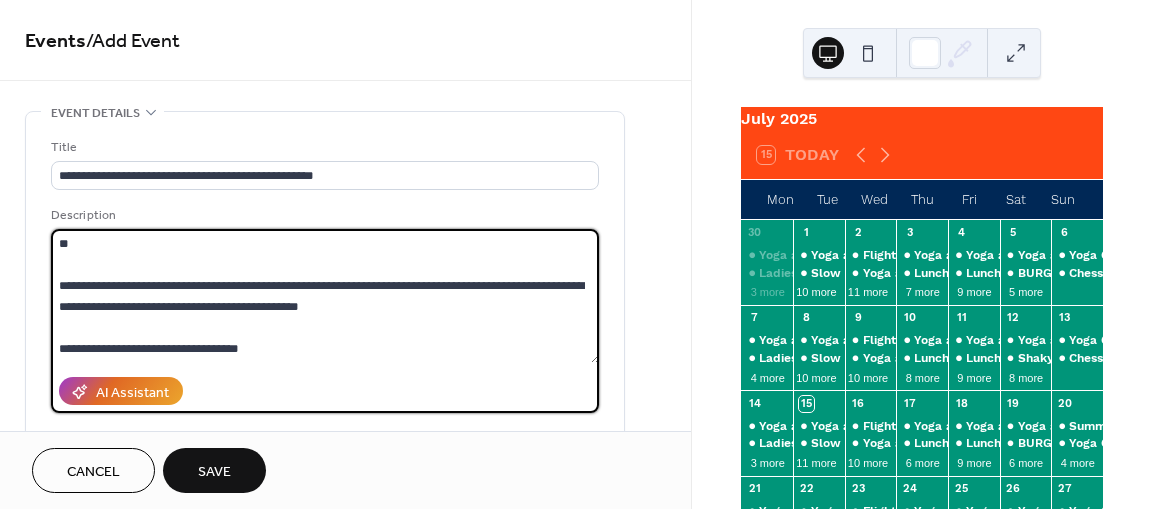 type on "**********" 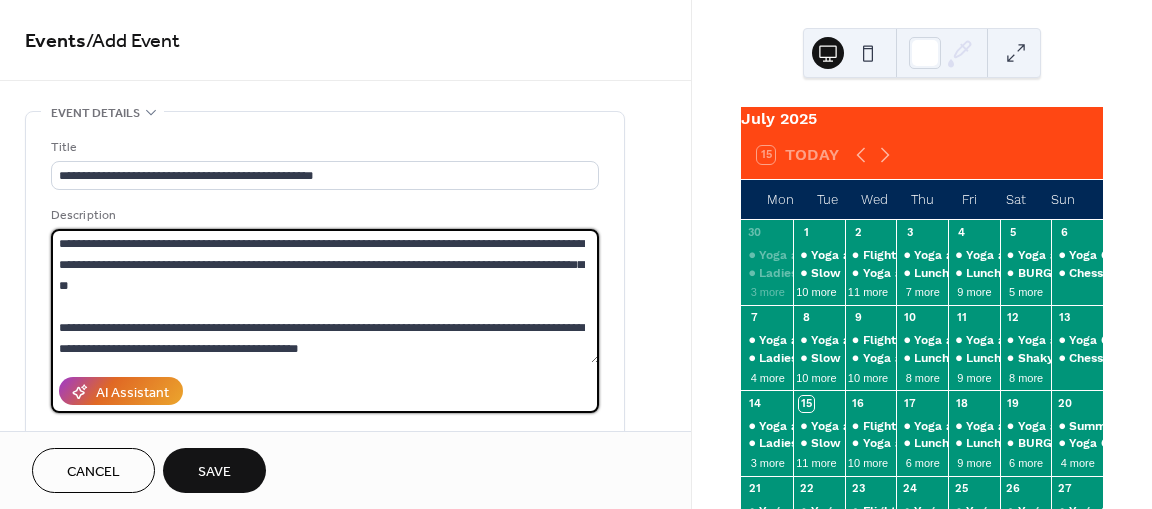 drag, startPoint x: 263, startPoint y: 347, endPoint x: 51, endPoint y: 205, distance: 255.16269 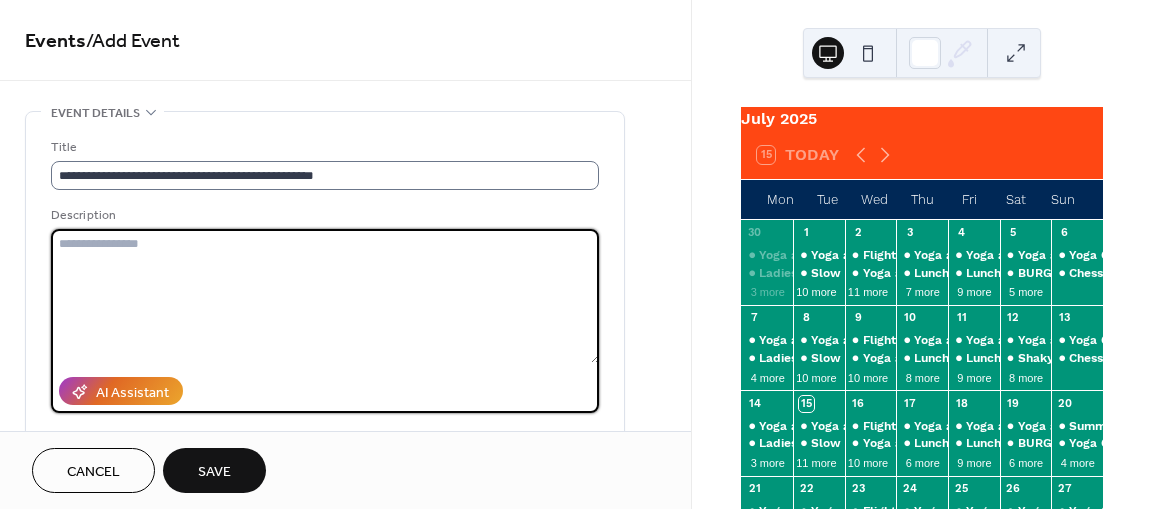 type 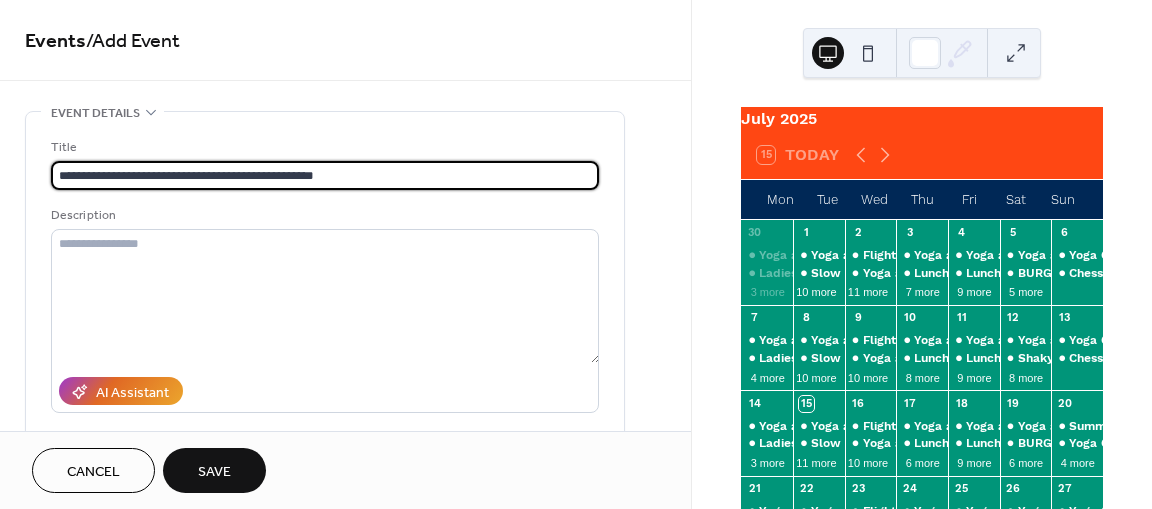 drag, startPoint x: 370, startPoint y: 177, endPoint x: 48, endPoint y: 177, distance: 322 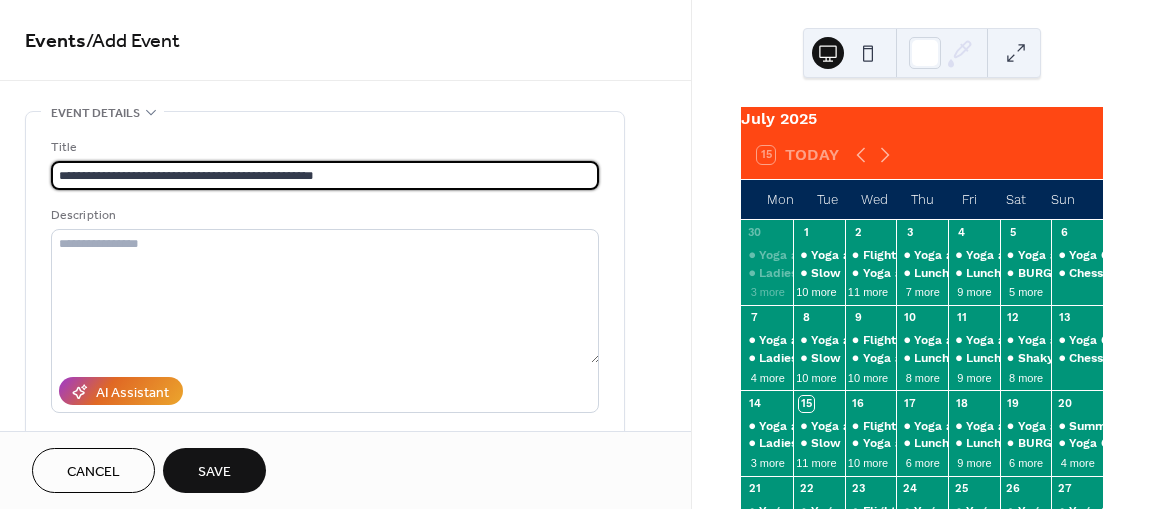 click on "**********" at bounding box center [325, 365] 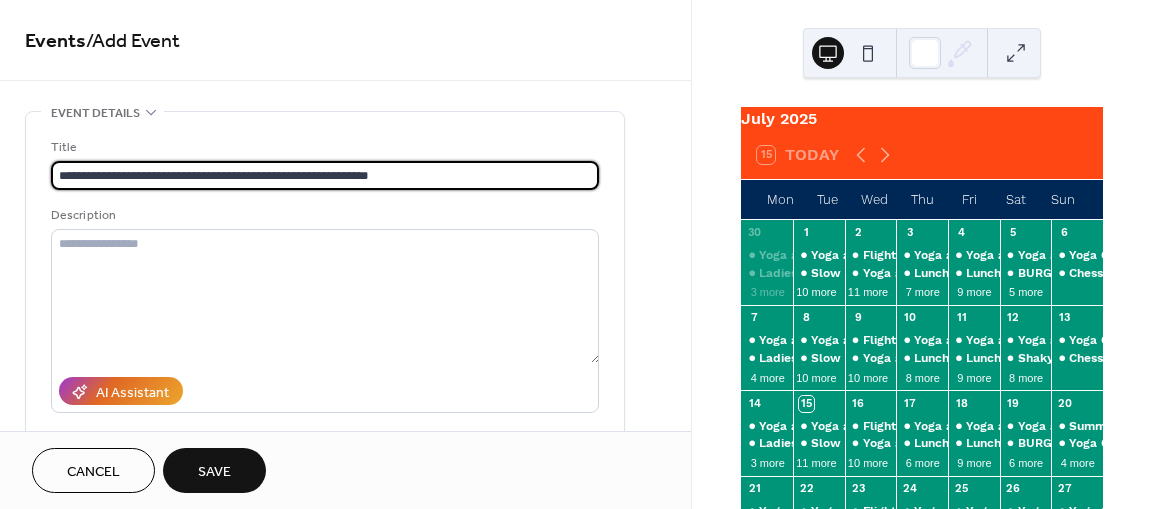 type on "**********" 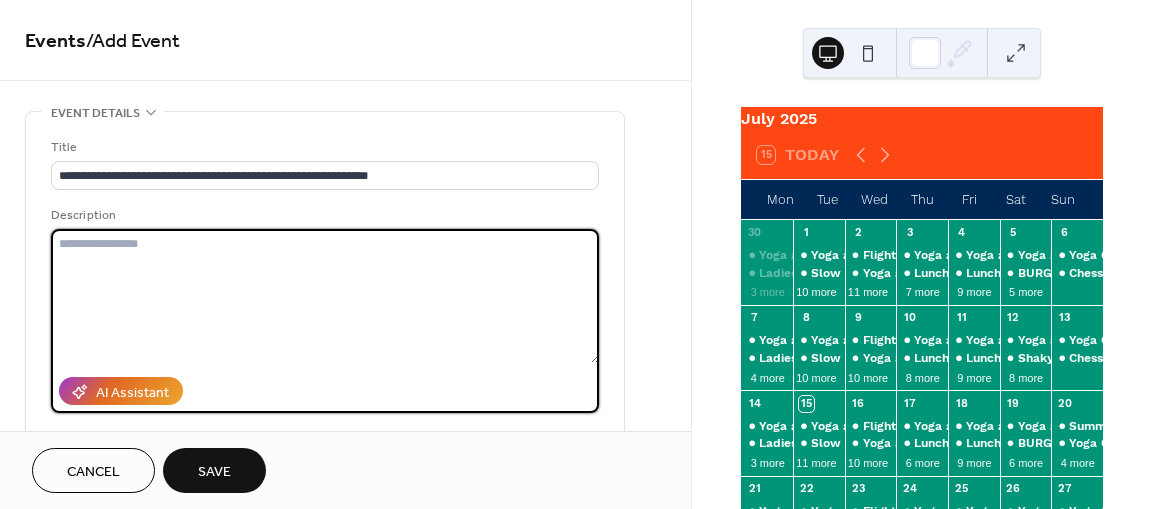 click at bounding box center [325, 296] 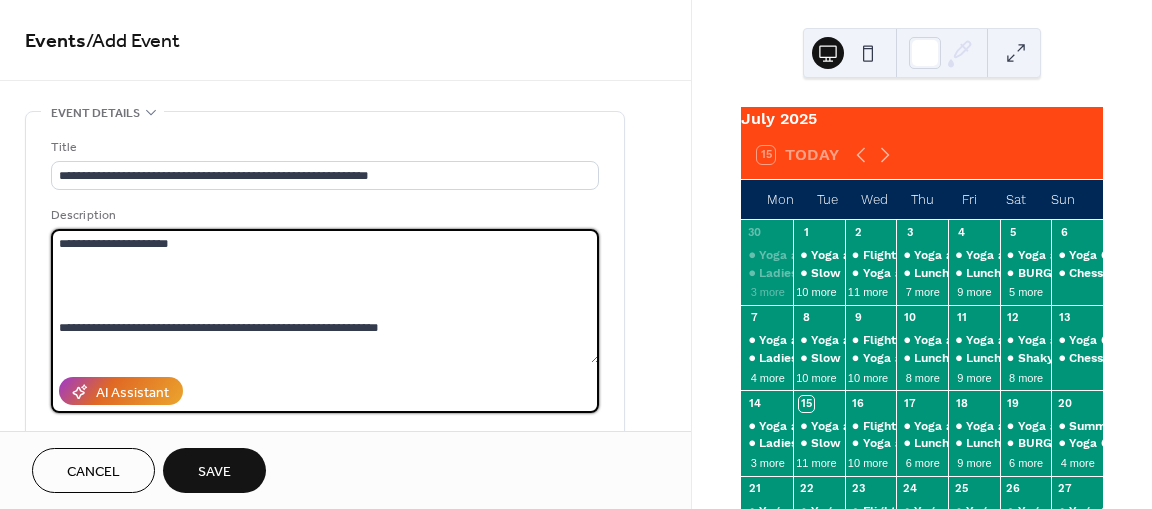scroll, scrollTop: 60, scrollLeft: 0, axis: vertical 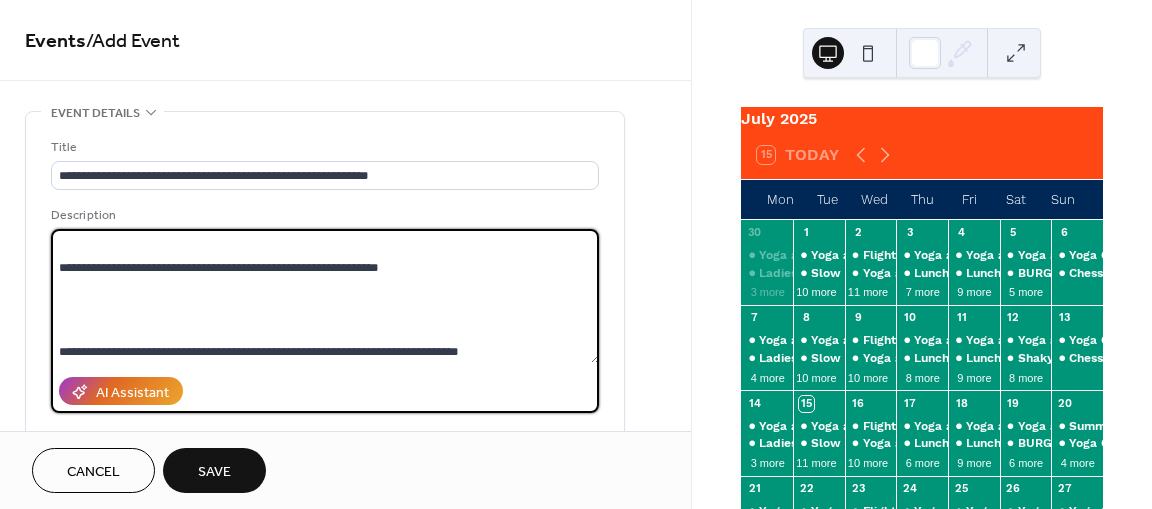 click on "**********" at bounding box center [325, 296] 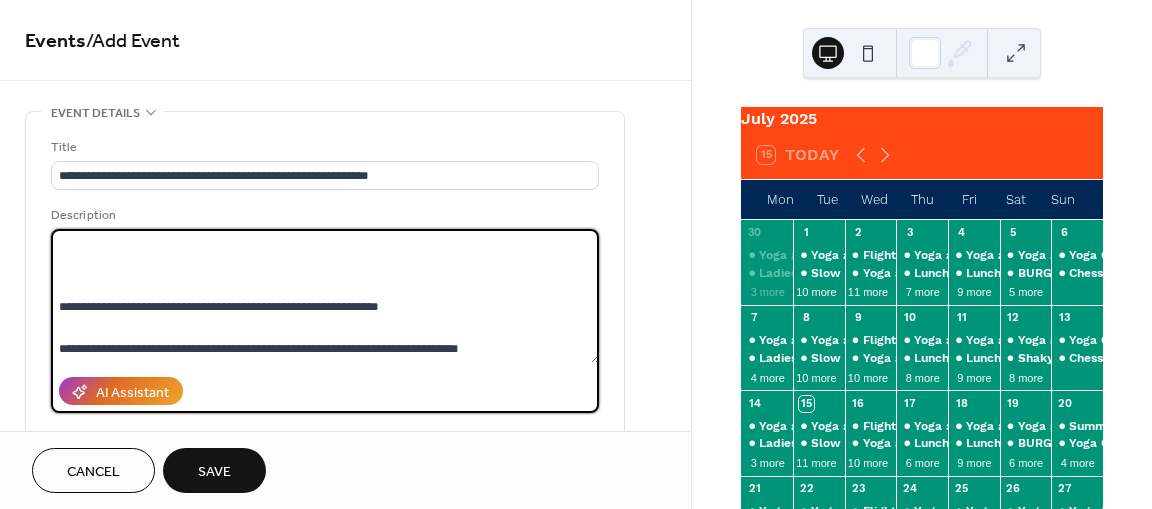 scroll, scrollTop: 0, scrollLeft: 0, axis: both 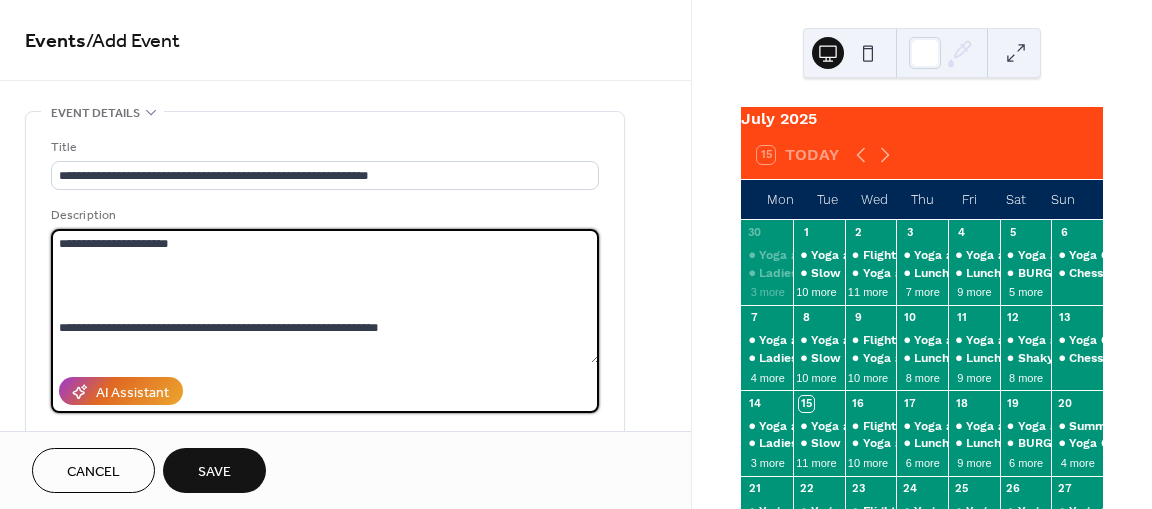 click on "**********" at bounding box center [325, 296] 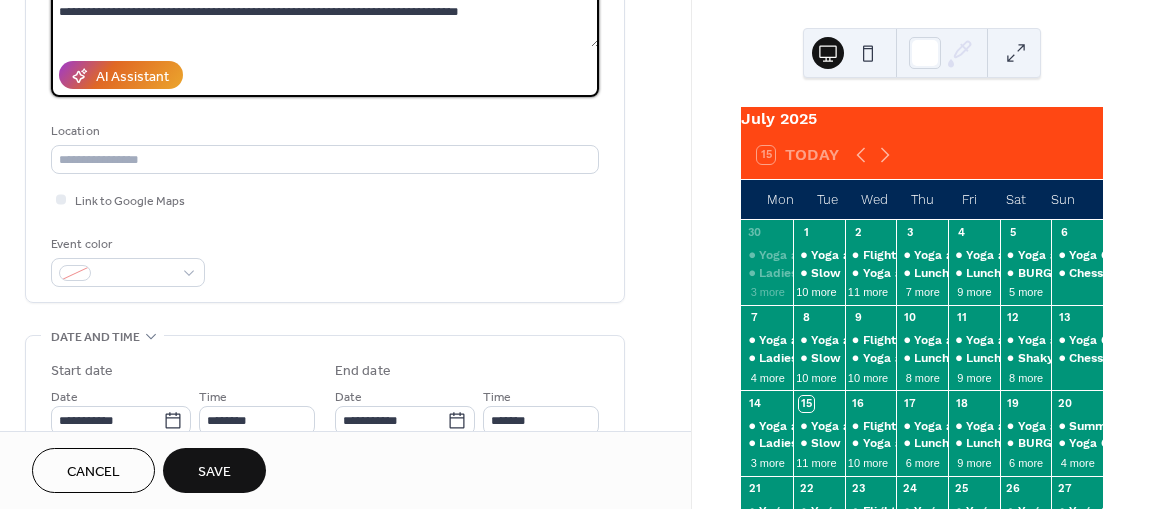 scroll, scrollTop: 317, scrollLeft: 0, axis: vertical 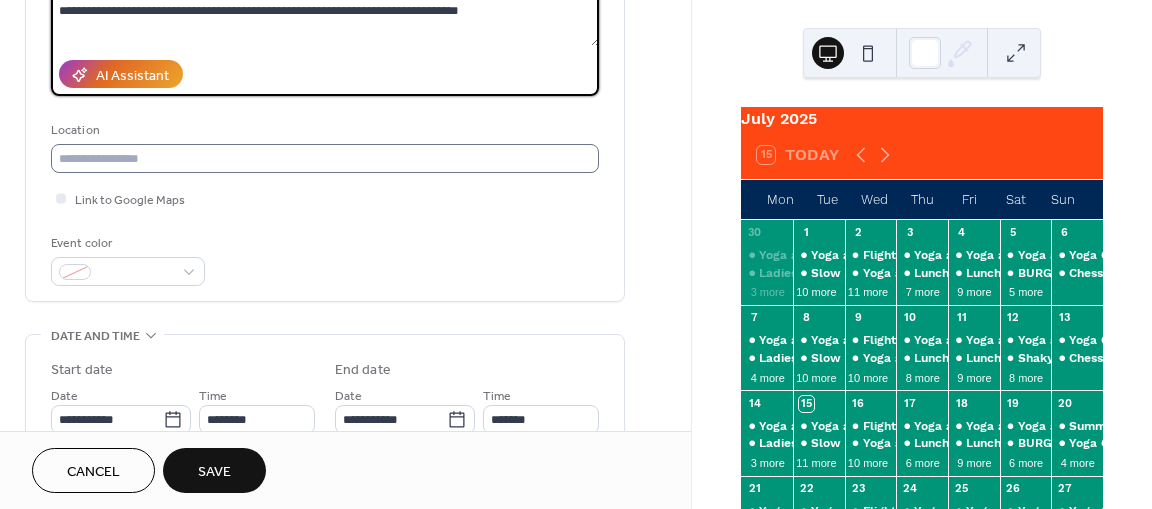 type on "**********" 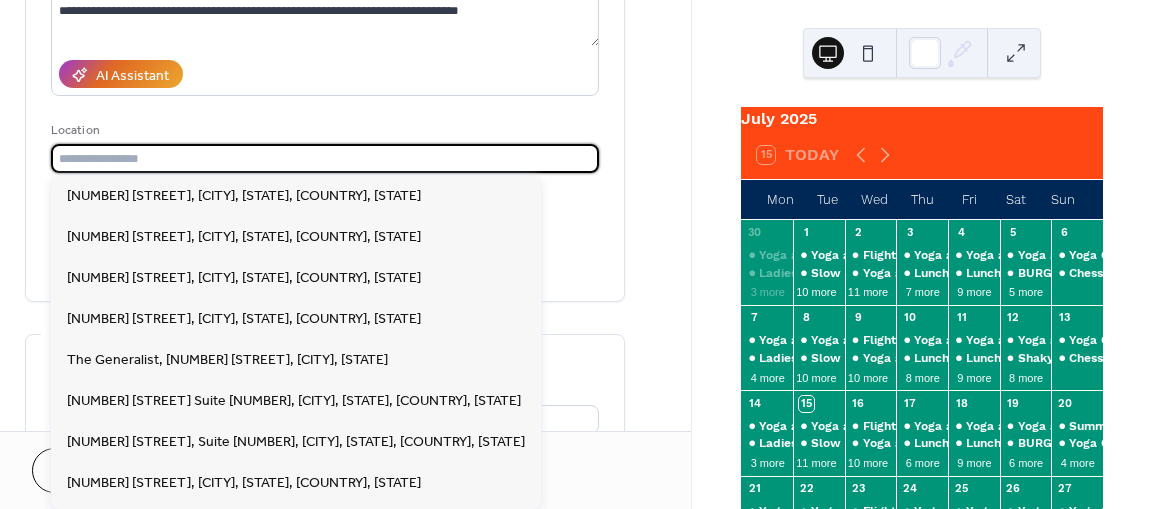 click at bounding box center [325, 158] 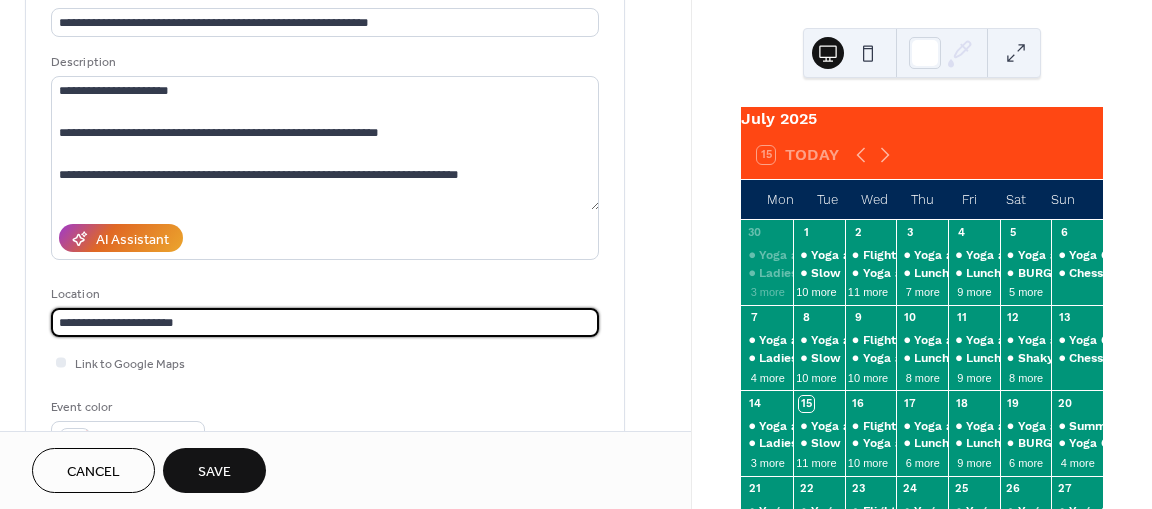 scroll, scrollTop: 154, scrollLeft: 0, axis: vertical 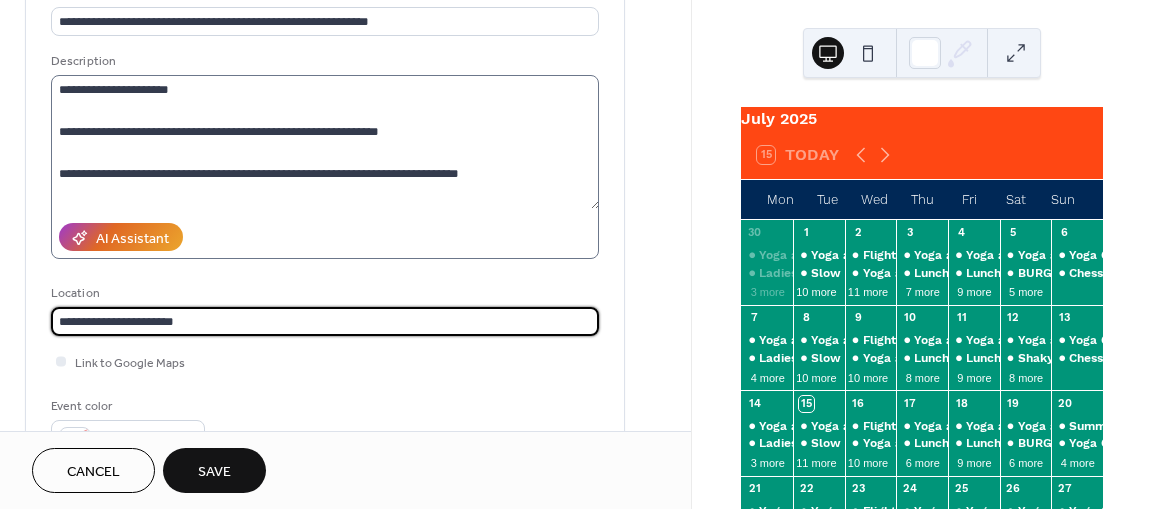 type on "**********" 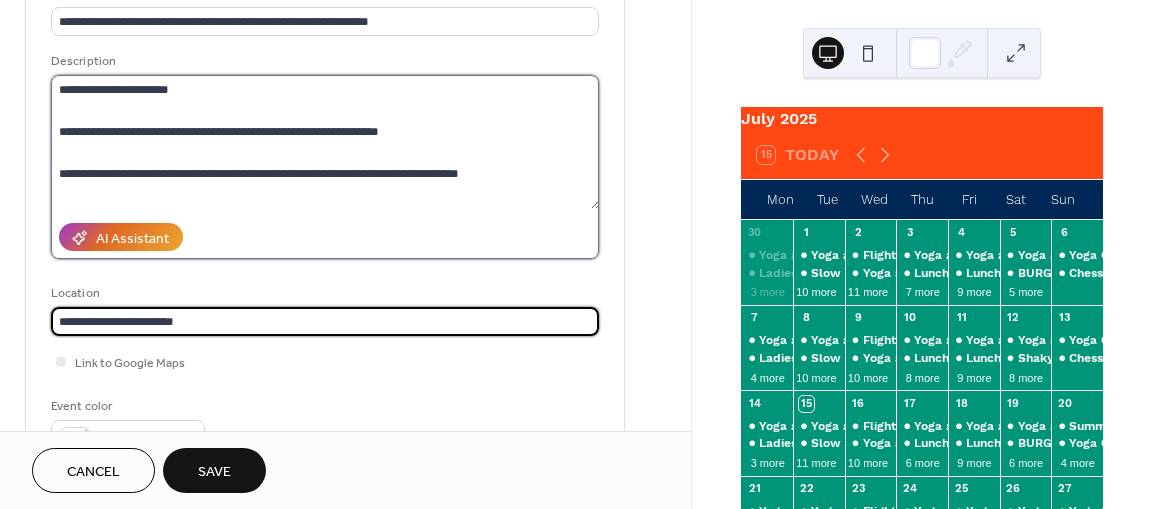 click on "**********" at bounding box center (325, 142) 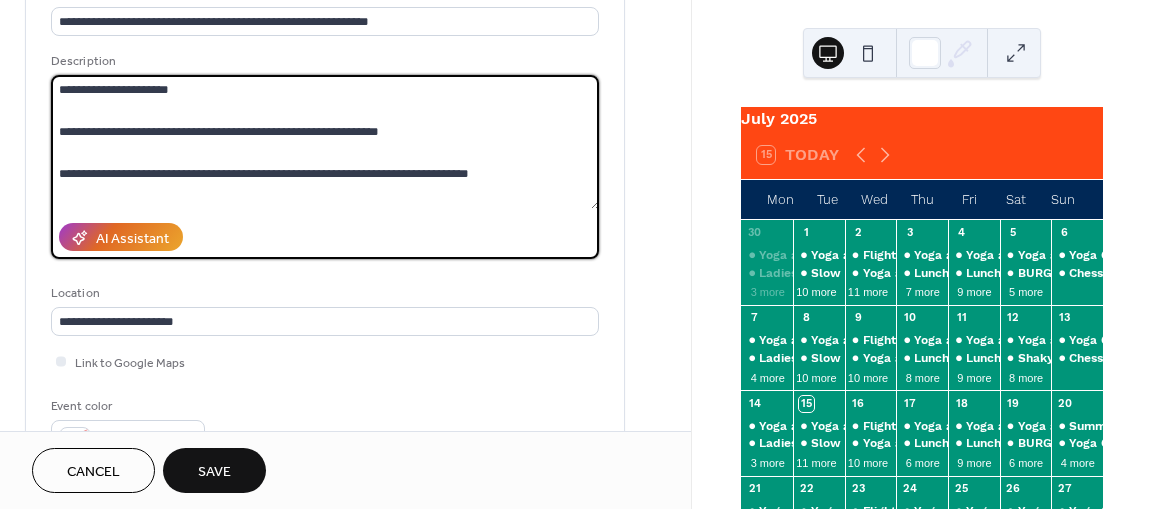 scroll, scrollTop: 18, scrollLeft: 0, axis: vertical 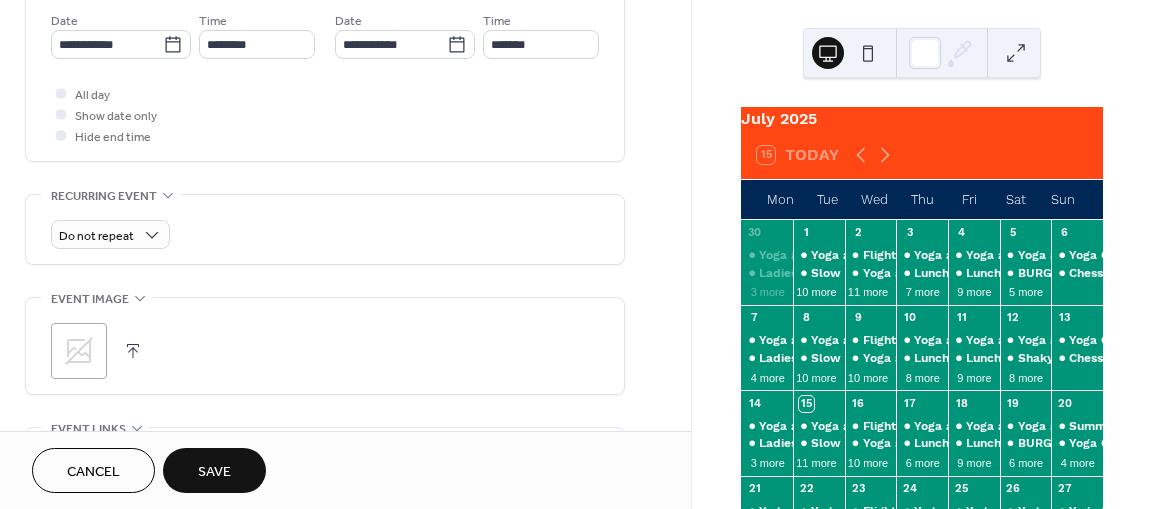type on "**********" 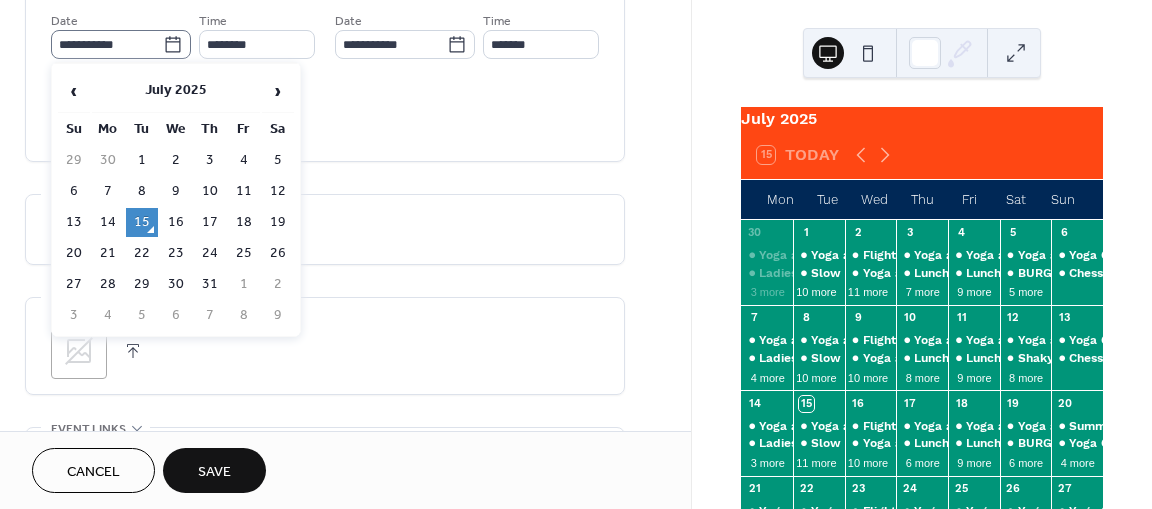 click 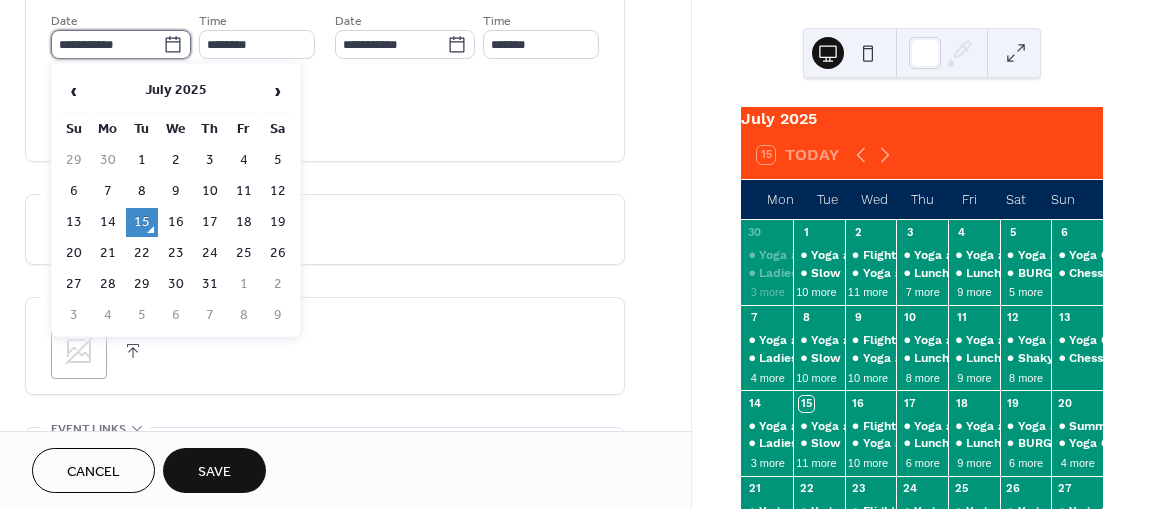 click on "**********" at bounding box center (107, 44) 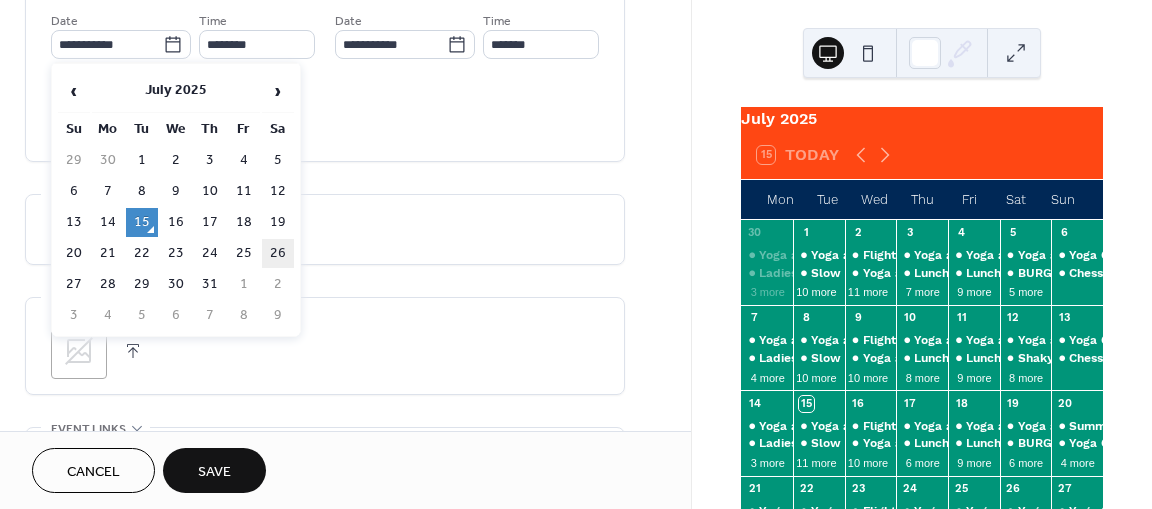 click on "26" at bounding box center [278, 253] 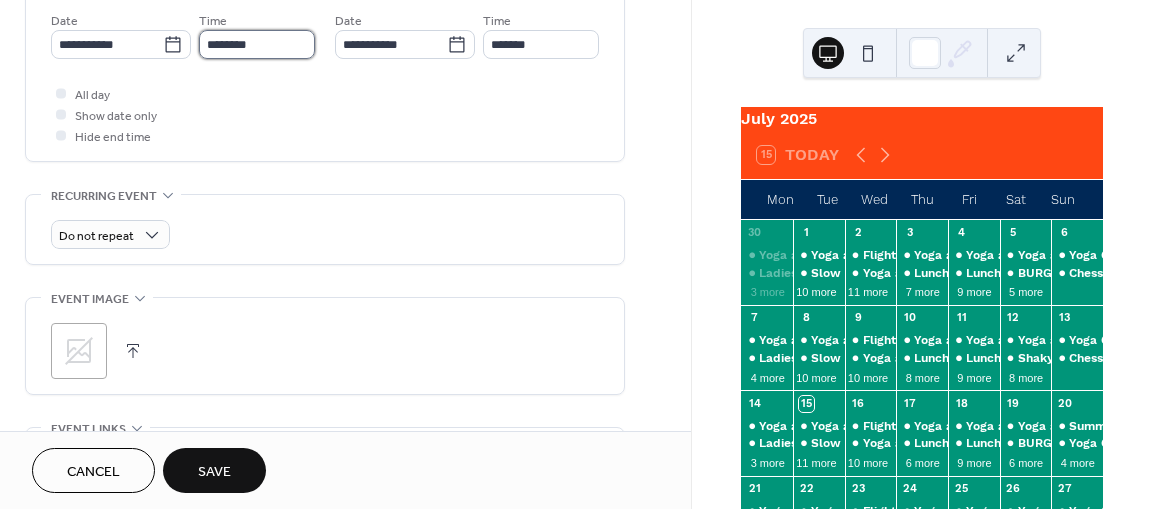 click on "********" at bounding box center [257, 44] 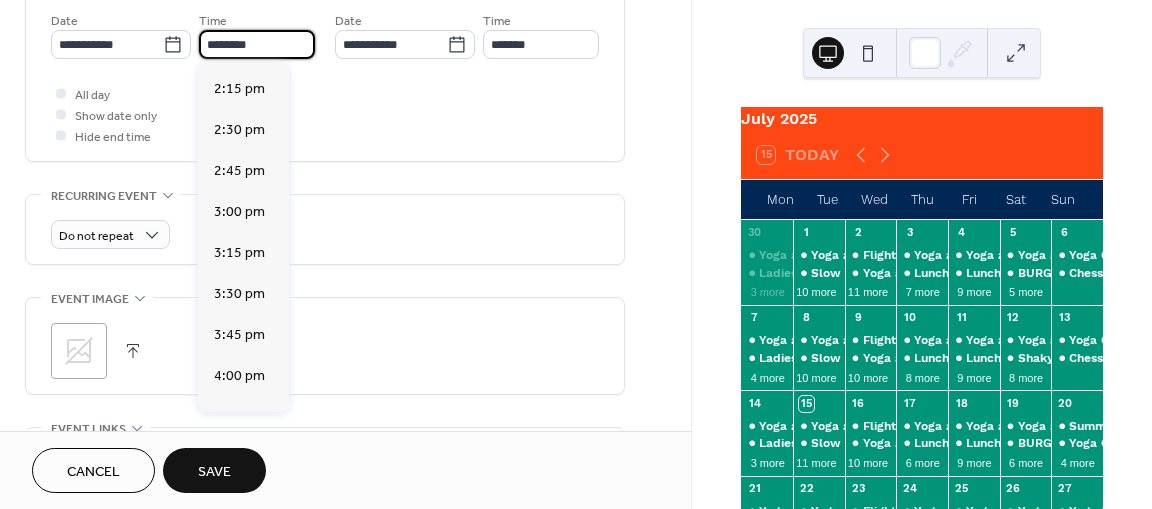 scroll, scrollTop: 2331, scrollLeft: 0, axis: vertical 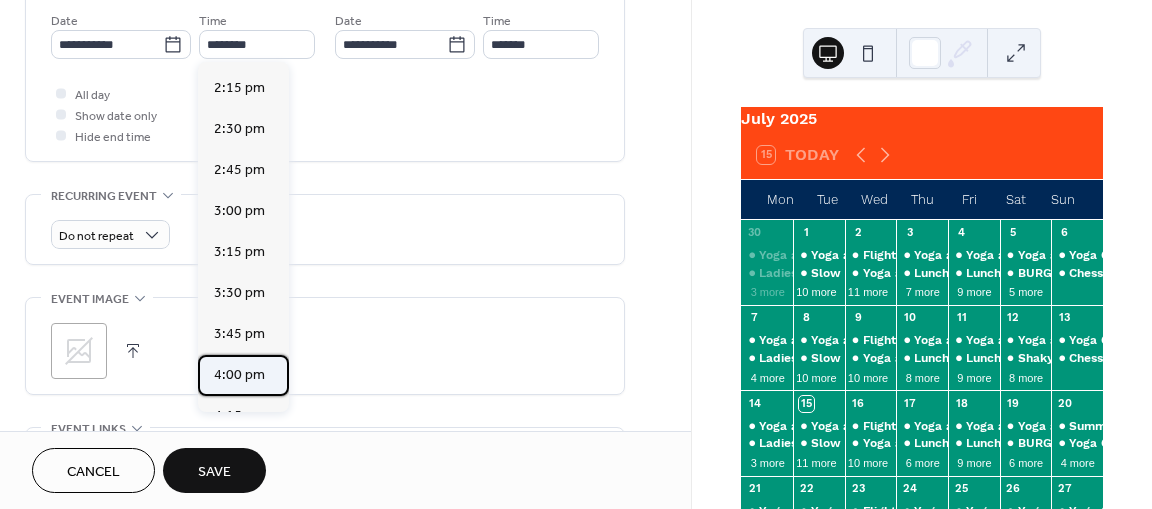 click on "4:00 pm" at bounding box center [239, 374] 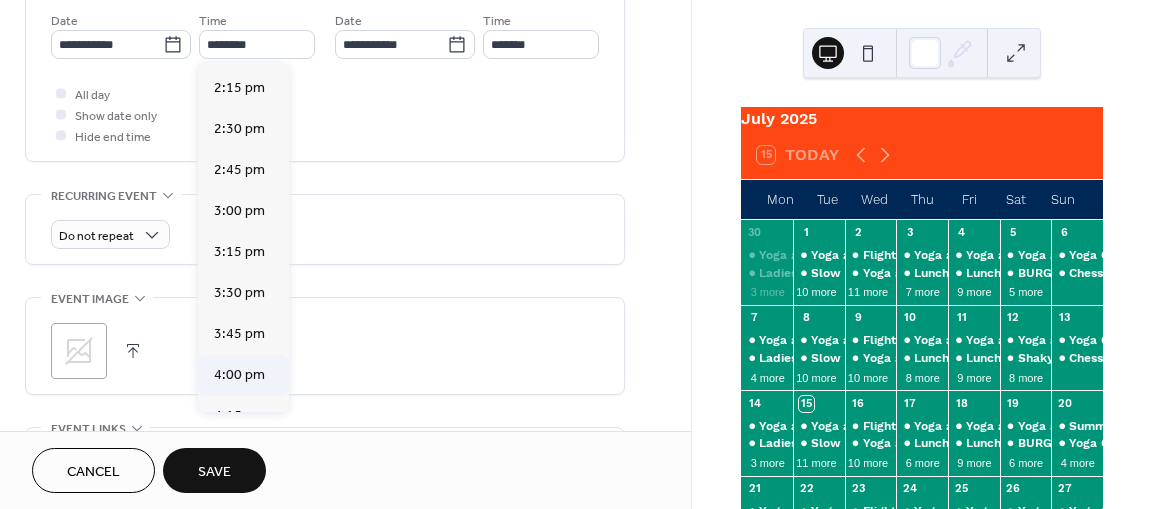 type on "*******" 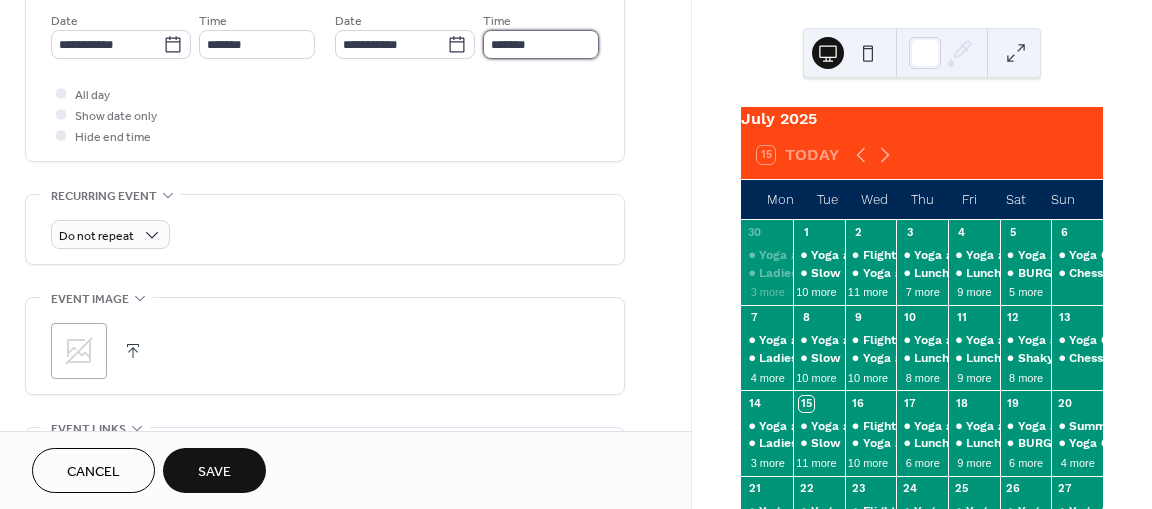 click on "*******" at bounding box center (541, 44) 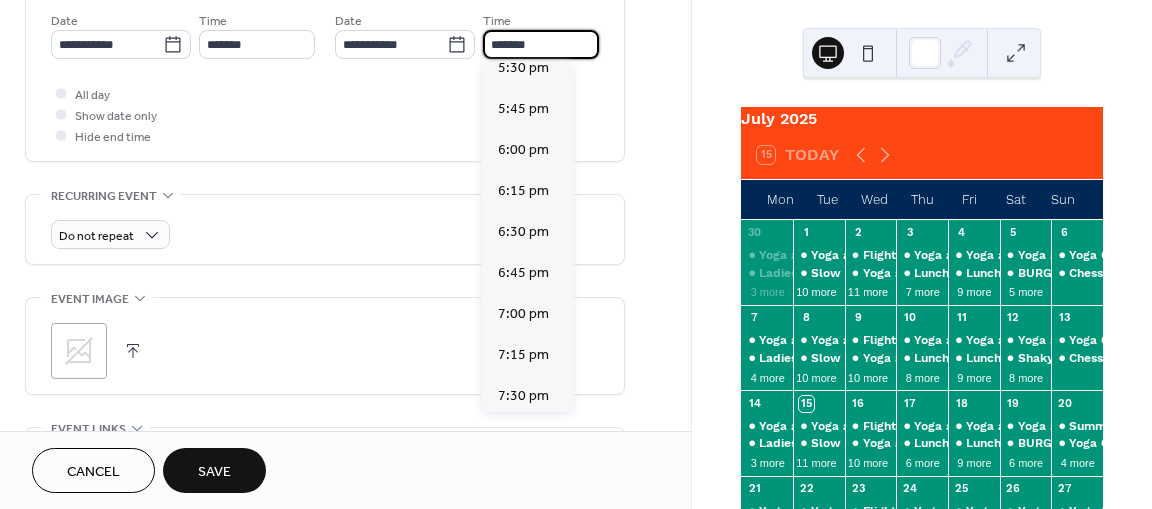 scroll, scrollTop: 253, scrollLeft: 0, axis: vertical 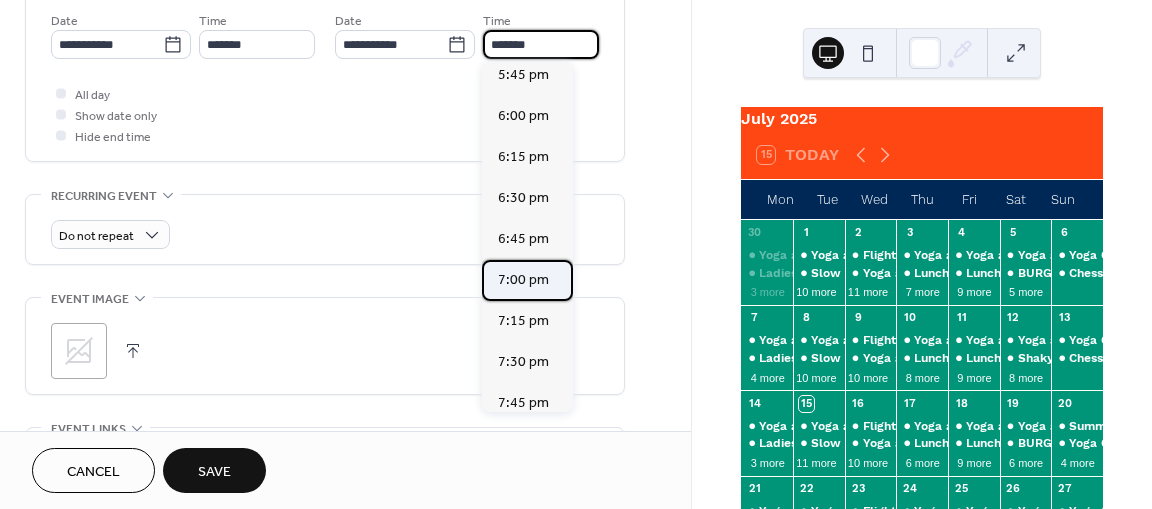 click on "7:00 pm" at bounding box center (523, 279) 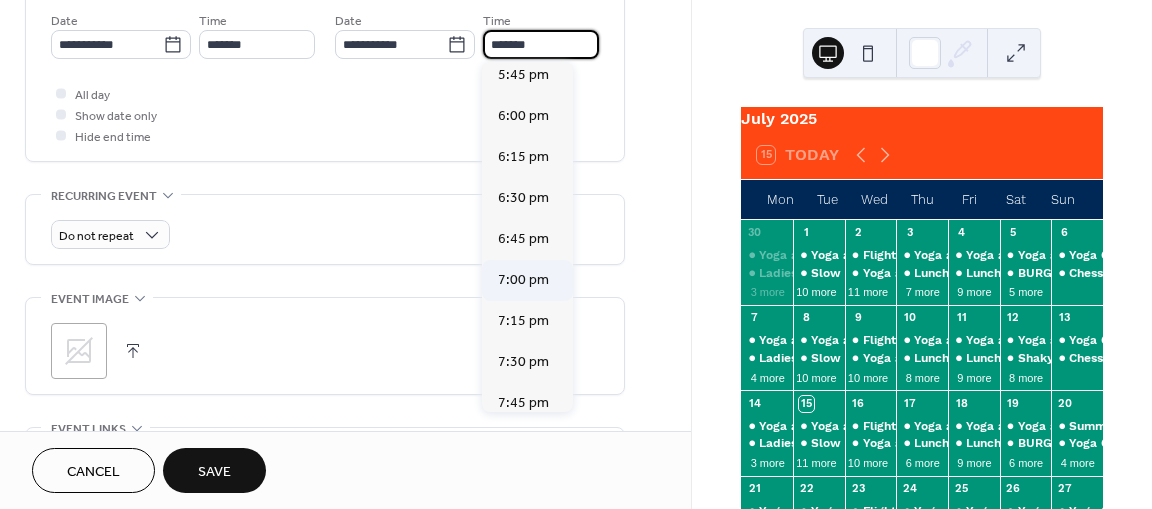 type on "*******" 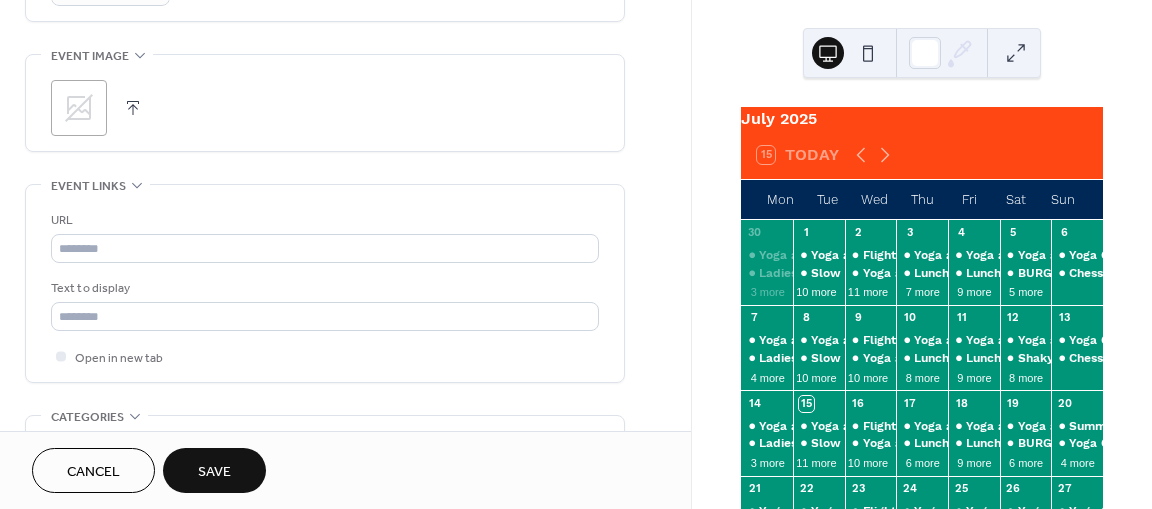 scroll, scrollTop: 936, scrollLeft: 0, axis: vertical 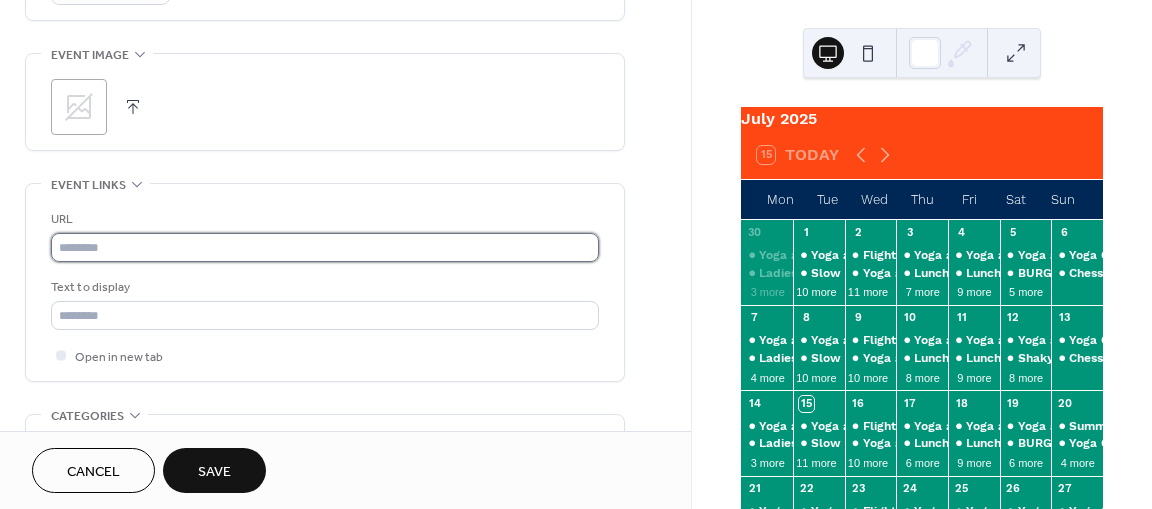 click at bounding box center (325, 247) 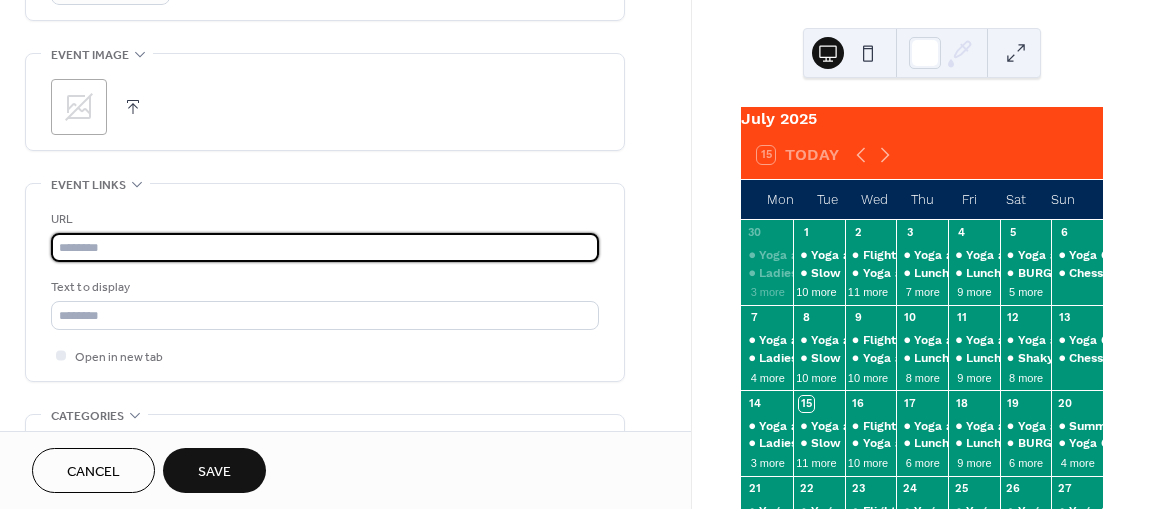 paste on "**********" 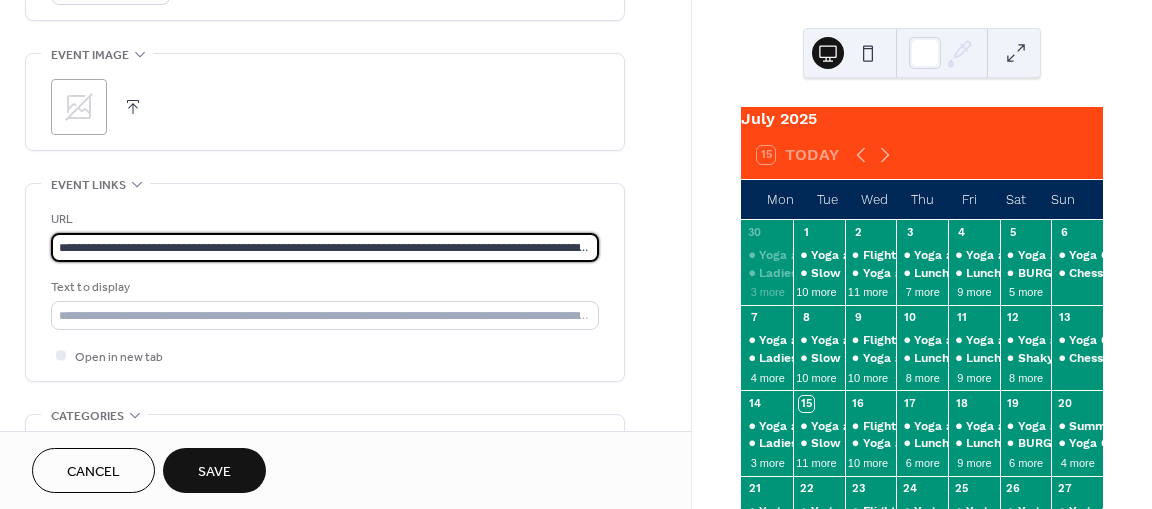 scroll, scrollTop: 0, scrollLeft: 270, axis: horizontal 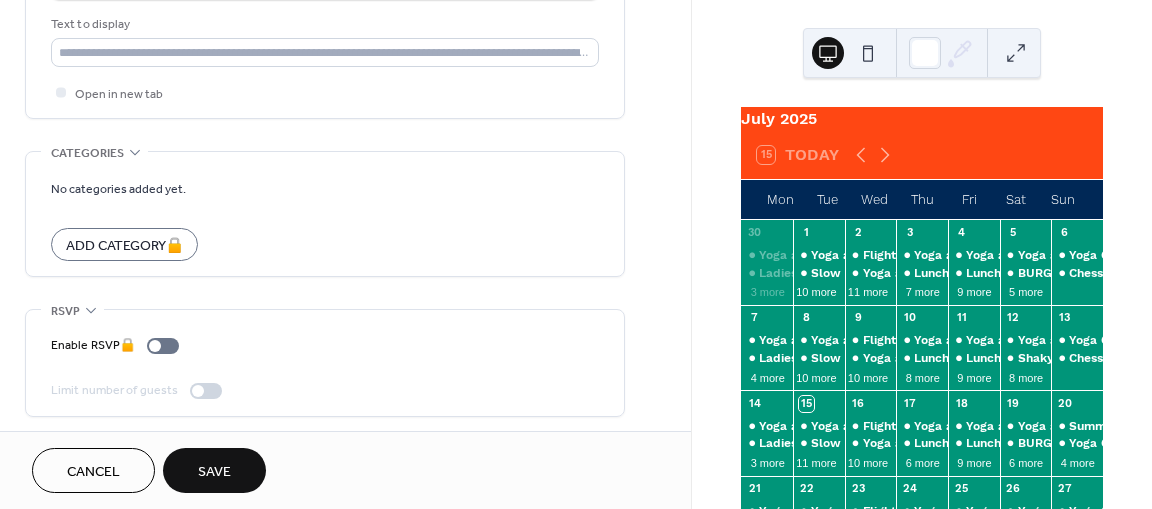 type on "**********" 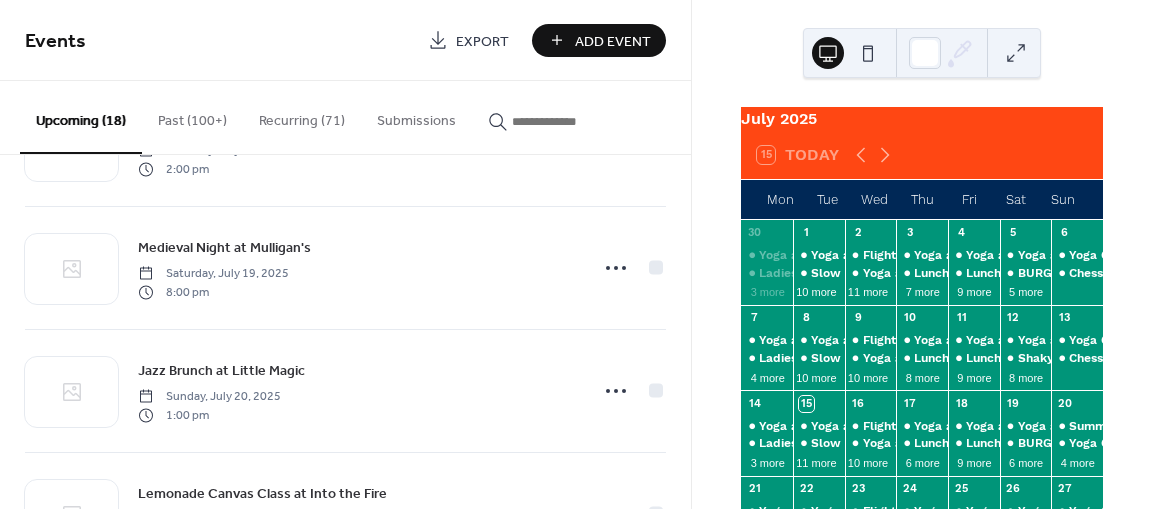 scroll, scrollTop: 0, scrollLeft: 0, axis: both 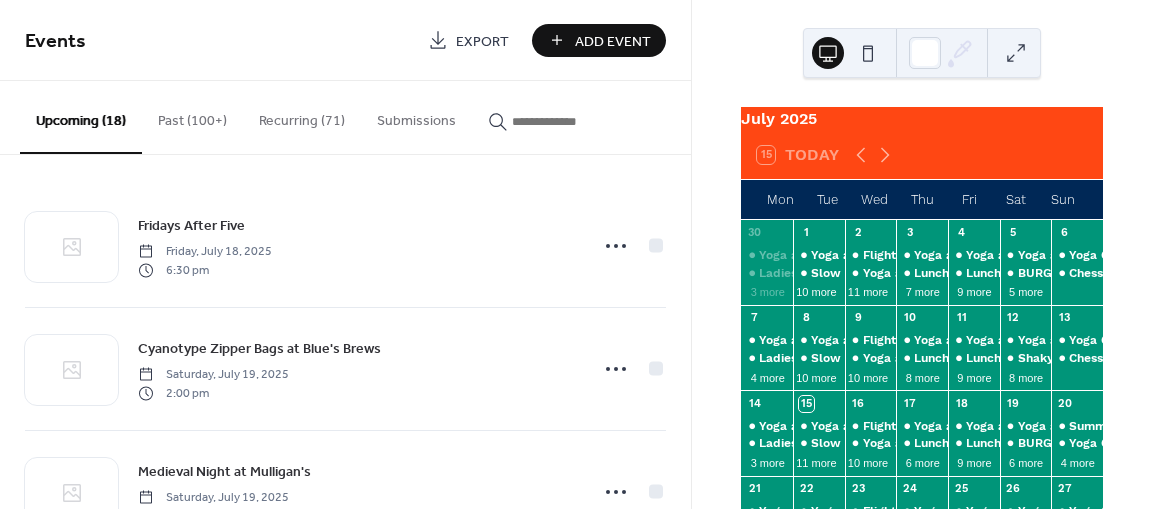 click on "Add Event" at bounding box center (613, 41) 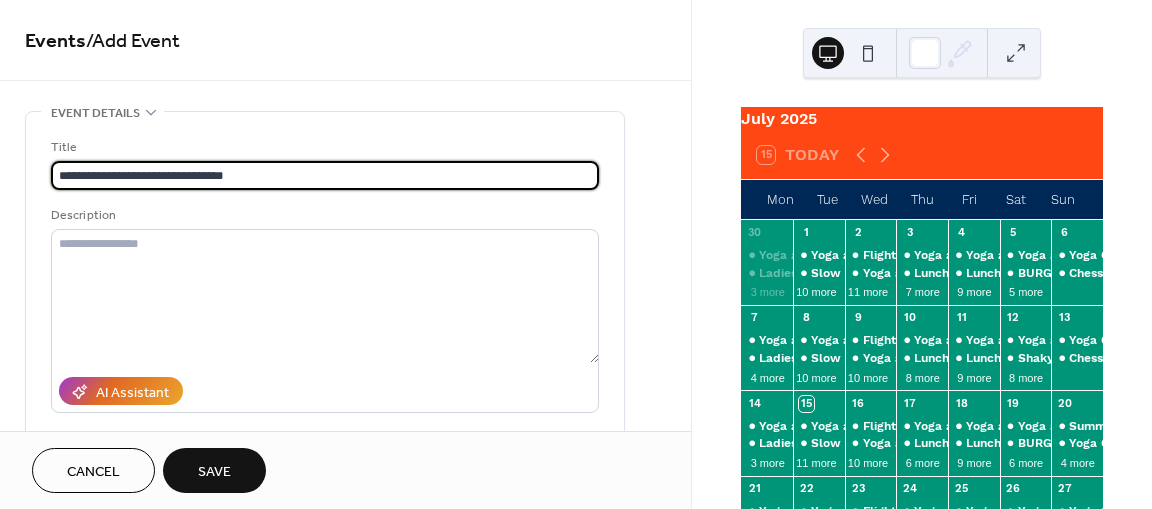 type on "**********" 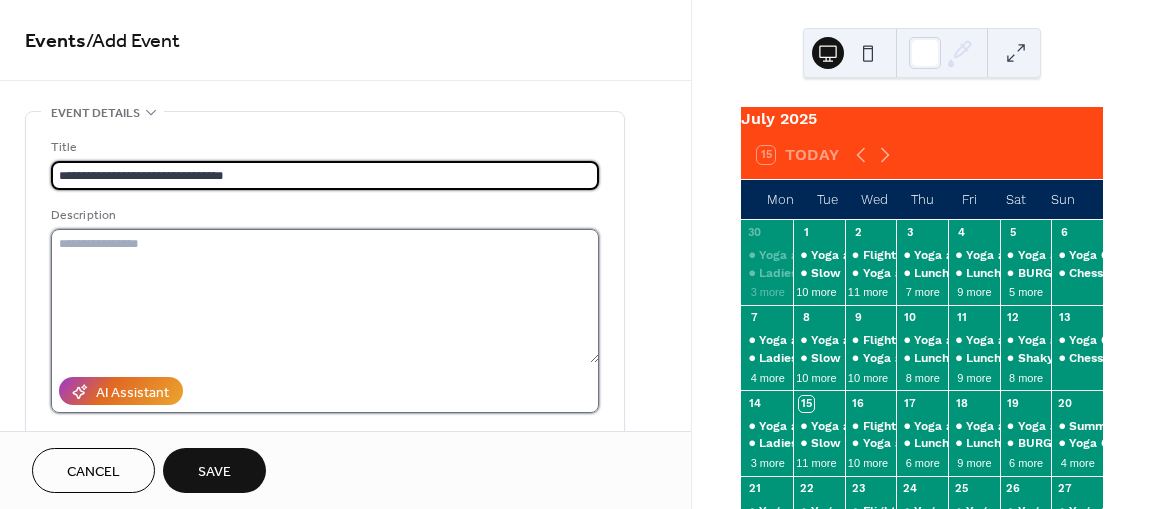 click at bounding box center [325, 296] 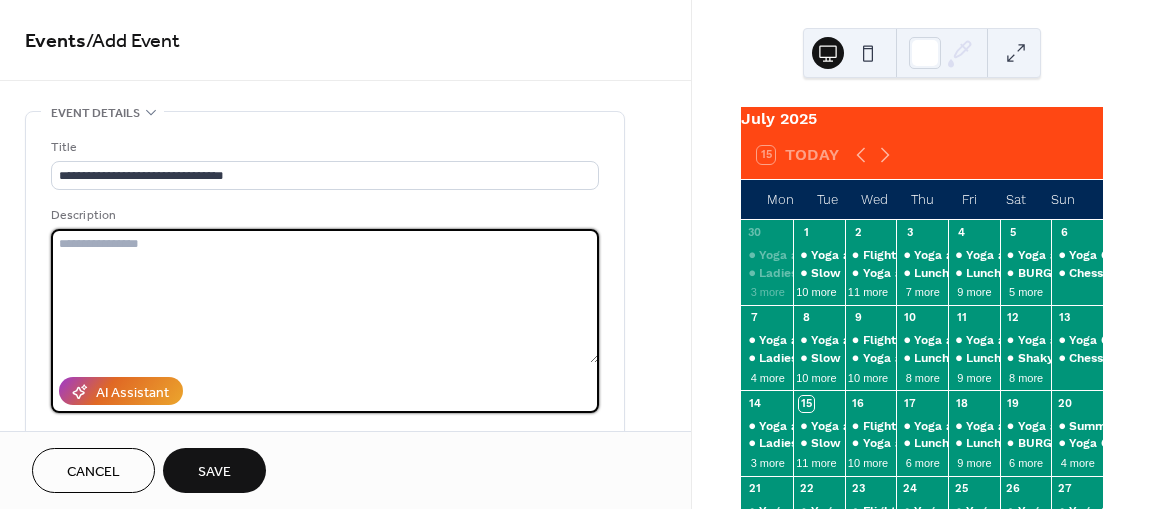 paste on "**********" 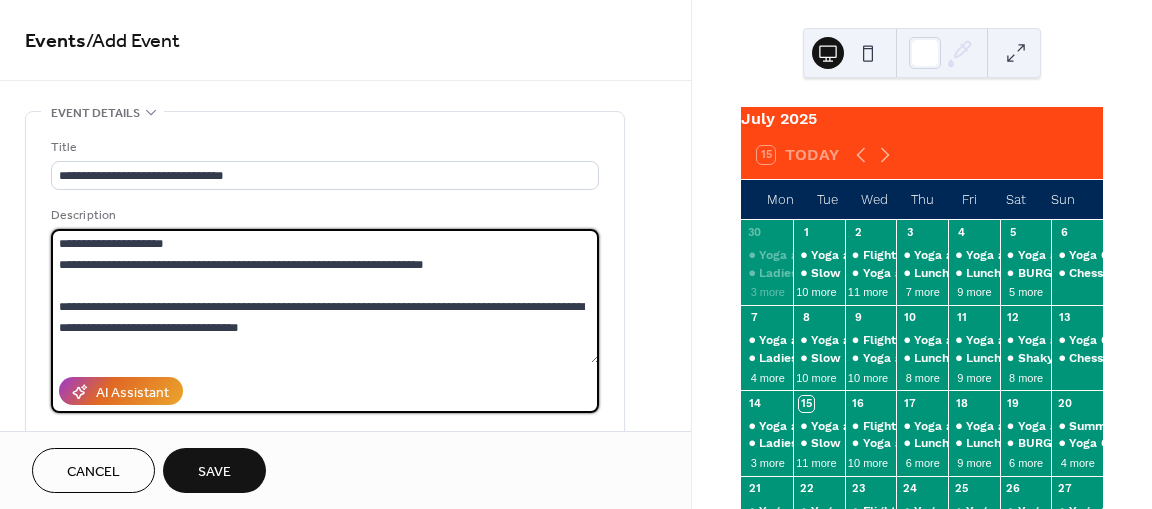 scroll, scrollTop: 81, scrollLeft: 0, axis: vertical 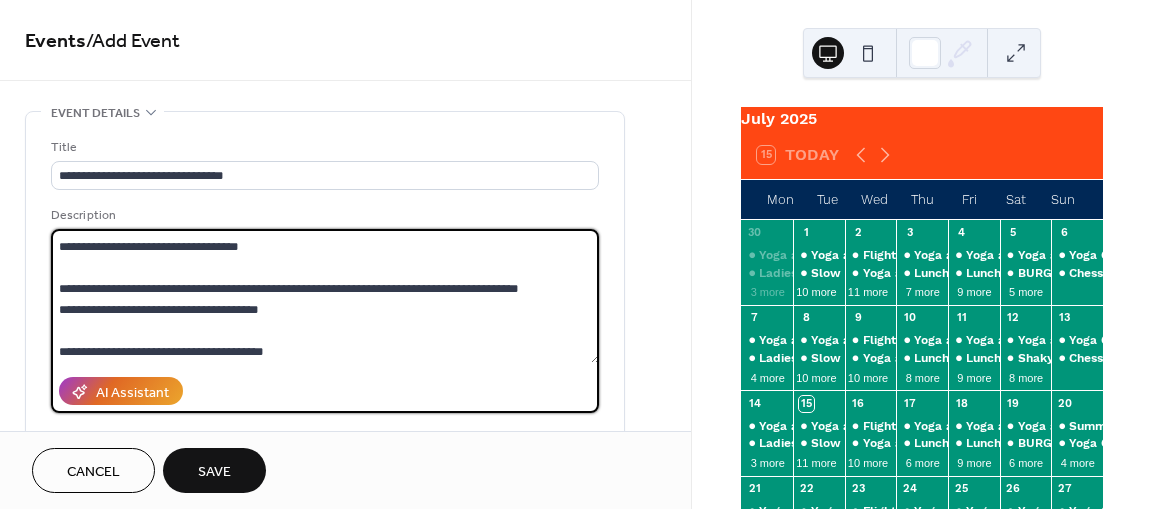 click on "**********" at bounding box center (325, 296) 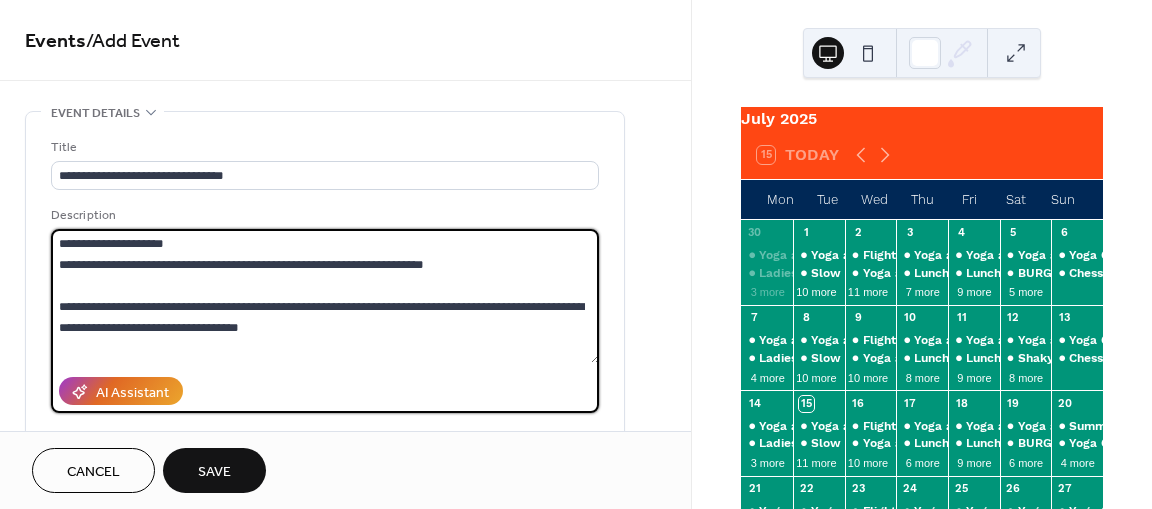 scroll, scrollTop: 0, scrollLeft: 0, axis: both 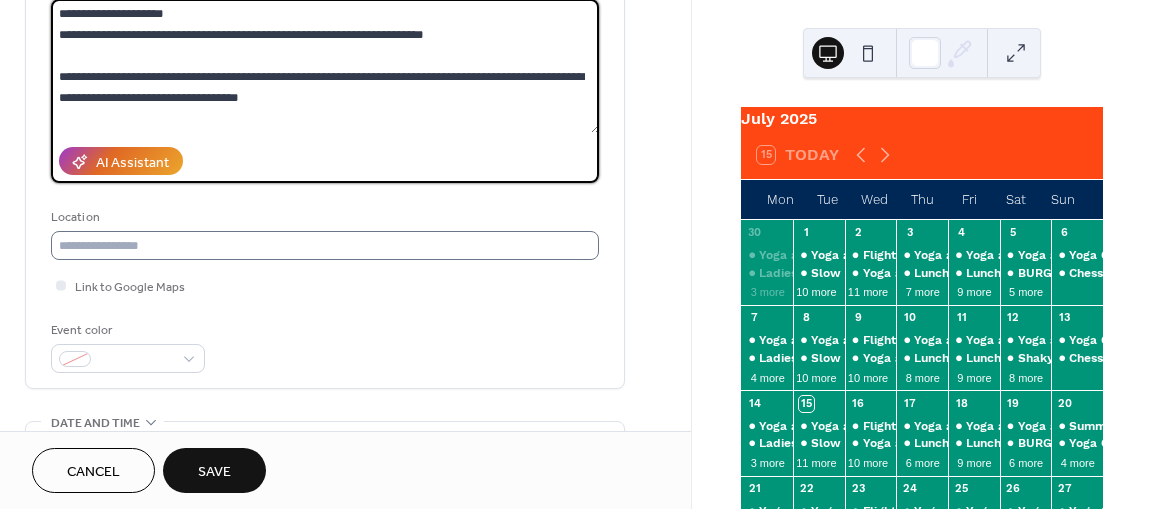 type on "**********" 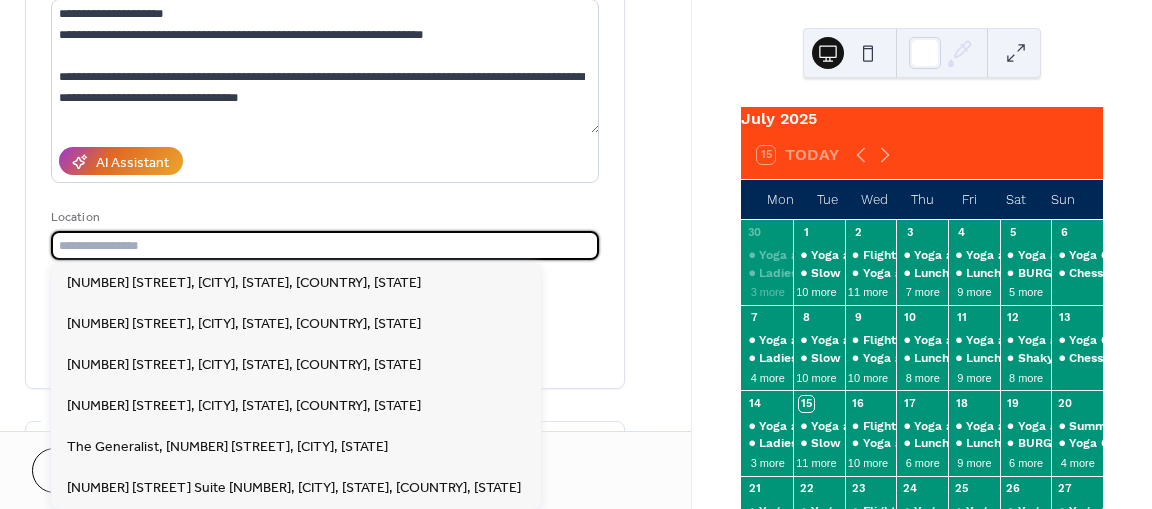 click at bounding box center (325, 245) 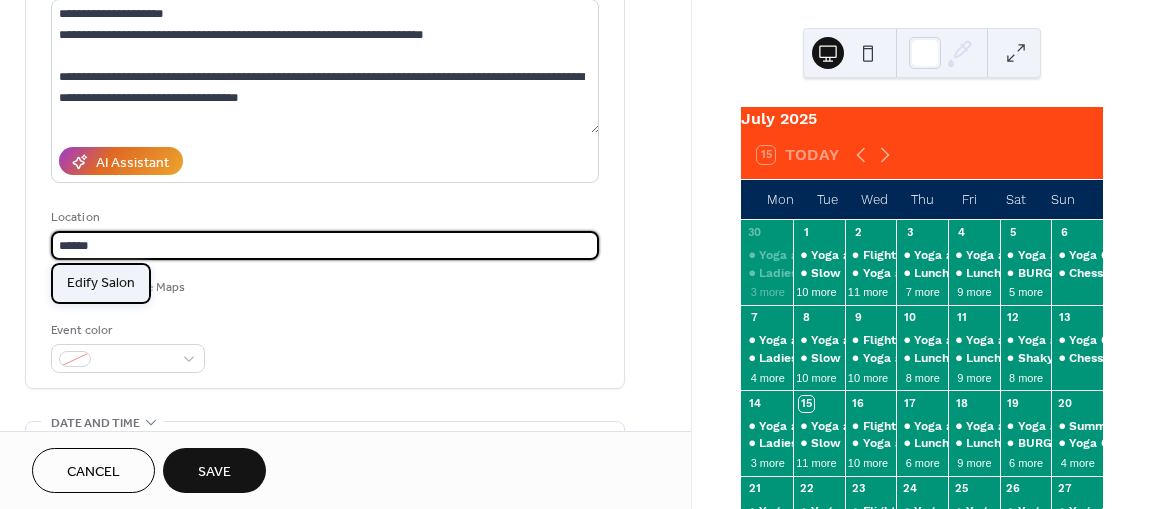 click on "Edify Salon" at bounding box center [101, 283] 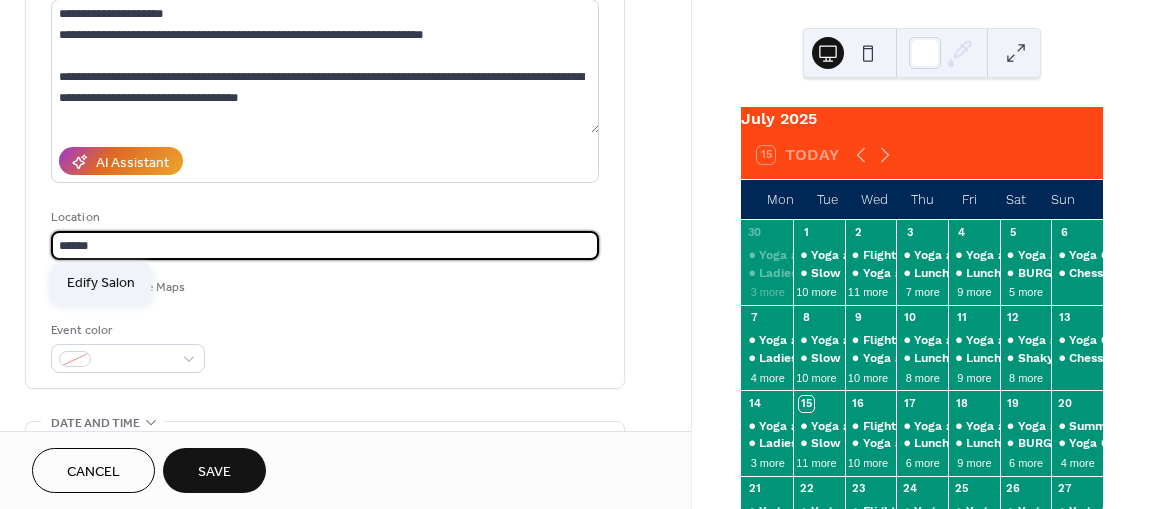 type on "**********" 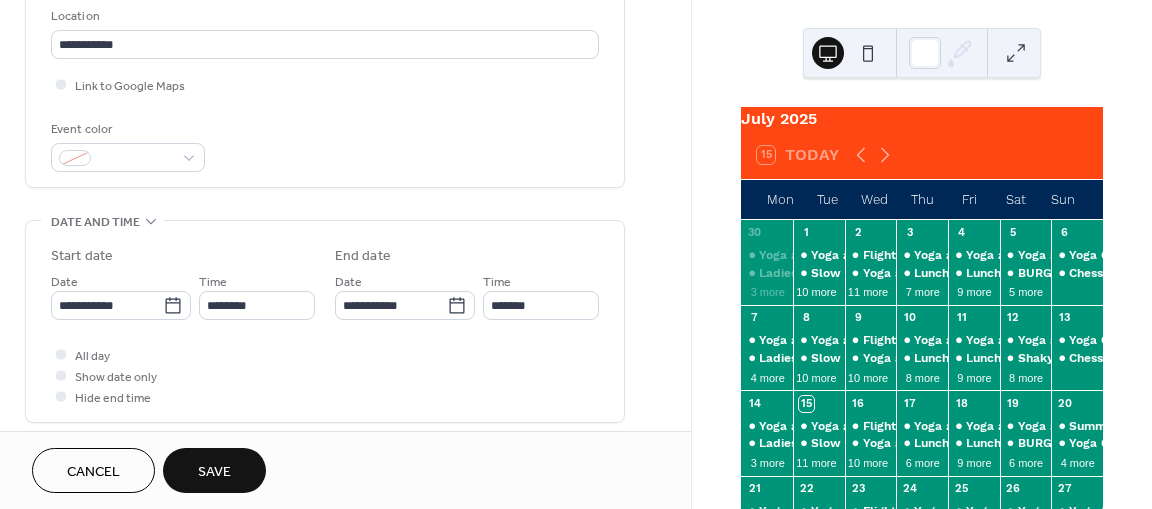 scroll, scrollTop: 458, scrollLeft: 0, axis: vertical 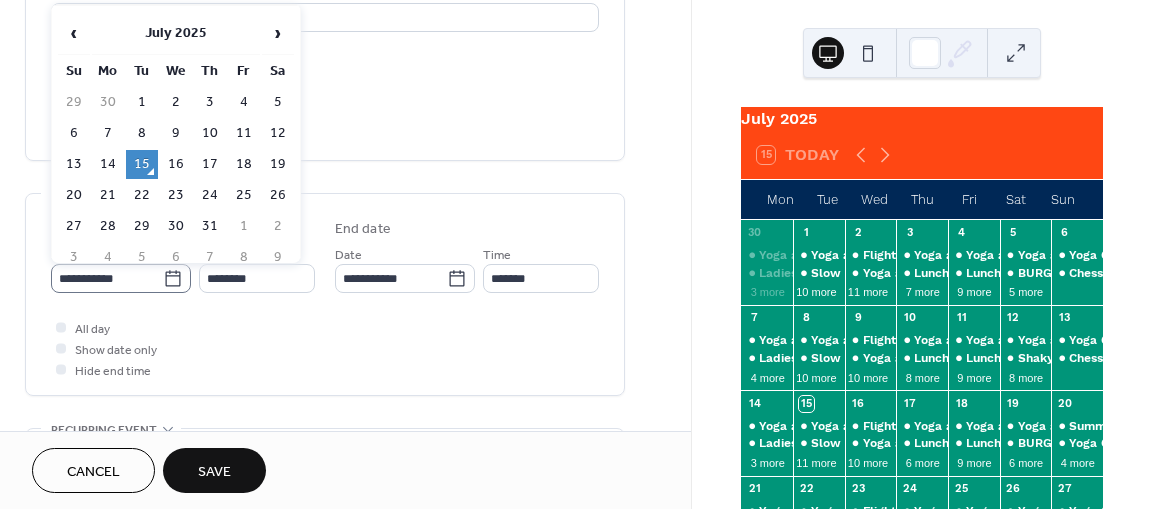 click 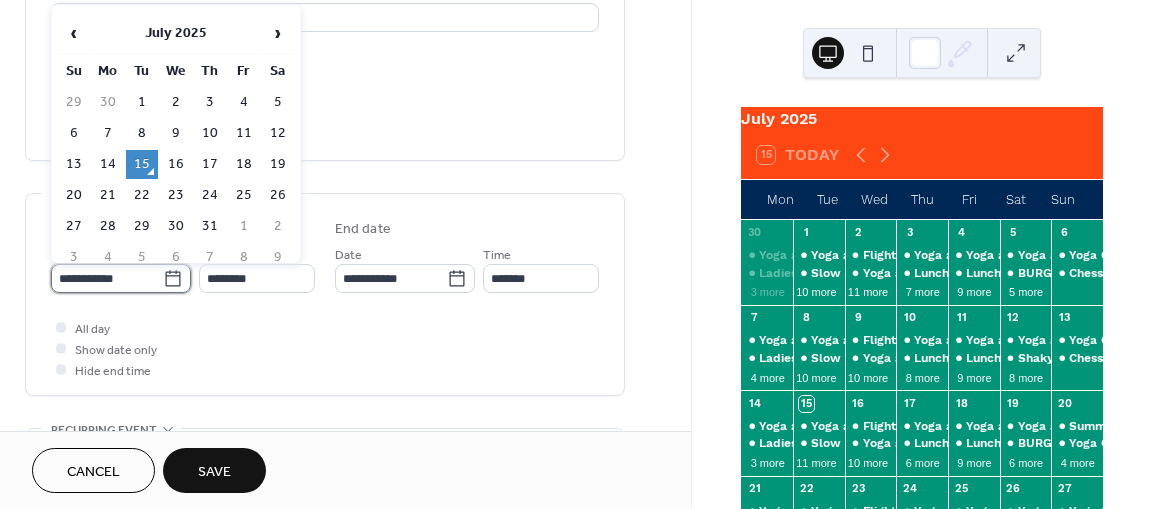 click on "**********" at bounding box center (107, 278) 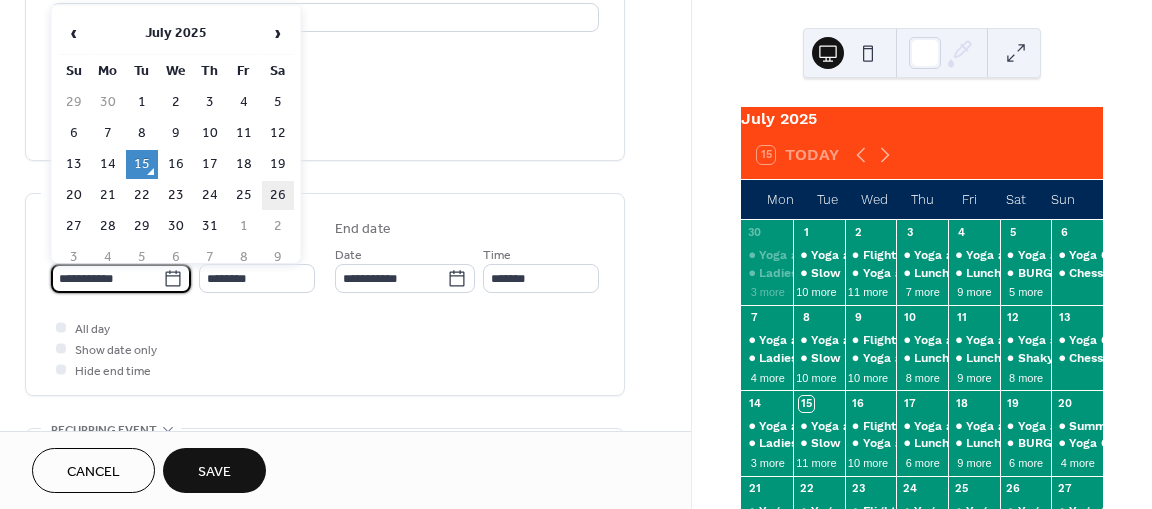 click on "26" at bounding box center (278, 195) 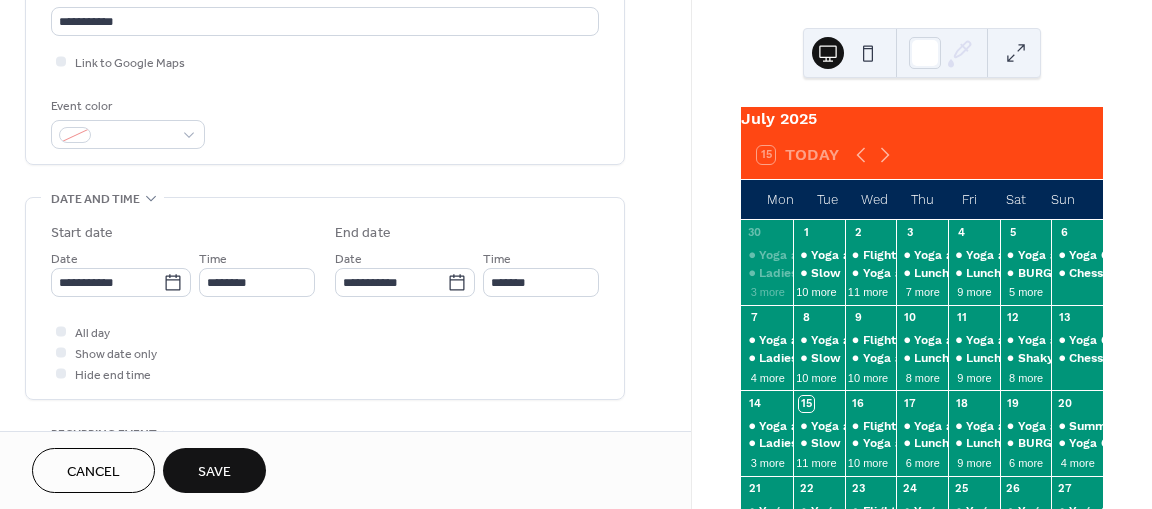 scroll, scrollTop: 456, scrollLeft: 0, axis: vertical 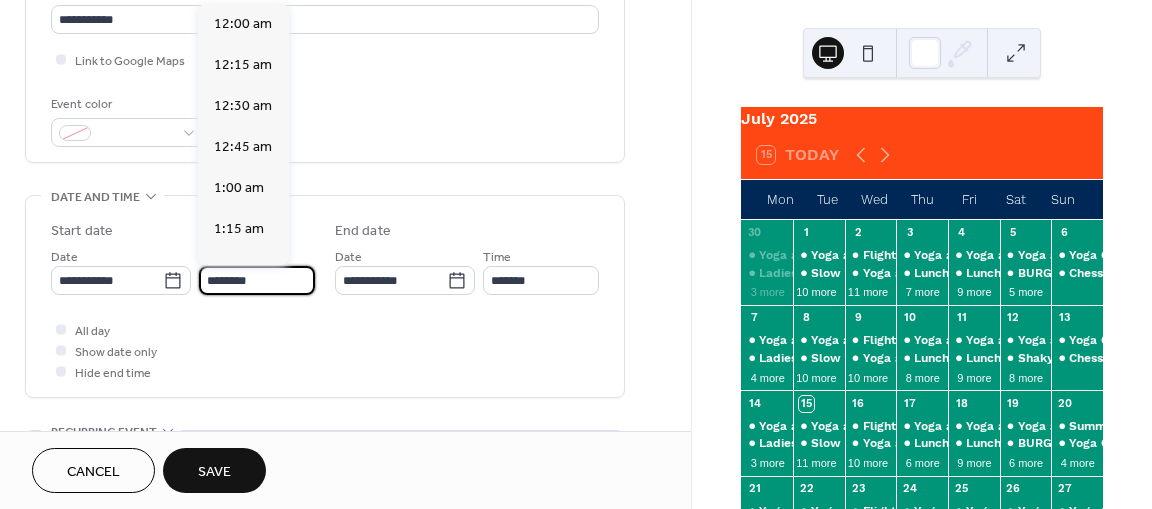 click on "********" at bounding box center [257, 280] 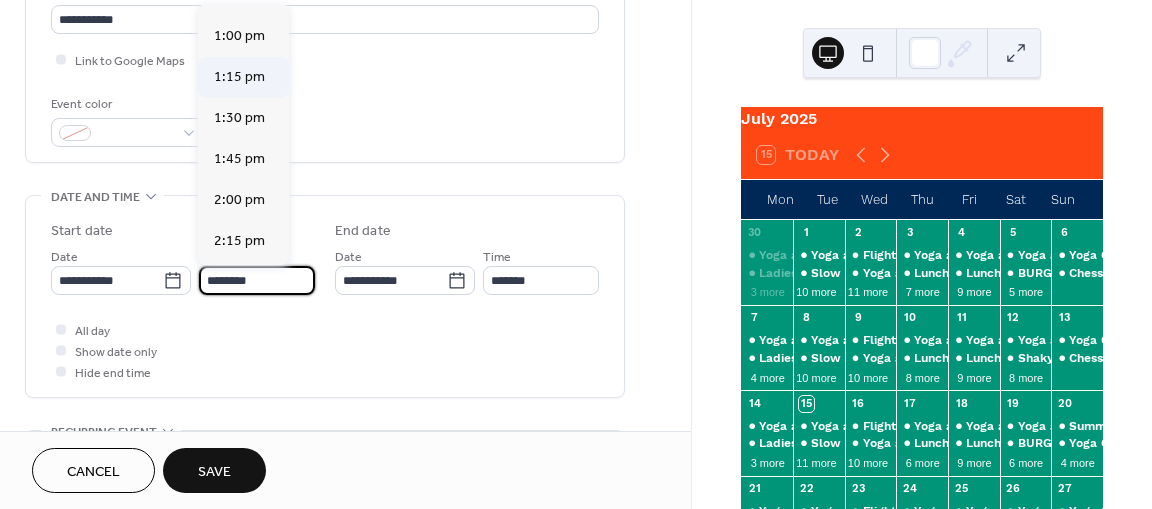 scroll, scrollTop: 2136, scrollLeft: 0, axis: vertical 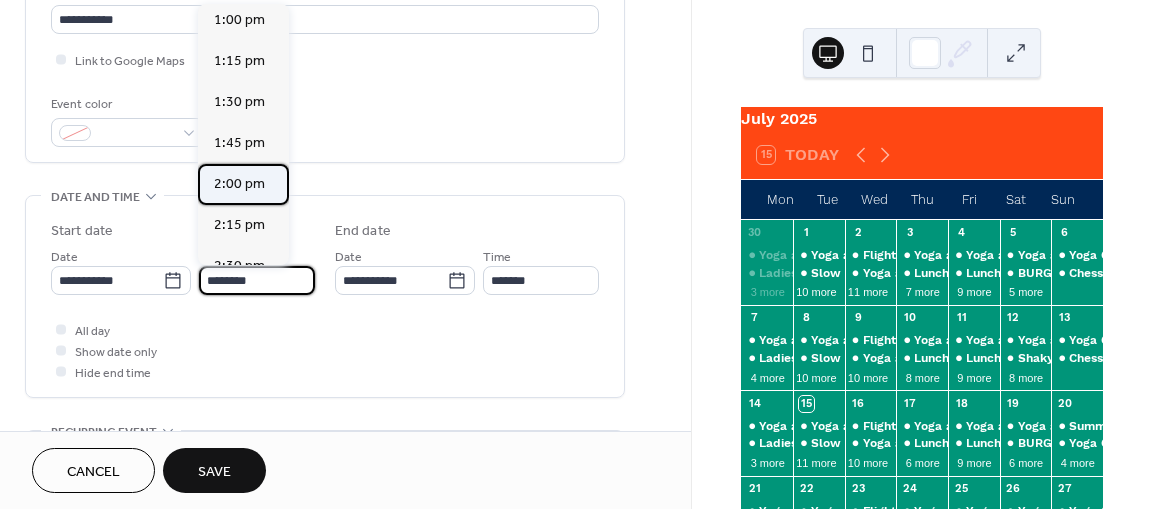 click on "2:00 pm" at bounding box center [239, 184] 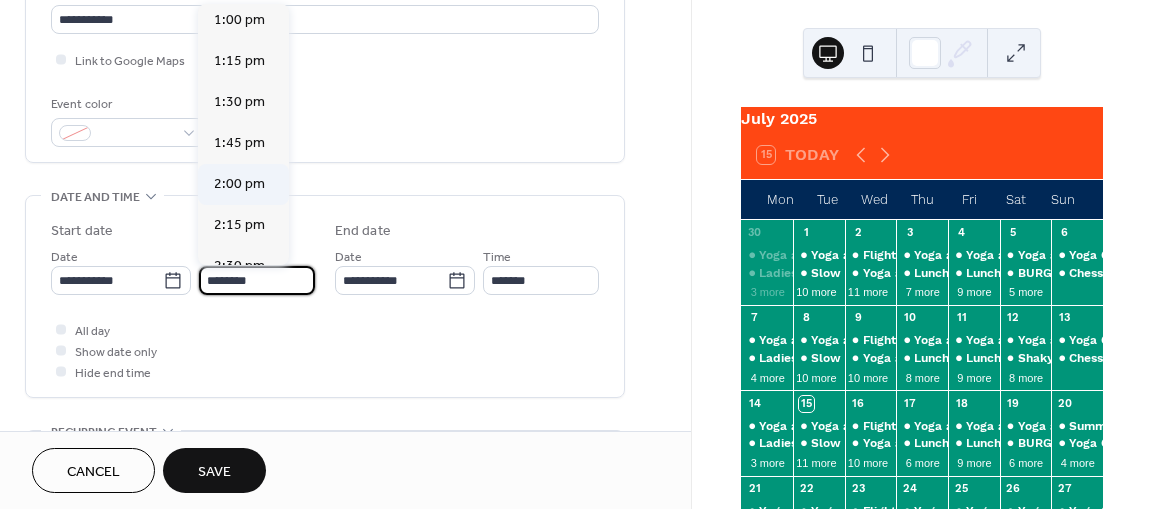 type on "*******" 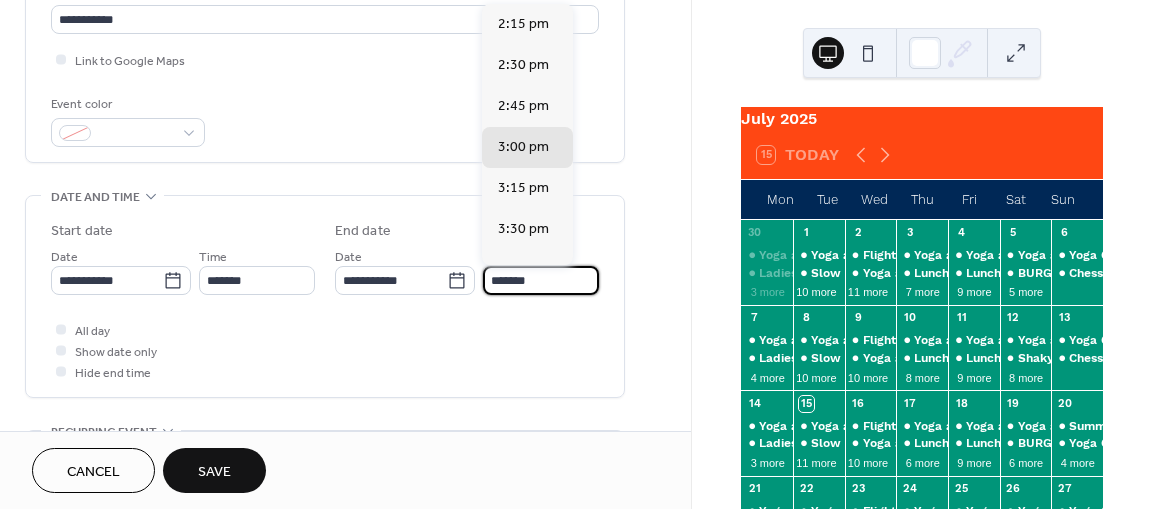 click on "*******" at bounding box center [541, 280] 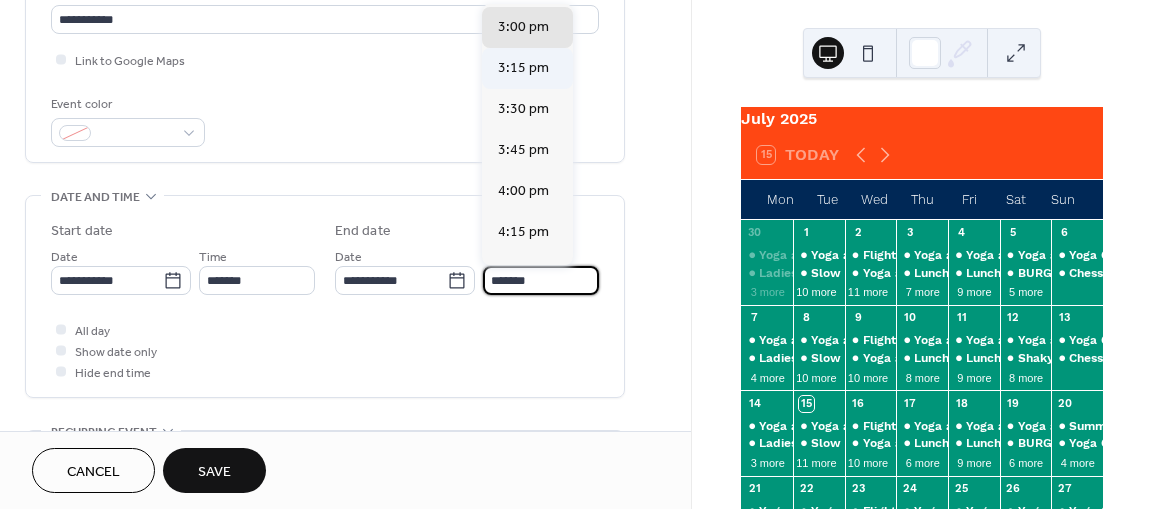 scroll, scrollTop: 122, scrollLeft: 0, axis: vertical 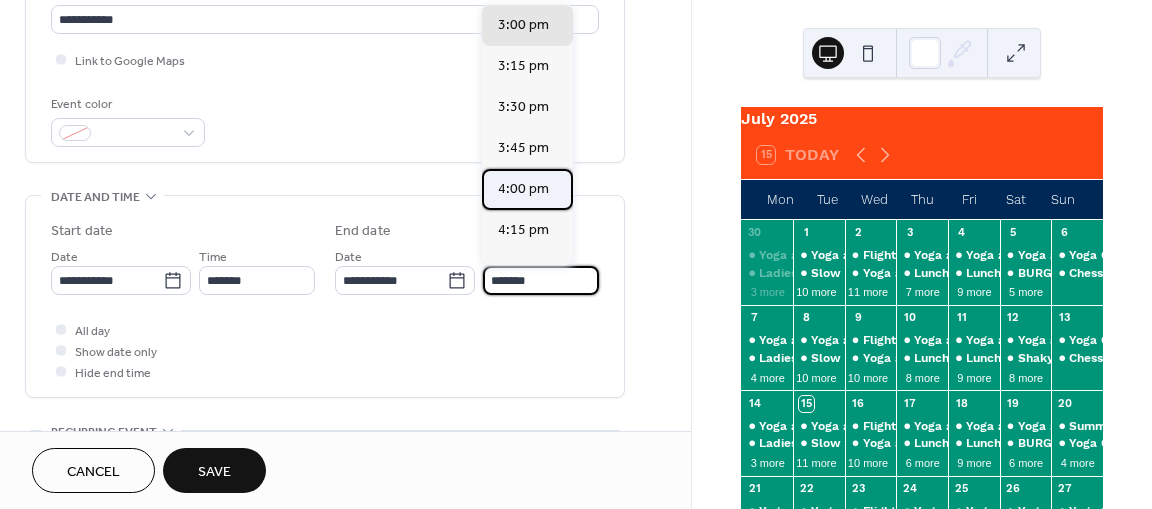 click on "4:00 pm" at bounding box center (523, 189) 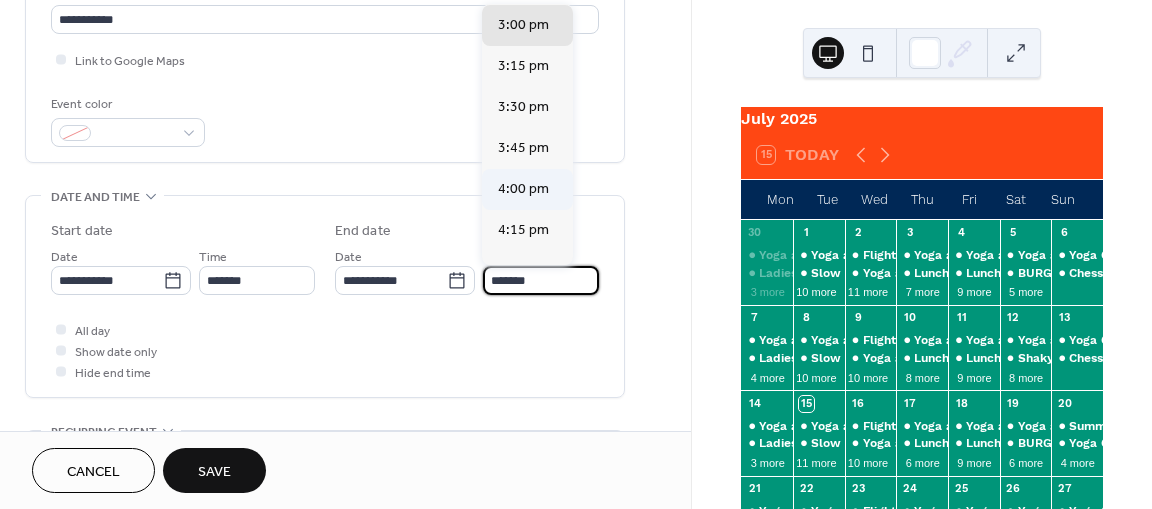 type on "*******" 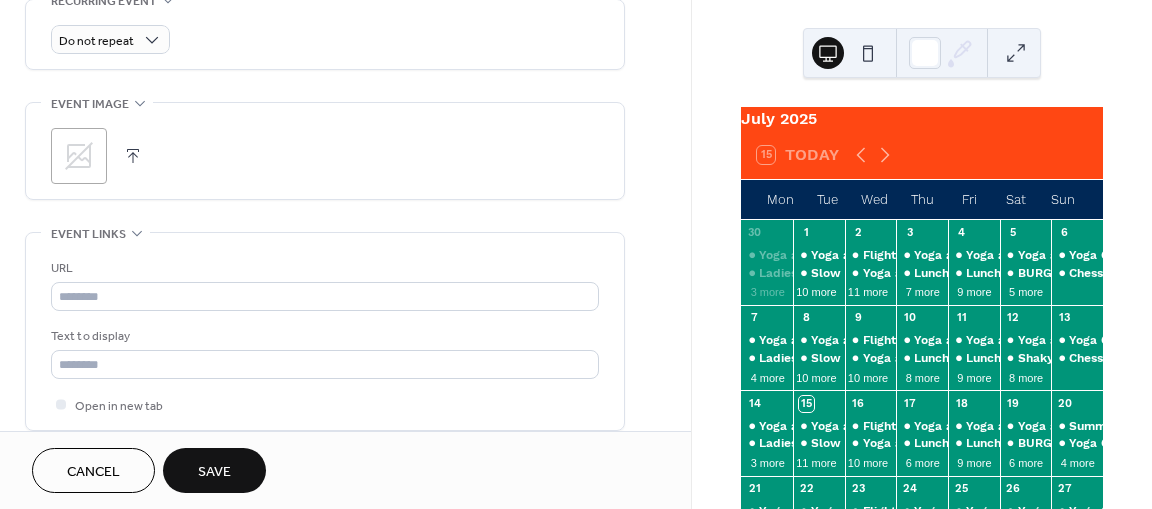 scroll, scrollTop: 897, scrollLeft: 0, axis: vertical 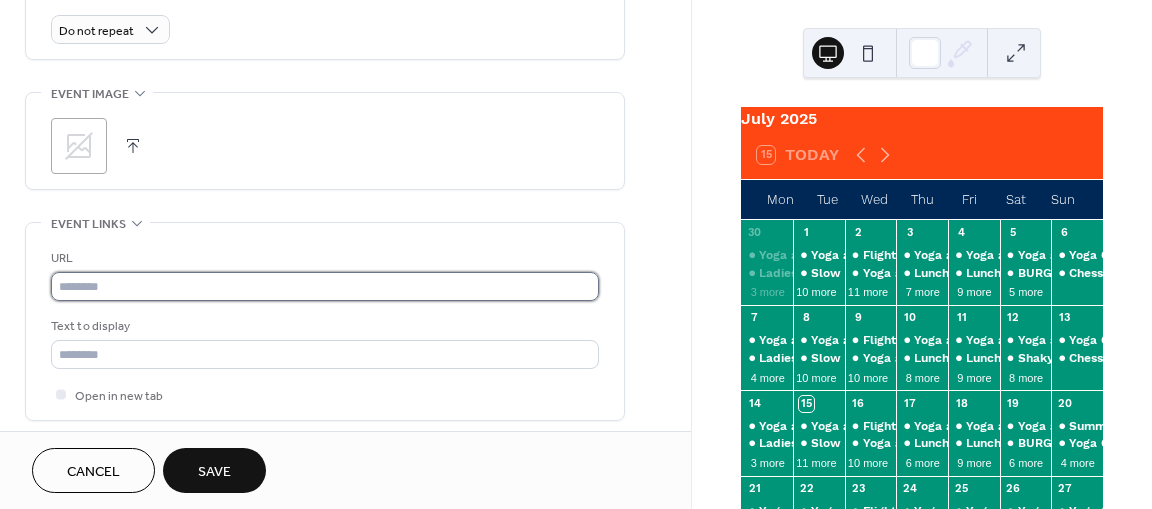 click at bounding box center [325, 286] 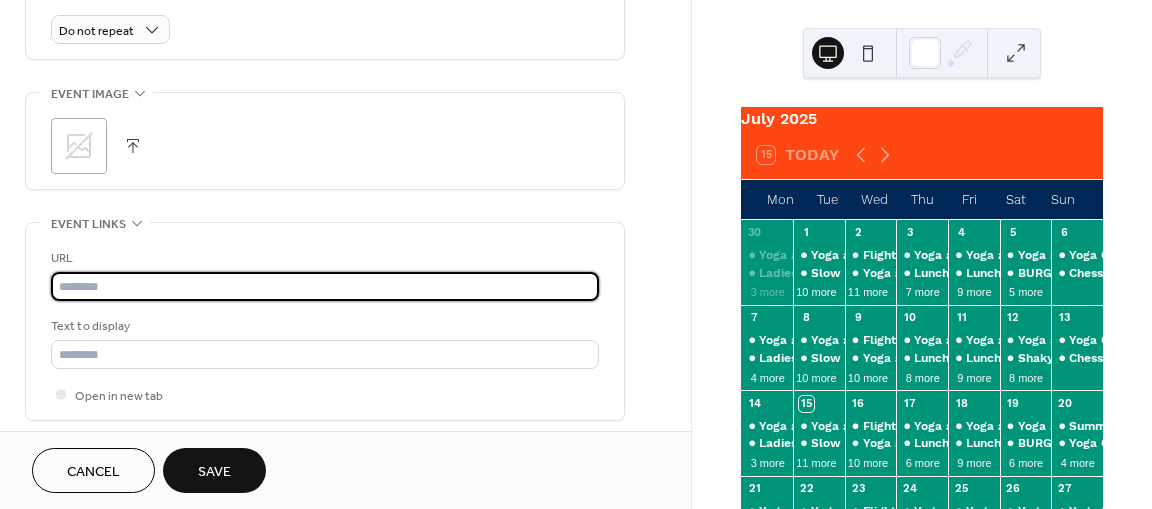 paste on "**********" 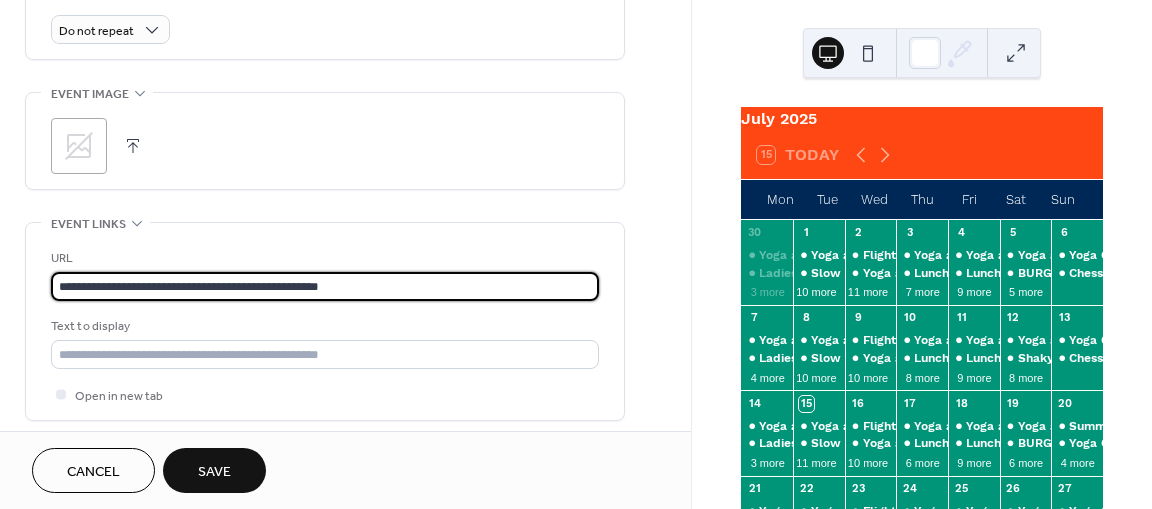 type on "**********" 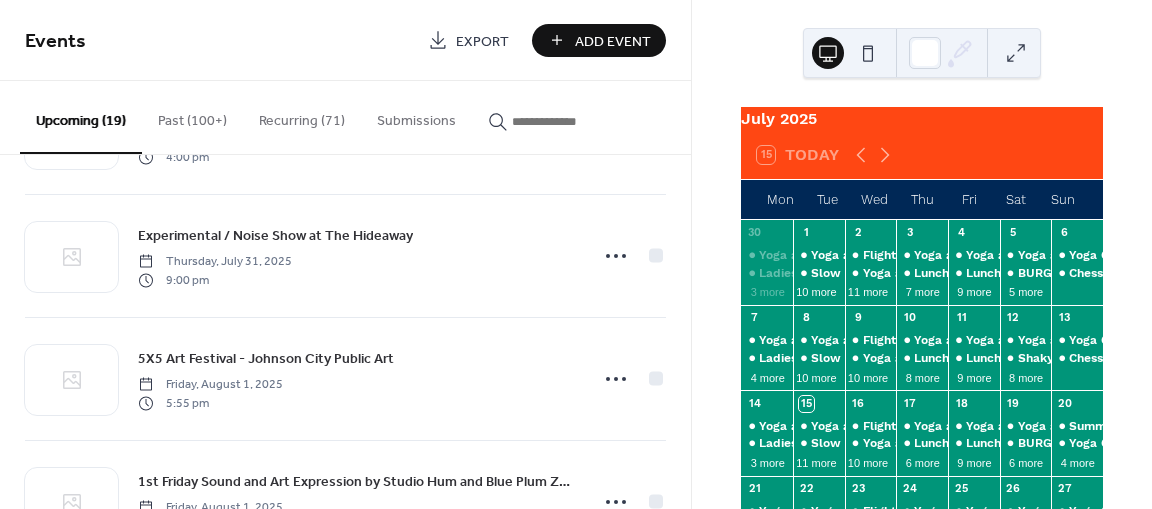 scroll, scrollTop: 1002, scrollLeft: 0, axis: vertical 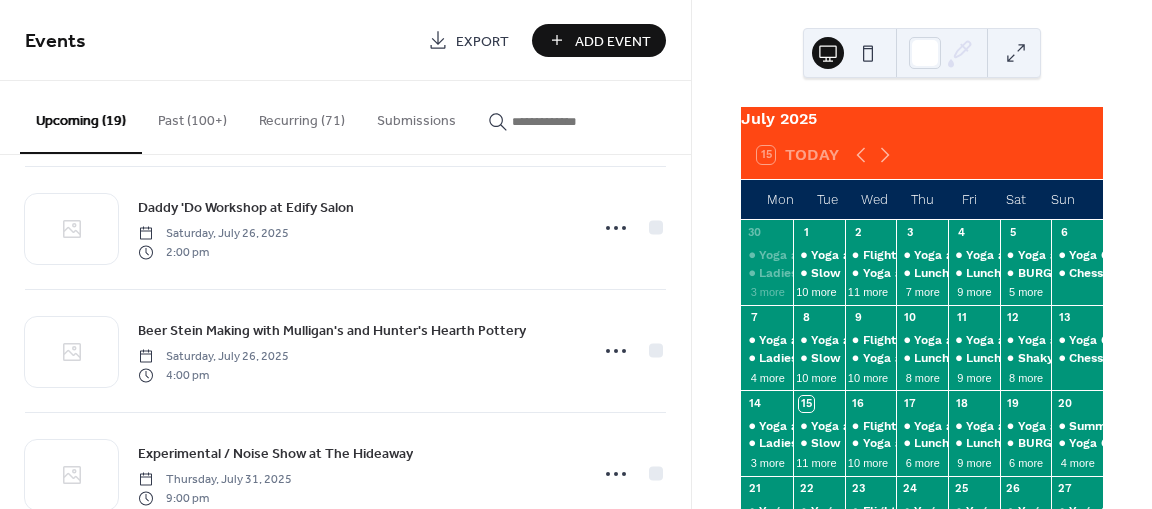 click on "Add Event" at bounding box center (613, 41) 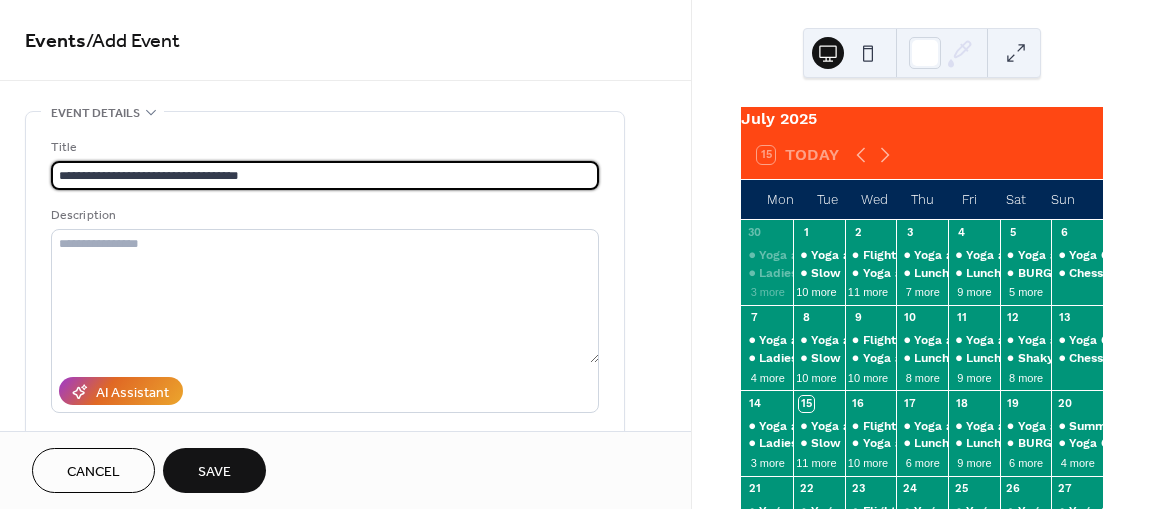type on "**********" 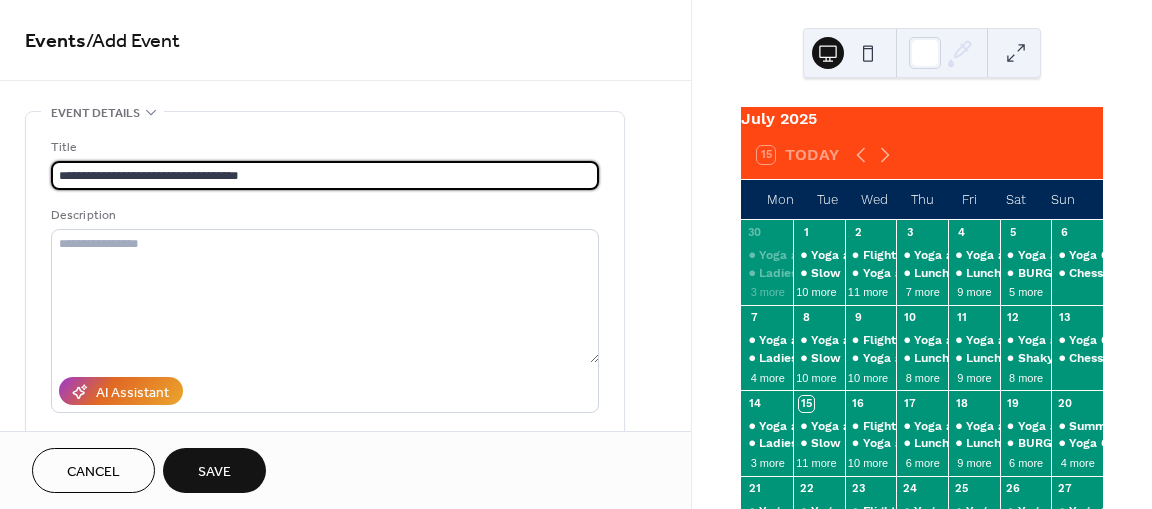 scroll, scrollTop: 0, scrollLeft: 0, axis: both 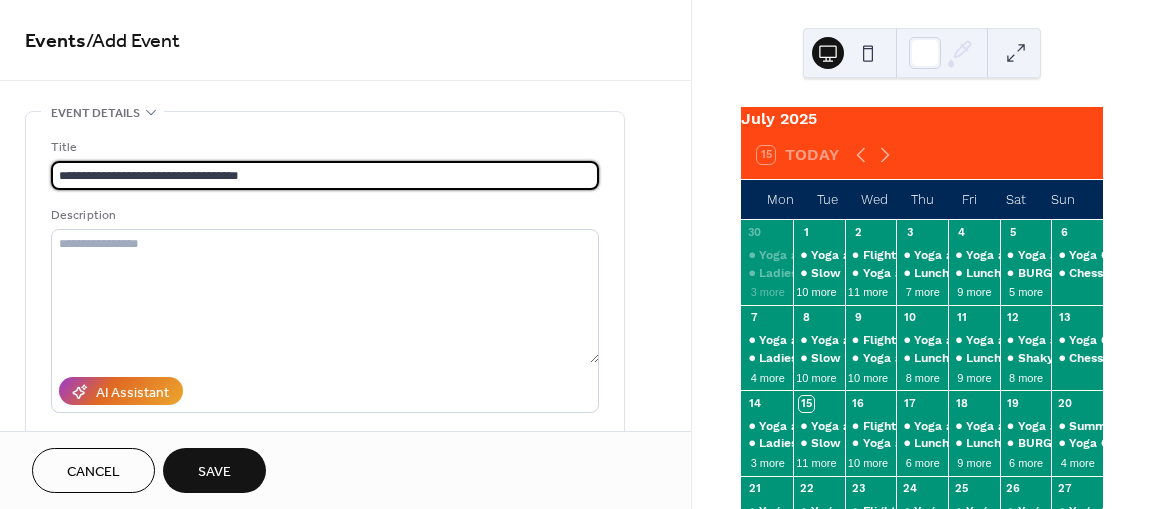drag, startPoint x: 262, startPoint y: 175, endPoint x: 34, endPoint y: 166, distance: 228.17757 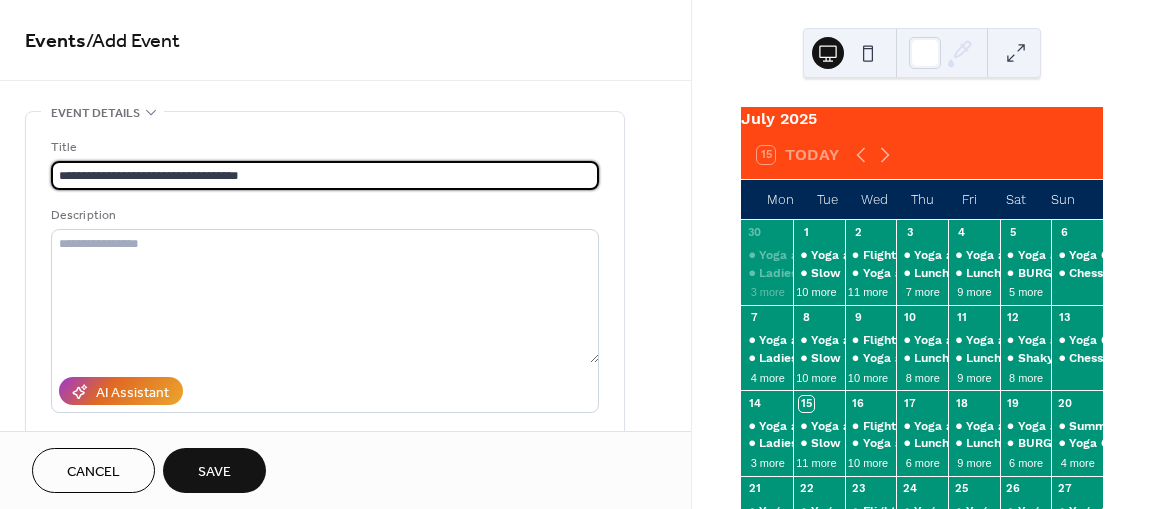 click on "**********" at bounding box center (325, 365) 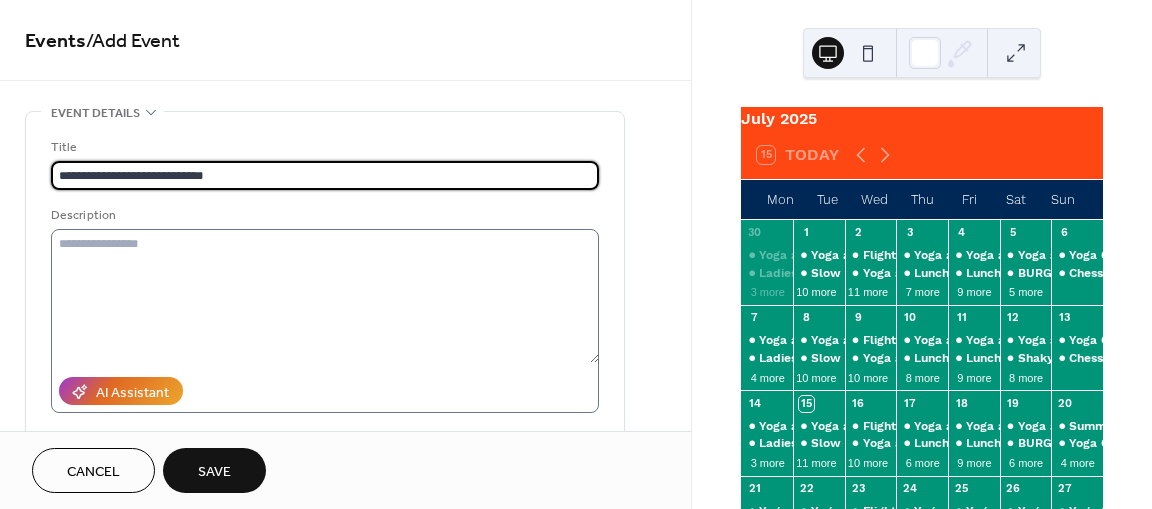 type on "**********" 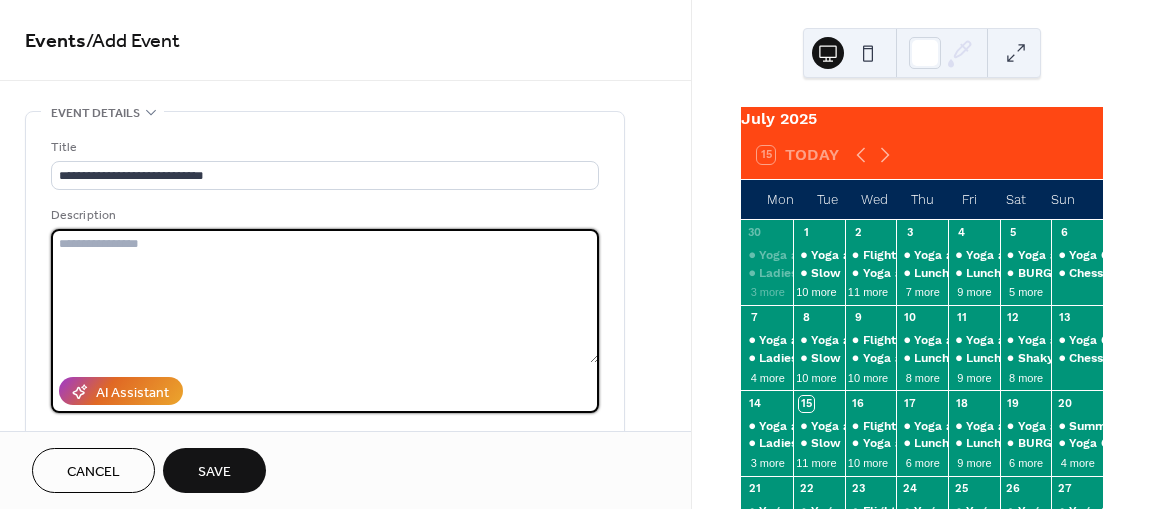 click at bounding box center (325, 296) 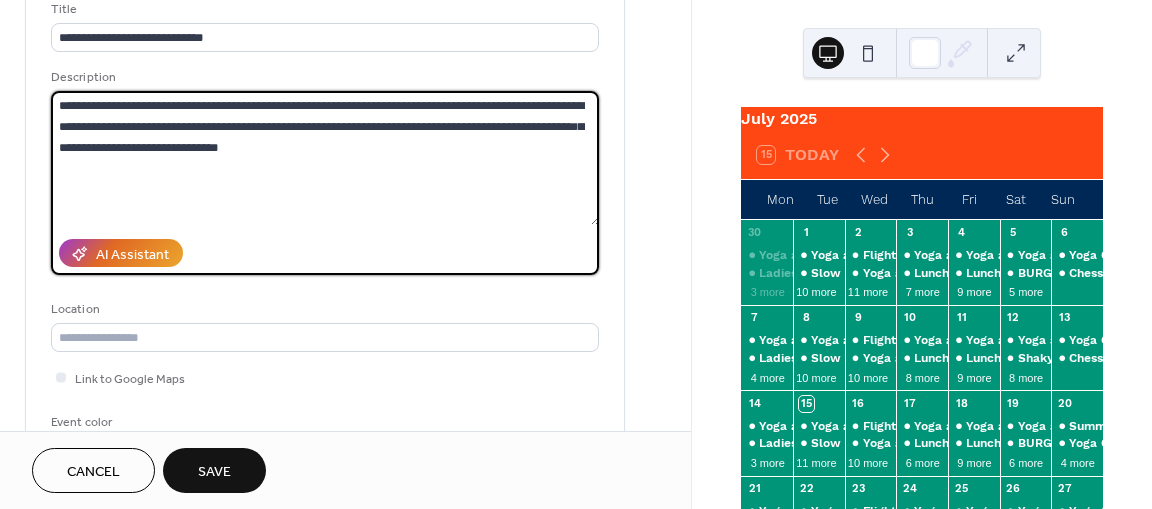 scroll, scrollTop: 131, scrollLeft: 0, axis: vertical 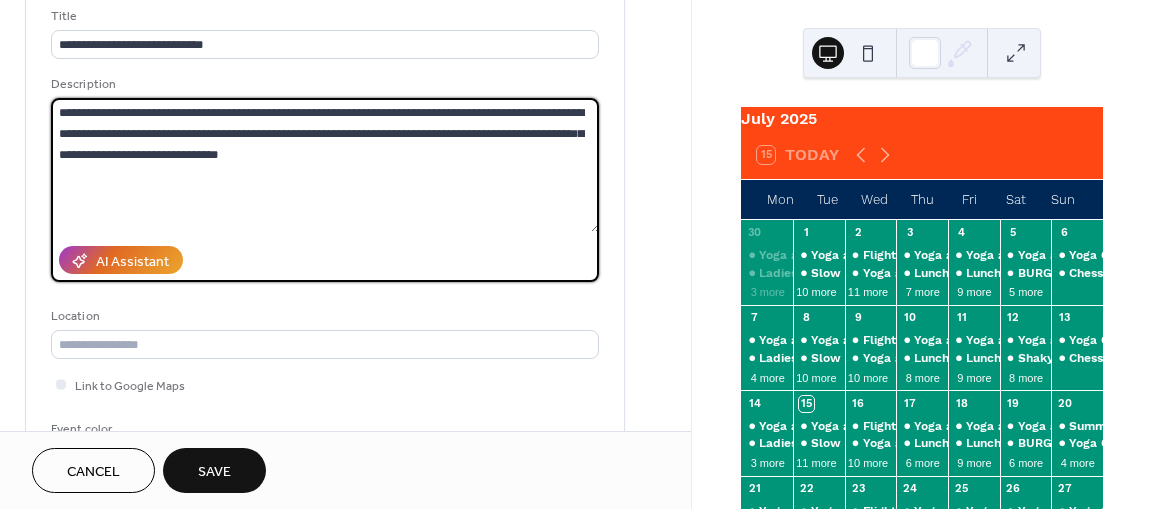 drag, startPoint x: 304, startPoint y: 144, endPoint x: 28, endPoint y: 99, distance: 279.6444 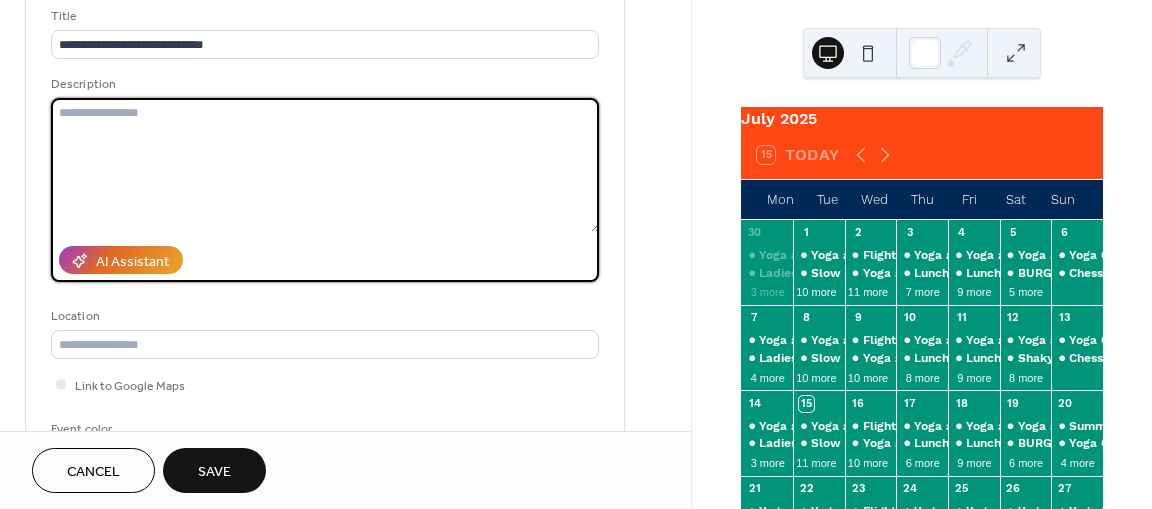 scroll, scrollTop: 0, scrollLeft: 0, axis: both 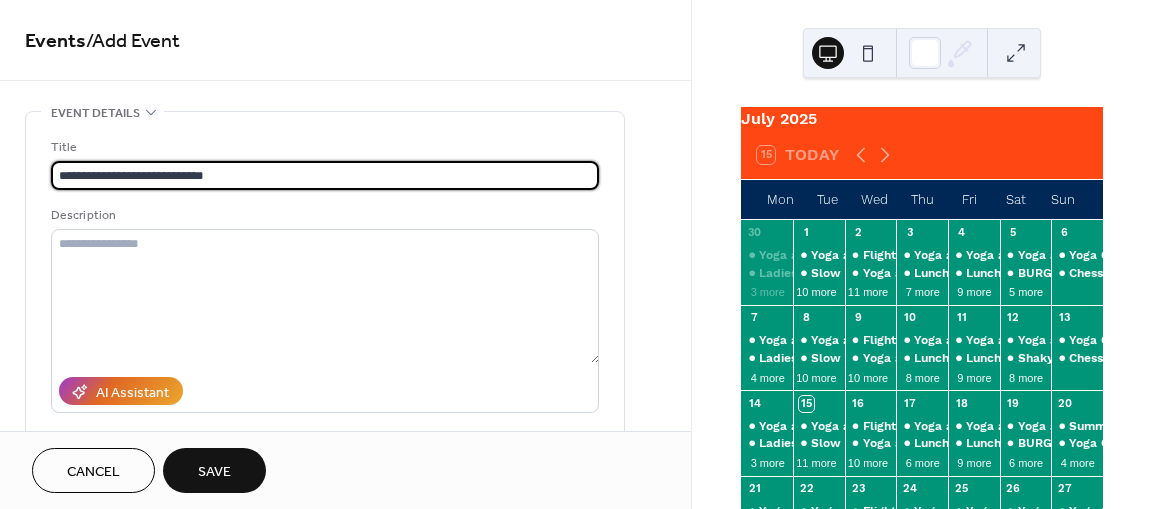 drag, startPoint x: 219, startPoint y: 170, endPoint x: 12, endPoint y: 129, distance: 211.02133 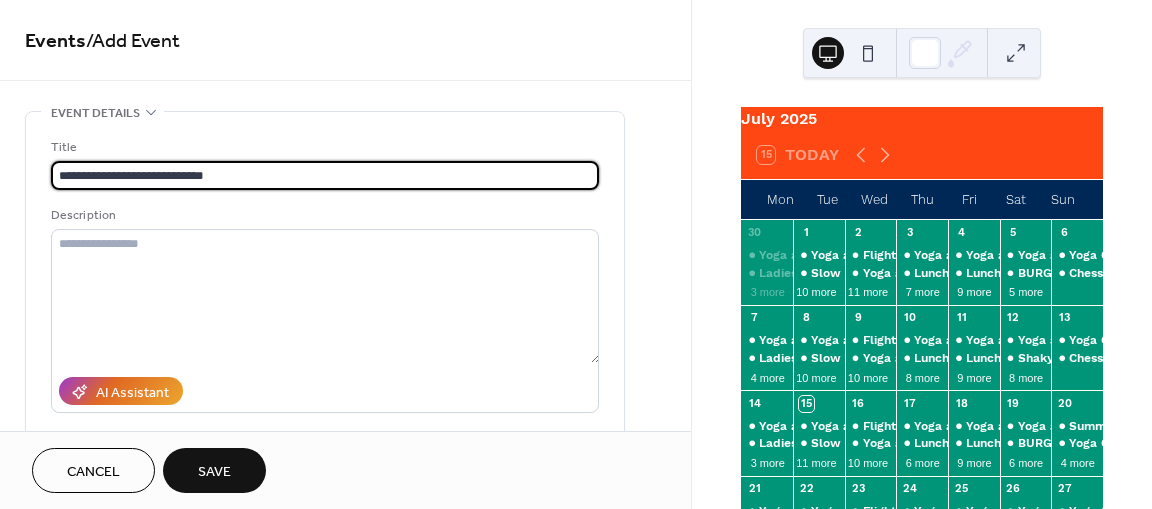 click on "**********" at bounding box center [345, 873] 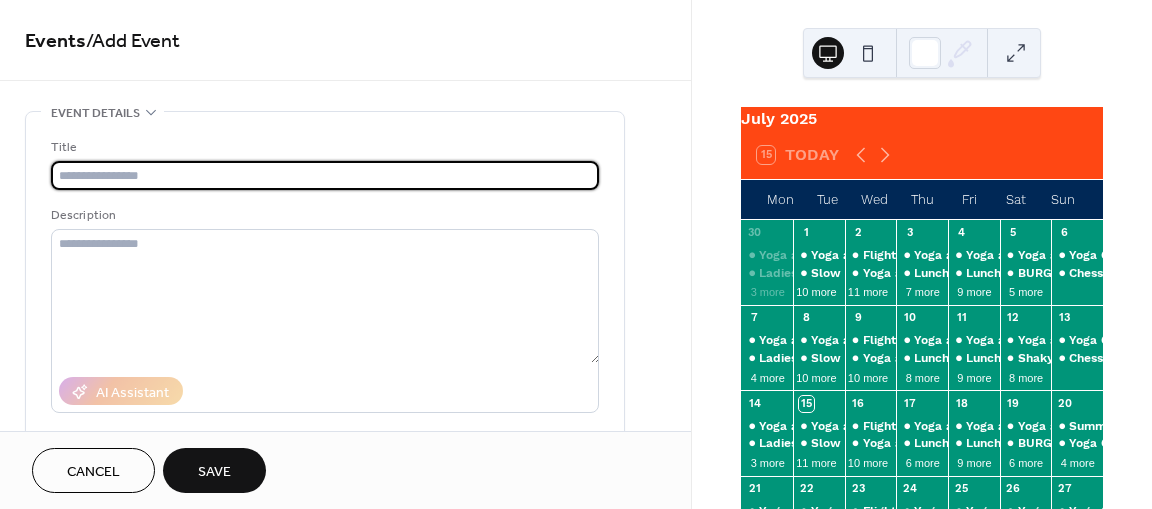 type on "*" 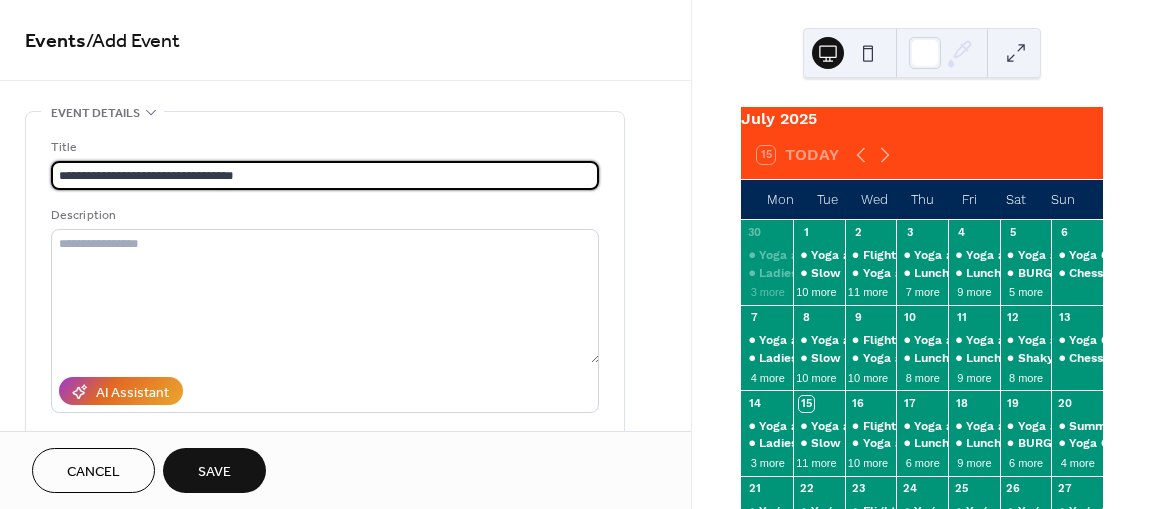 type on "**********" 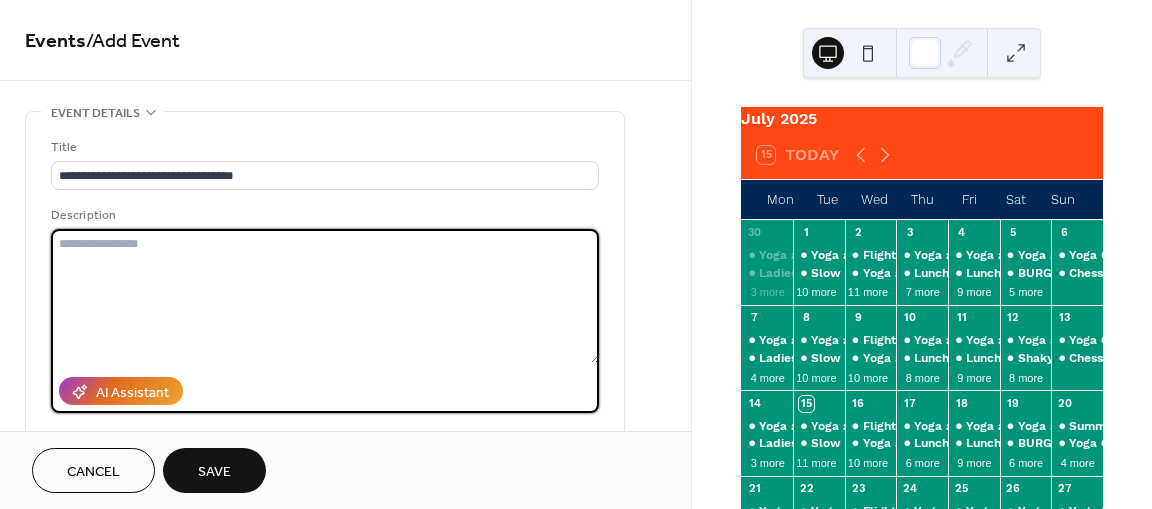 click at bounding box center (325, 296) 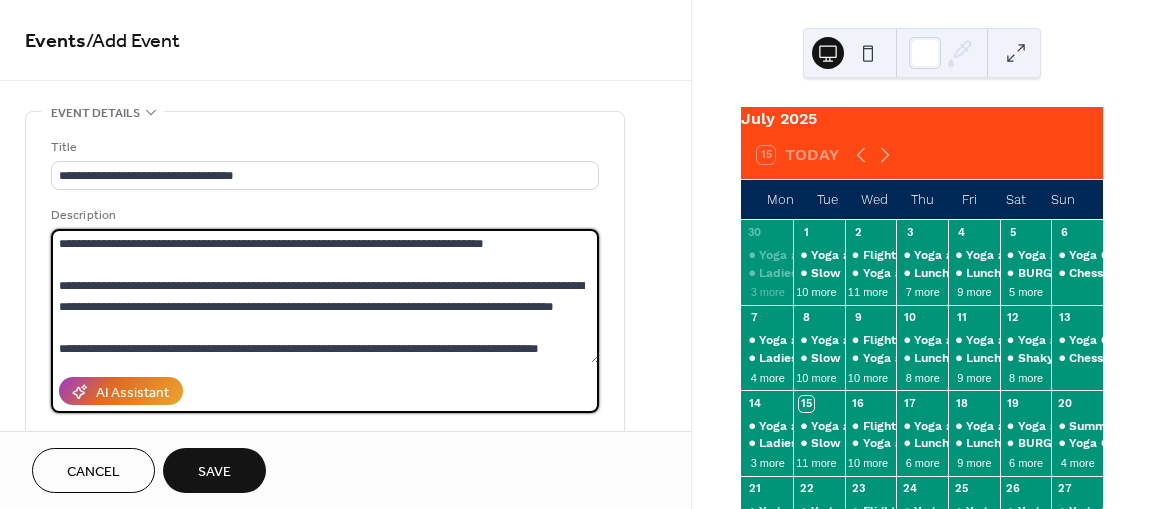 scroll, scrollTop: 0, scrollLeft: 0, axis: both 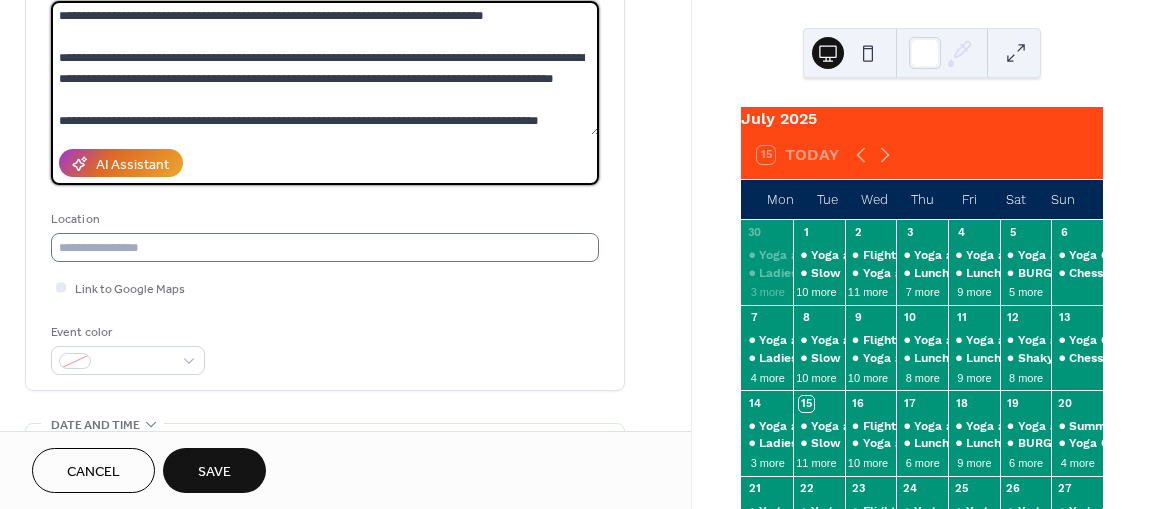type on "**********" 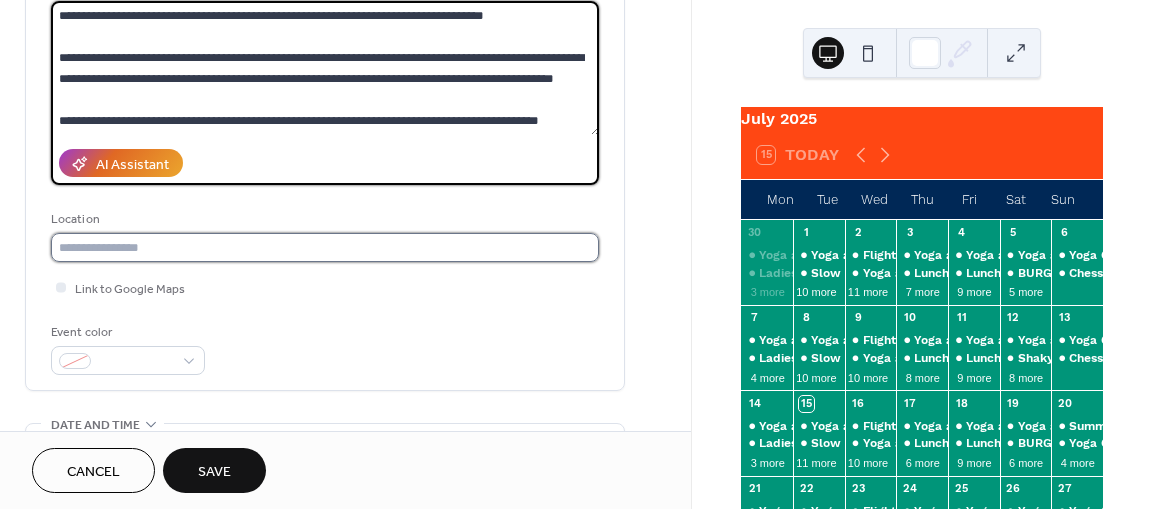 click at bounding box center [325, 247] 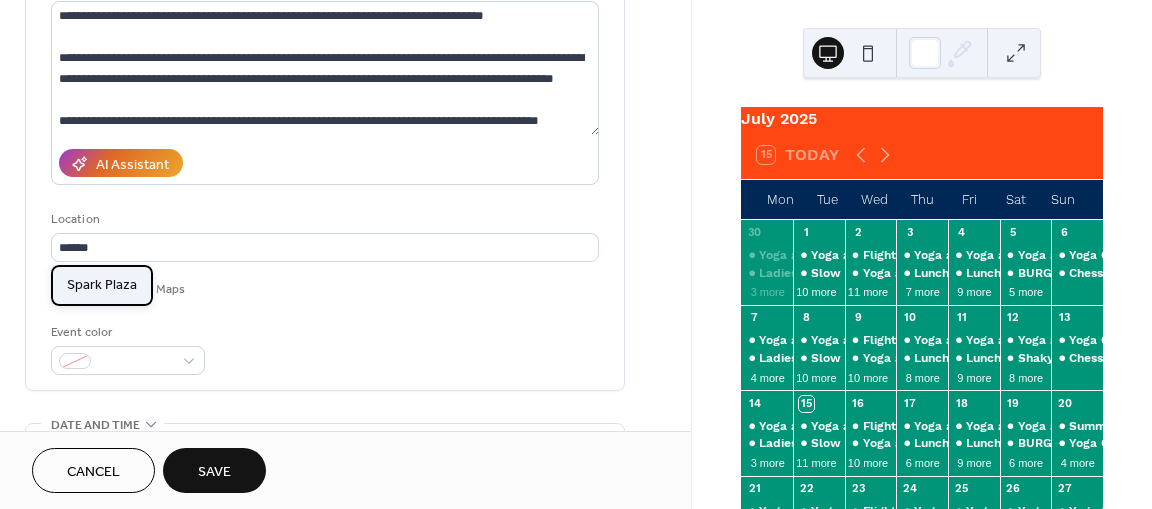 click on "Spark Plaza" at bounding box center (102, 285) 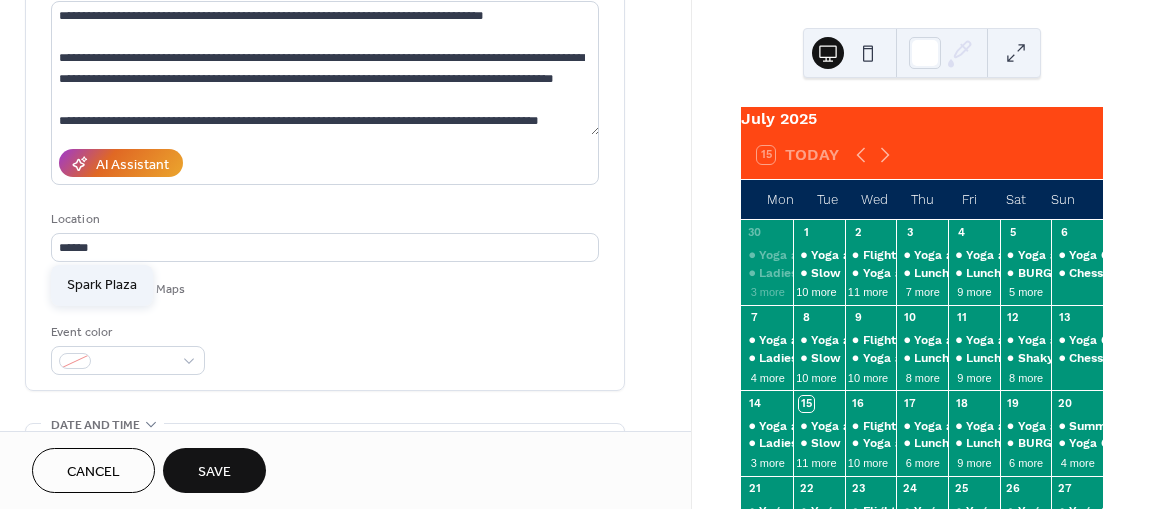 type on "**********" 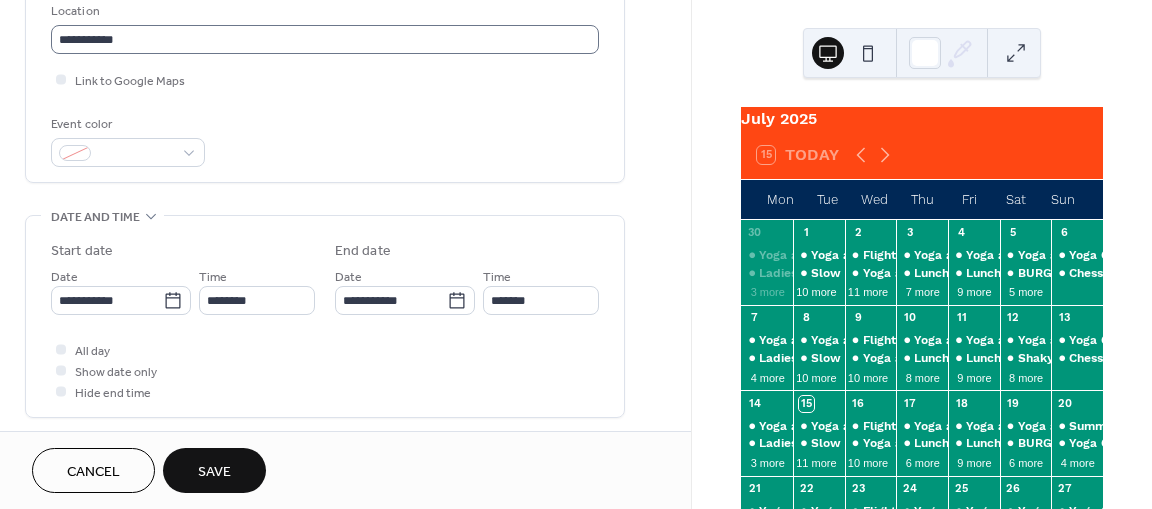 scroll, scrollTop: 465, scrollLeft: 0, axis: vertical 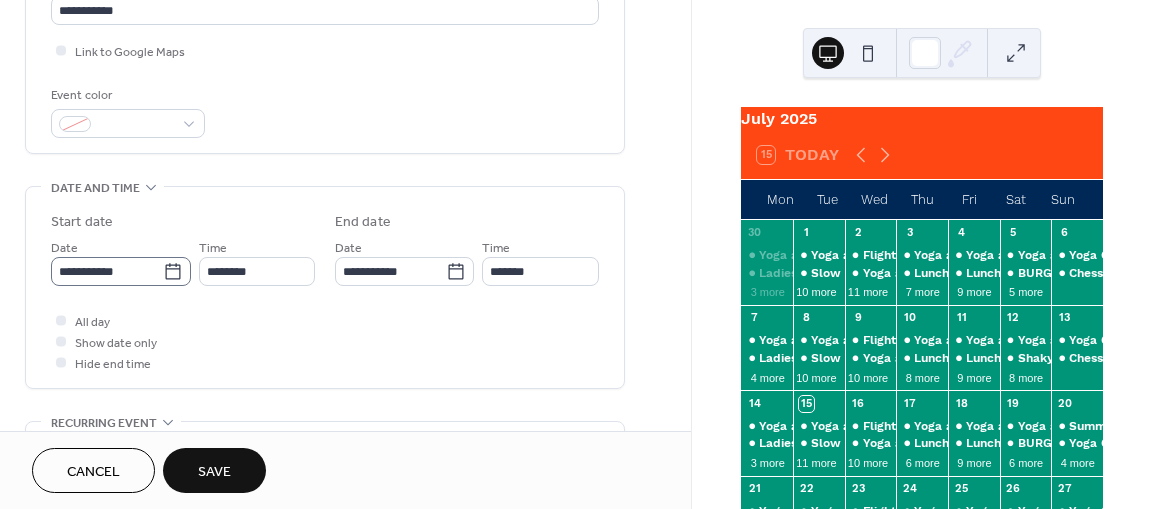 click 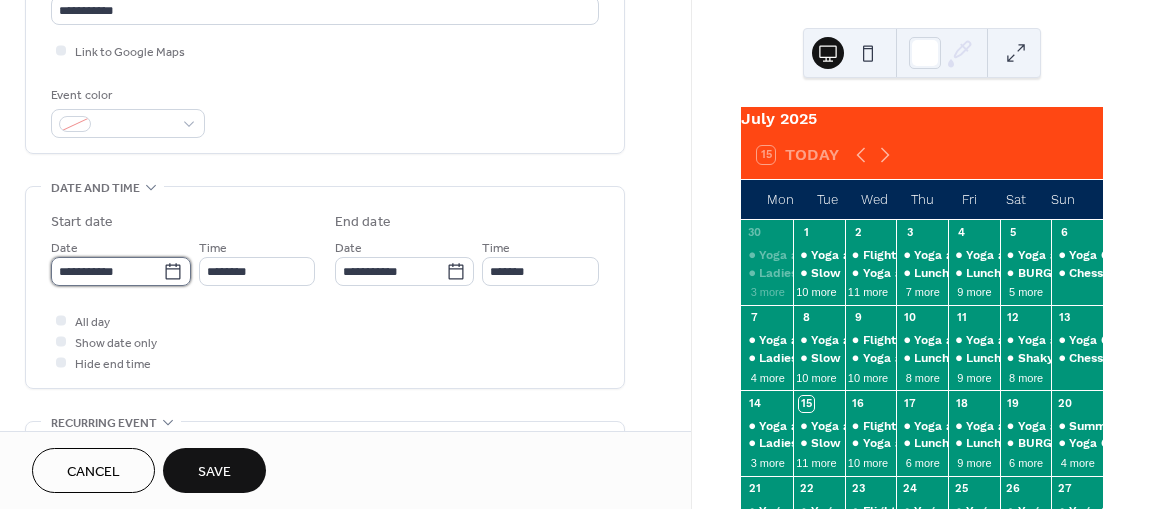 click on "**********" at bounding box center (107, 271) 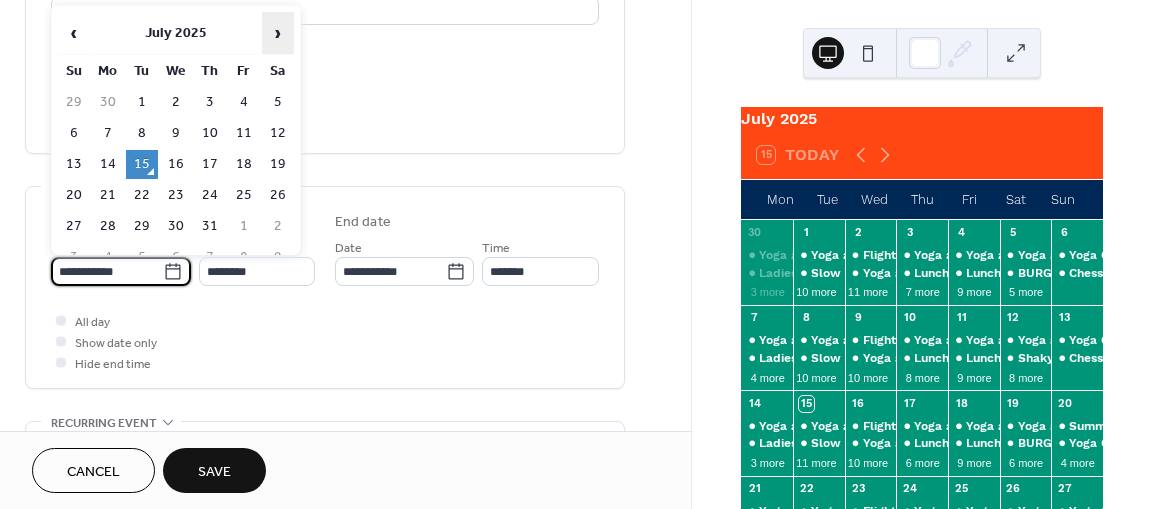 click on "›" at bounding box center (278, 33) 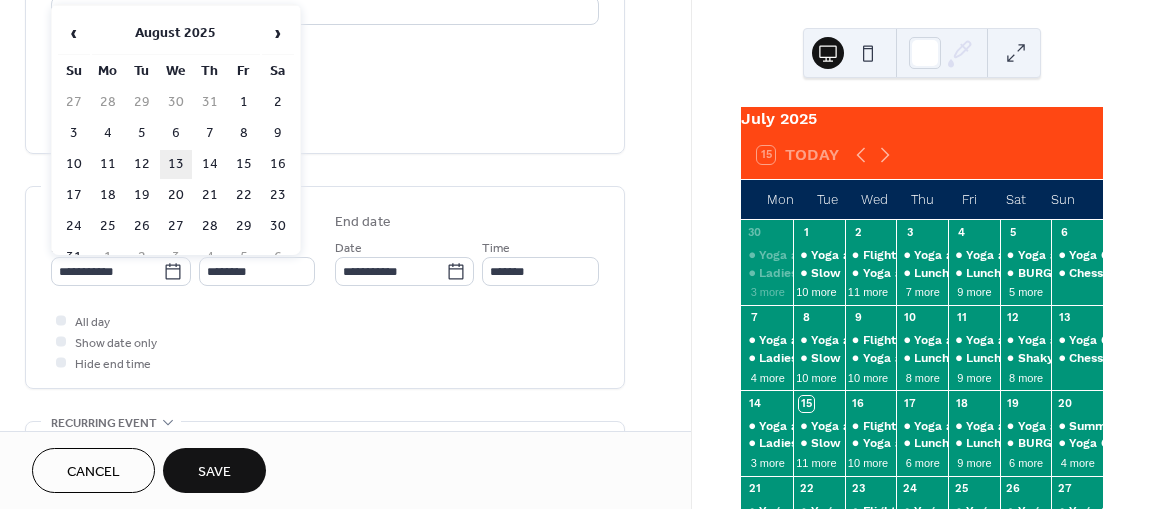 click on "13" at bounding box center (176, 164) 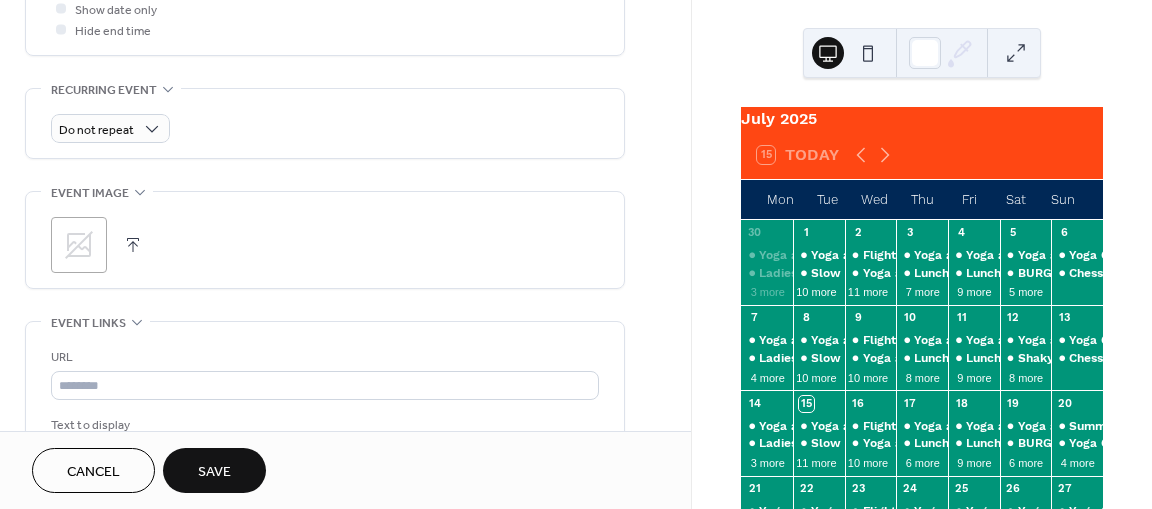 scroll, scrollTop: 882, scrollLeft: 0, axis: vertical 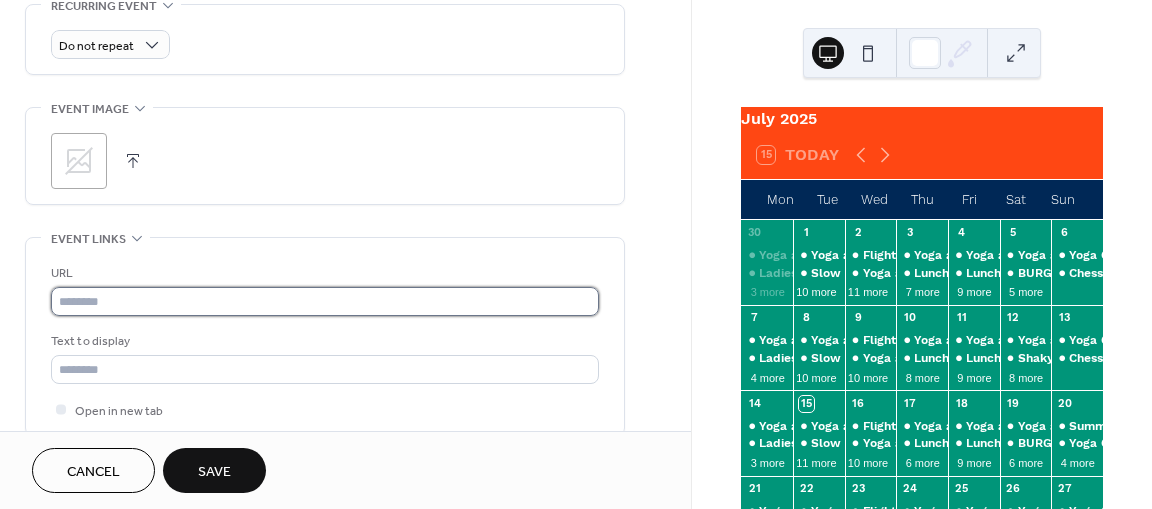 click at bounding box center (325, 301) 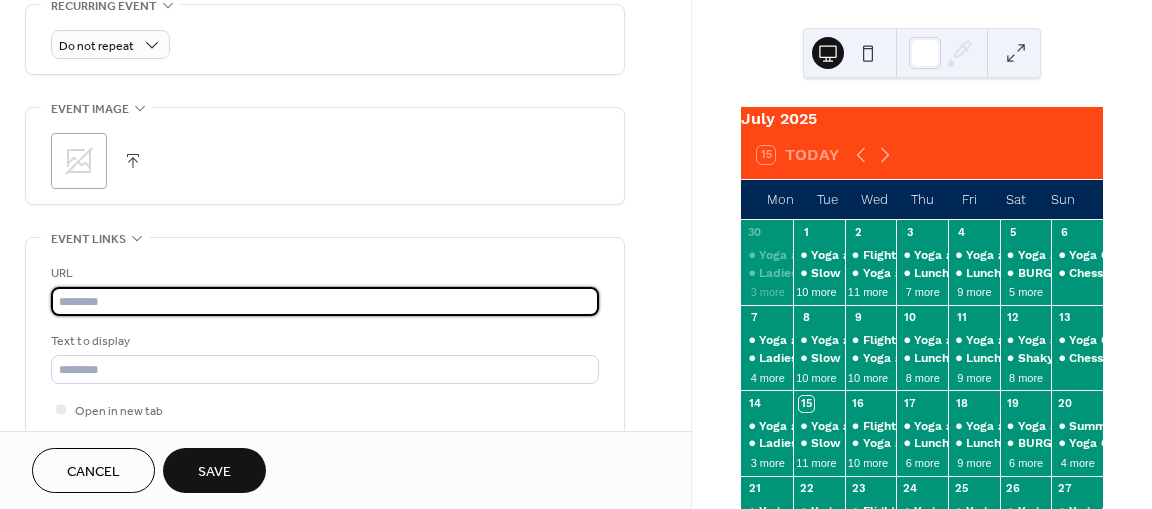 paste on "**********" 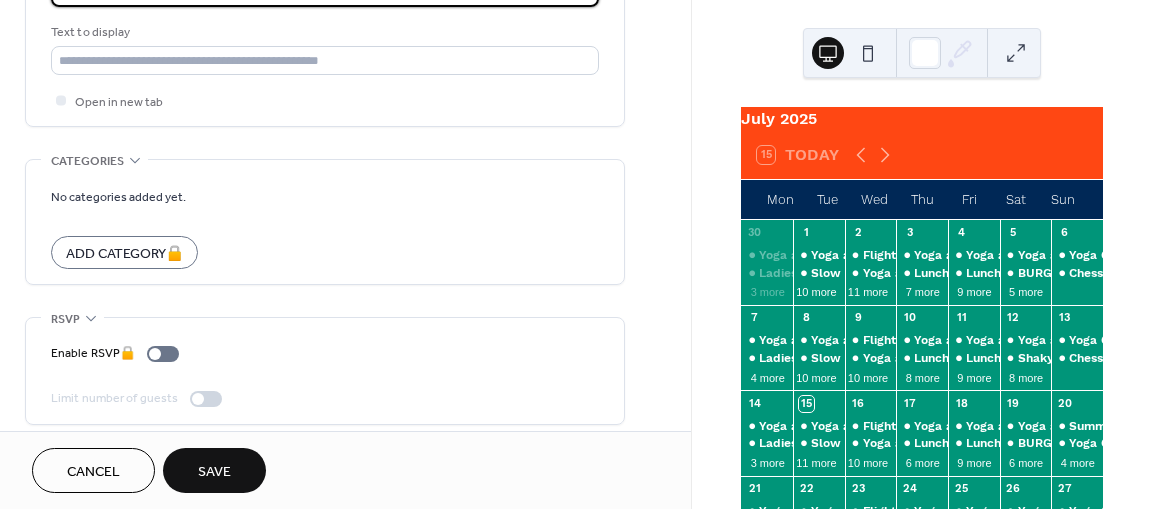 scroll, scrollTop: 1199, scrollLeft: 0, axis: vertical 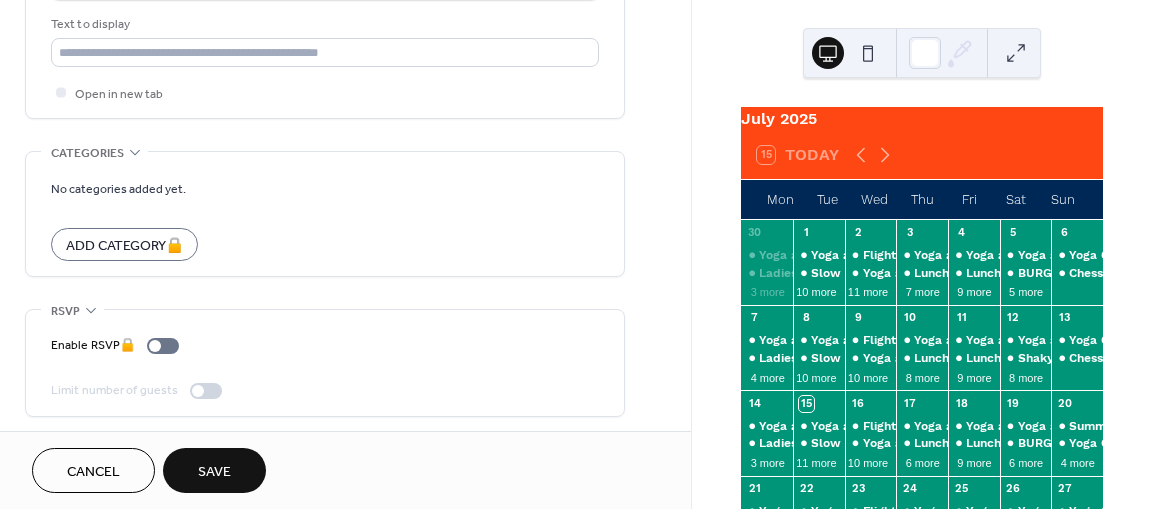 type on "**********" 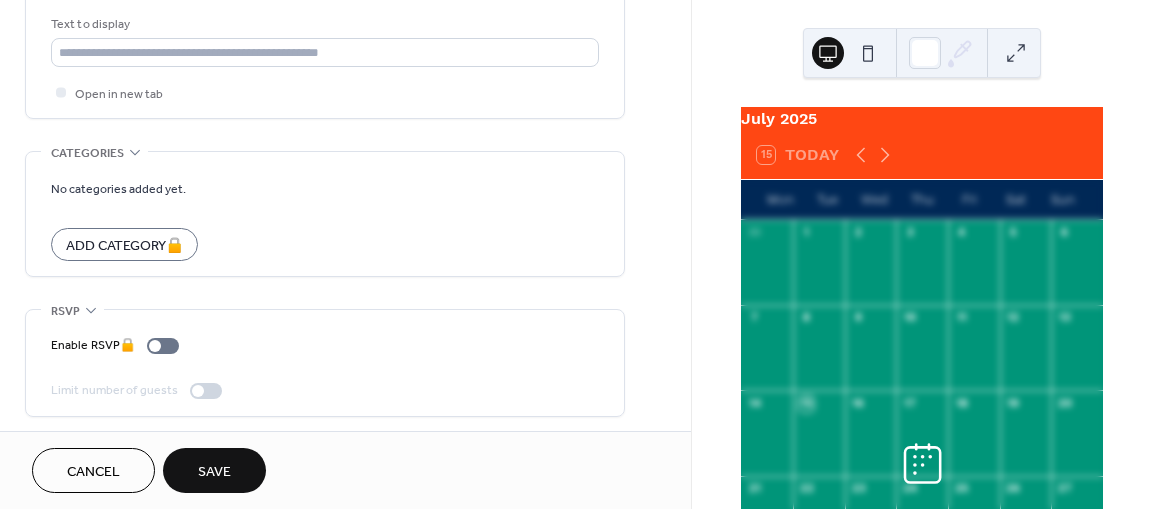 click on "Save" at bounding box center [214, 472] 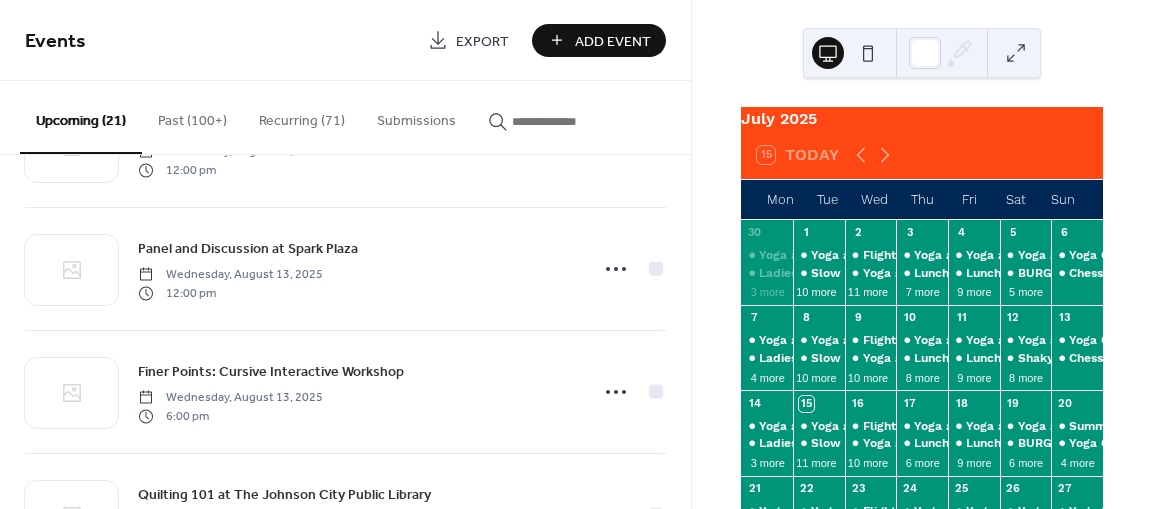 scroll, scrollTop: 2066, scrollLeft: 0, axis: vertical 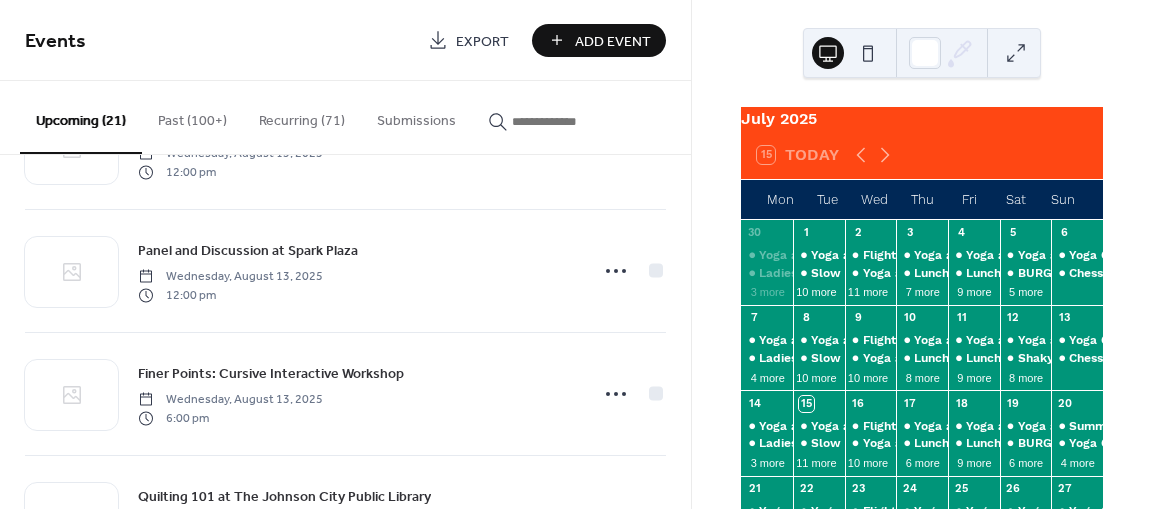 click on "Add Event" at bounding box center [613, 41] 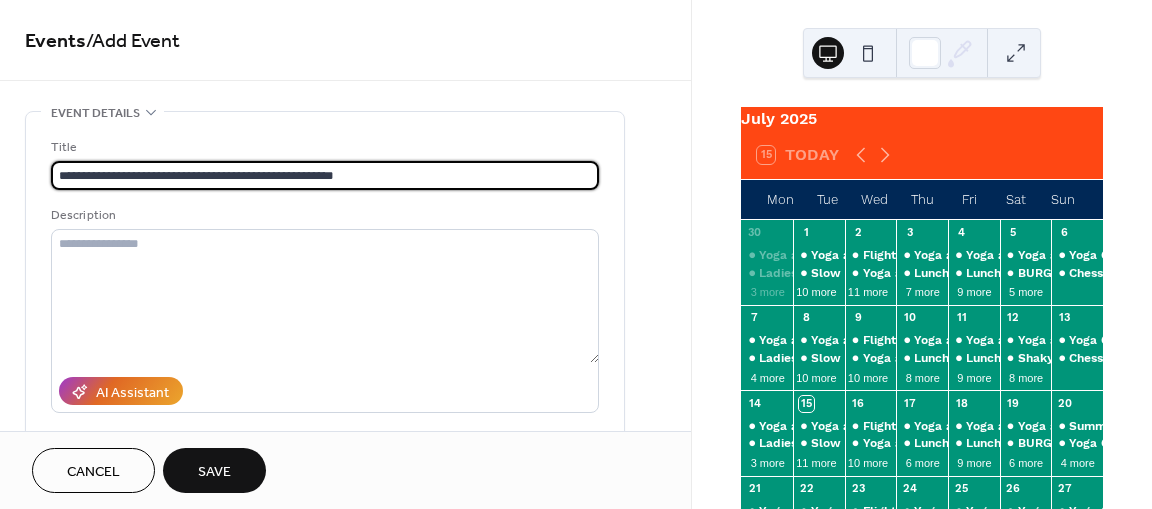 type on "**********" 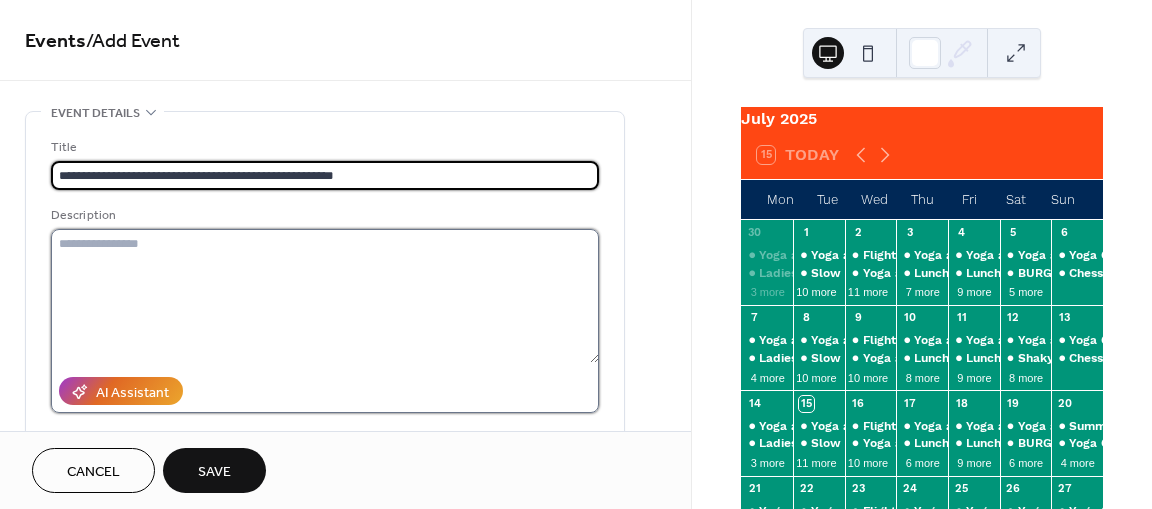 click at bounding box center [325, 296] 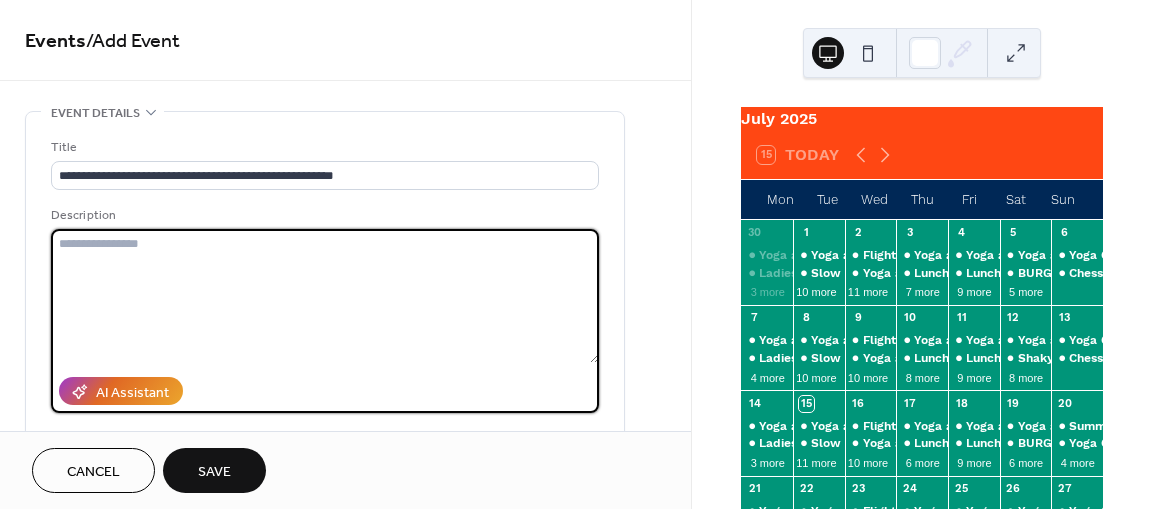 paste on "**********" 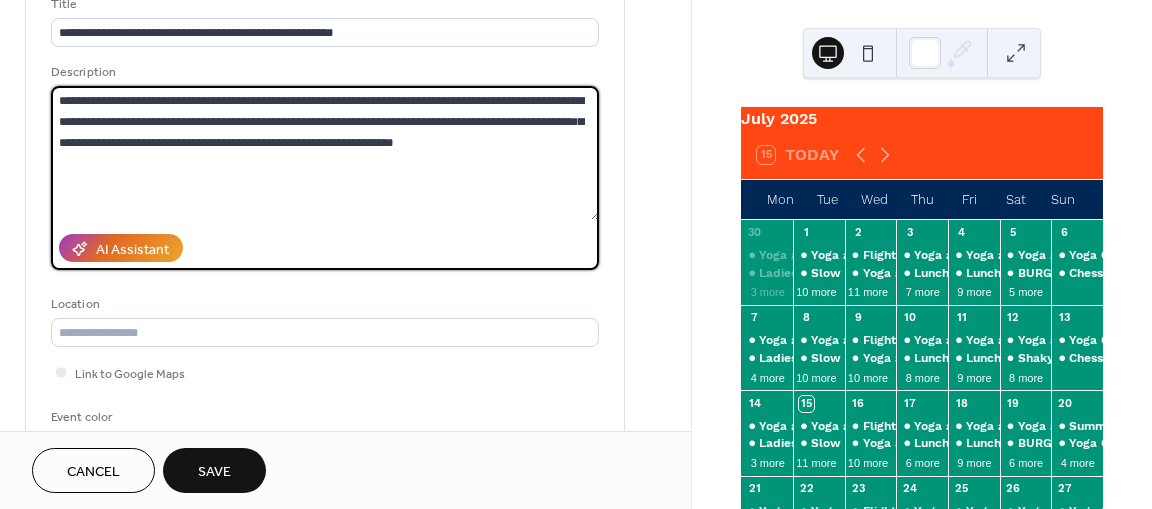 scroll, scrollTop: 162, scrollLeft: 0, axis: vertical 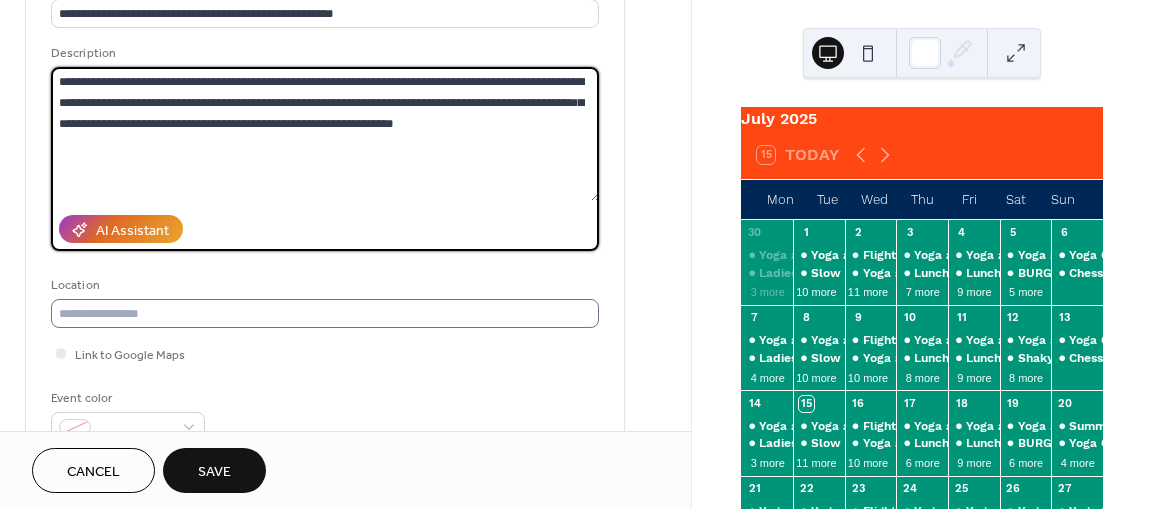 type on "**********" 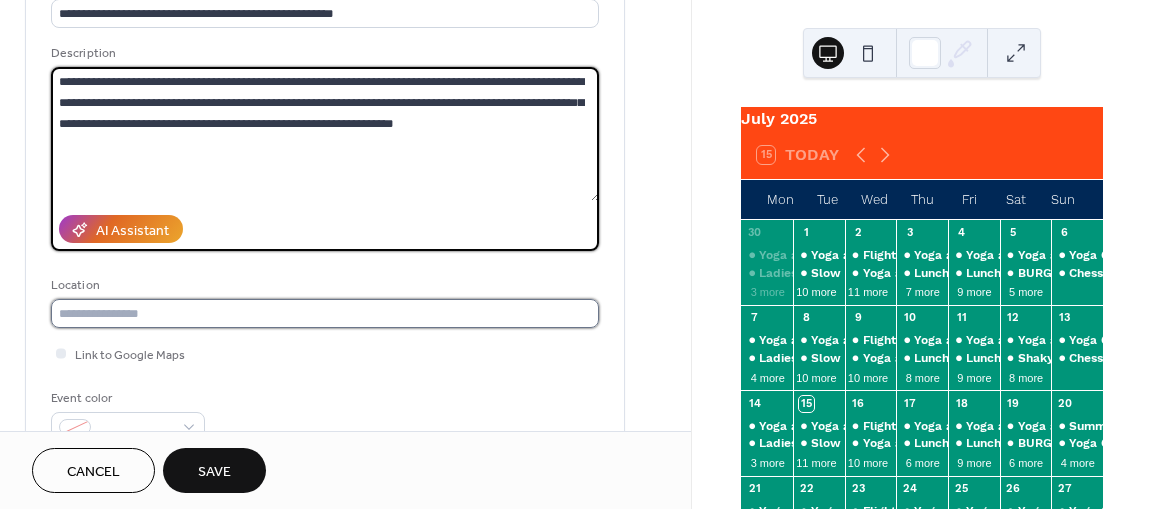 click at bounding box center (325, 313) 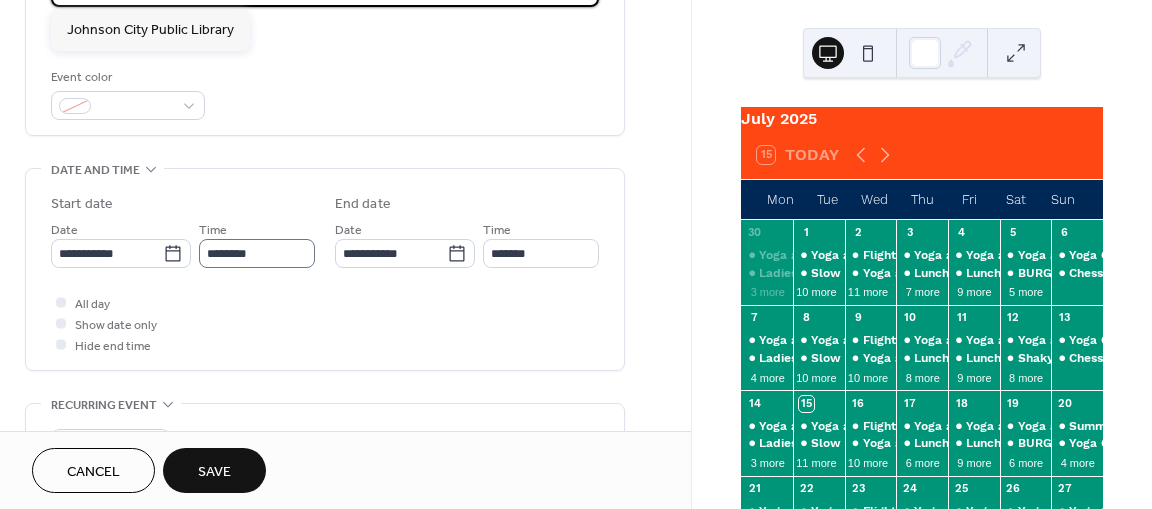 scroll, scrollTop: 484, scrollLeft: 0, axis: vertical 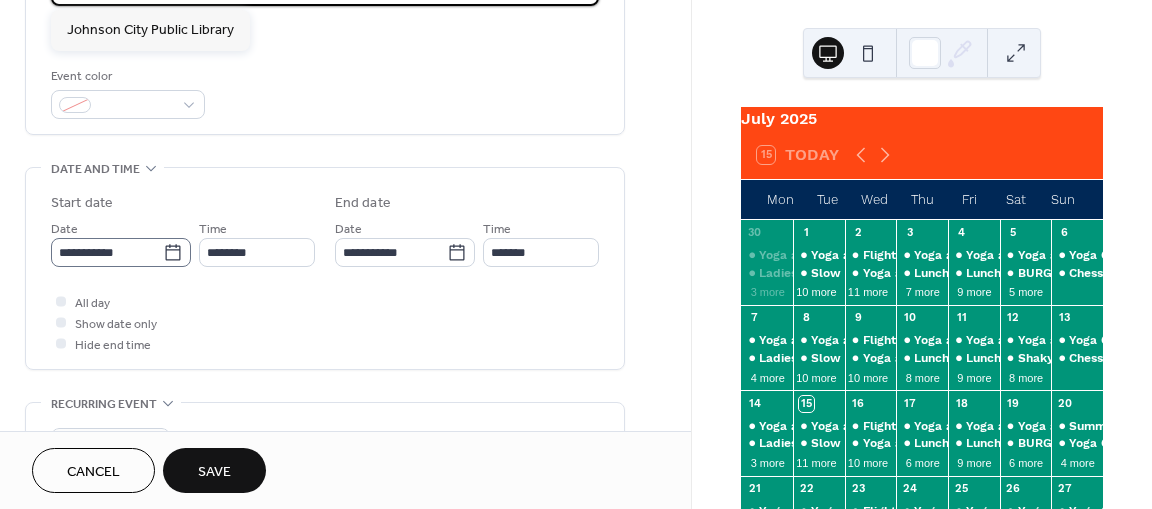 type on "**********" 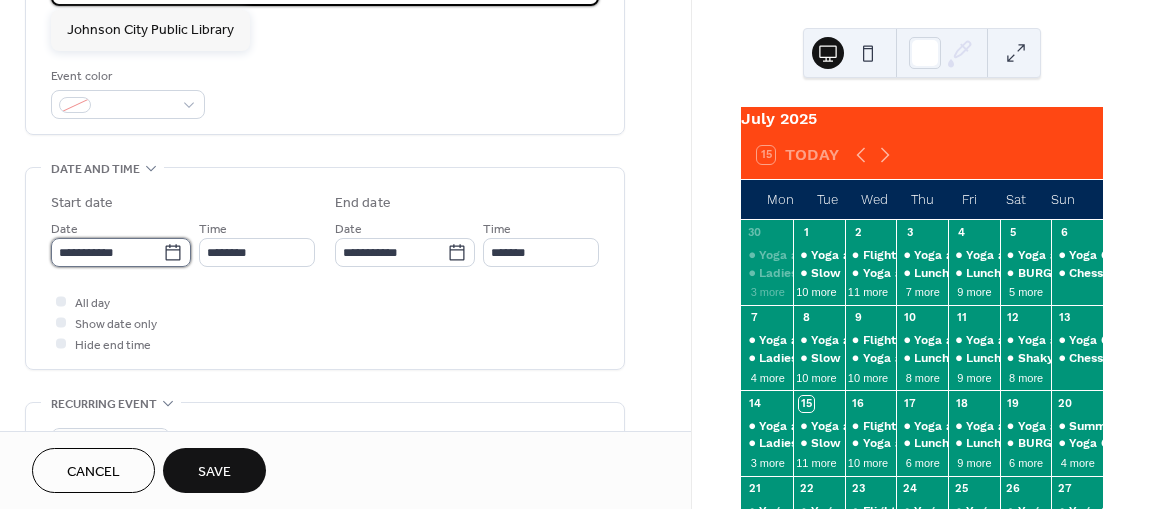 click on "**********" at bounding box center [107, 252] 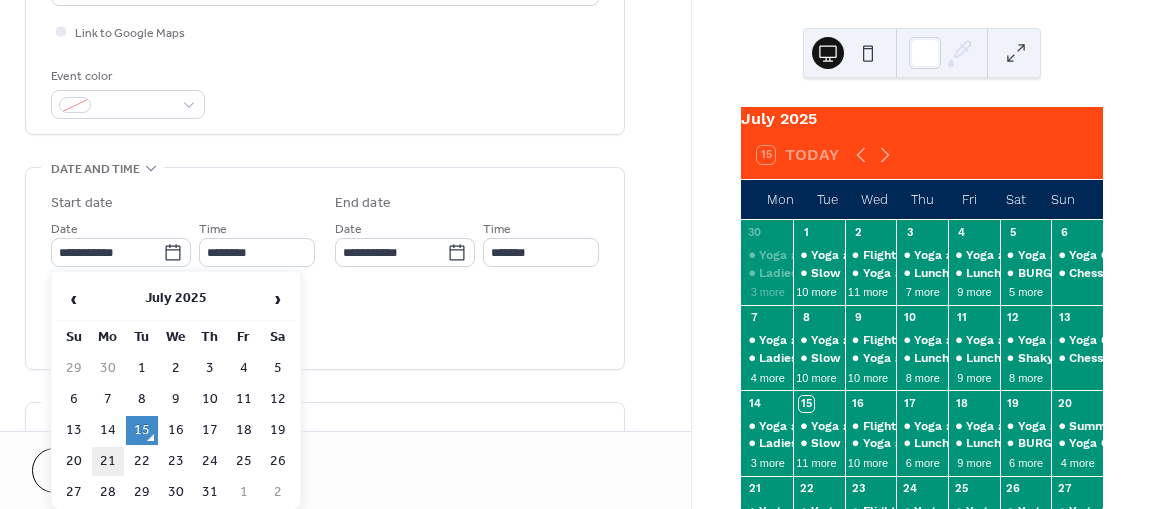 click on "21" at bounding box center (108, 461) 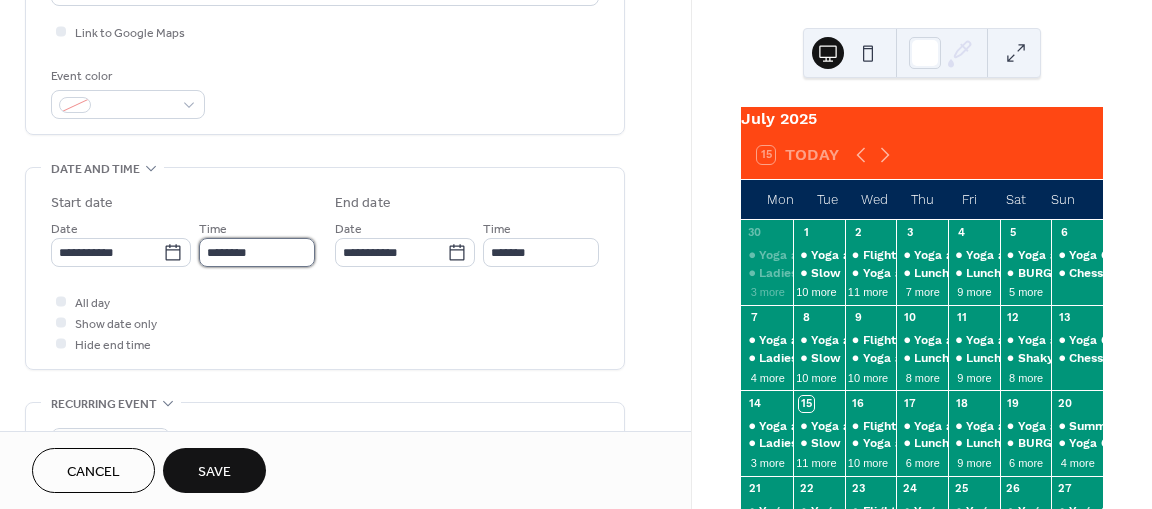 click on "********" at bounding box center (257, 252) 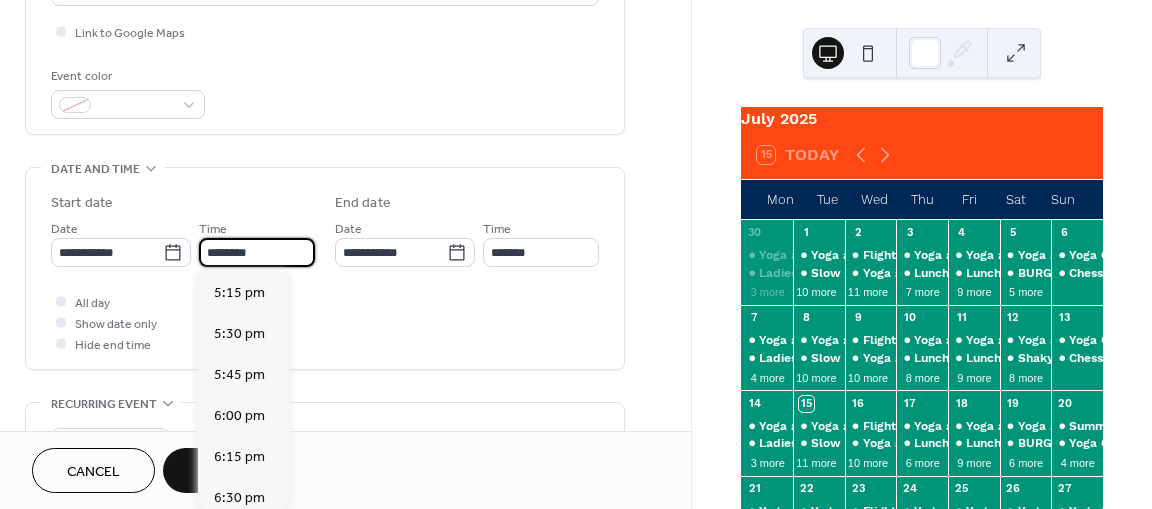 scroll, scrollTop: 2828, scrollLeft: 0, axis: vertical 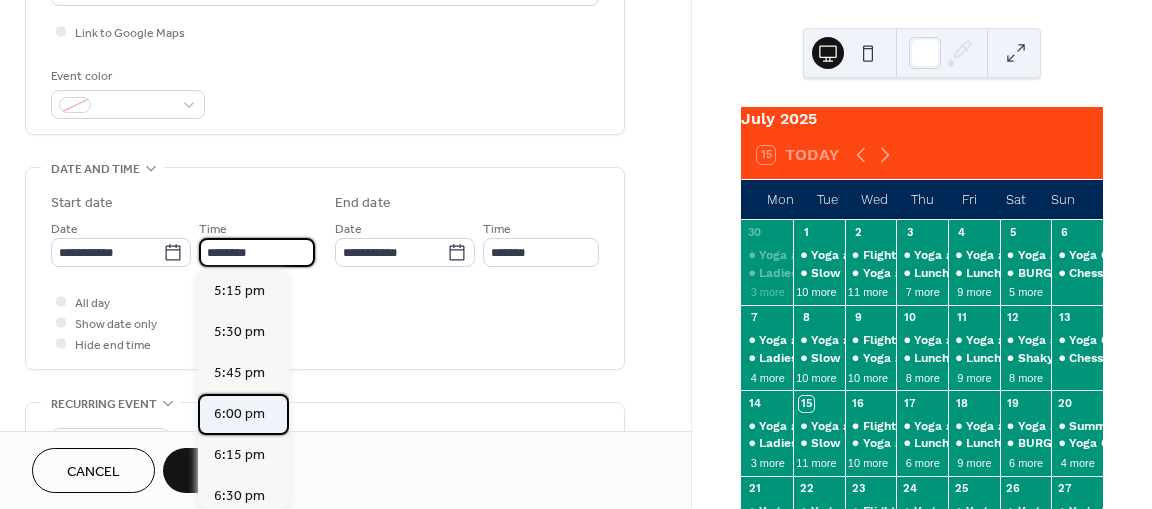 click on "6:00 pm" at bounding box center (239, 413) 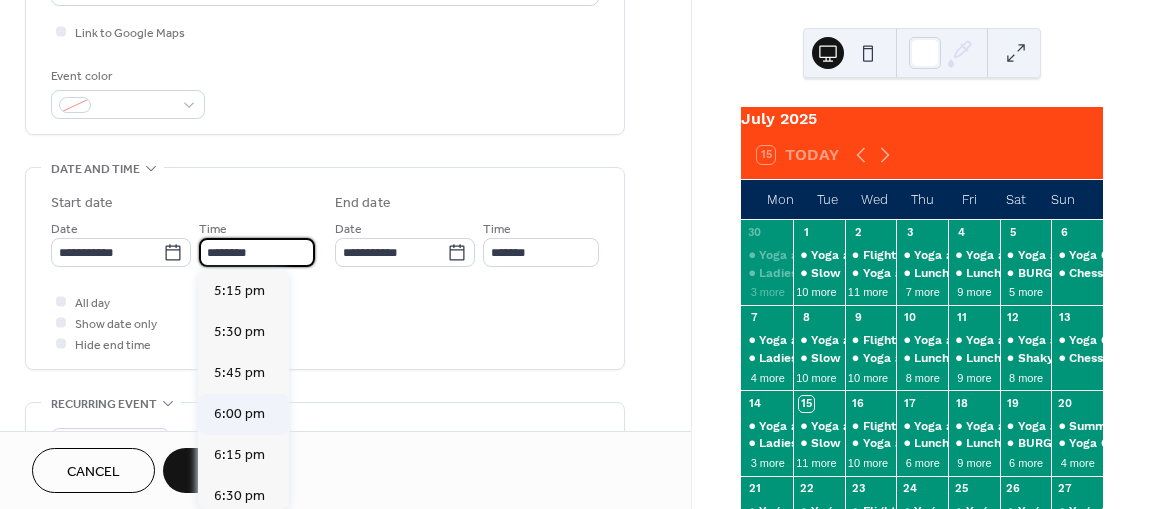 type on "*******" 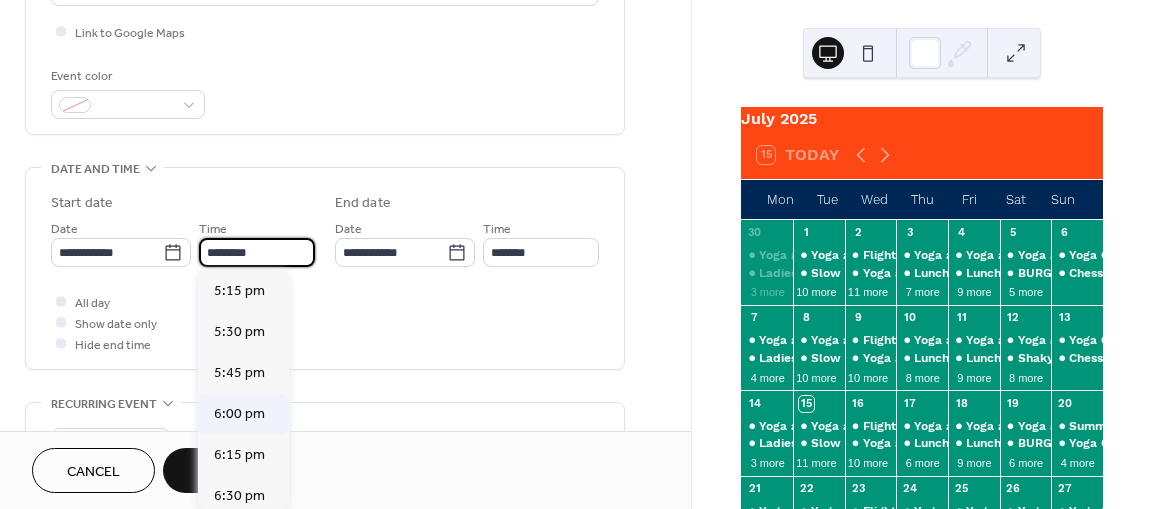 type on "*******" 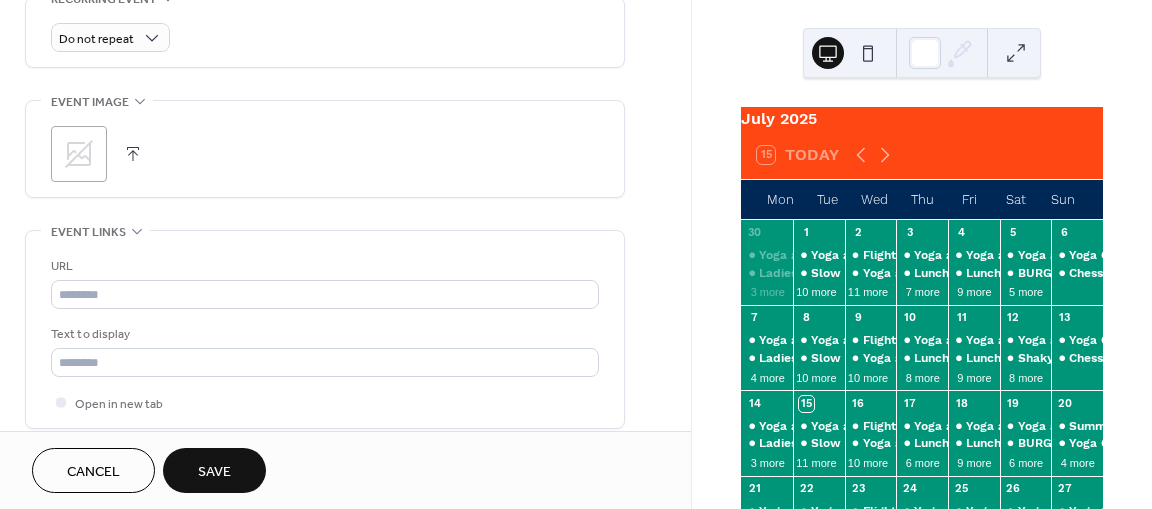 scroll, scrollTop: 890, scrollLeft: 0, axis: vertical 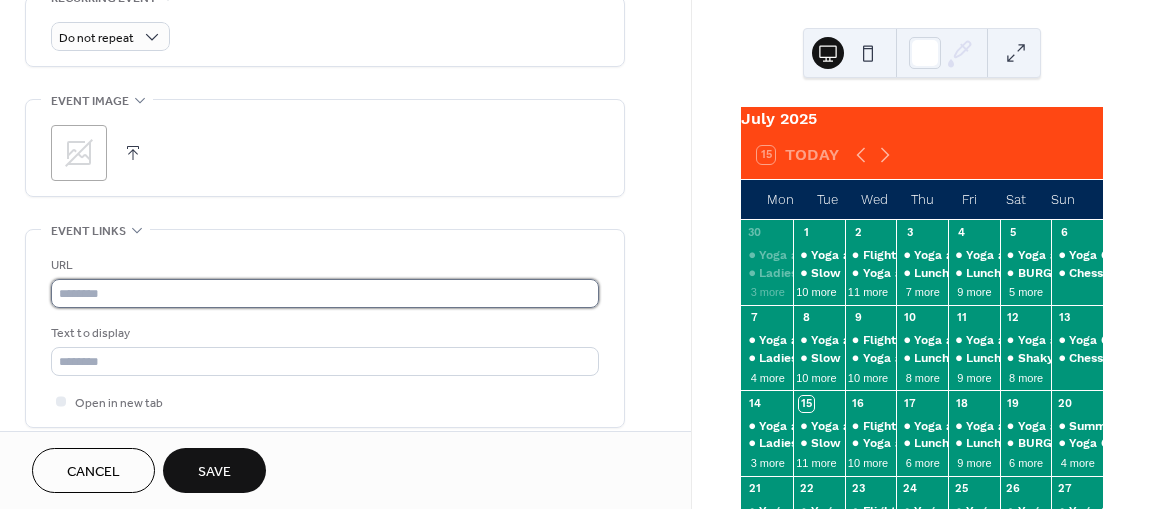 click at bounding box center [325, 293] 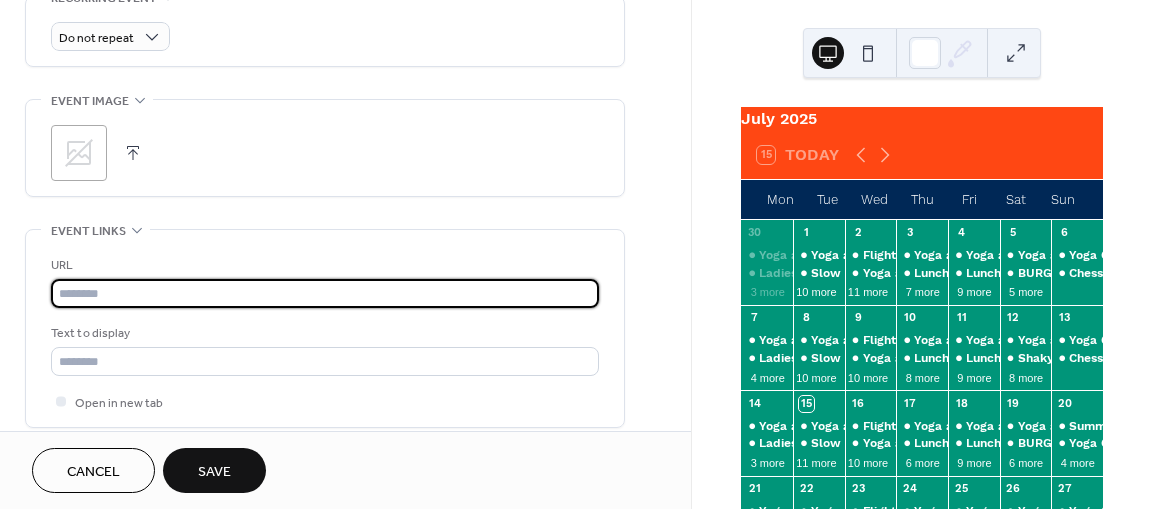 paste on "**********" 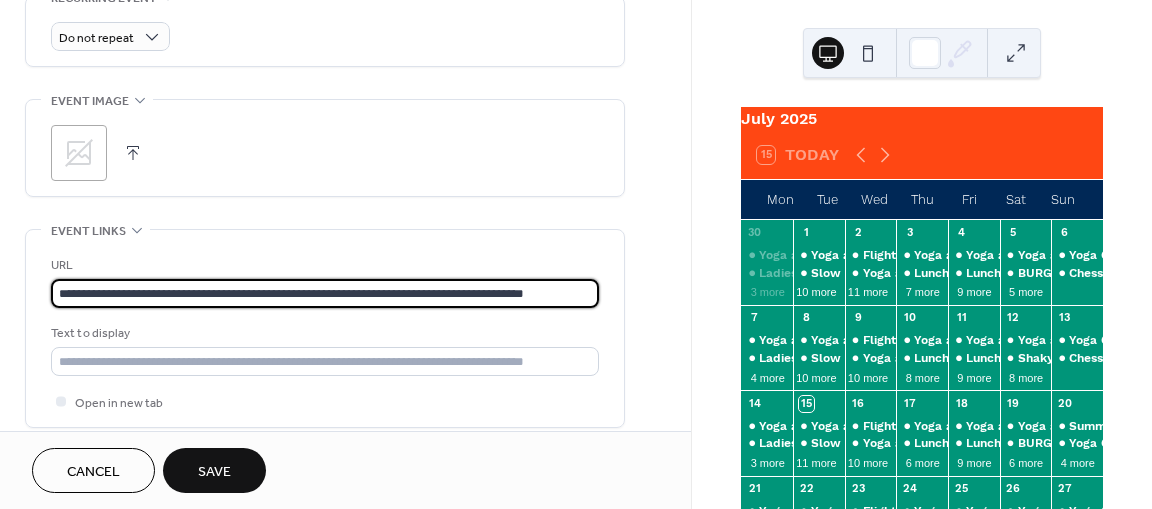 scroll, scrollTop: 0, scrollLeft: 12, axis: horizontal 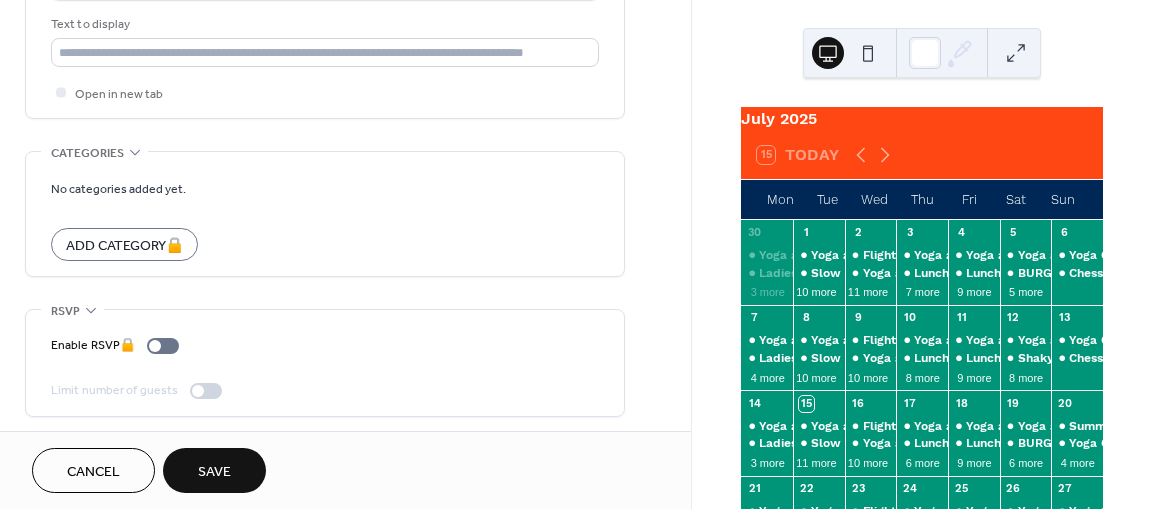 type on "**********" 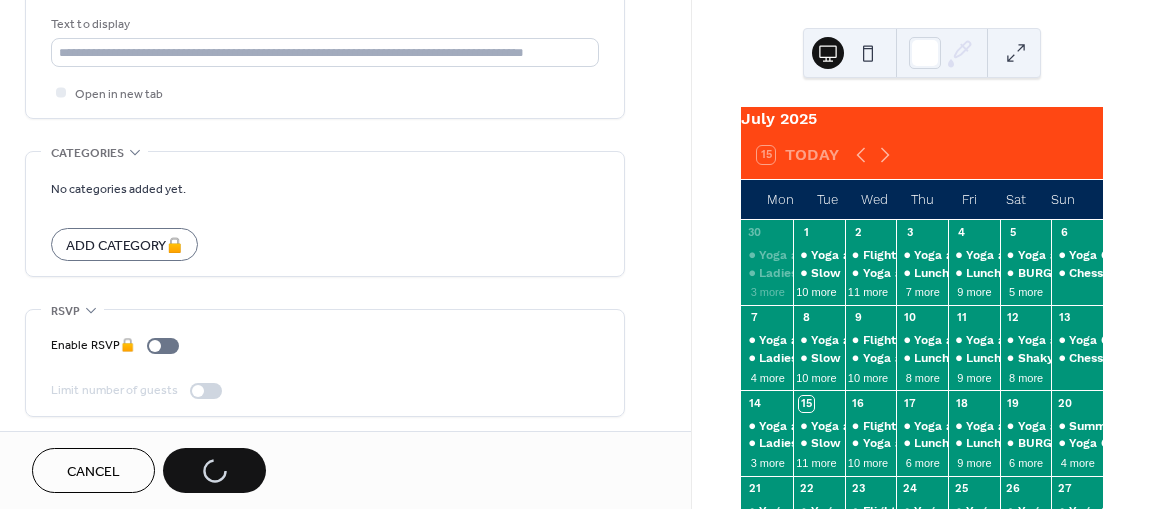 scroll, scrollTop: 0, scrollLeft: 0, axis: both 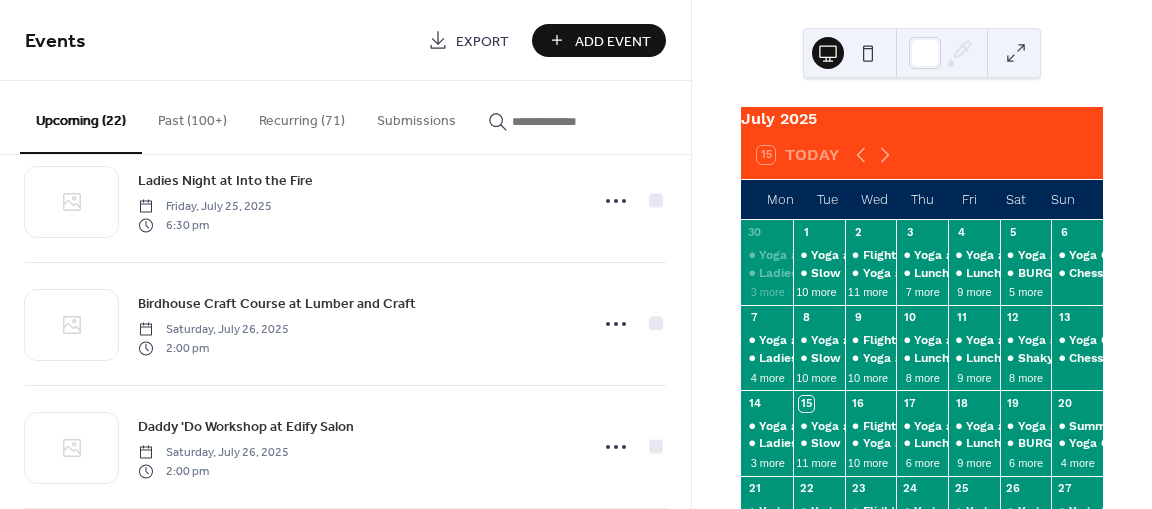 click on "Add Event" at bounding box center [613, 41] 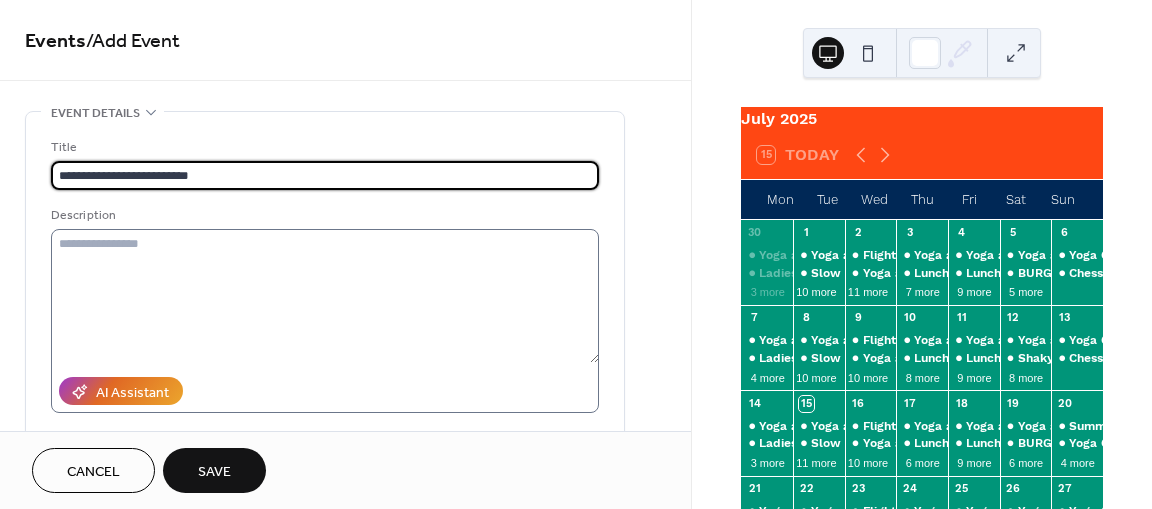 type on "**********" 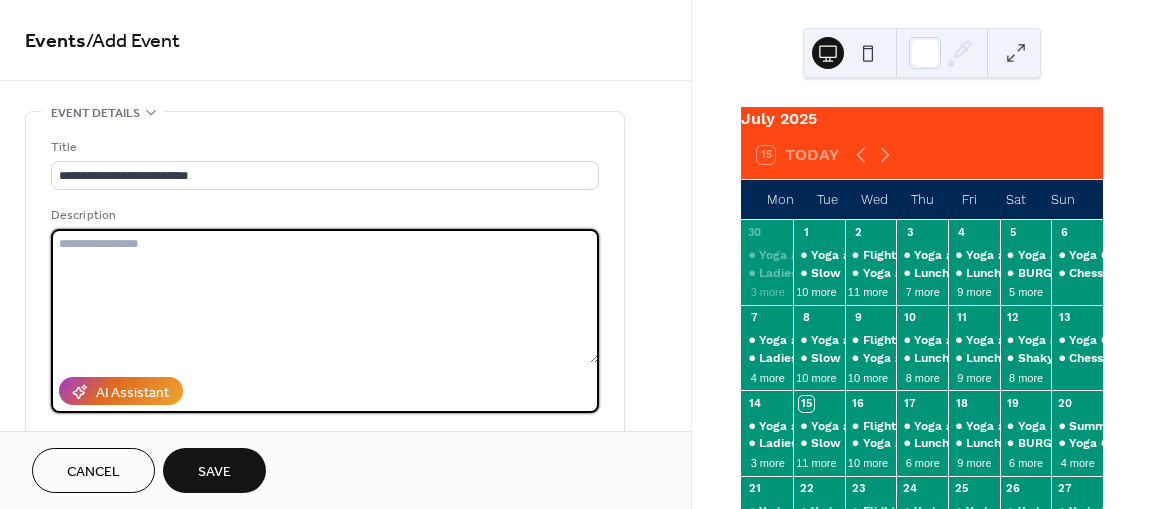 click at bounding box center (325, 296) 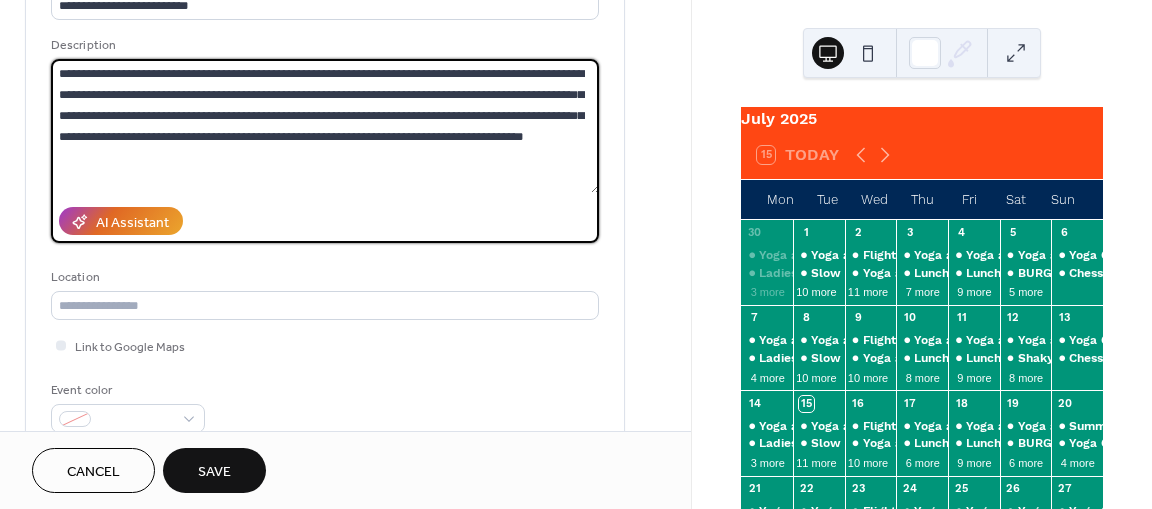 scroll, scrollTop: 180, scrollLeft: 0, axis: vertical 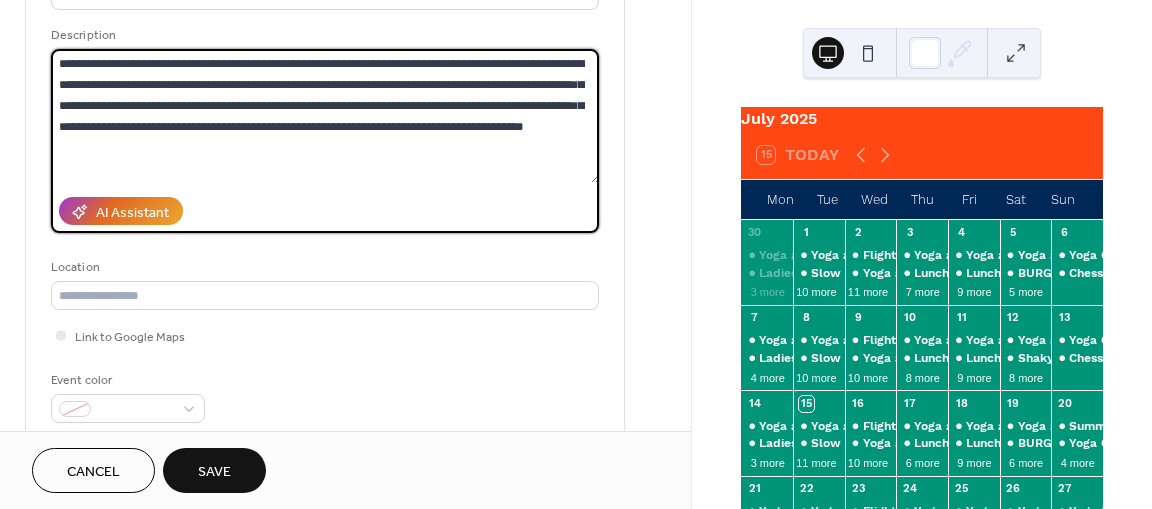 type on "**********" 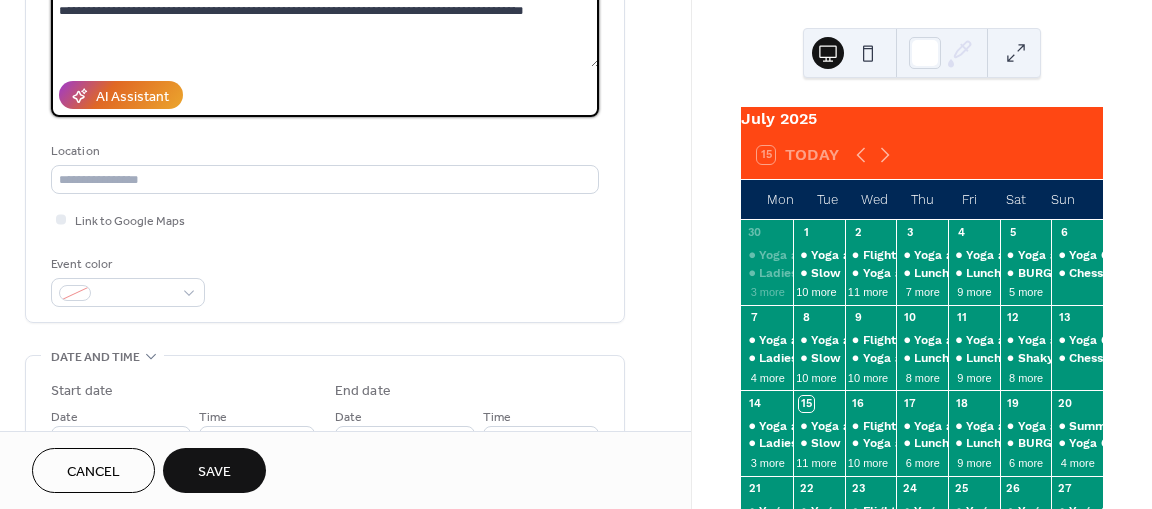 scroll, scrollTop: 330, scrollLeft: 0, axis: vertical 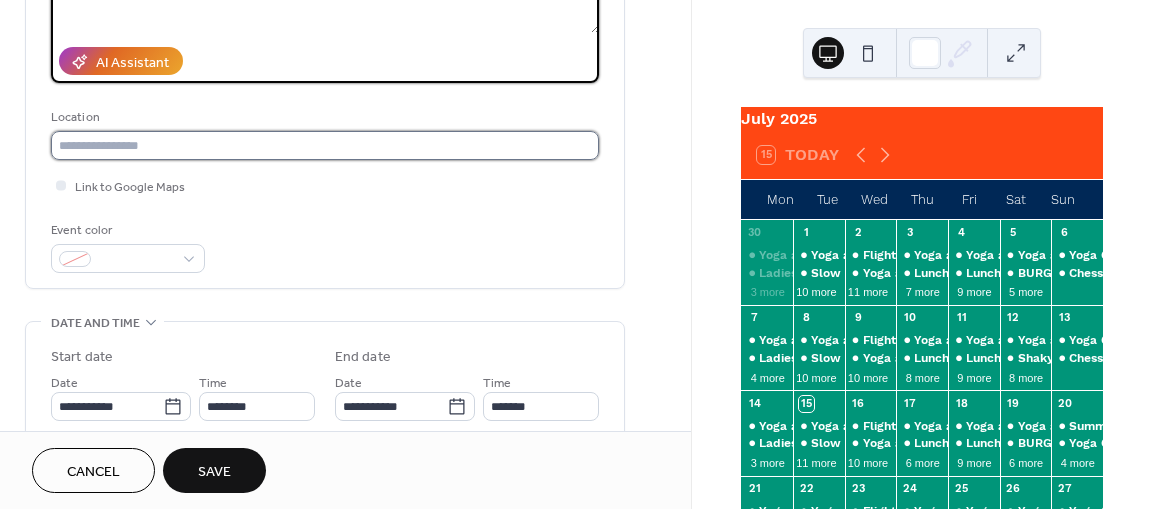 click at bounding box center [325, 145] 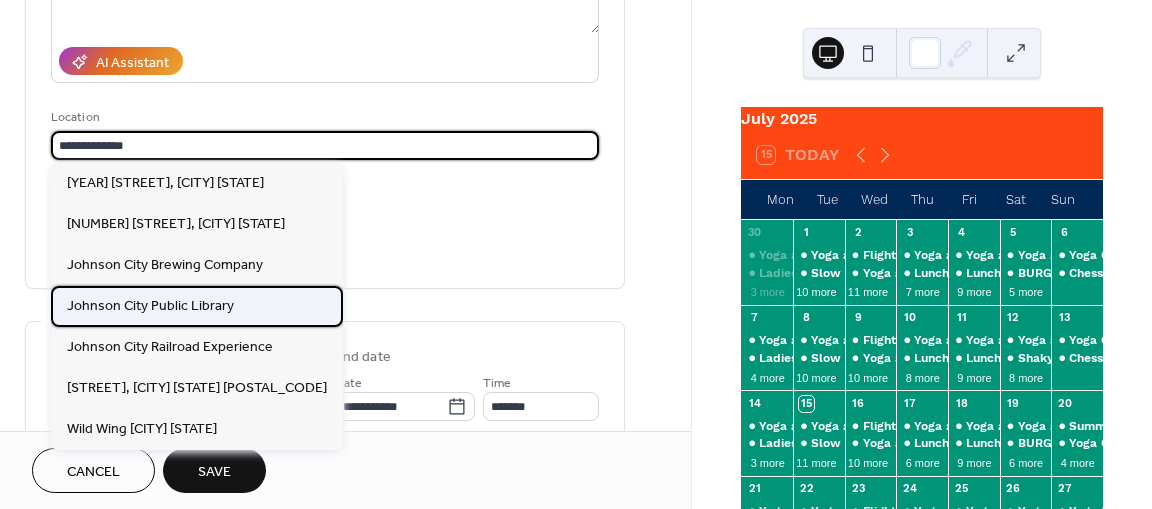 click on "Johnson City Public Library" at bounding box center [197, 306] 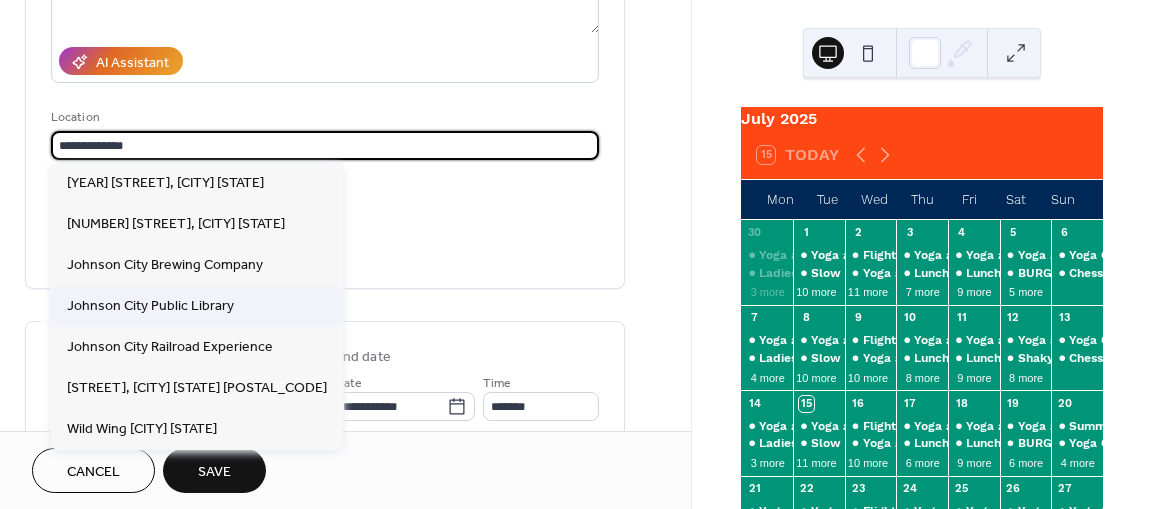 type on "**********" 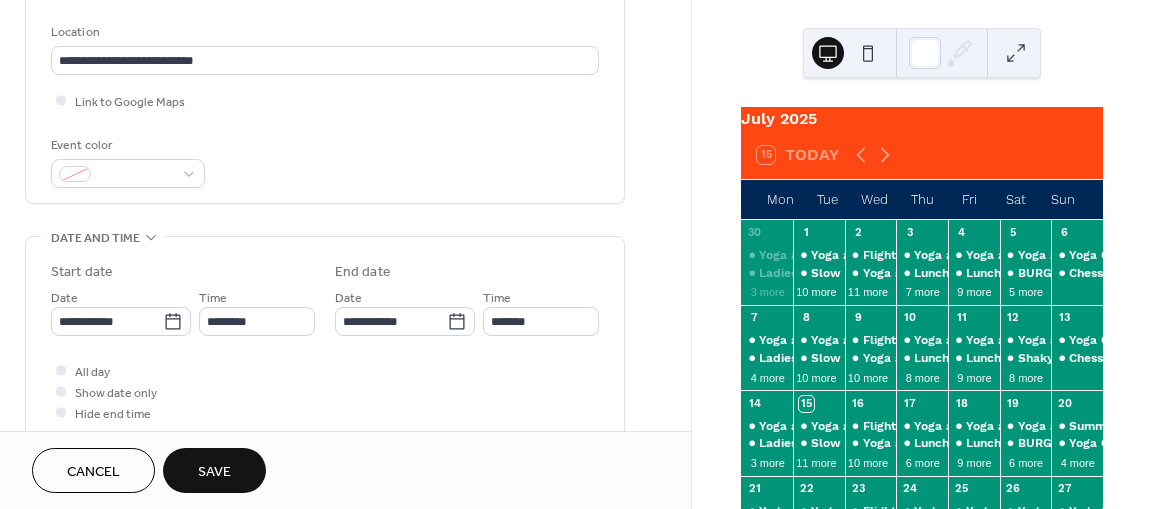 scroll, scrollTop: 447, scrollLeft: 0, axis: vertical 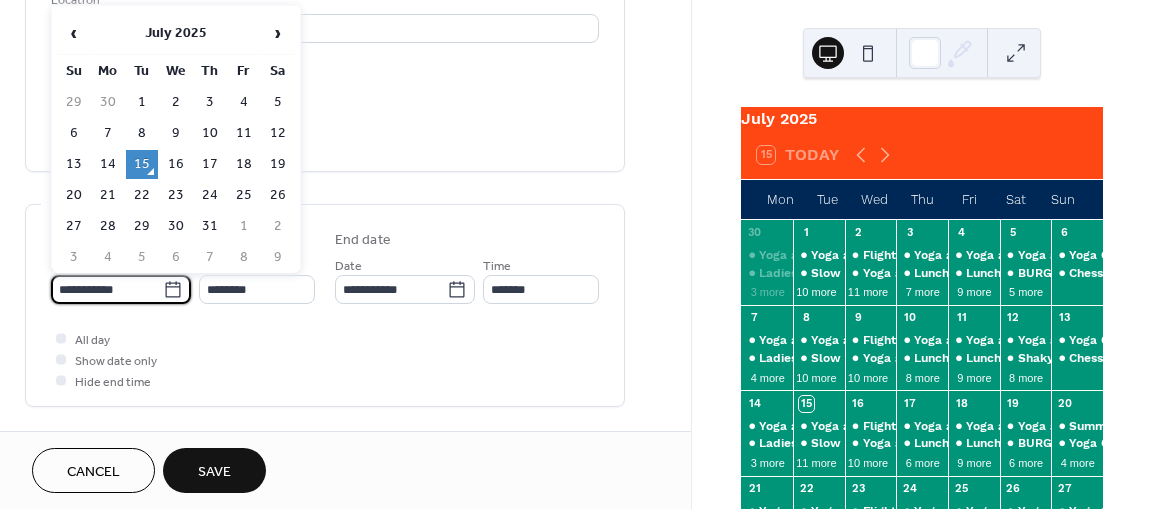 click on "**********" at bounding box center (107, 289) 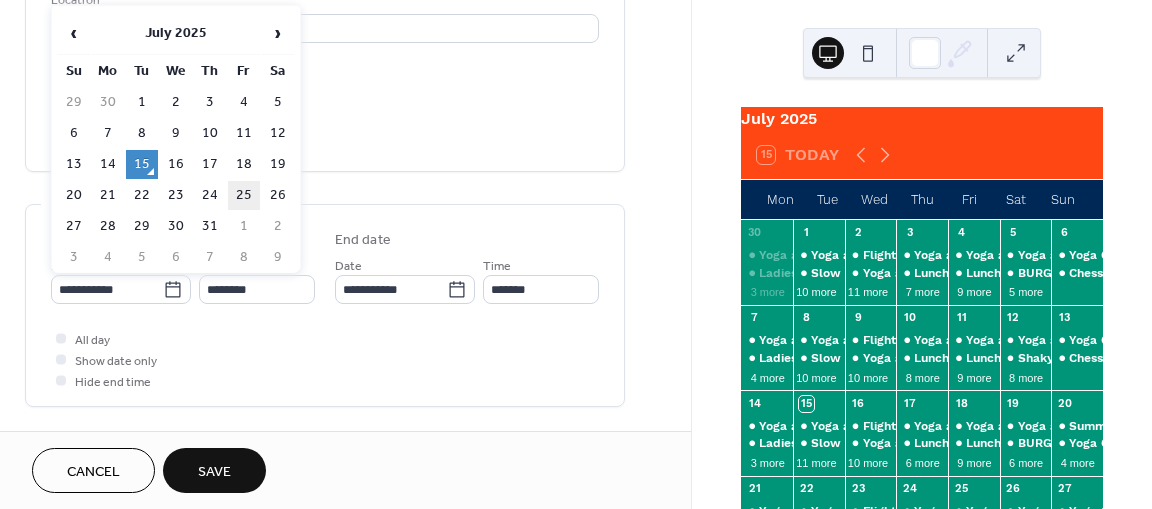 click on "25" at bounding box center [244, 195] 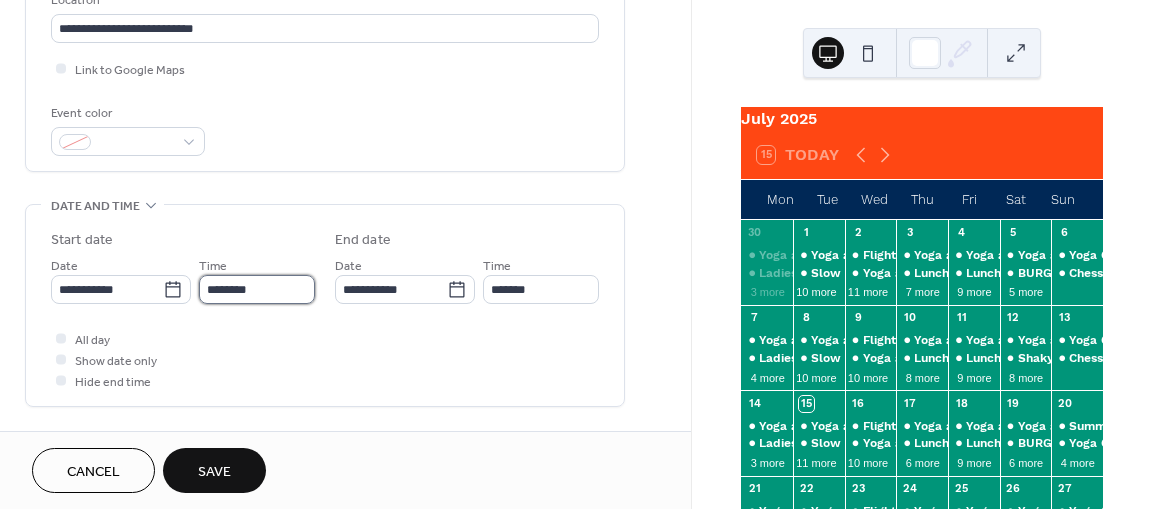 click on "********" at bounding box center [257, 289] 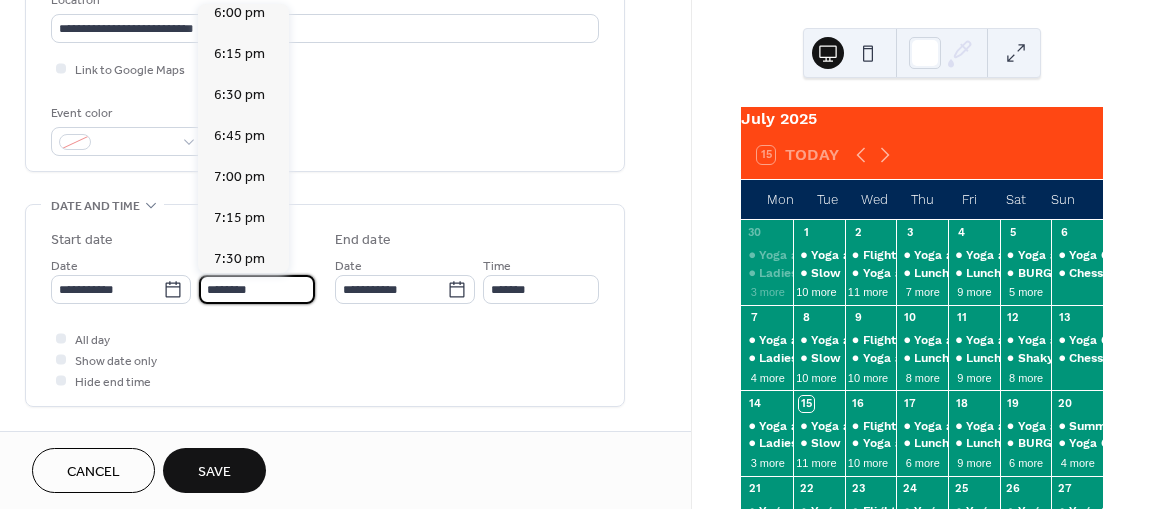 scroll, scrollTop: 2968, scrollLeft: 0, axis: vertical 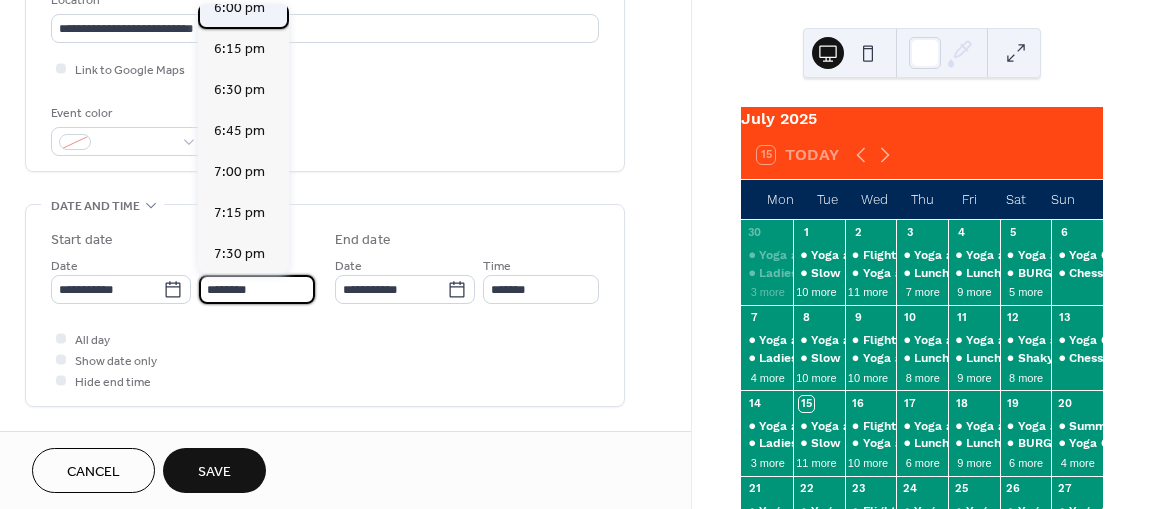 click on "6:00 pm" at bounding box center [239, 8] 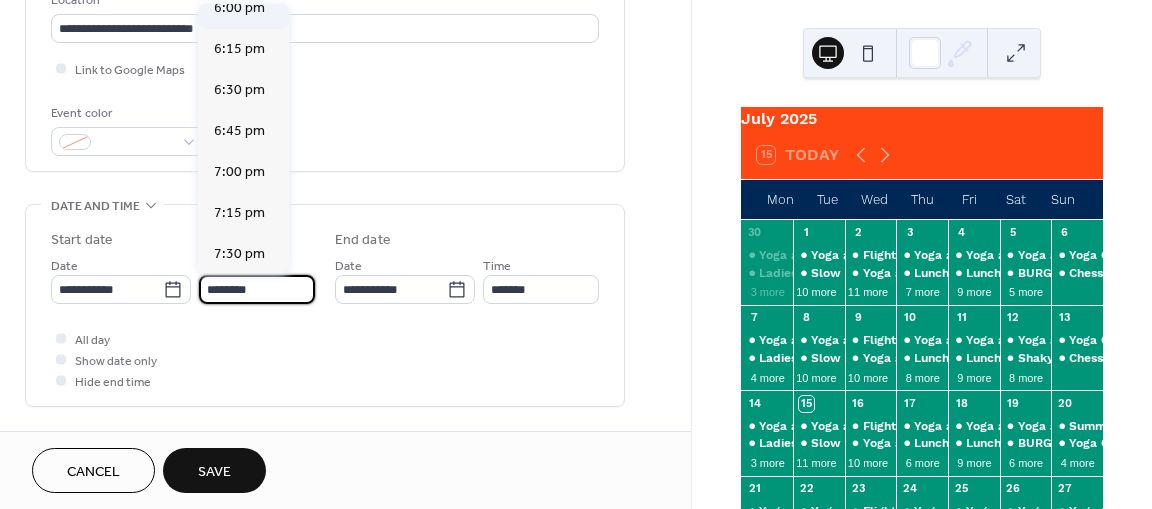 type on "*******" 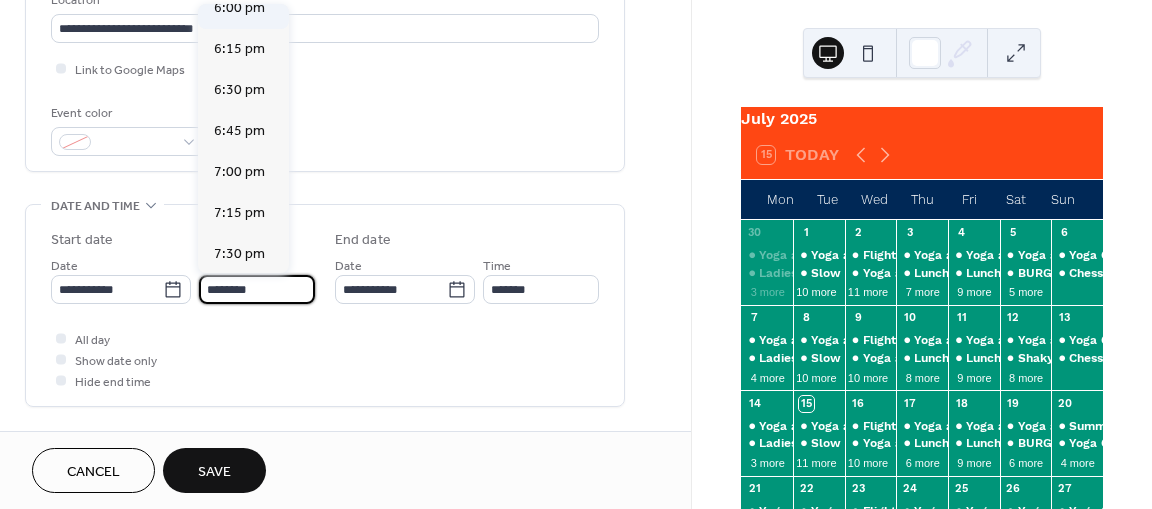 type on "*******" 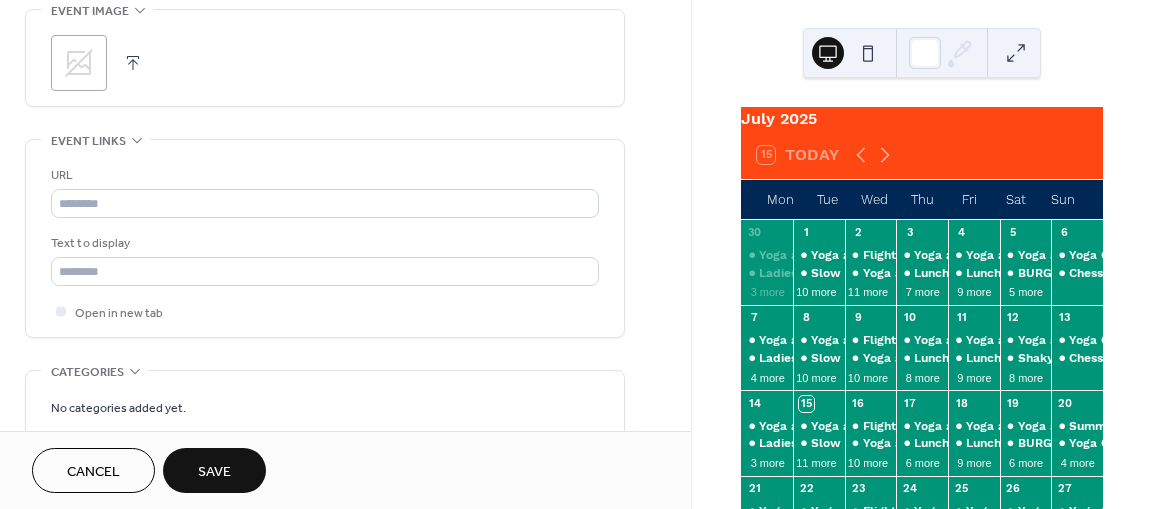 scroll, scrollTop: 986, scrollLeft: 0, axis: vertical 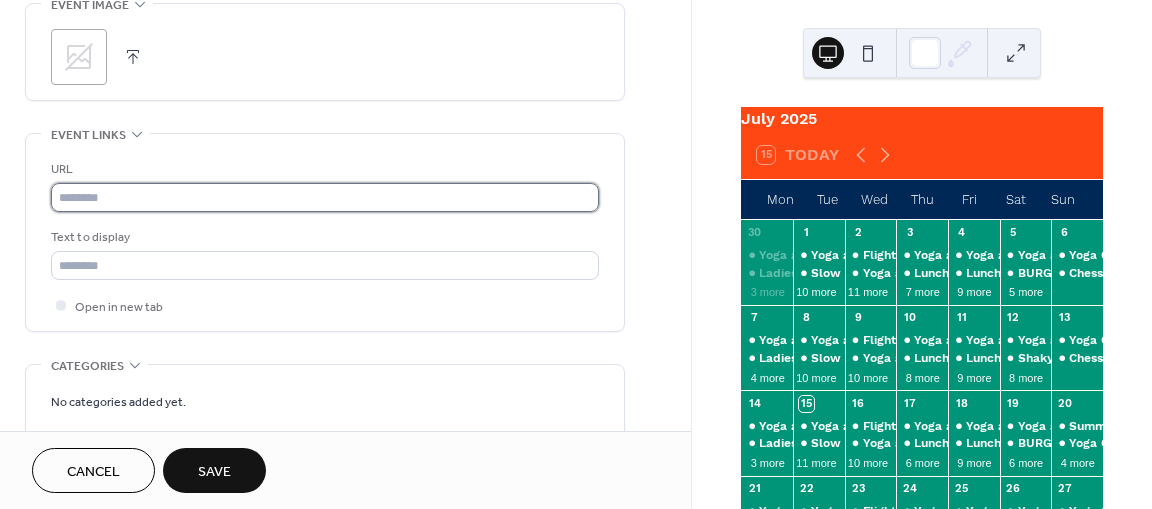 click at bounding box center (325, 197) 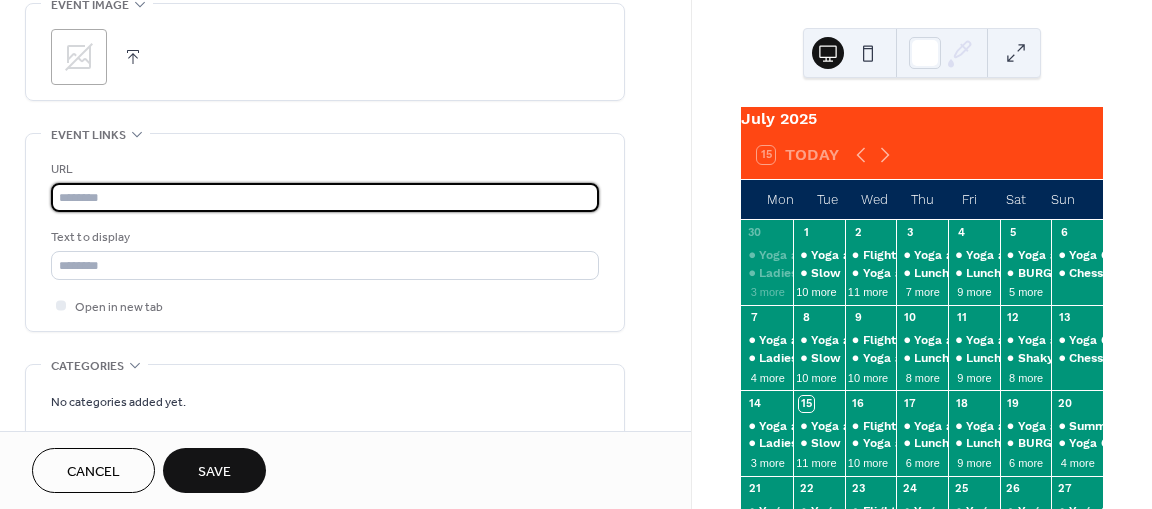 paste on "**********" 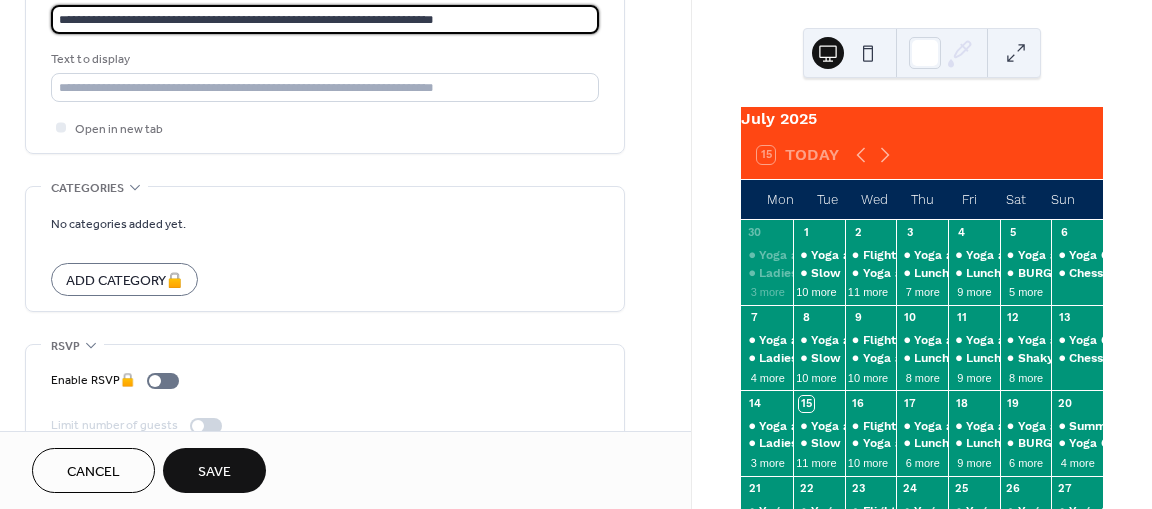 scroll, scrollTop: 1199, scrollLeft: 0, axis: vertical 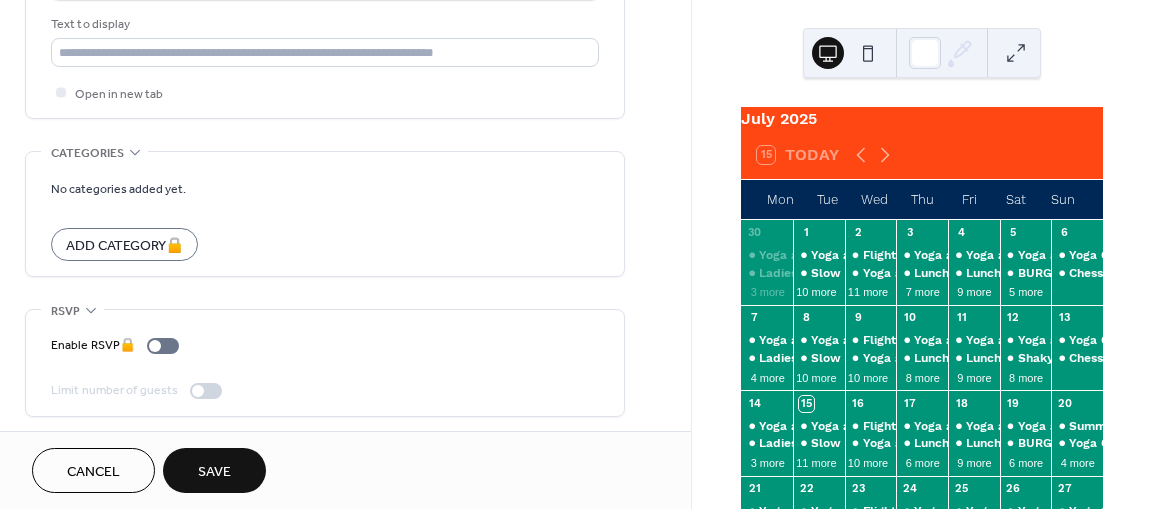 type on "**********" 